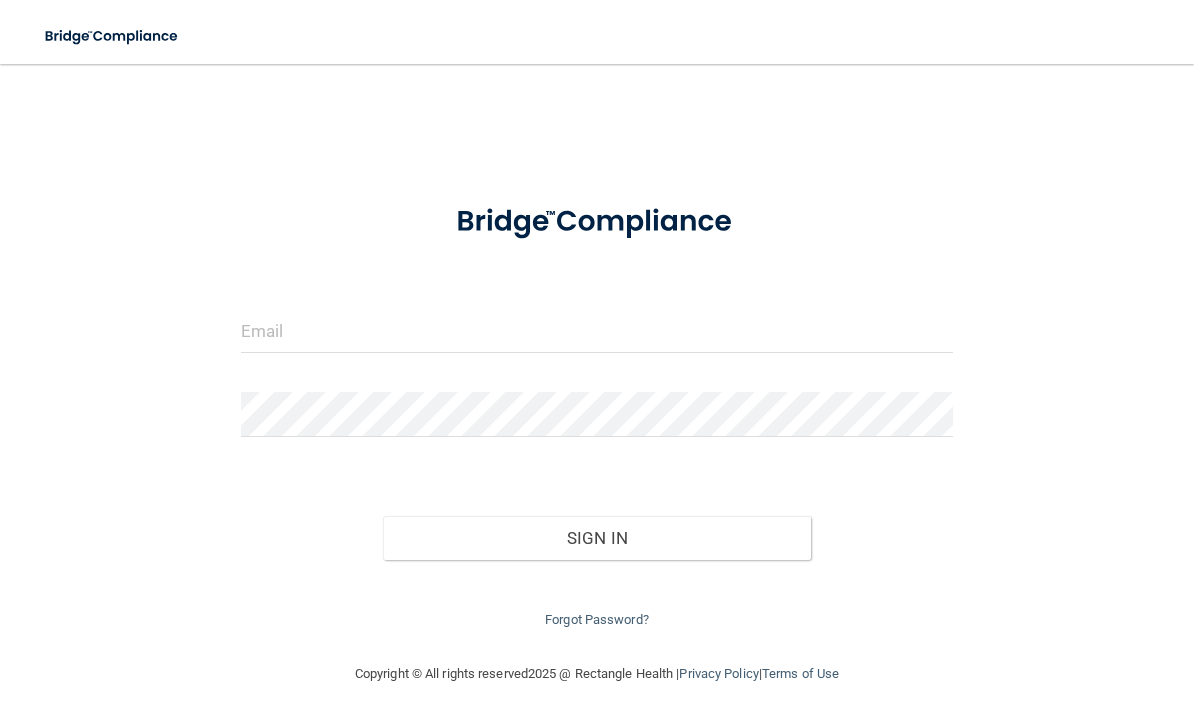 scroll, scrollTop: 0, scrollLeft: 0, axis: both 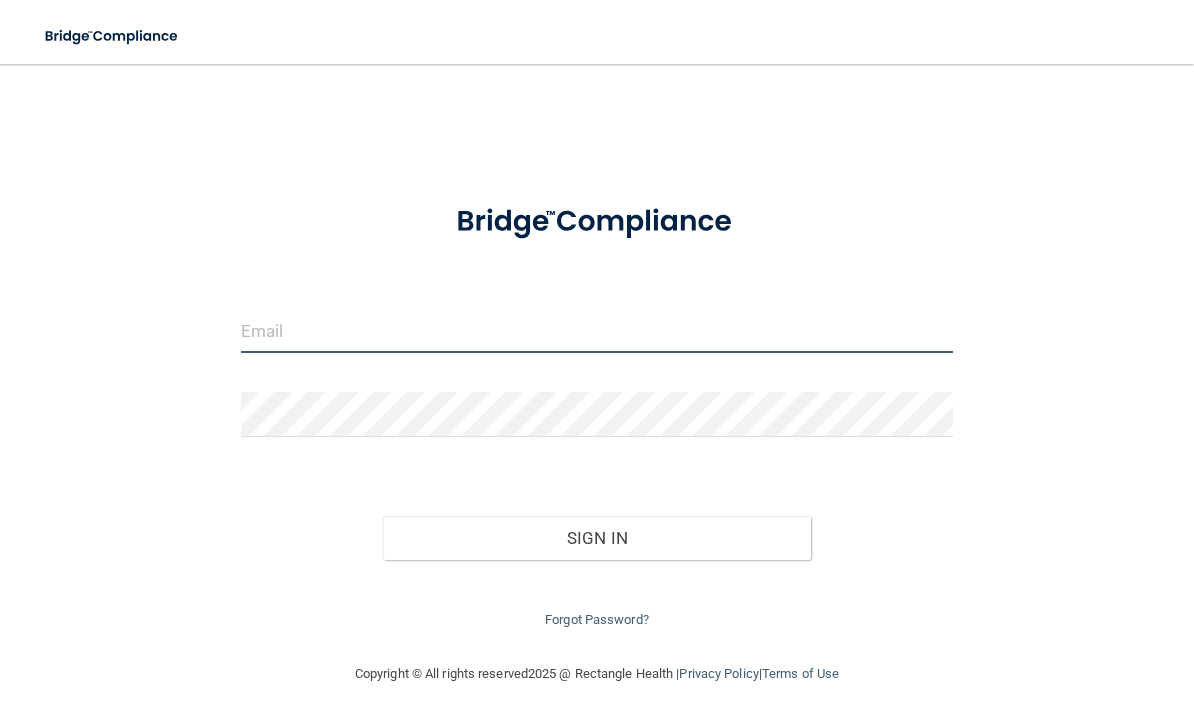 click at bounding box center (597, 330) 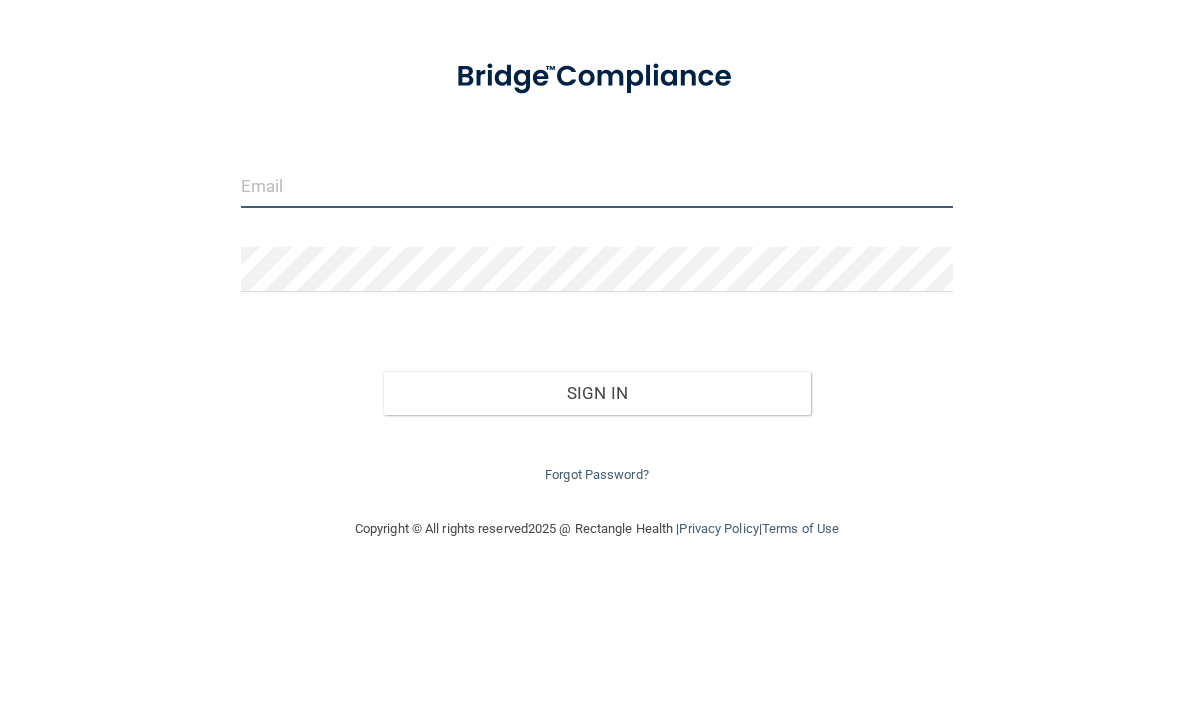 type on "[EMAIL]" 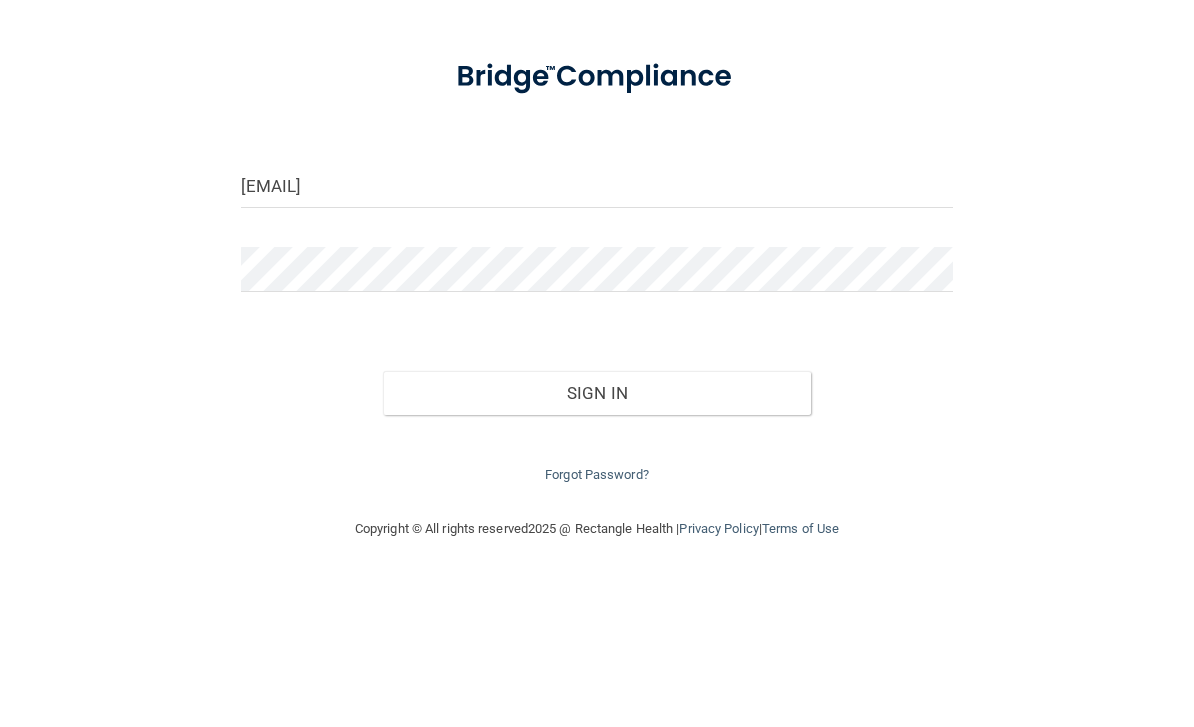 click on "Sign In" at bounding box center [597, 538] 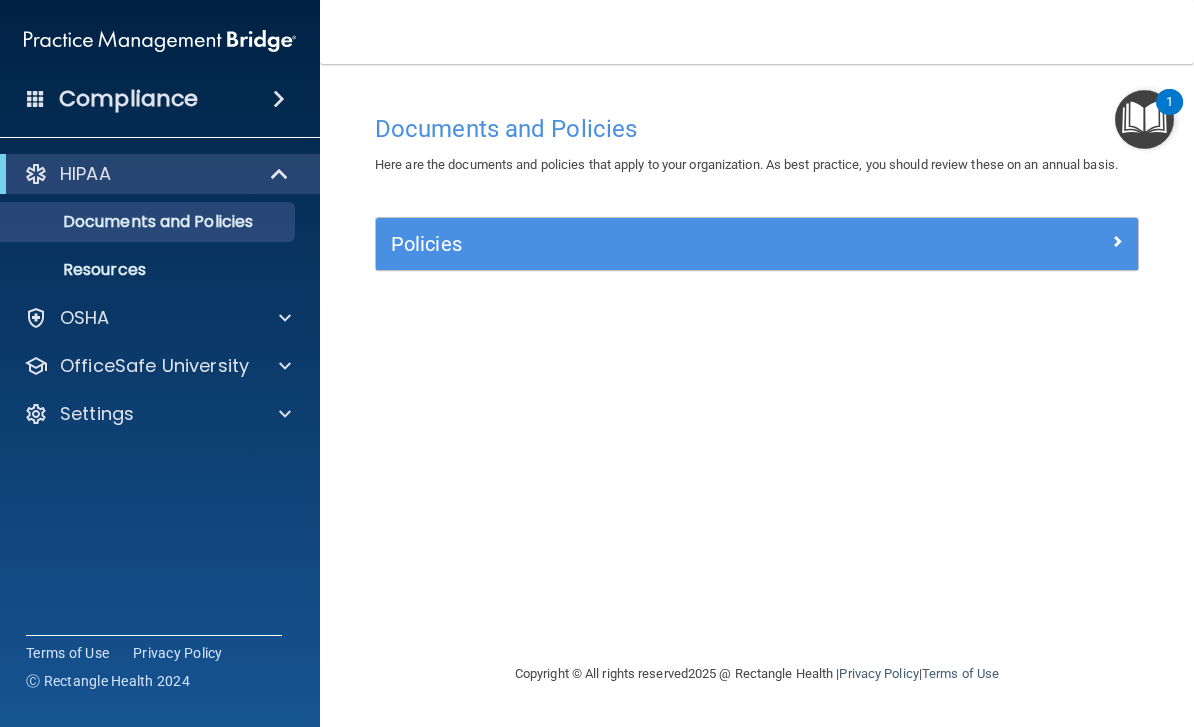 click at bounding box center [1043, 240] 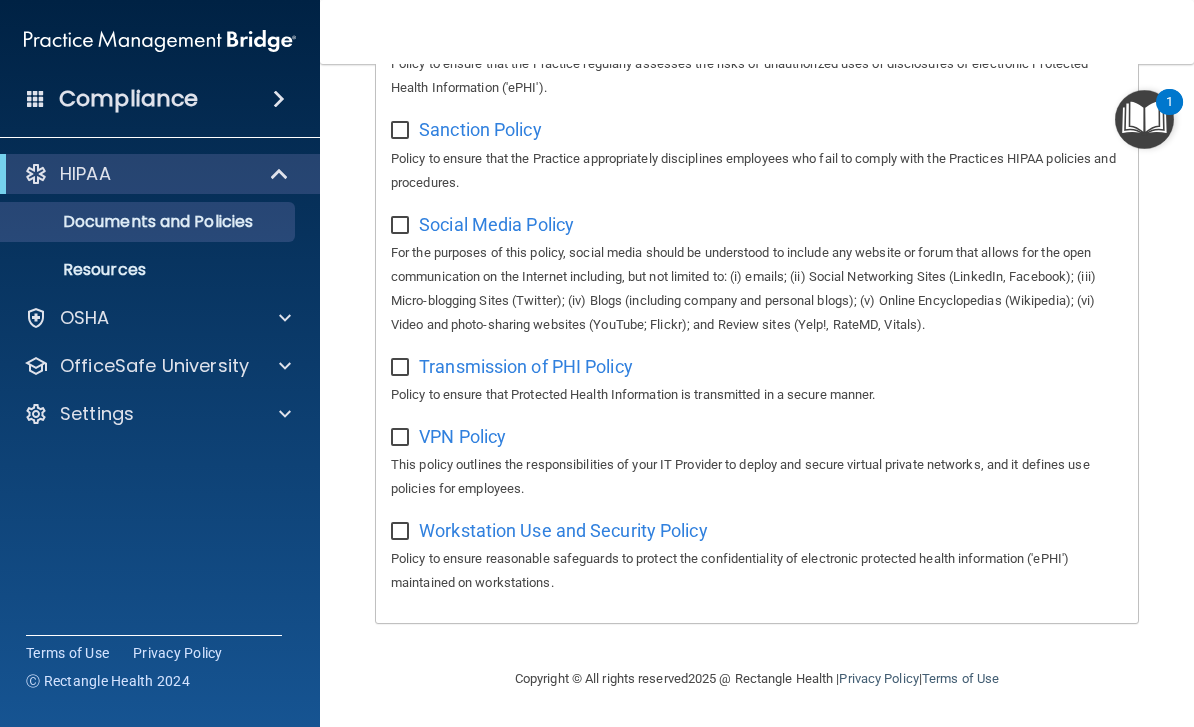 scroll, scrollTop: 1640, scrollLeft: 0, axis: vertical 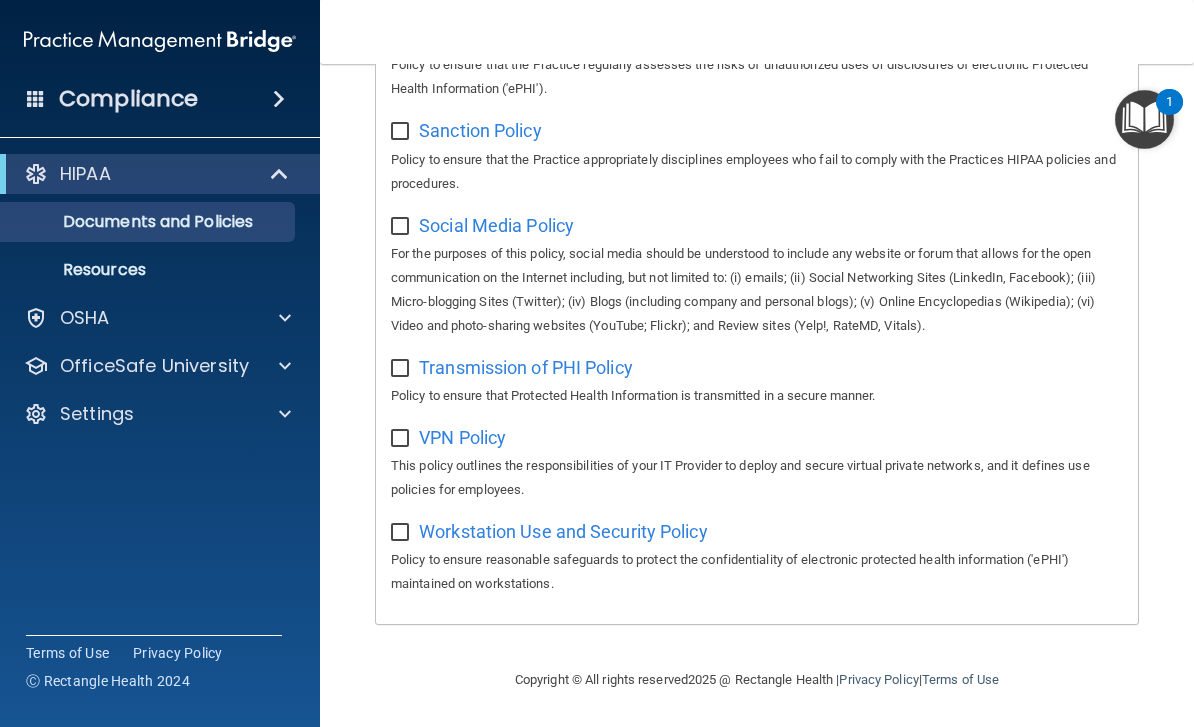 click on "Resources" at bounding box center (149, 270) 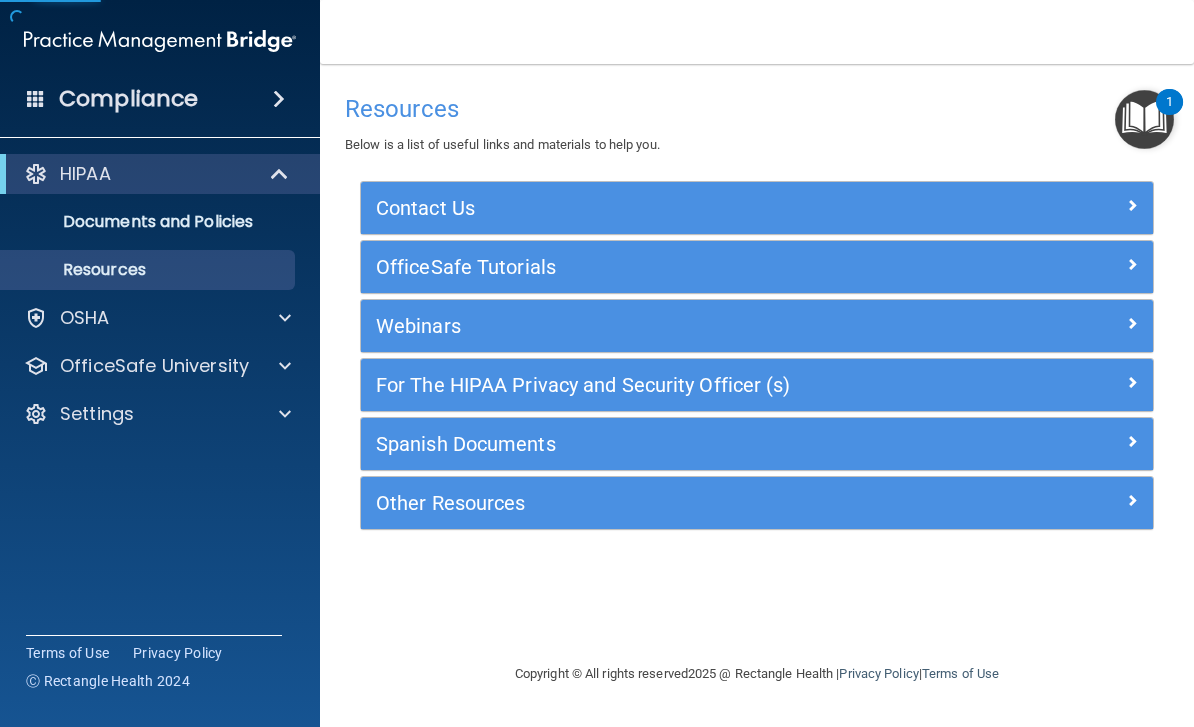 click on "Compliance" at bounding box center (128, 99) 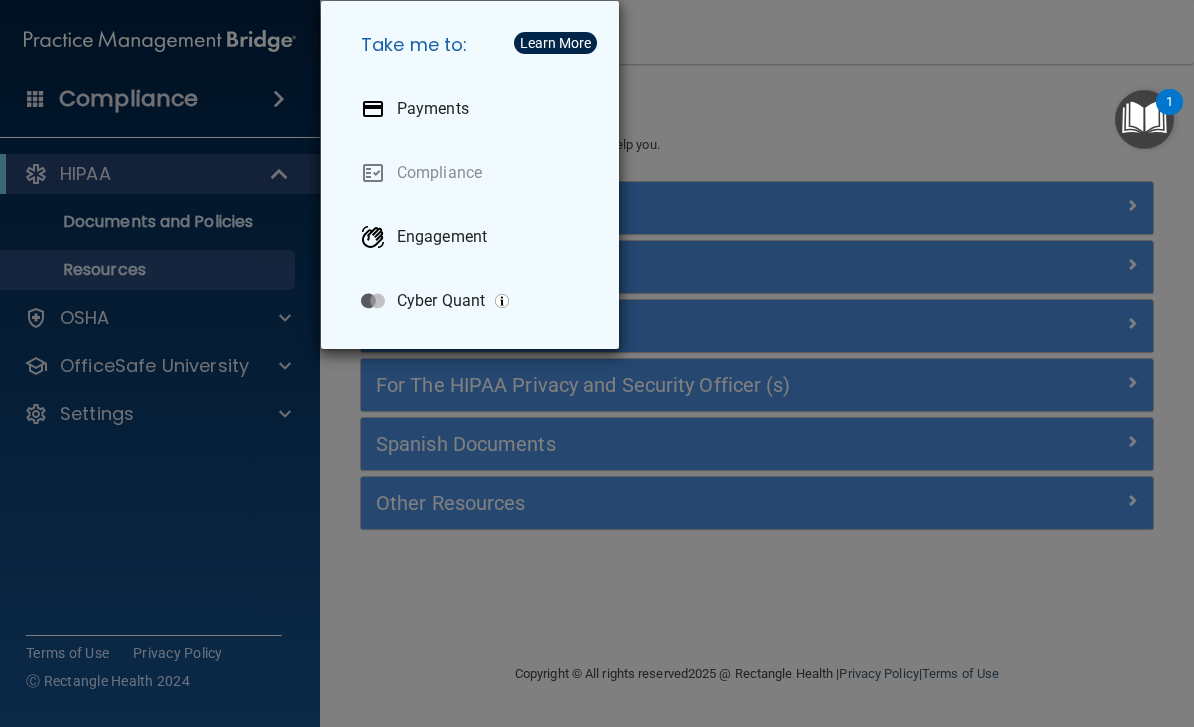 click on "Take me to:             Payments                   Compliance                     Engagement                     Cyber Quant" at bounding box center [597, 363] 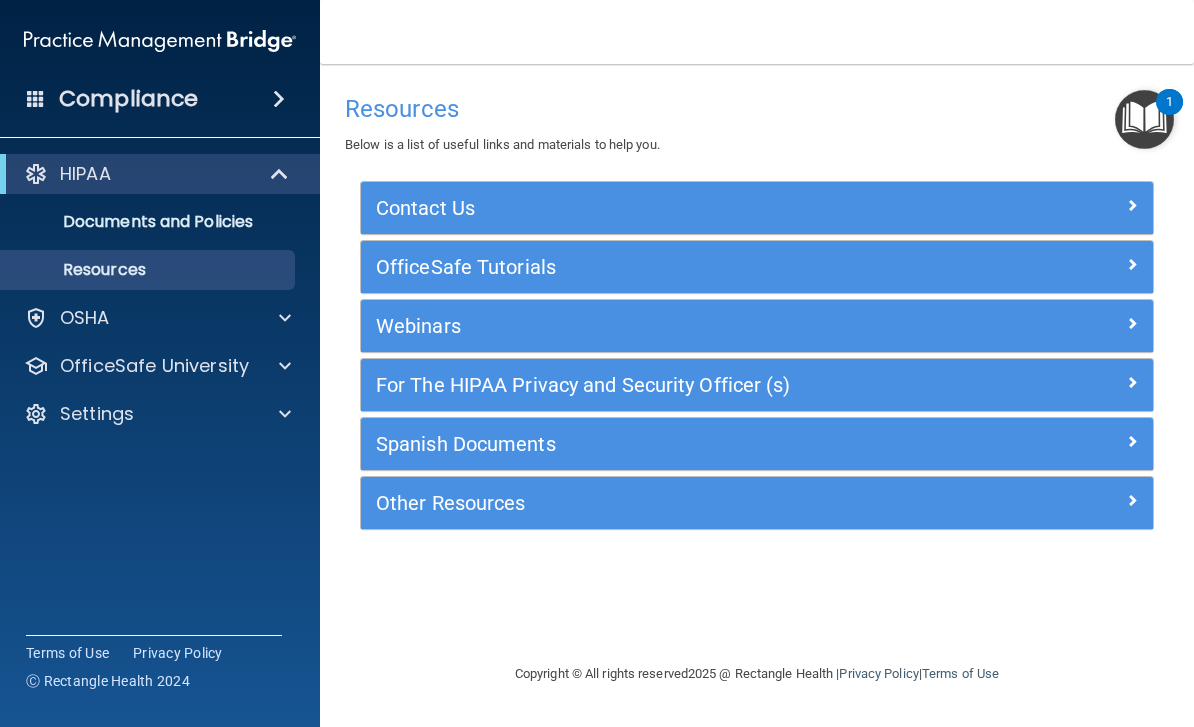 click on "OSHA" at bounding box center (85, 318) 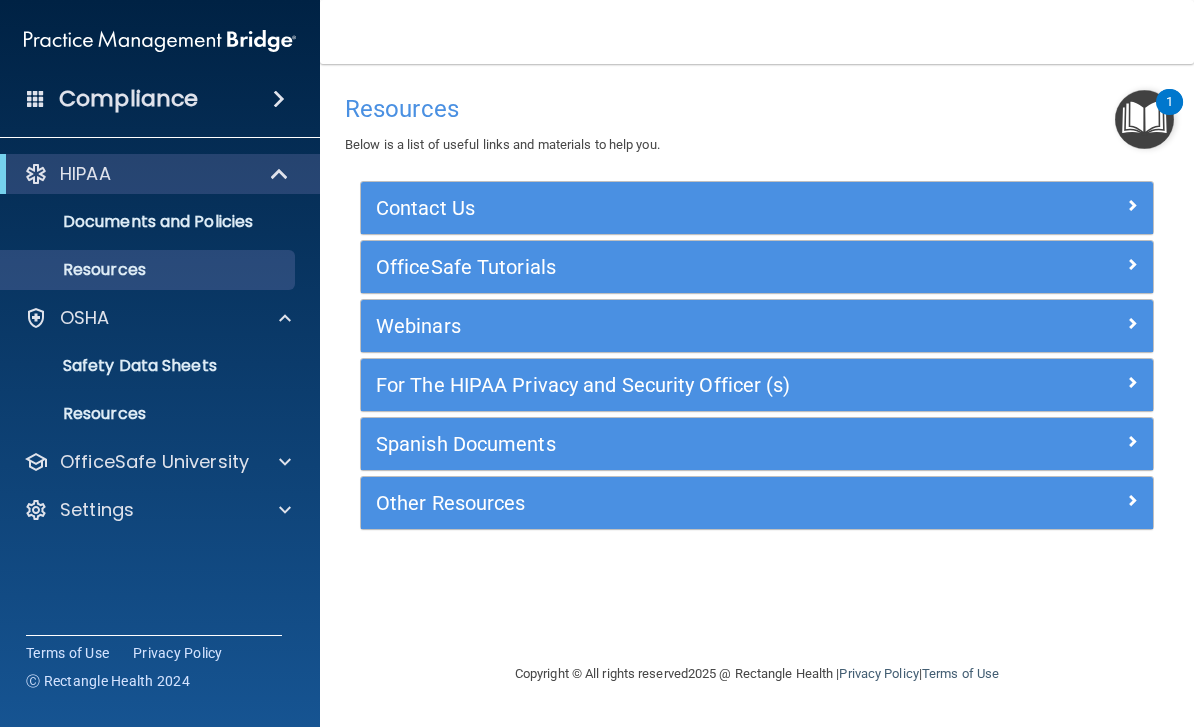 click on "Documents and Policies" at bounding box center [137, 222] 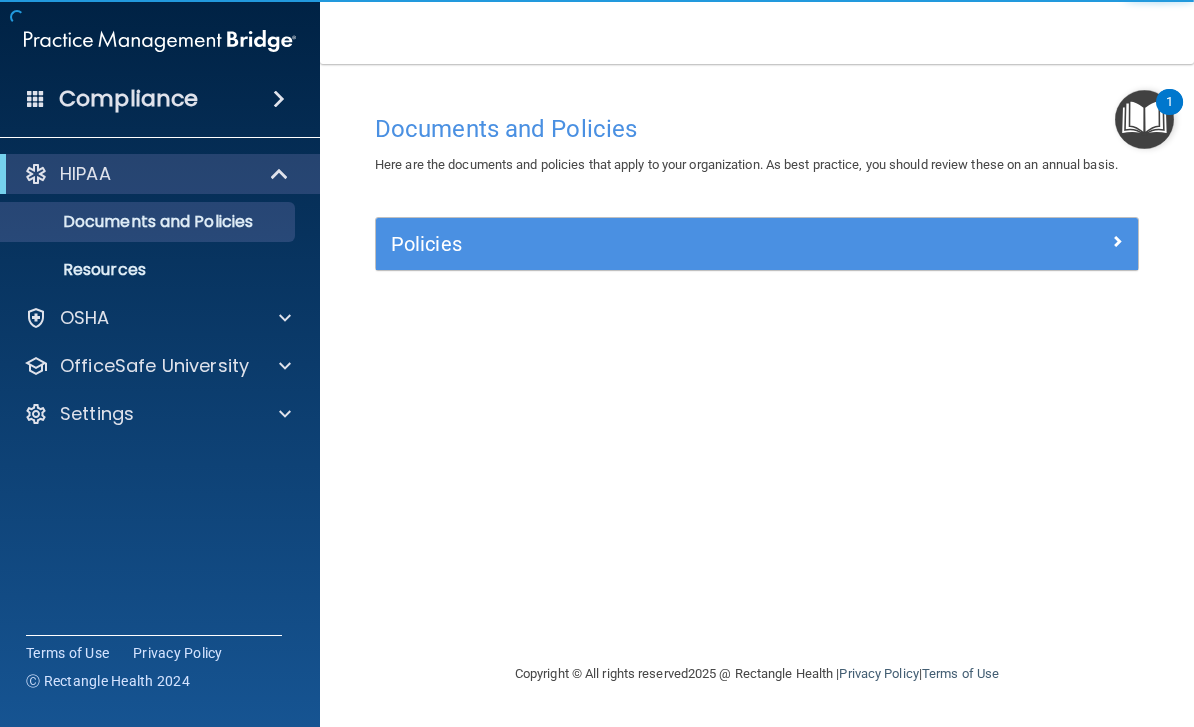 click on "Compliance" at bounding box center (128, 99) 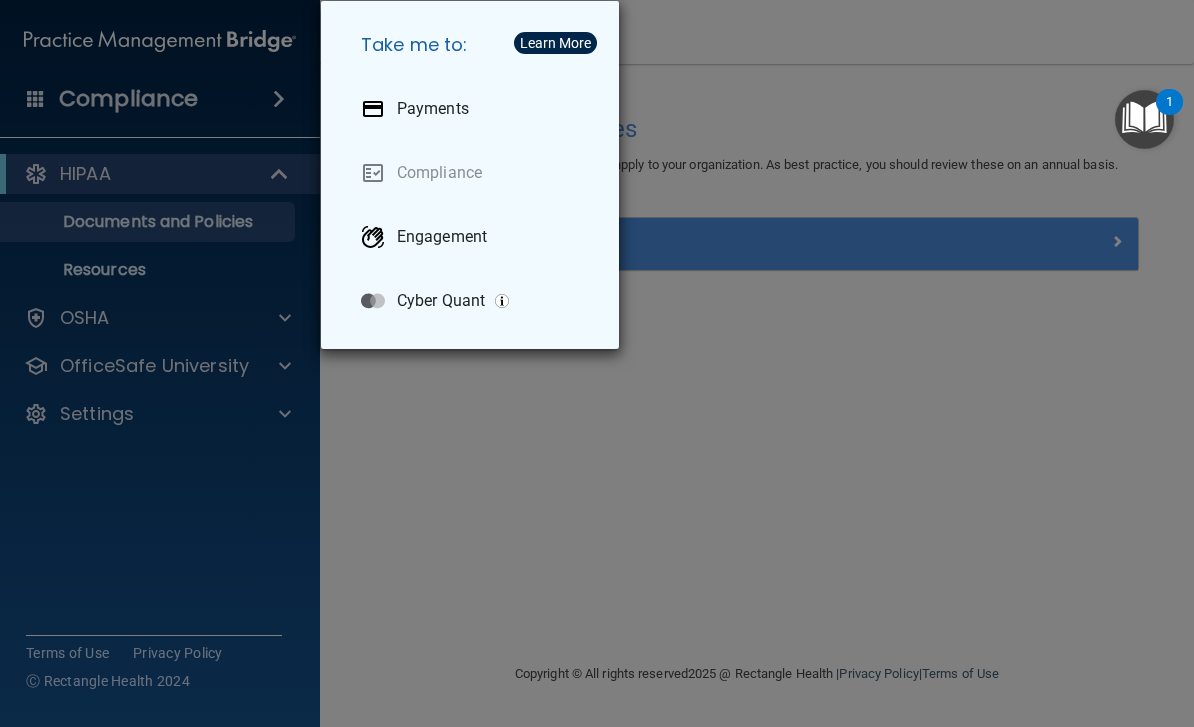 click on "Take me to:             Payments                   Compliance                     Engagement                     Cyber Quant" at bounding box center [597, 363] 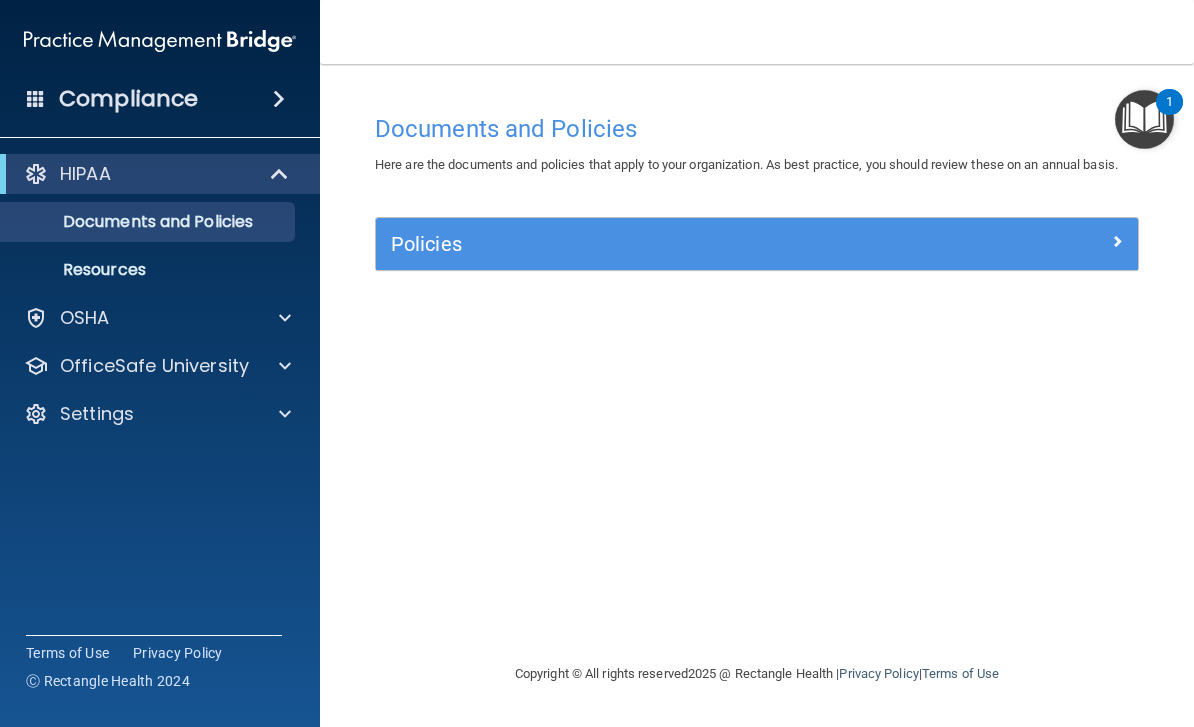 click at bounding box center [1144, 119] 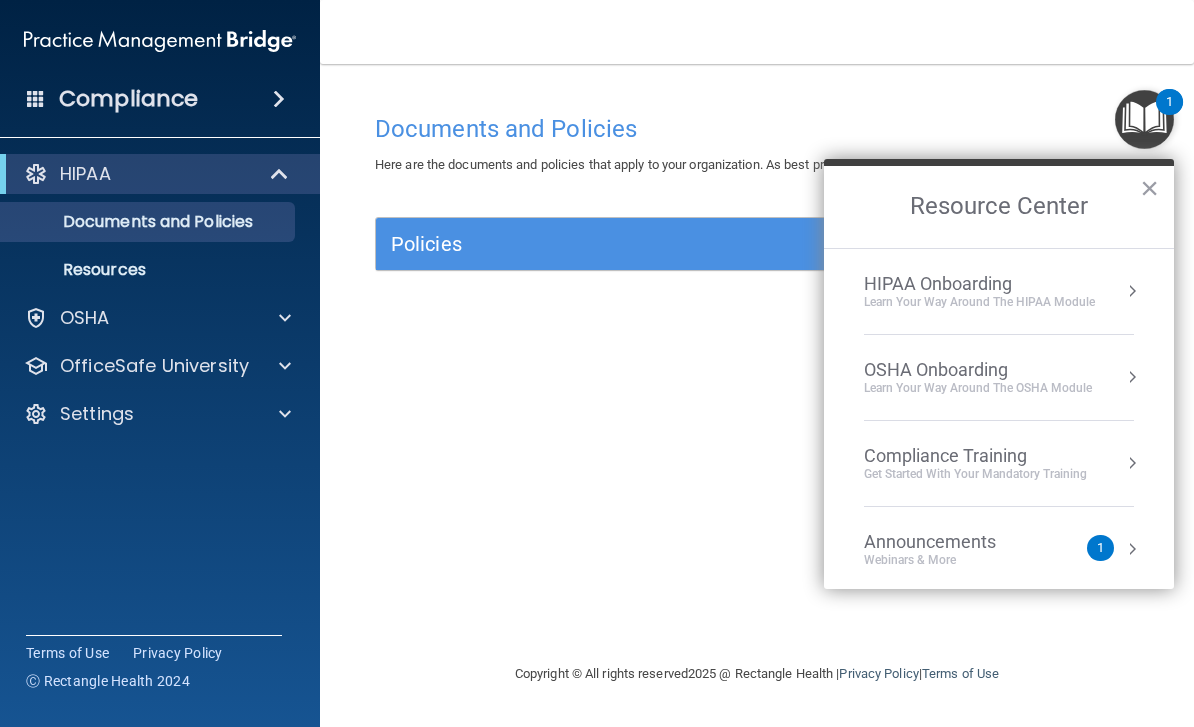 click on "HIPAA Onboarding" at bounding box center (979, 284) 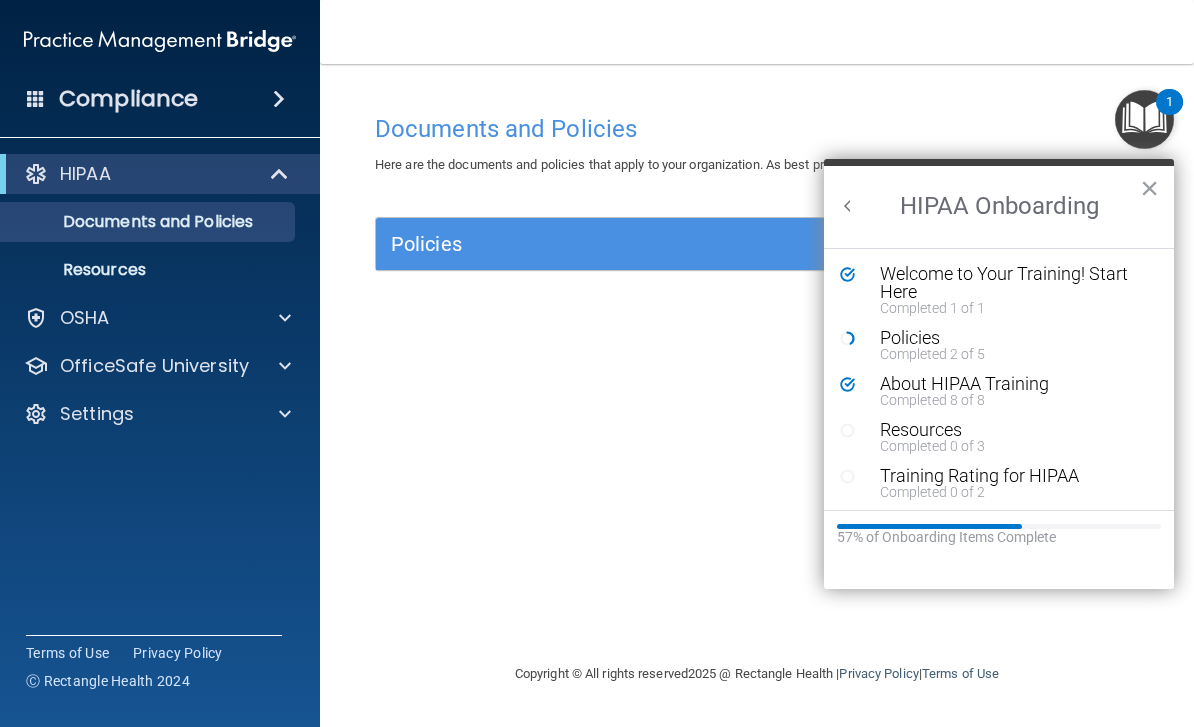 scroll, scrollTop: 0, scrollLeft: 0, axis: both 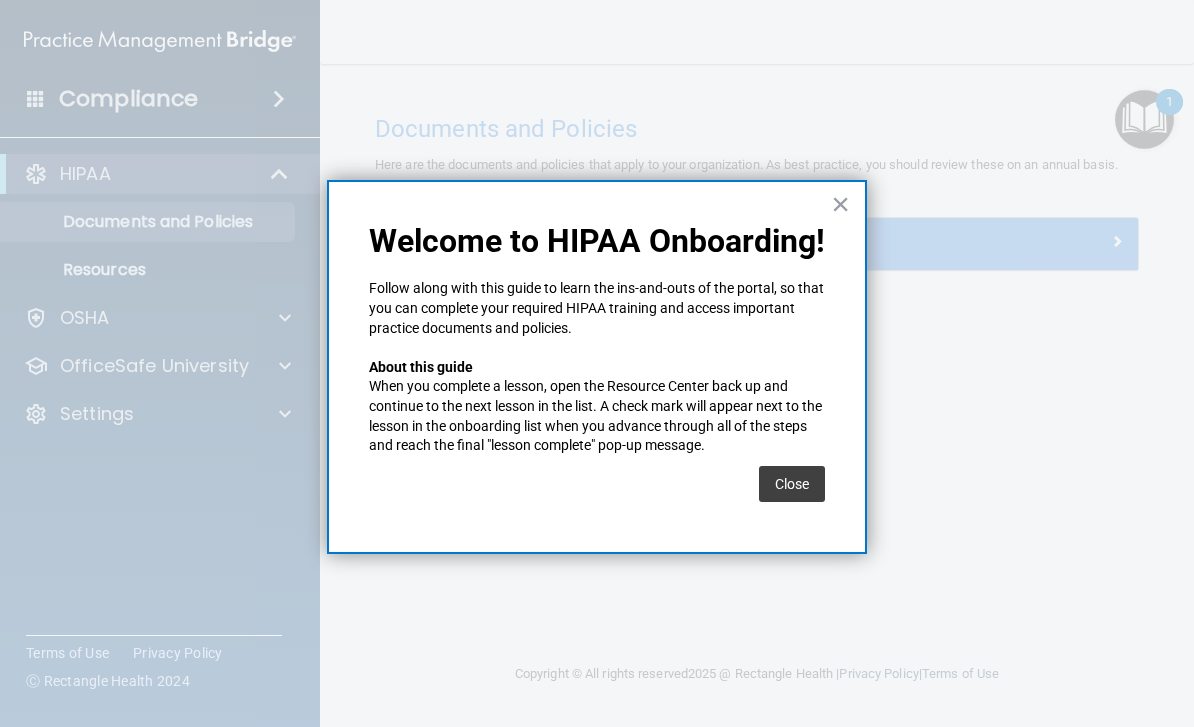 click on "Close" at bounding box center [792, 484] 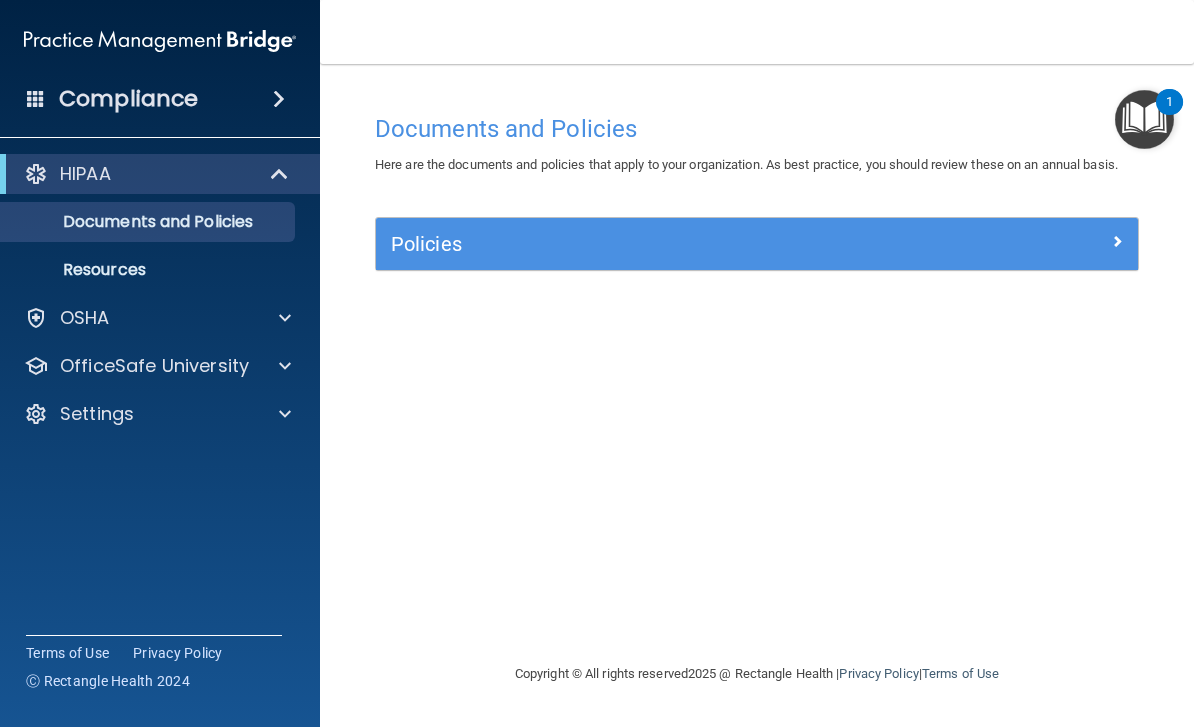 click at bounding box center (1144, 119) 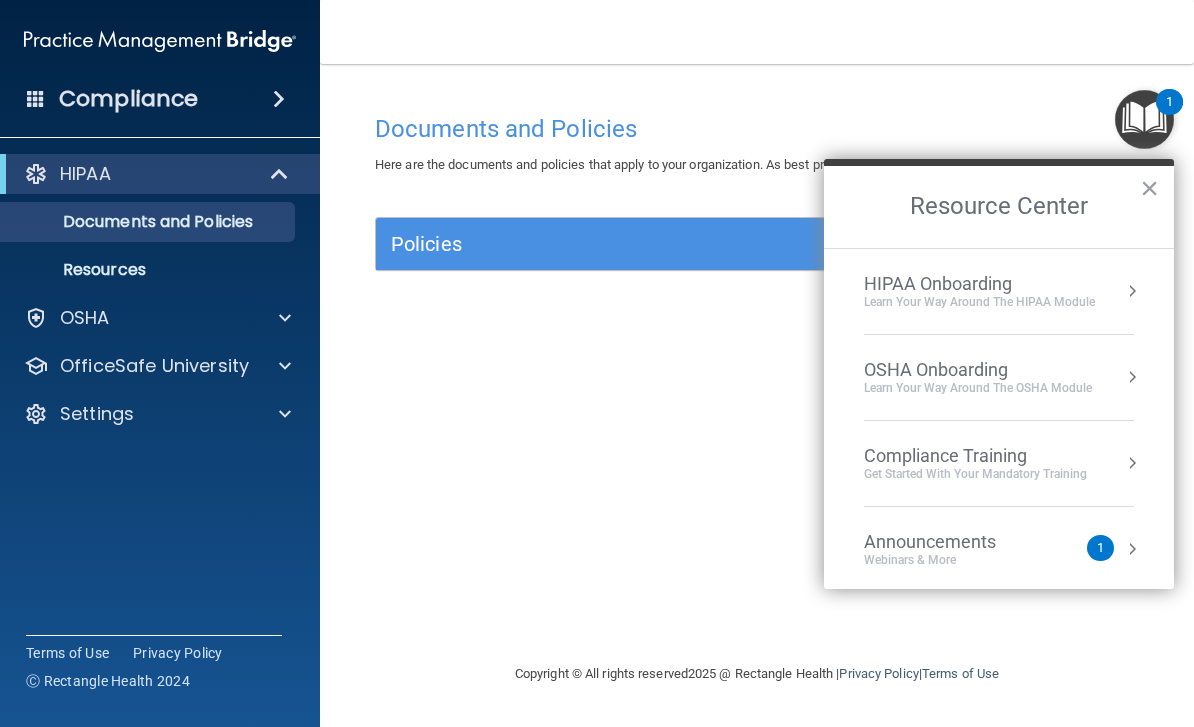 click on "HIPAA Onboarding Learn Your Way around the HIPAA module" at bounding box center [999, 291] 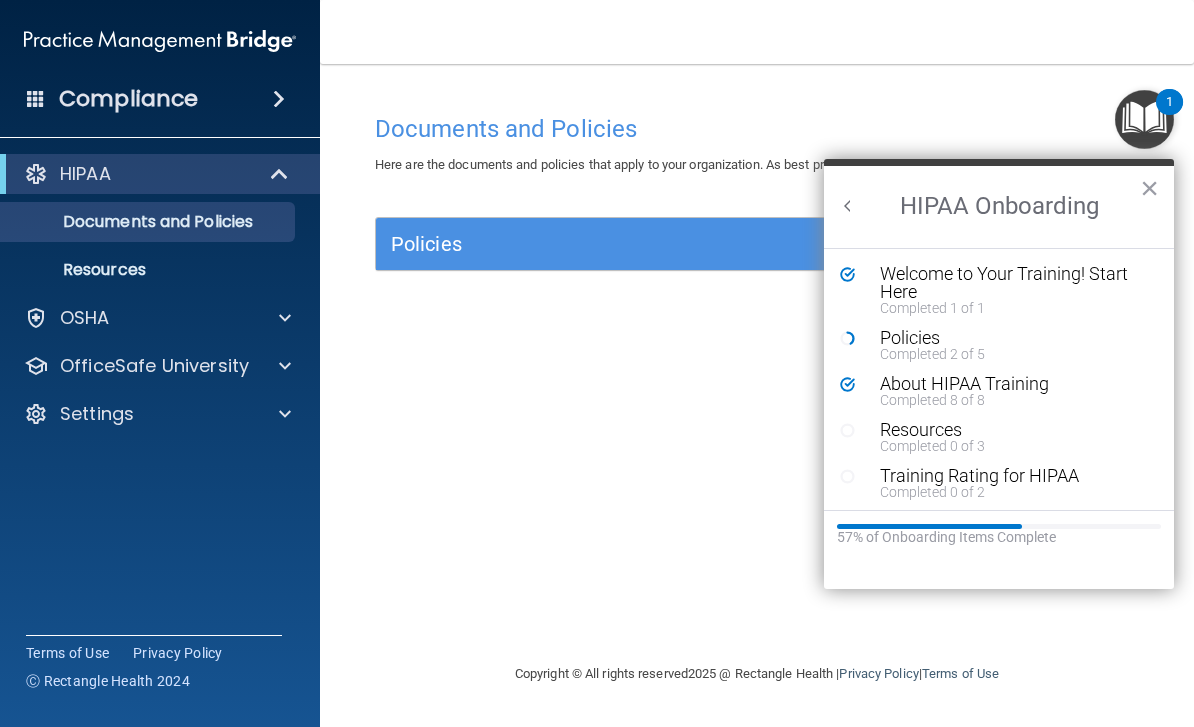 scroll, scrollTop: 0, scrollLeft: 0, axis: both 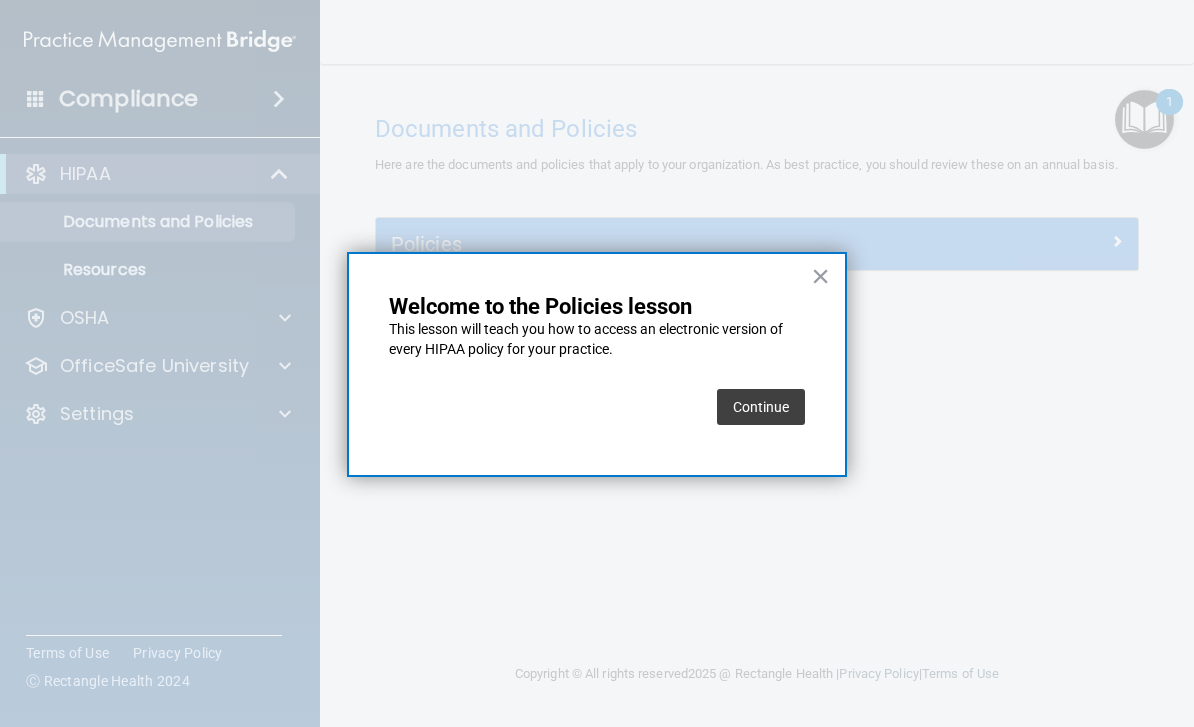 click on "Continue" at bounding box center [761, 407] 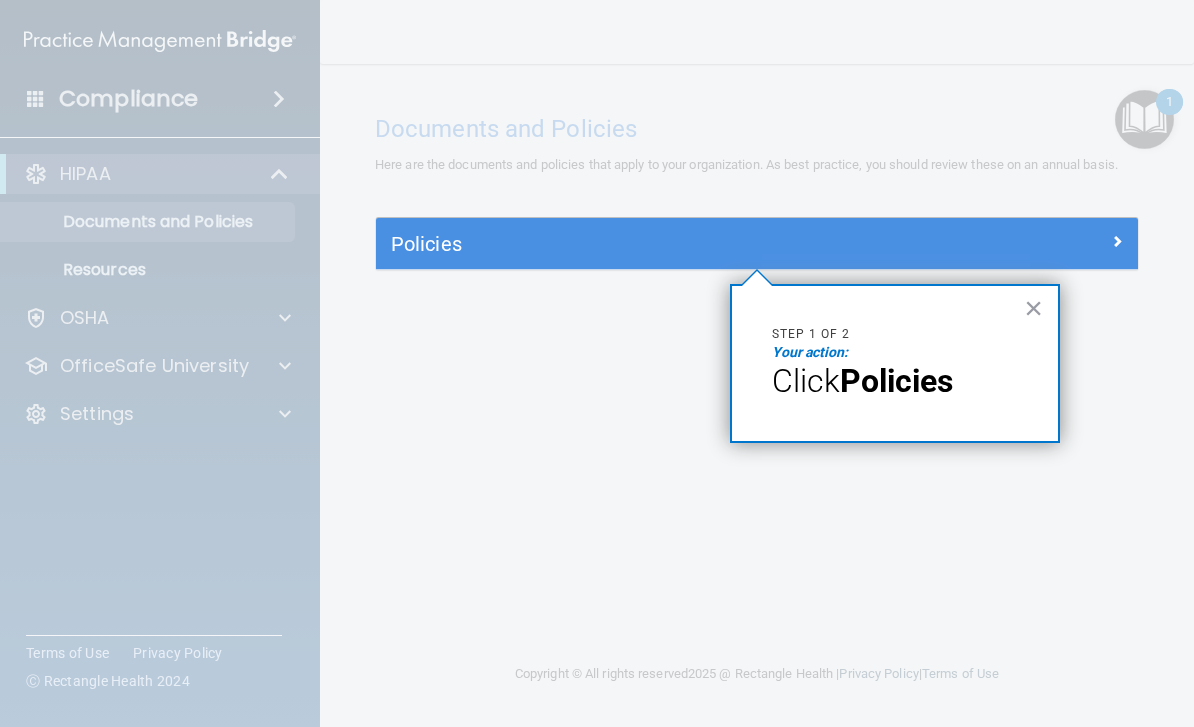 click on "Policies" at bounding box center (896, 381) 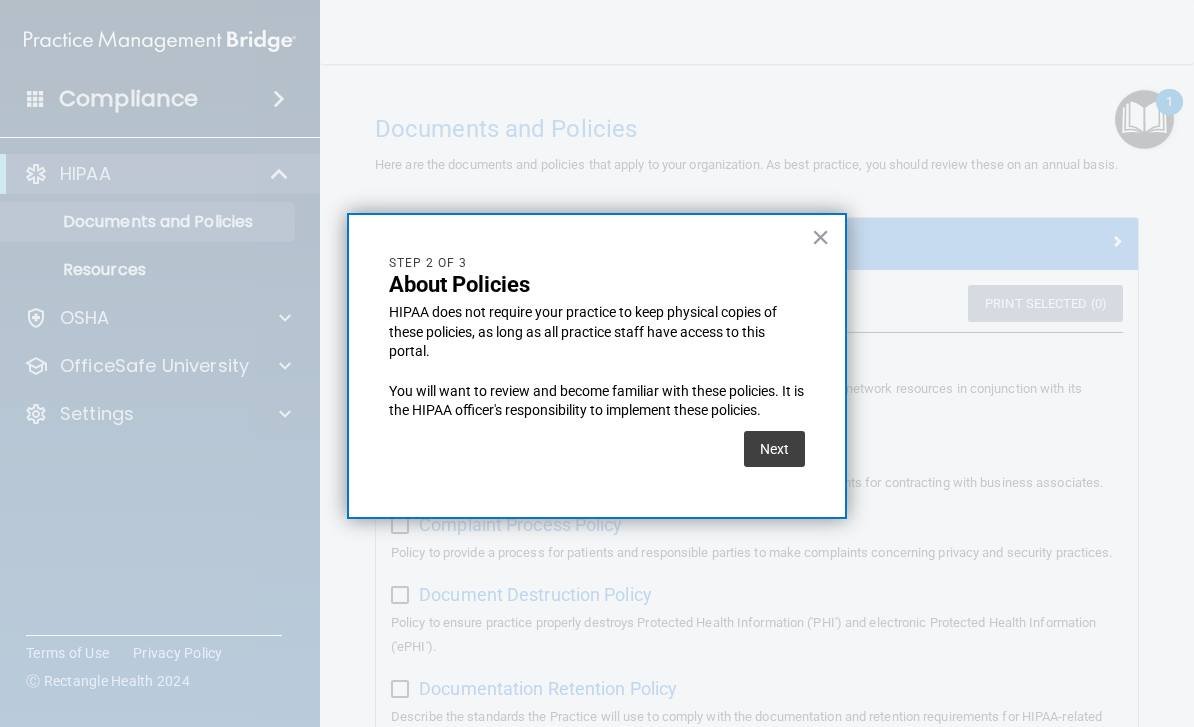 click on "Next" at bounding box center (774, 449) 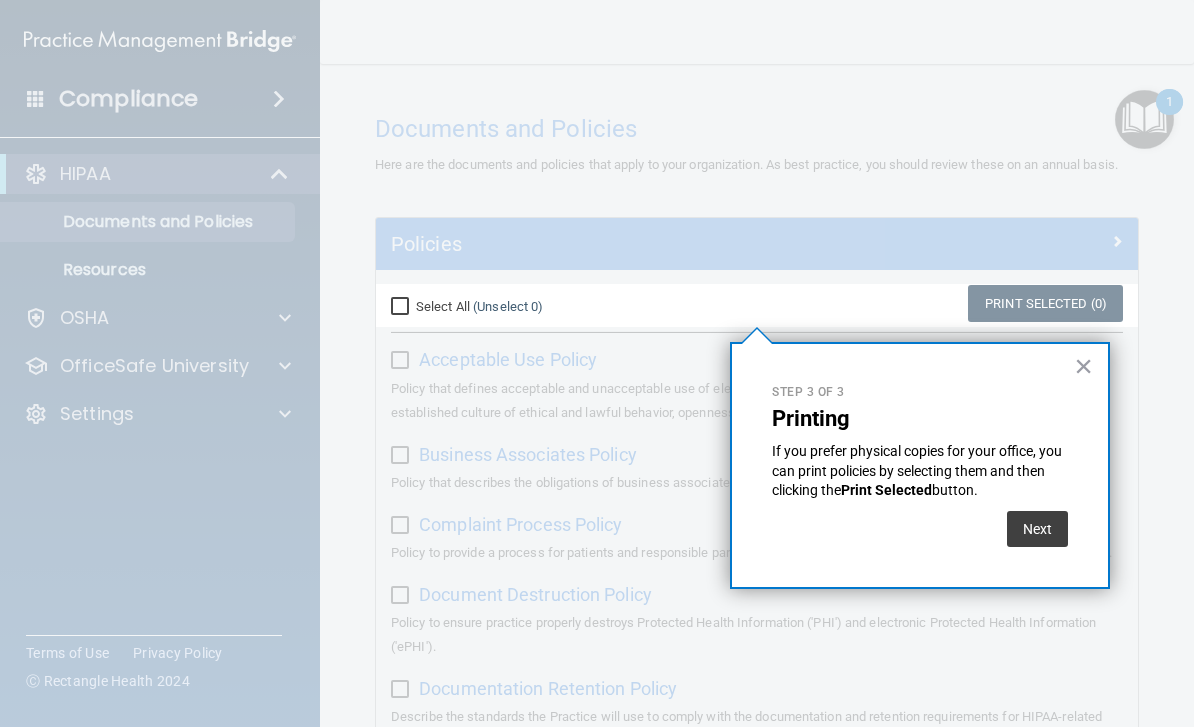 click on "Next" at bounding box center (1037, 529) 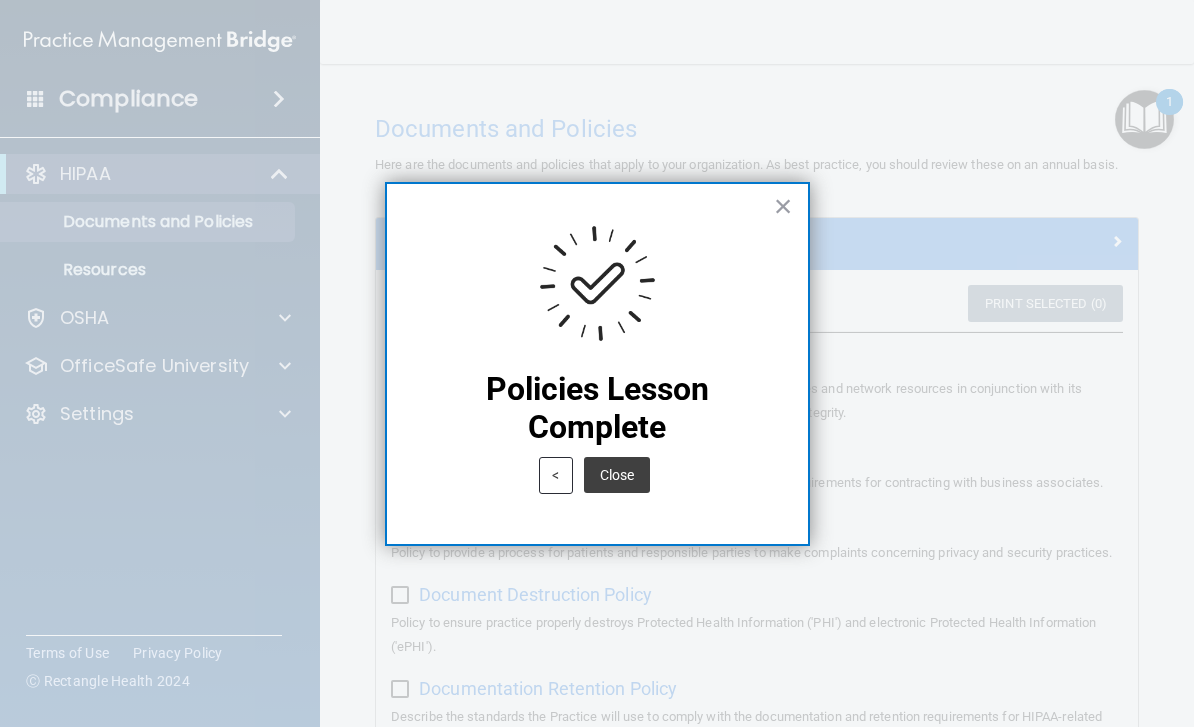 click on "Close" at bounding box center (617, 475) 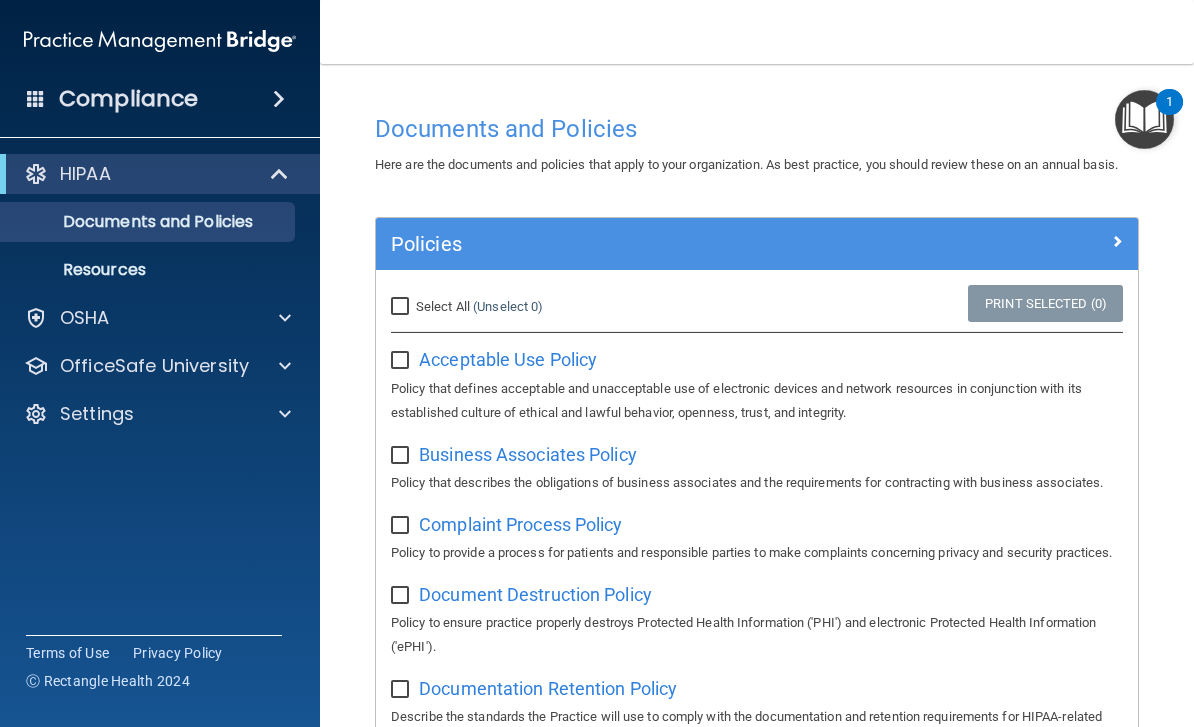 click at bounding box center [1144, 119] 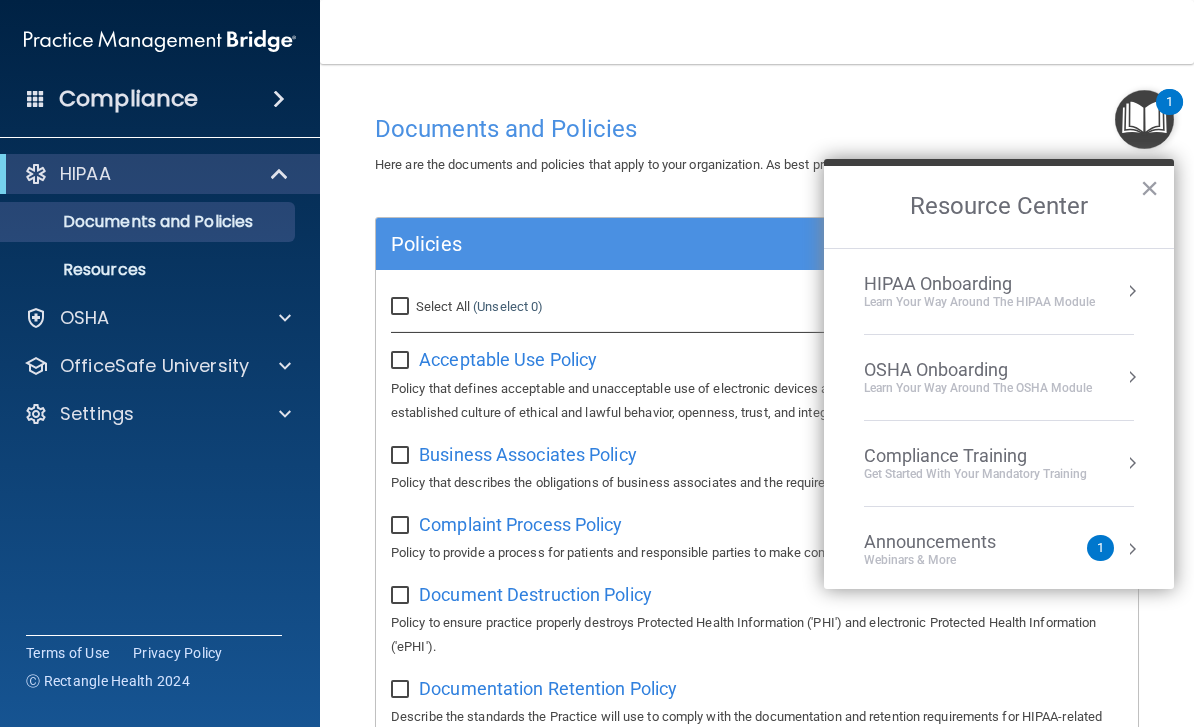 click on "HIPAA Onboarding Learn Your Way around the HIPAA module" at bounding box center [999, 291] 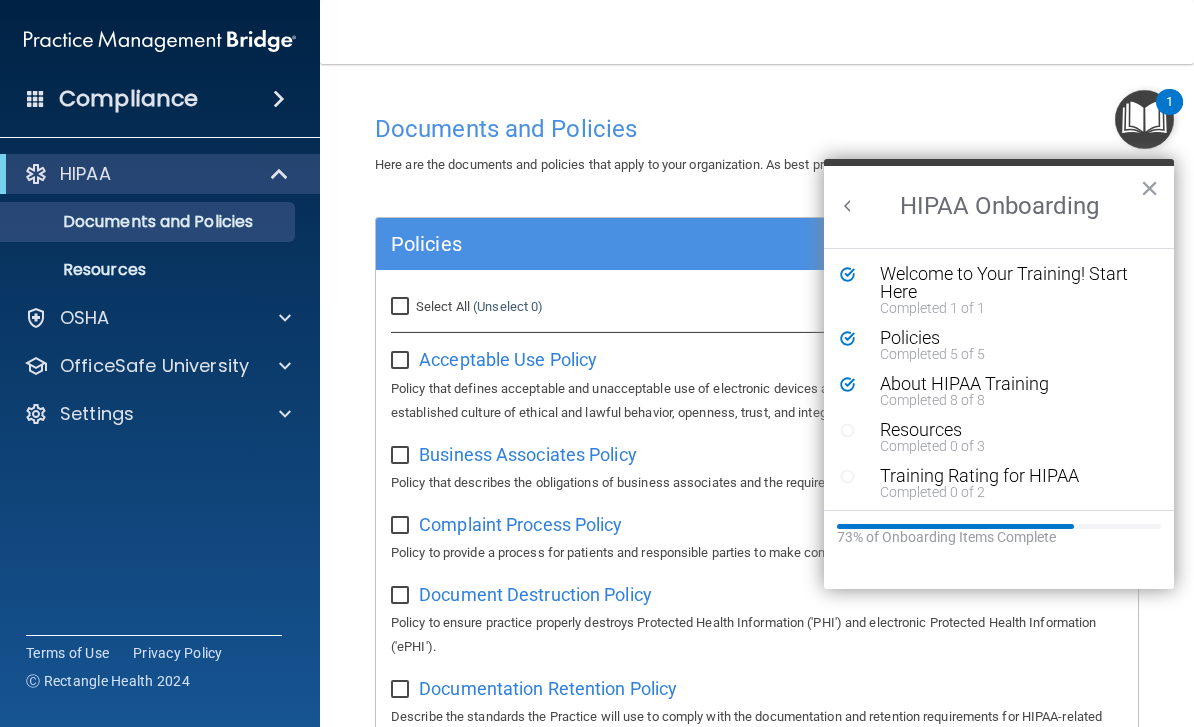 scroll, scrollTop: 0, scrollLeft: 0, axis: both 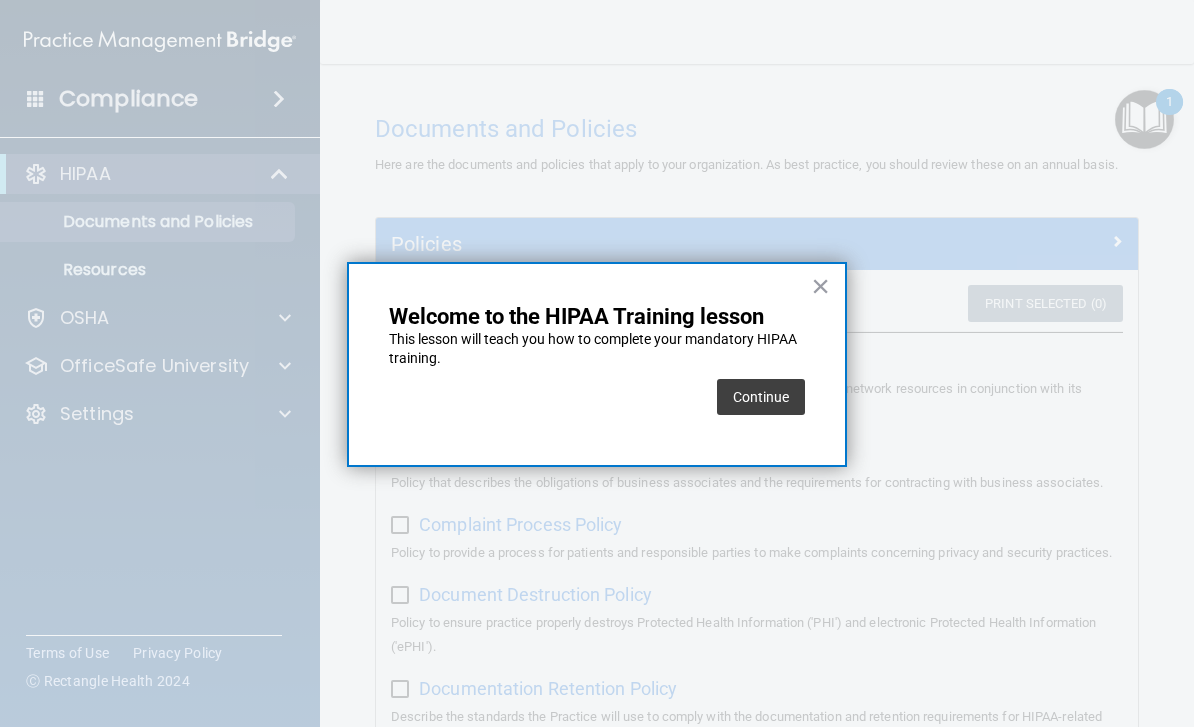 click on "Continue" at bounding box center (761, 397) 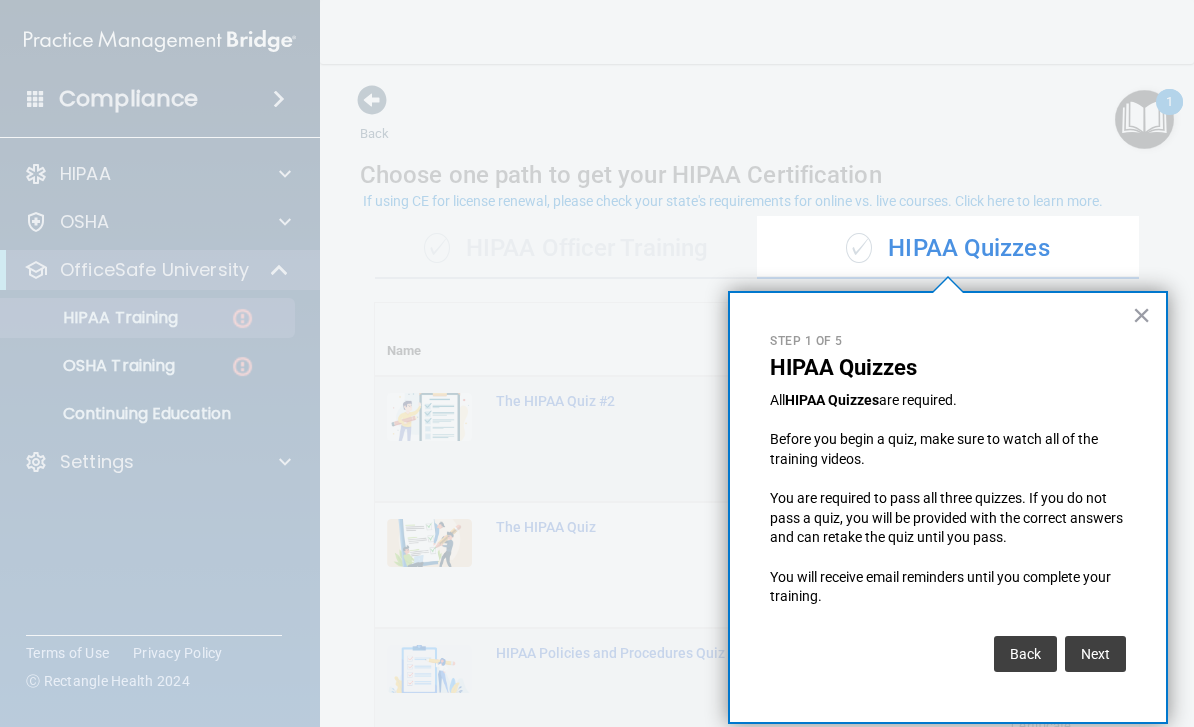click on "All  HIPAA Quizzes  are required. Before you begin a quiz, make sure to watch all of the training videos.  You are required to pass all three quizzes. If you do not pass a quiz, you will be provided with the correct answers and can retake the quiz until you pass.  You will receive email reminders until you complete your training." at bounding box center (948, 508) 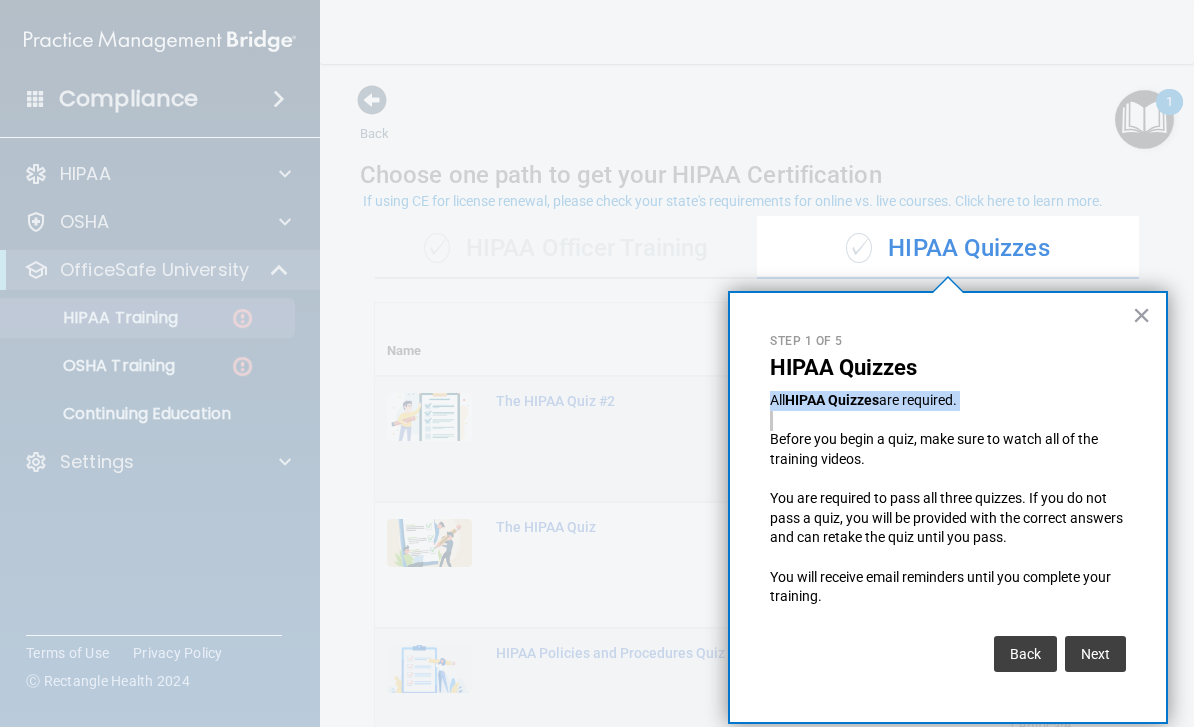 click on "HIPAA Quizzes" at bounding box center [948, 368] 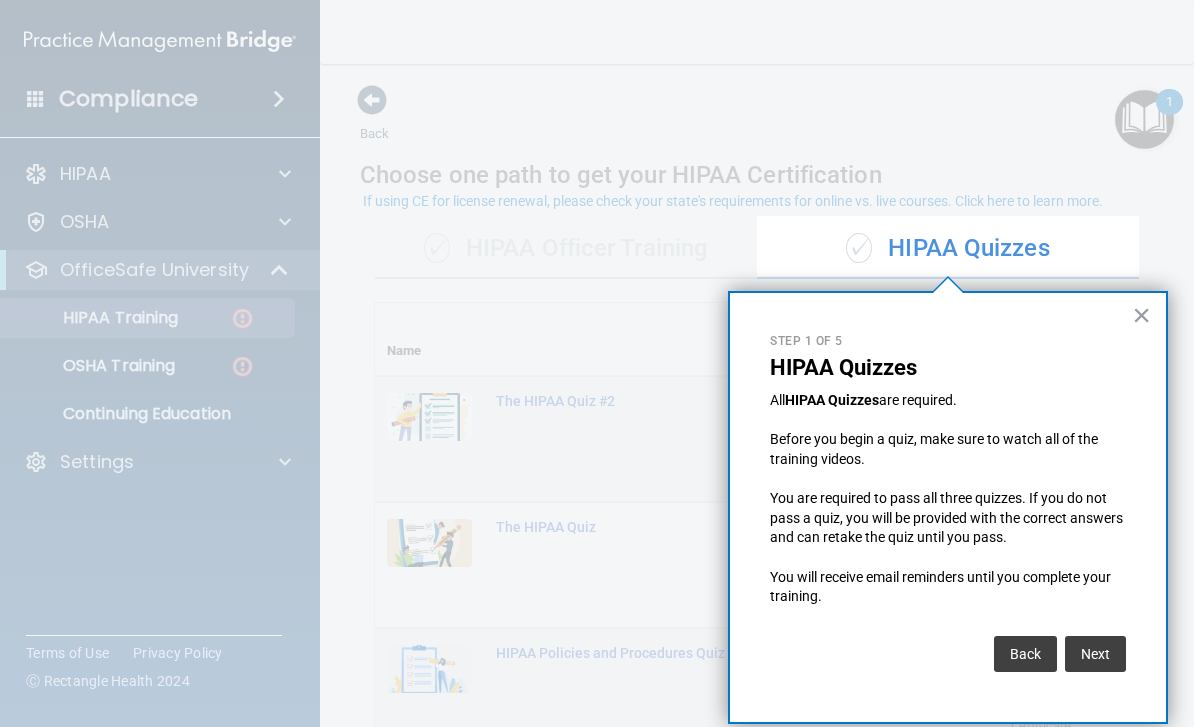 click on "Next" at bounding box center [1095, 654] 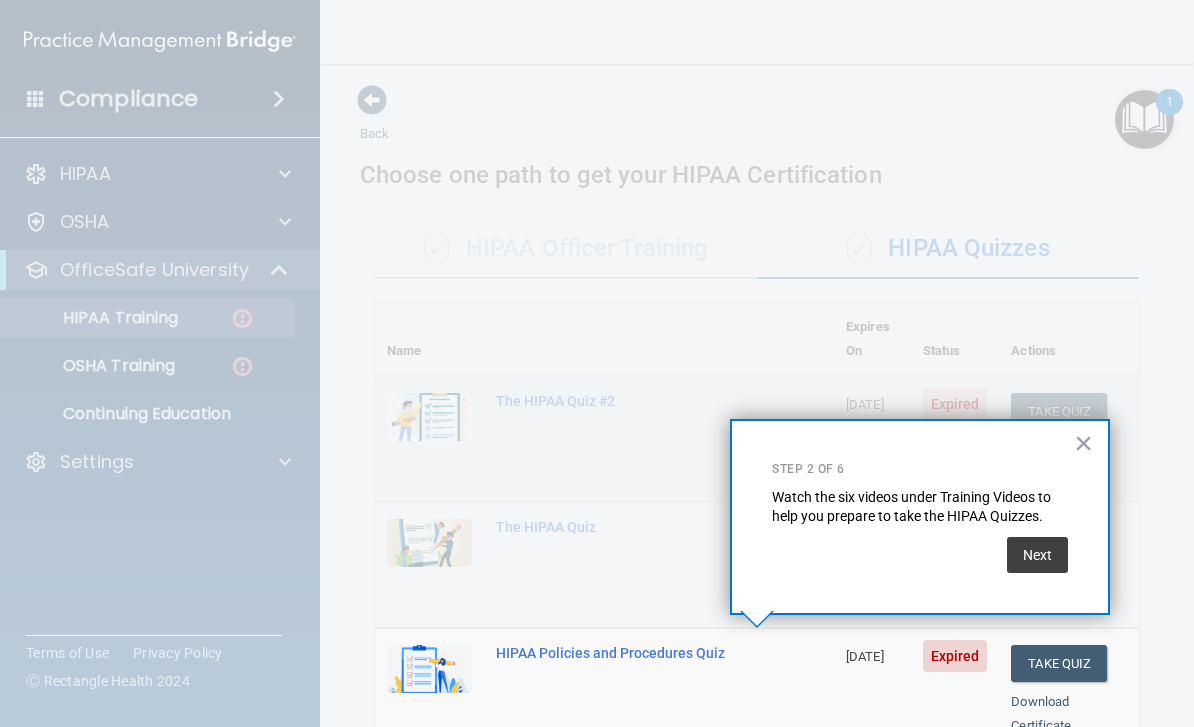 scroll, scrollTop: 736, scrollLeft: 0, axis: vertical 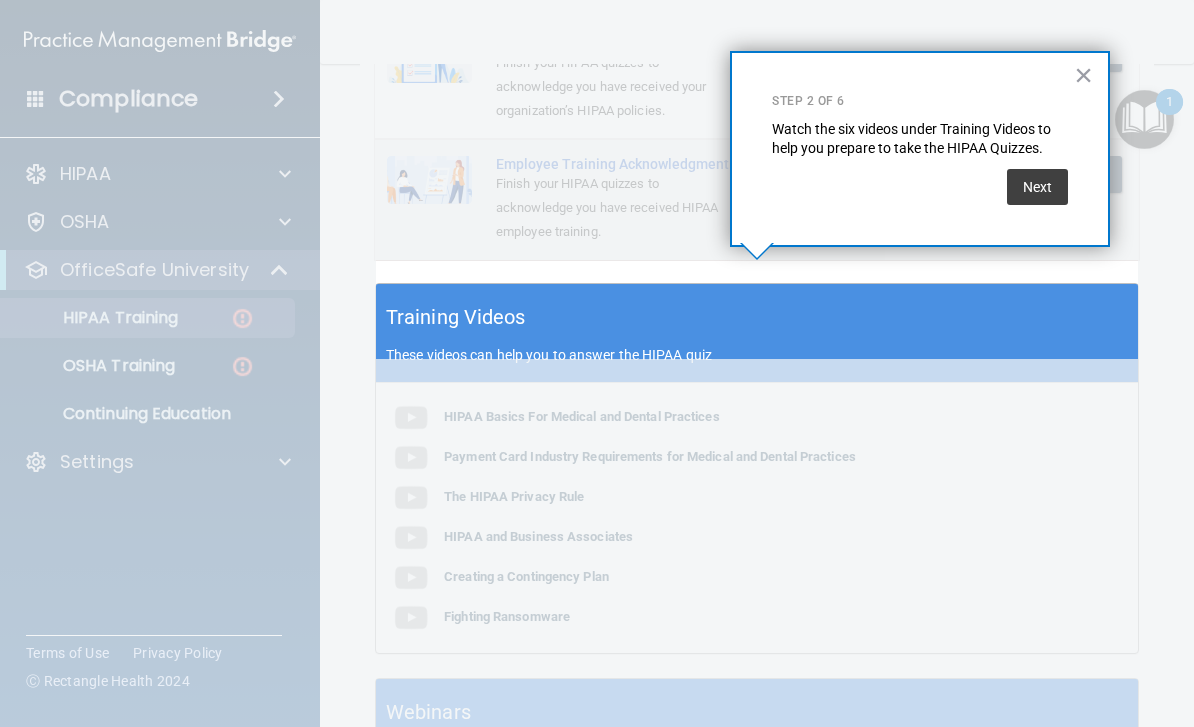 click on "Next" at bounding box center (1037, 187) 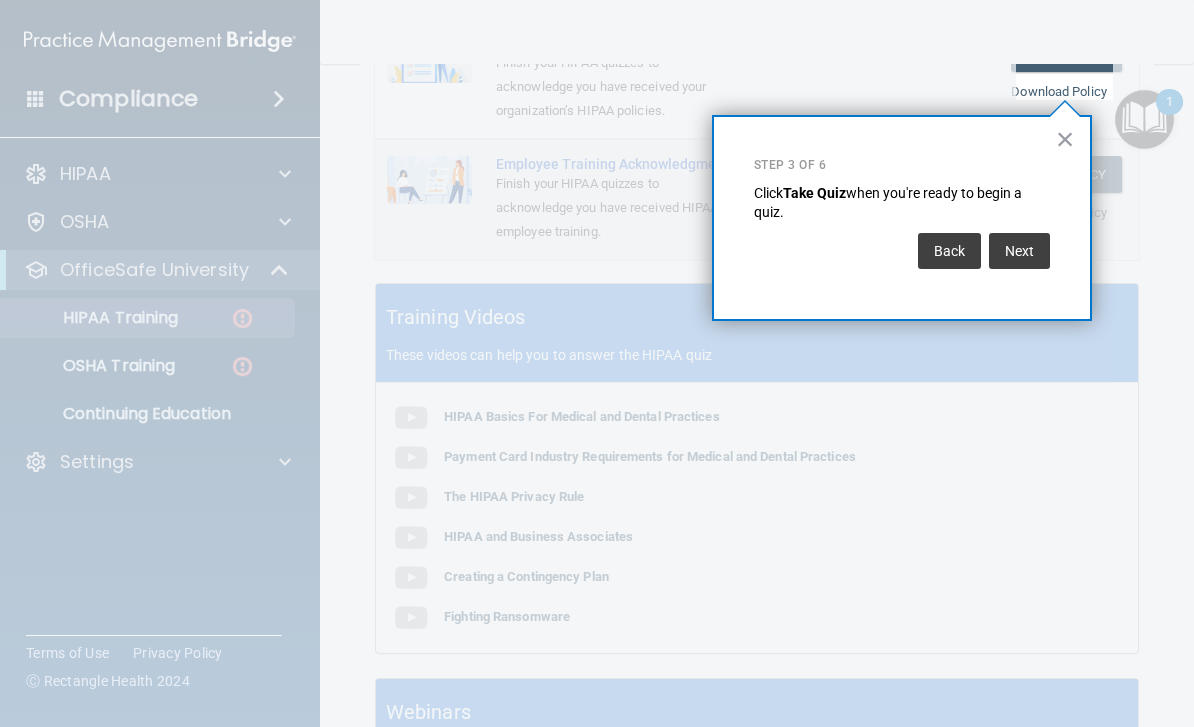 scroll, scrollTop: 0, scrollLeft: 0, axis: both 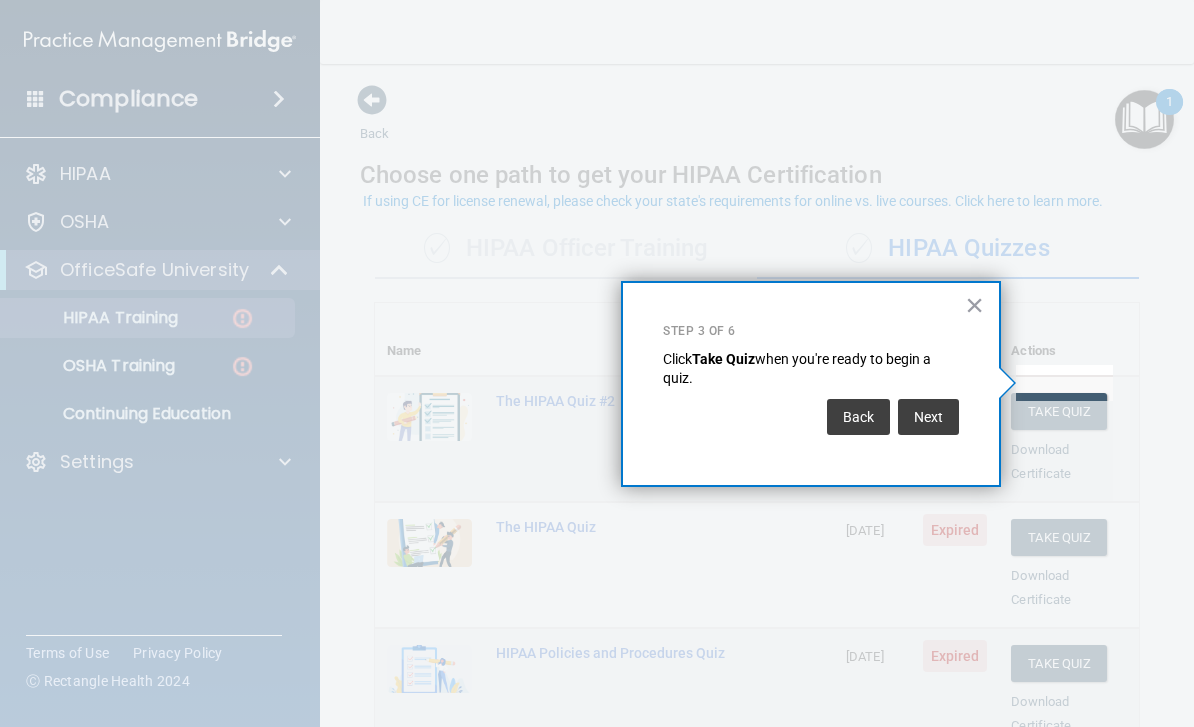 click on "Next" at bounding box center [928, 417] 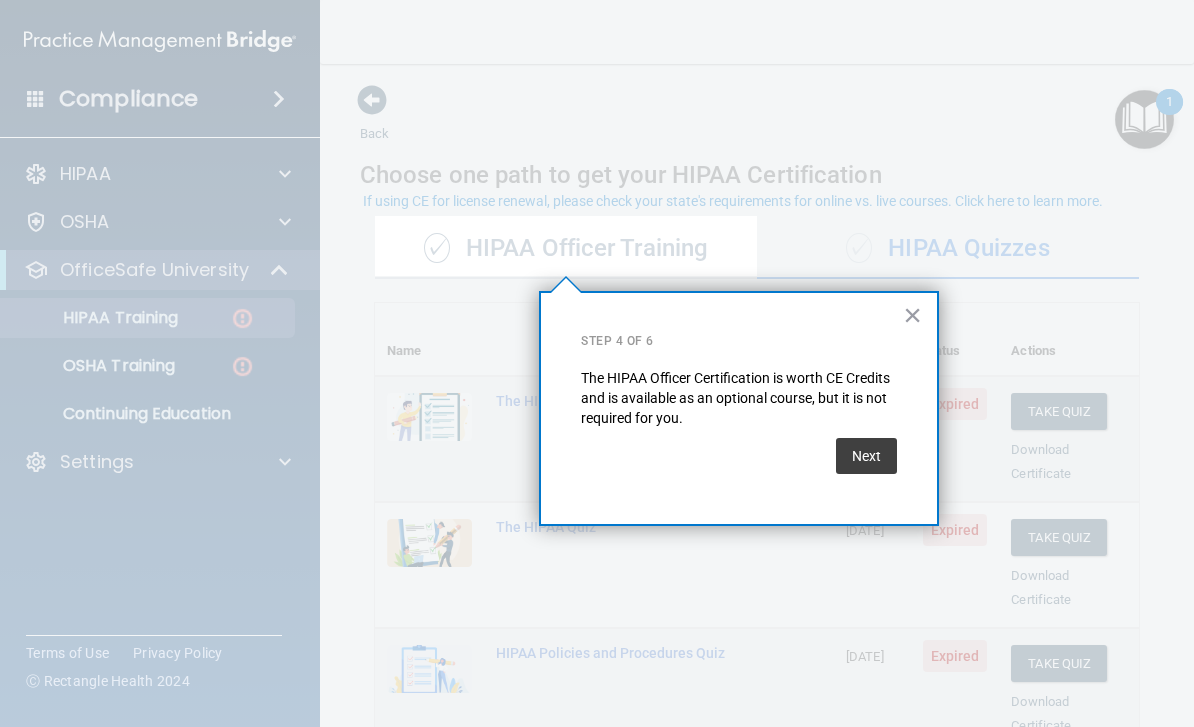 click on "Next" at bounding box center (866, 456) 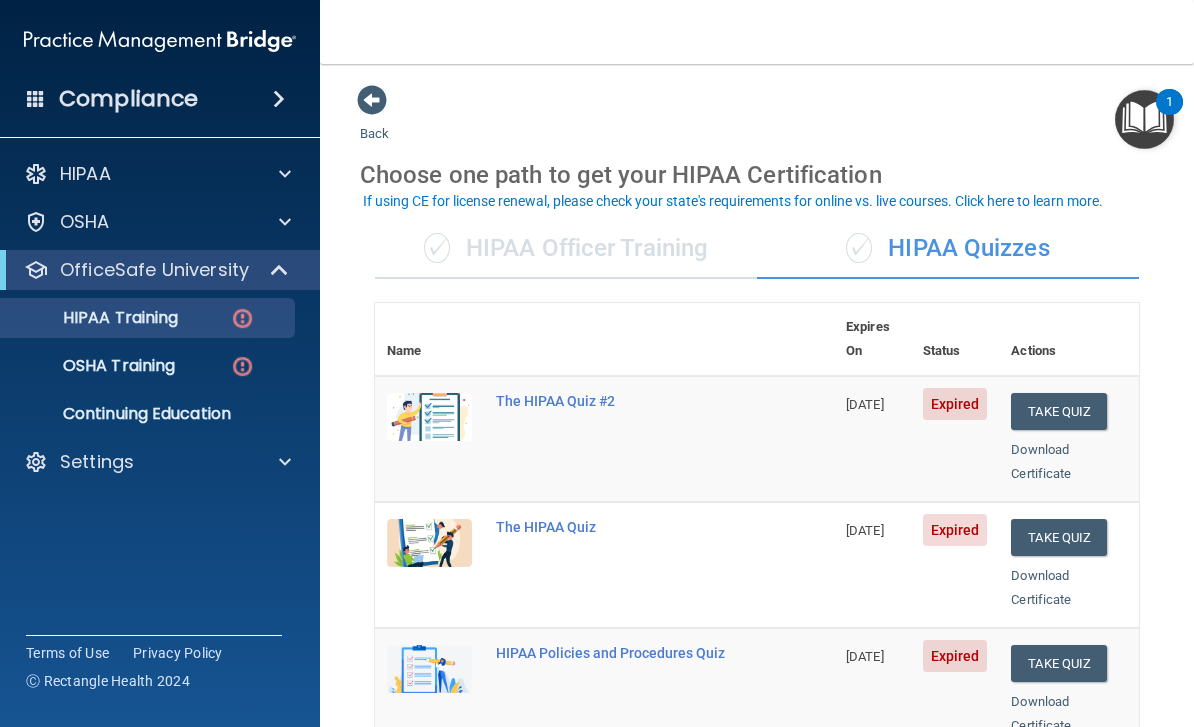 click on "Take Quiz" at bounding box center (1059, 411) 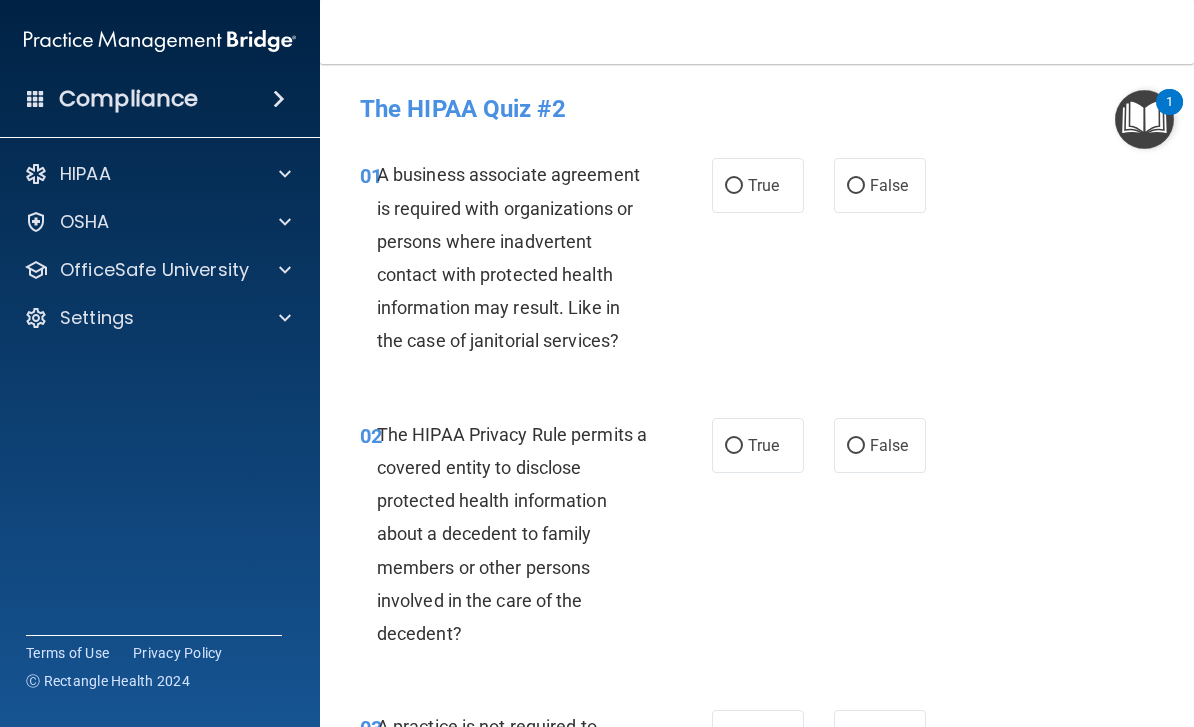 click on "False" at bounding box center [856, 186] 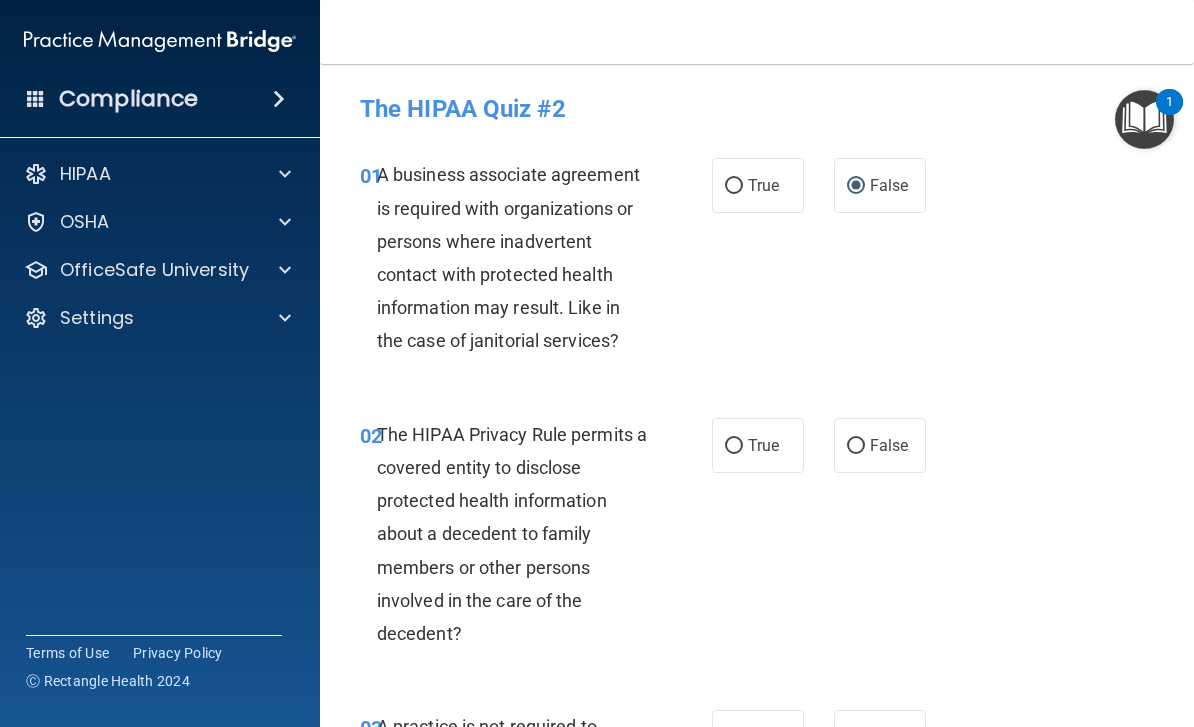 click on "True" at bounding box center (734, 186) 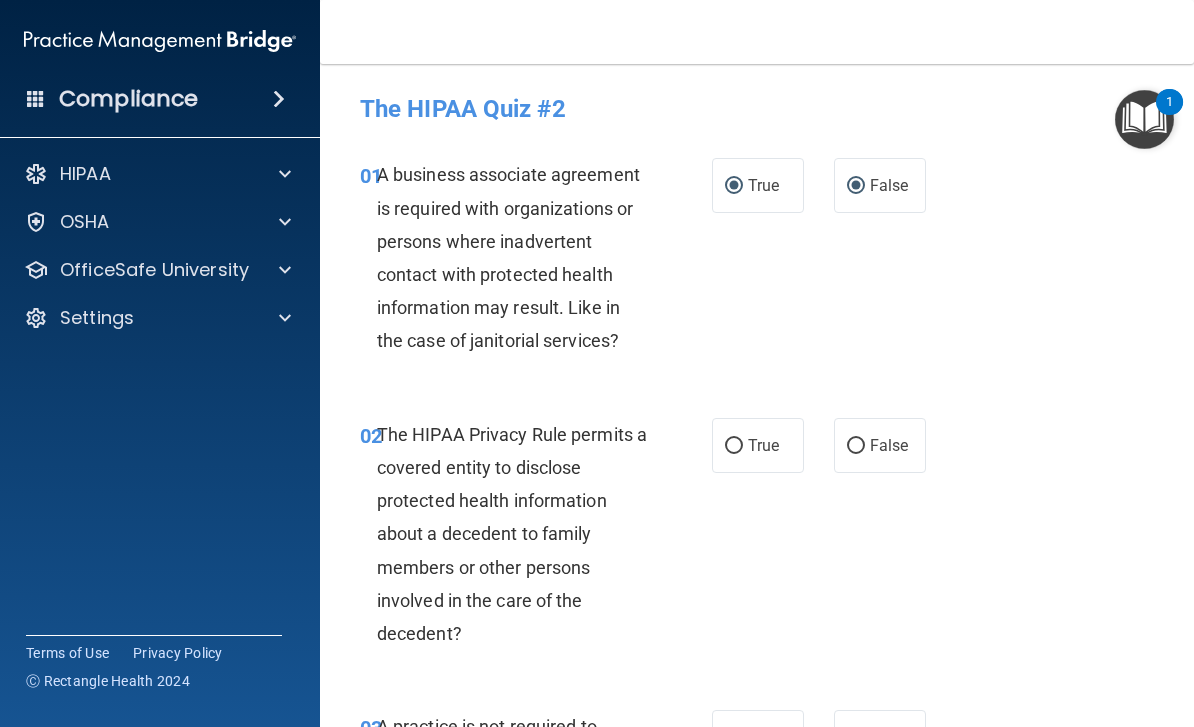 radio on "false" 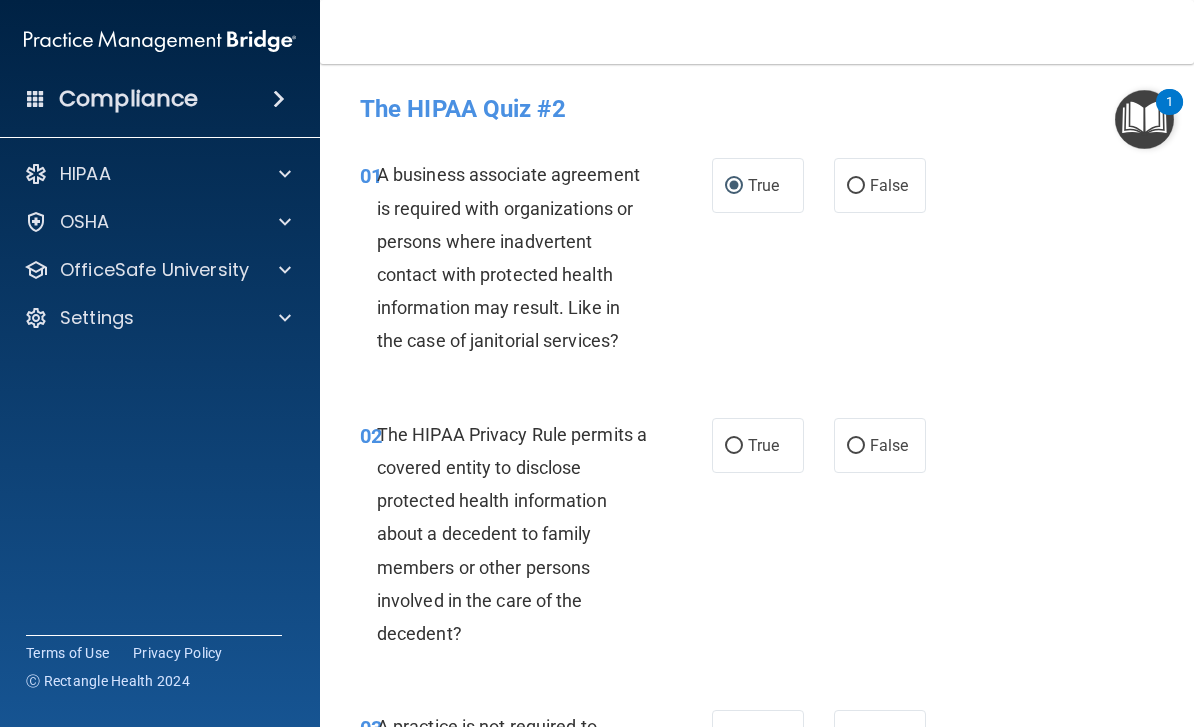 click on "True" at bounding box center [734, 446] 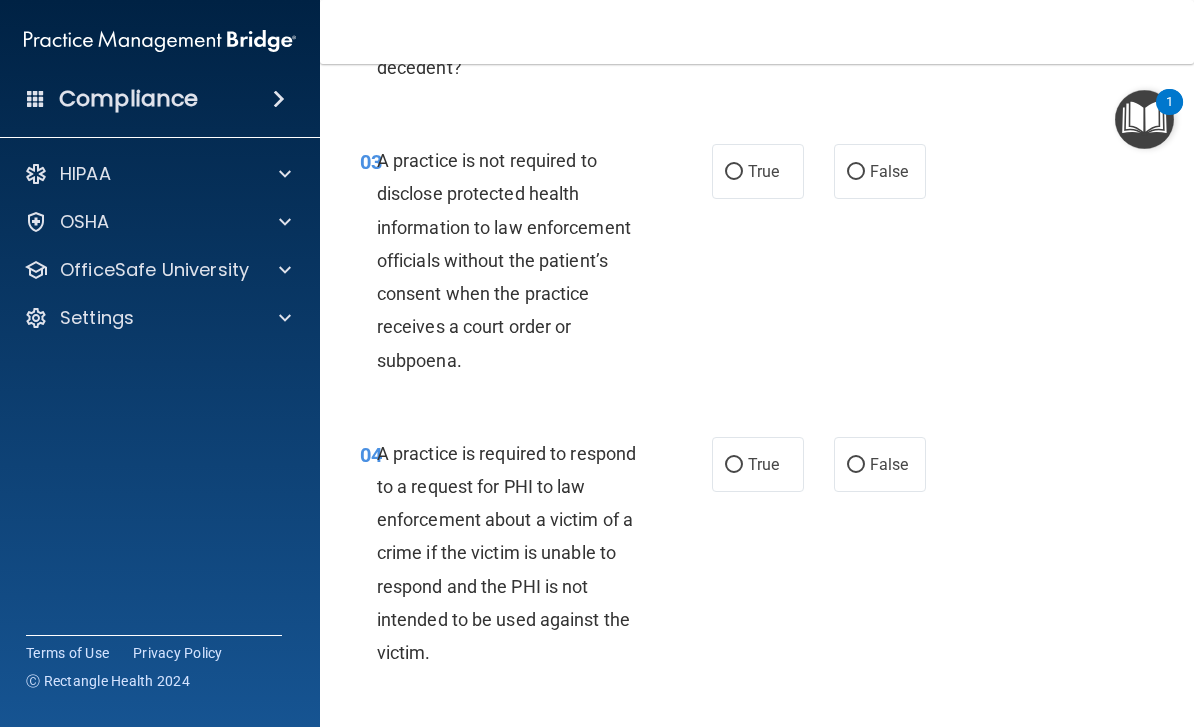 scroll, scrollTop: 567, scrollLeft: 0, axis: vertical 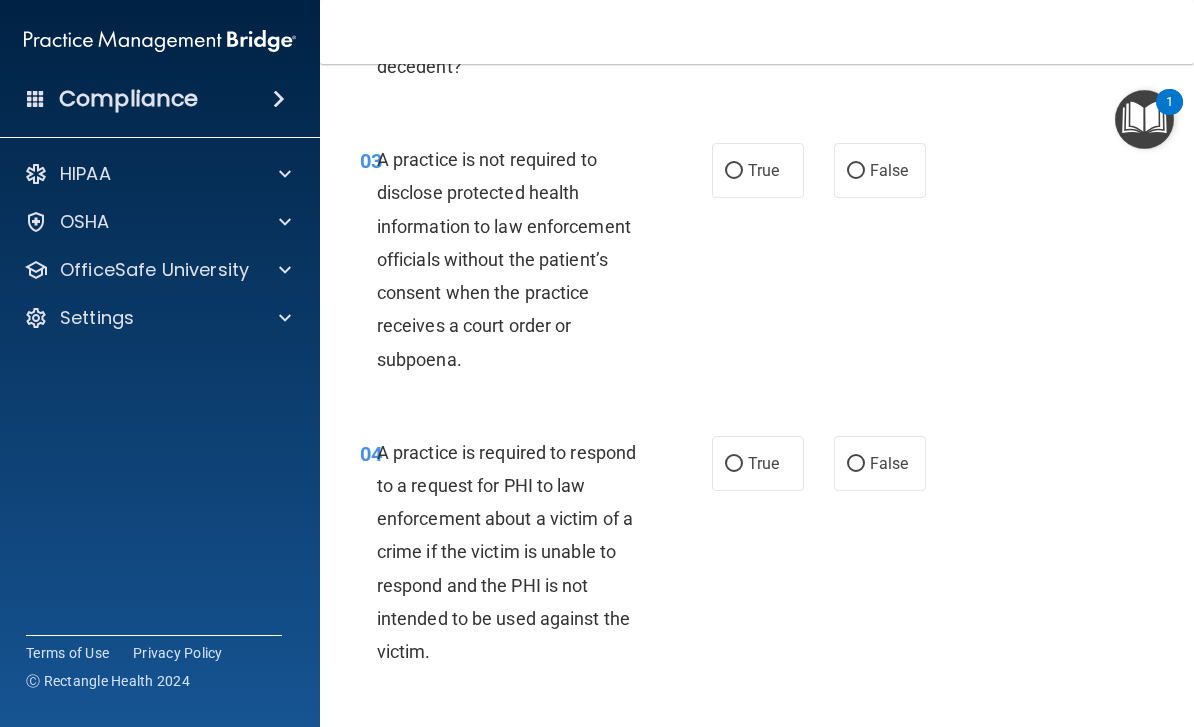 click on "False" at bounding box center (856, 171) 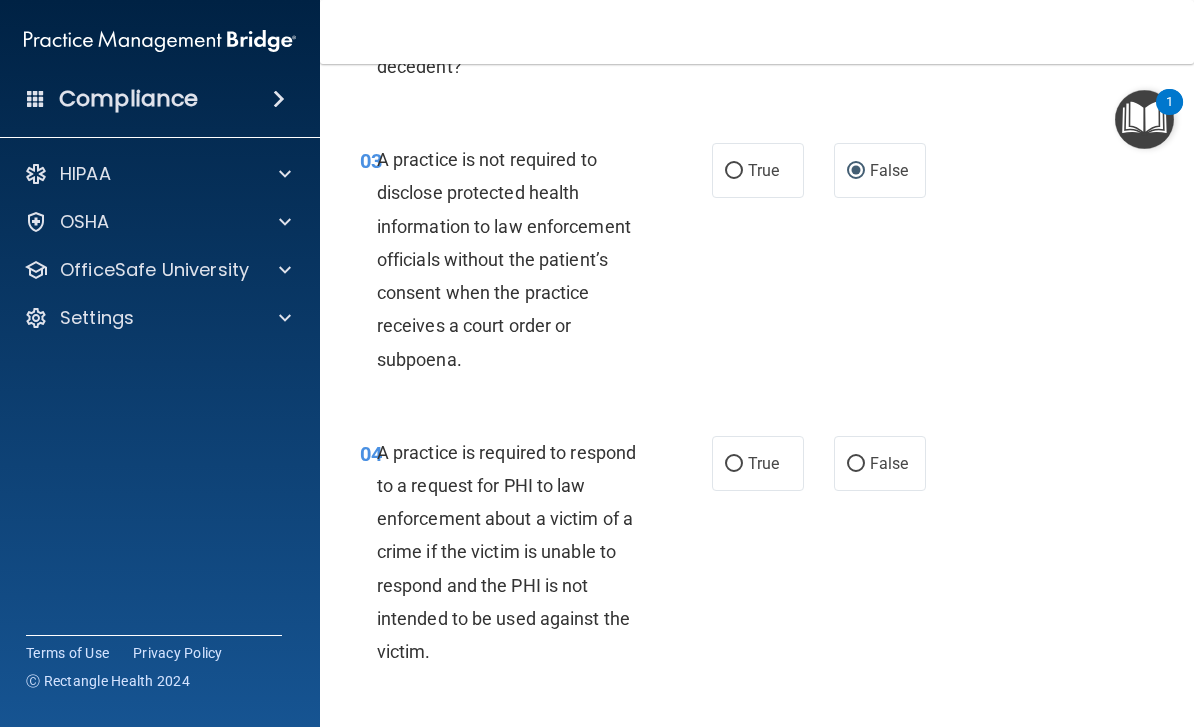 click on "False" at bounding box center (856, 464) 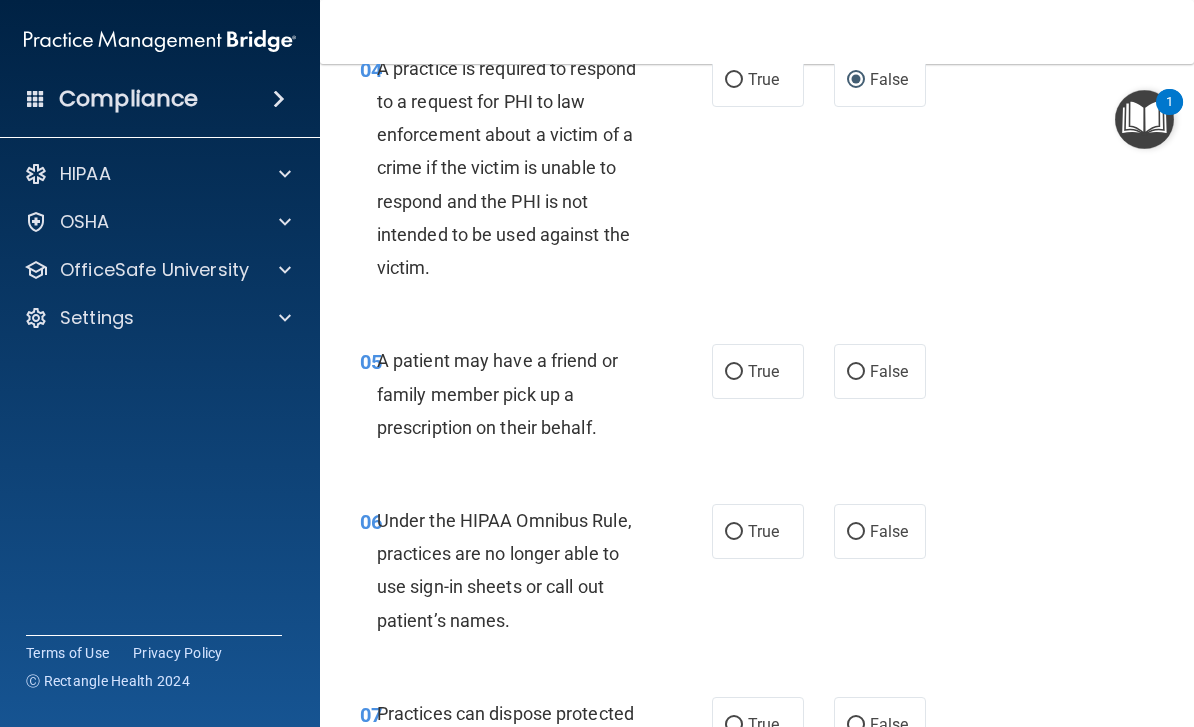 scroll, scrollTop: 952, scrollLeft: 0, axis: vertical 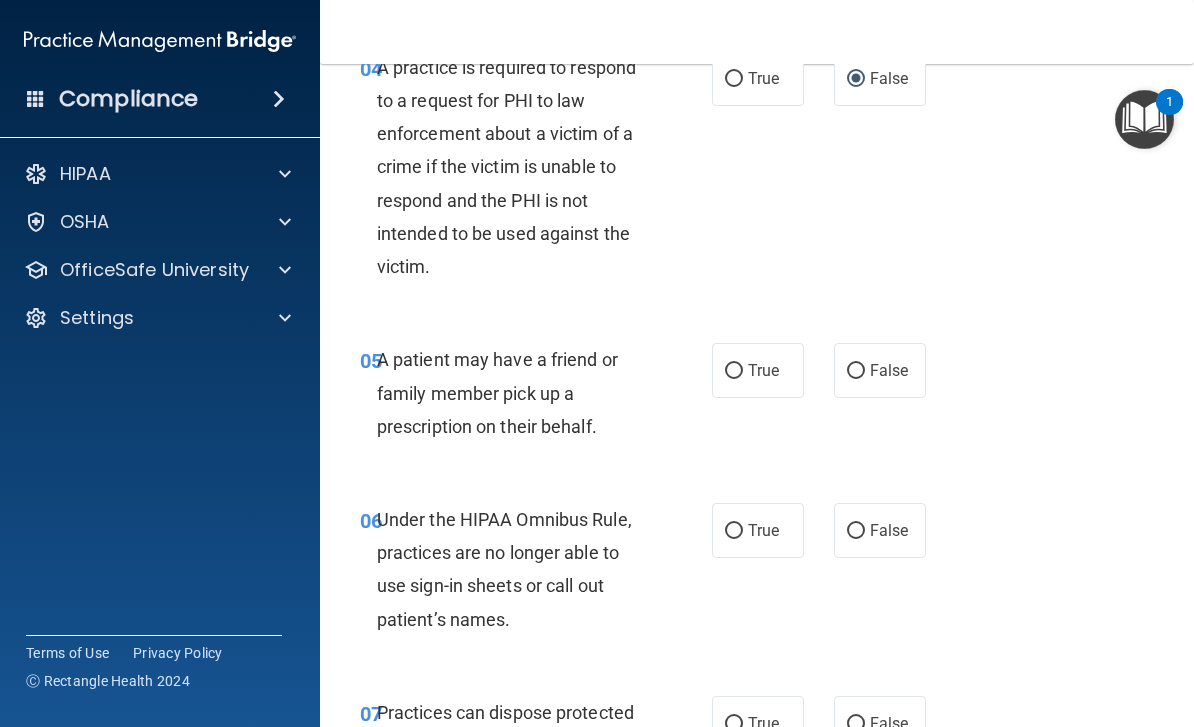 click on "True" at bounding box center (758, 370) 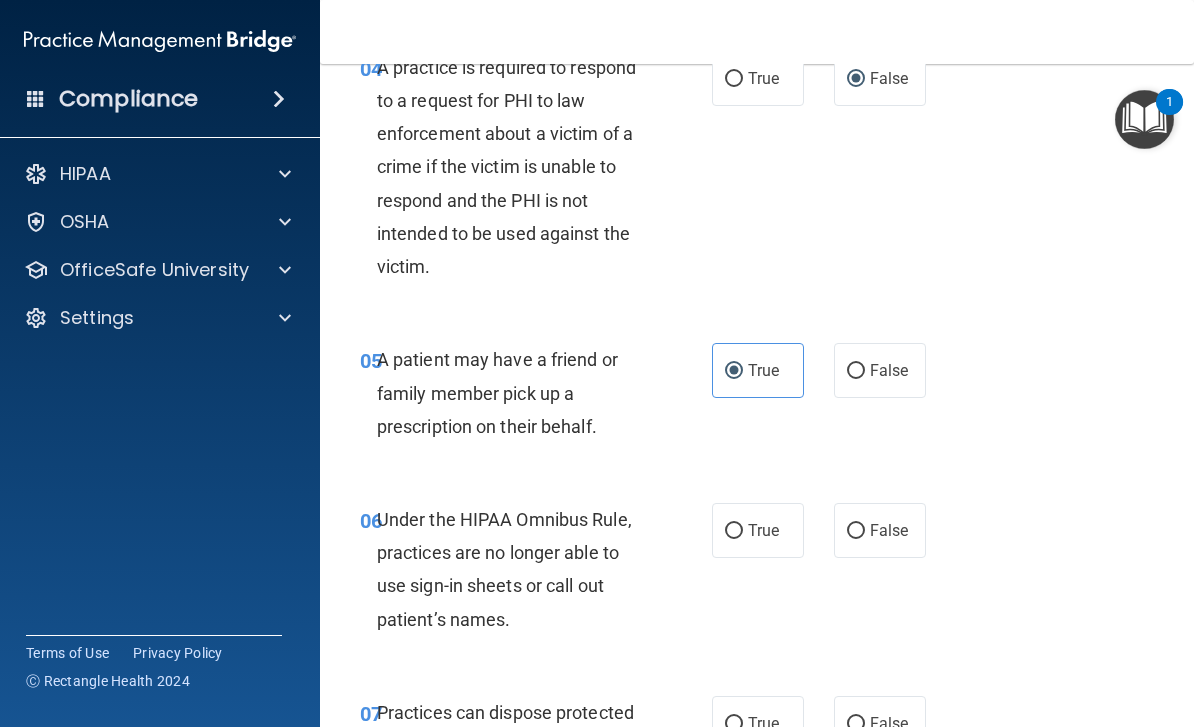 click on "False" at bounding box center (856, 531) 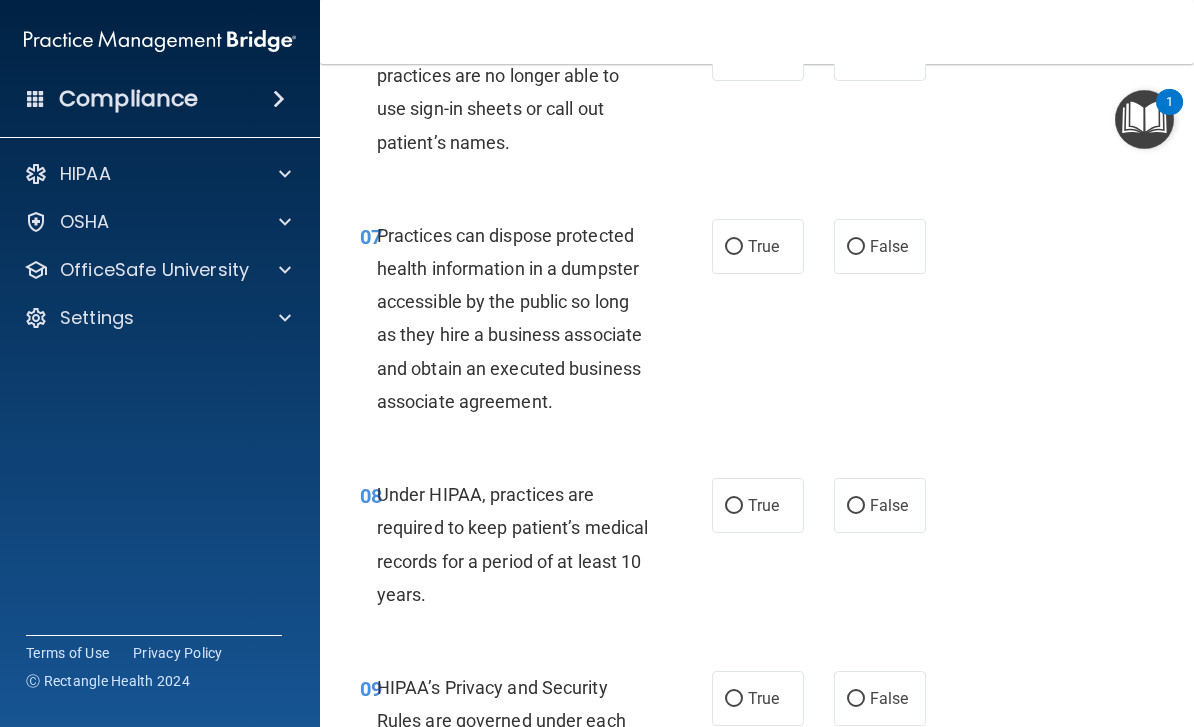 scroll, scrollTop: 1424, scrollLeft: 0, axis: vertical 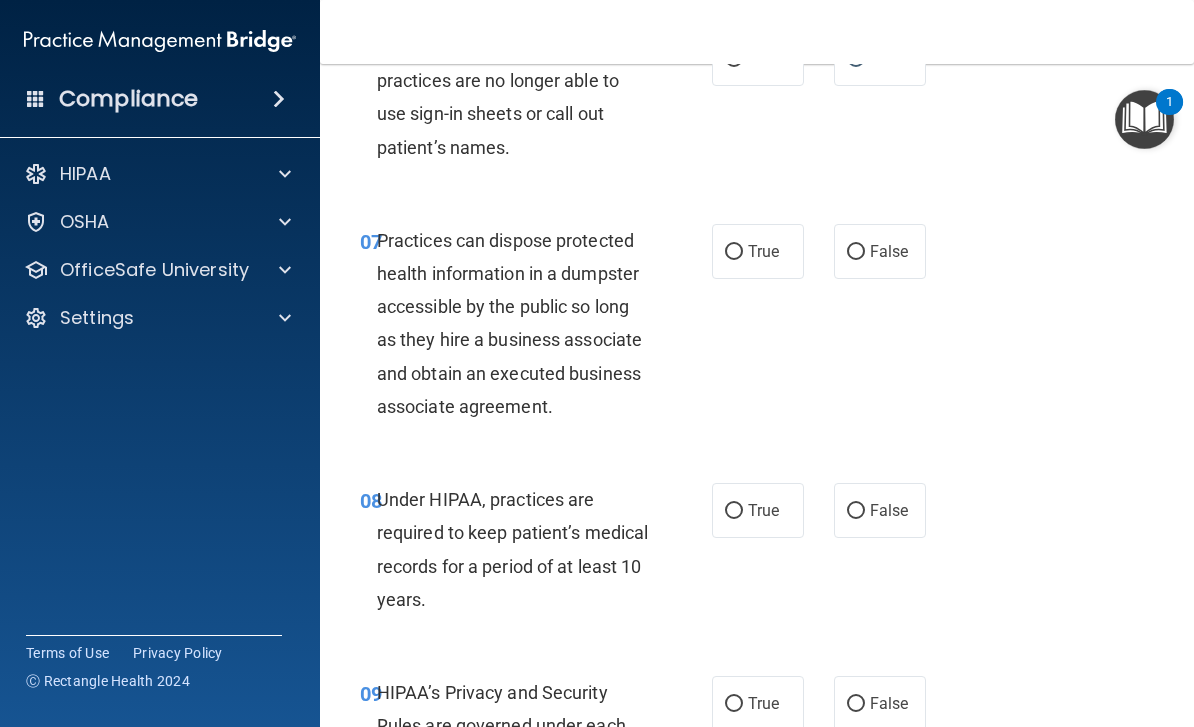 click on "False" at bounding box center (856, 252) 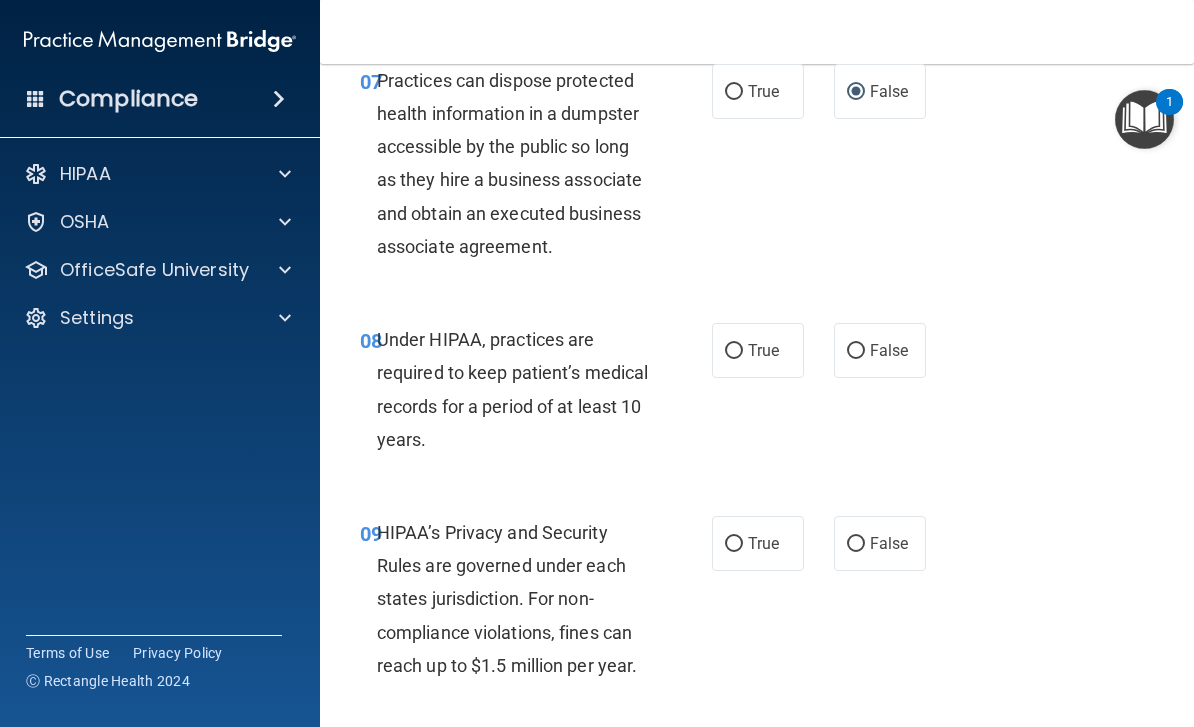 scroll, scrollTop: 1588, scrollLeft: 0, axis: vertical 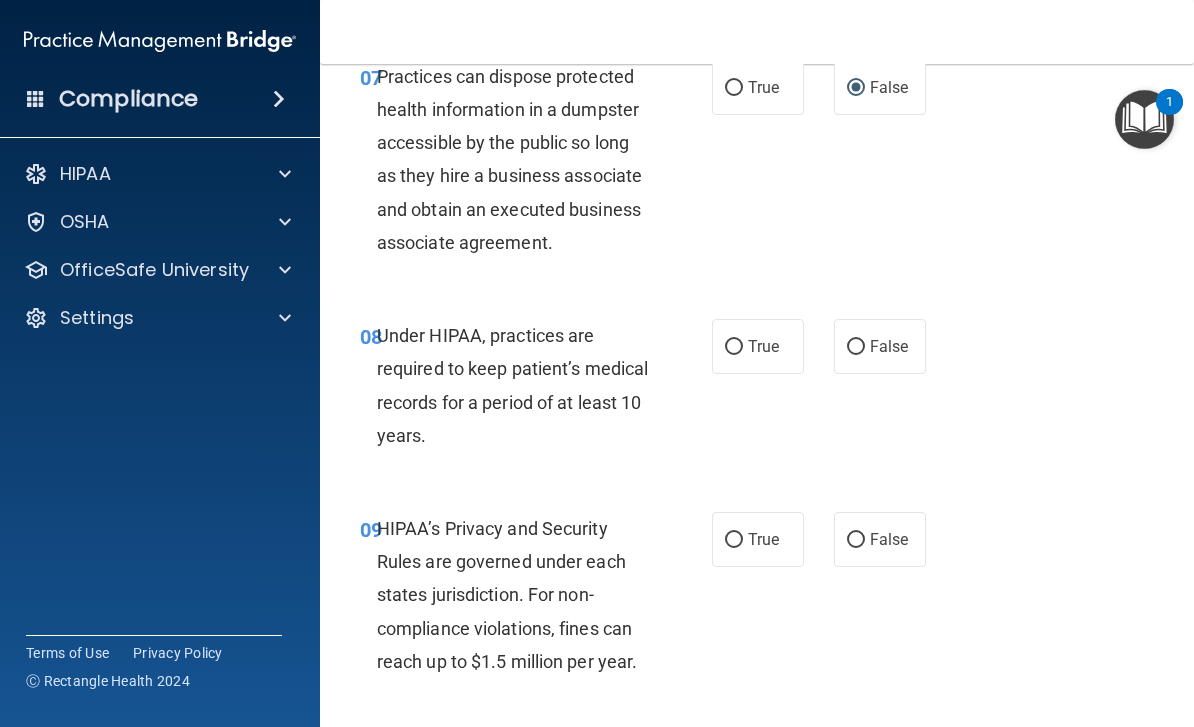 click on "True" at bounding box center (734, 347) 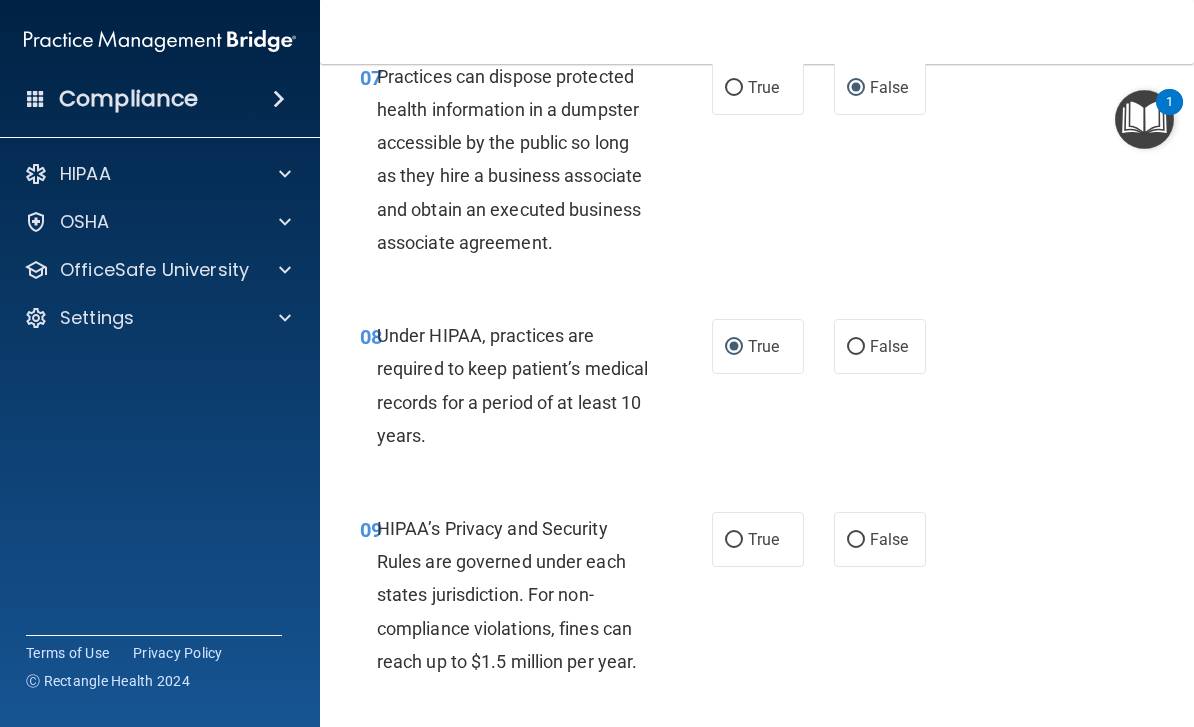 click on "False" at bounding box center [856, 347] 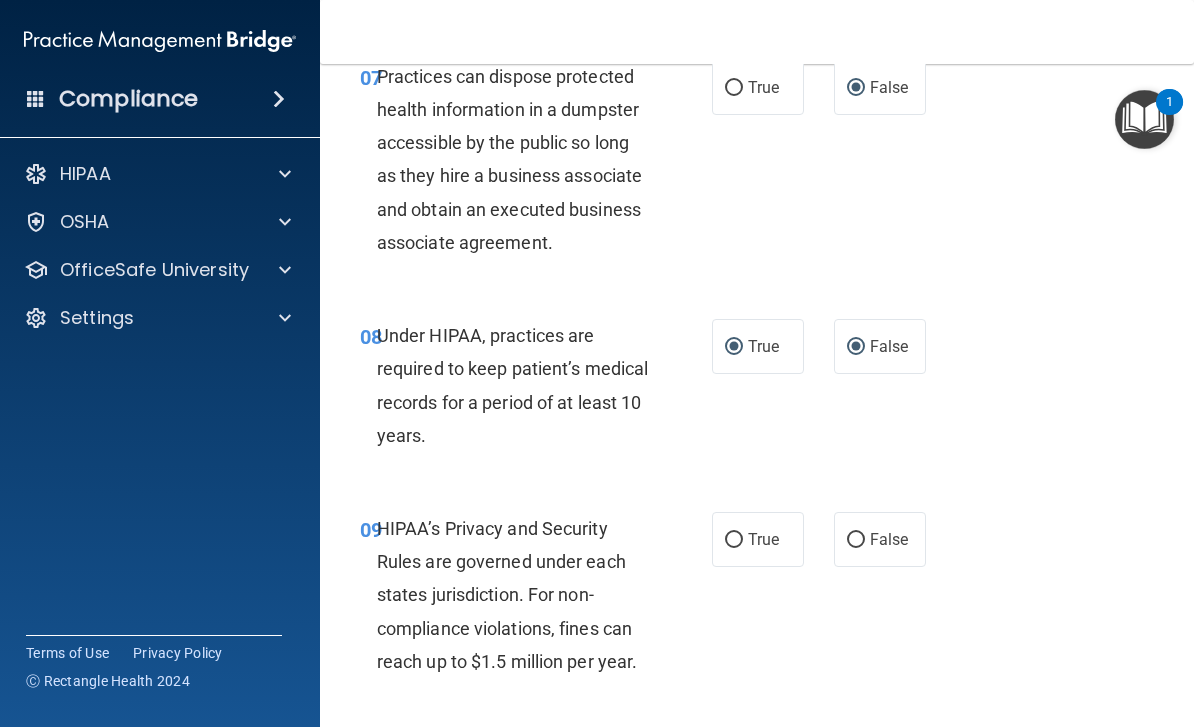 radio on "false" 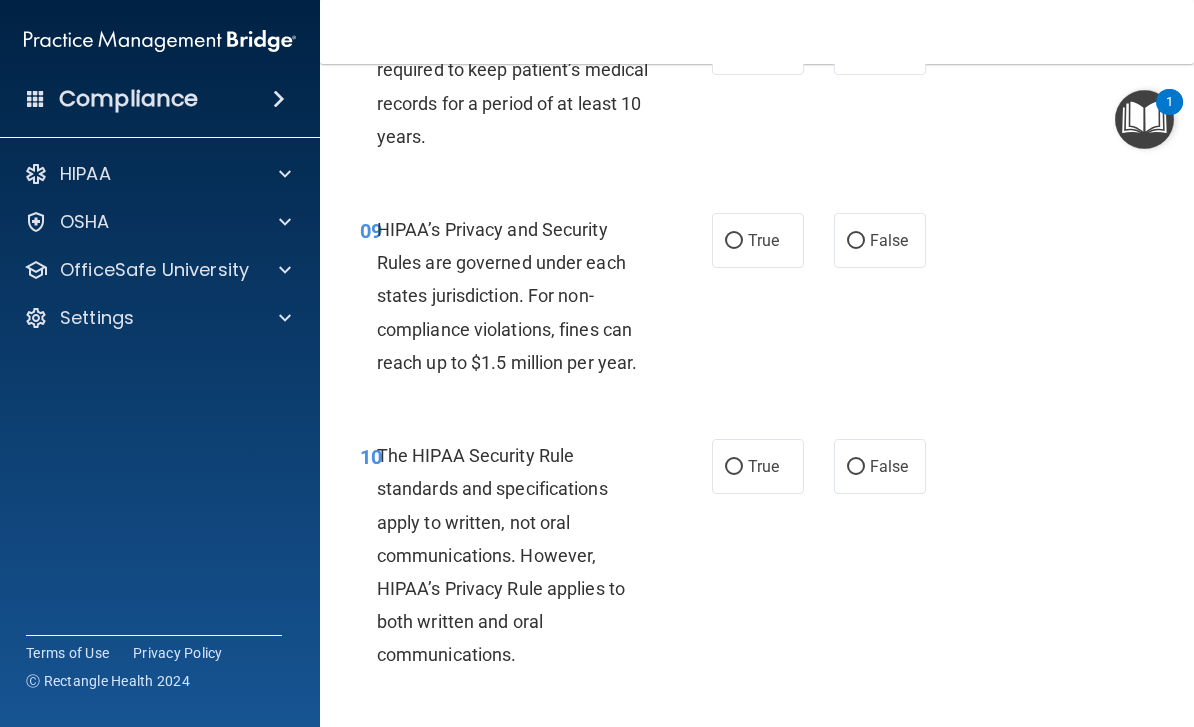 scroll, scrollTop: 1888, scrollLeft: 0, axis: vertical 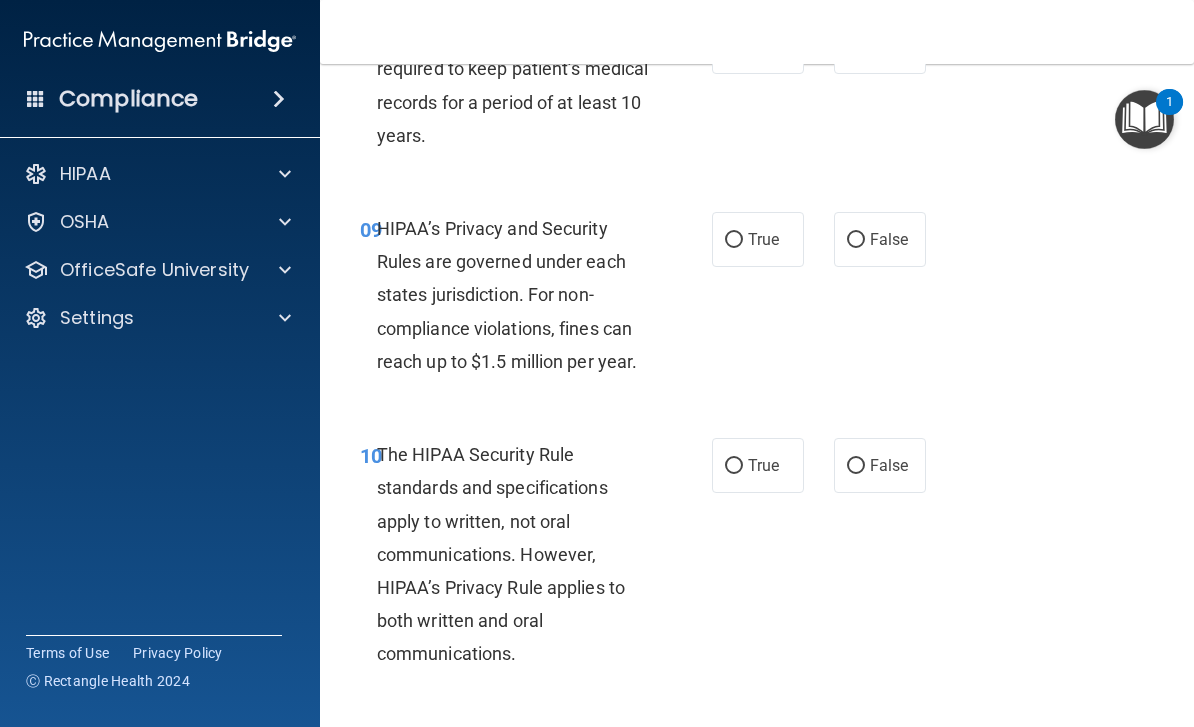 click on "False" at bounding box center (856, 240) 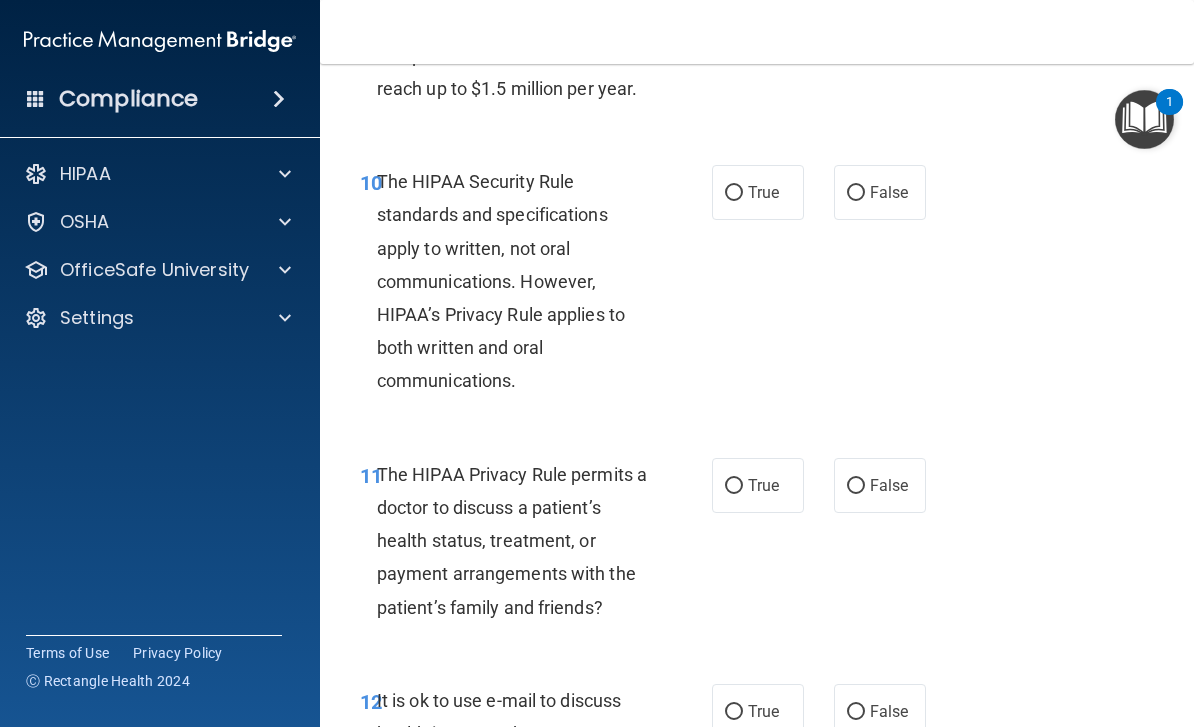 scroll, scrollTop: 2162, scrollLeft: 0, axis: vertical 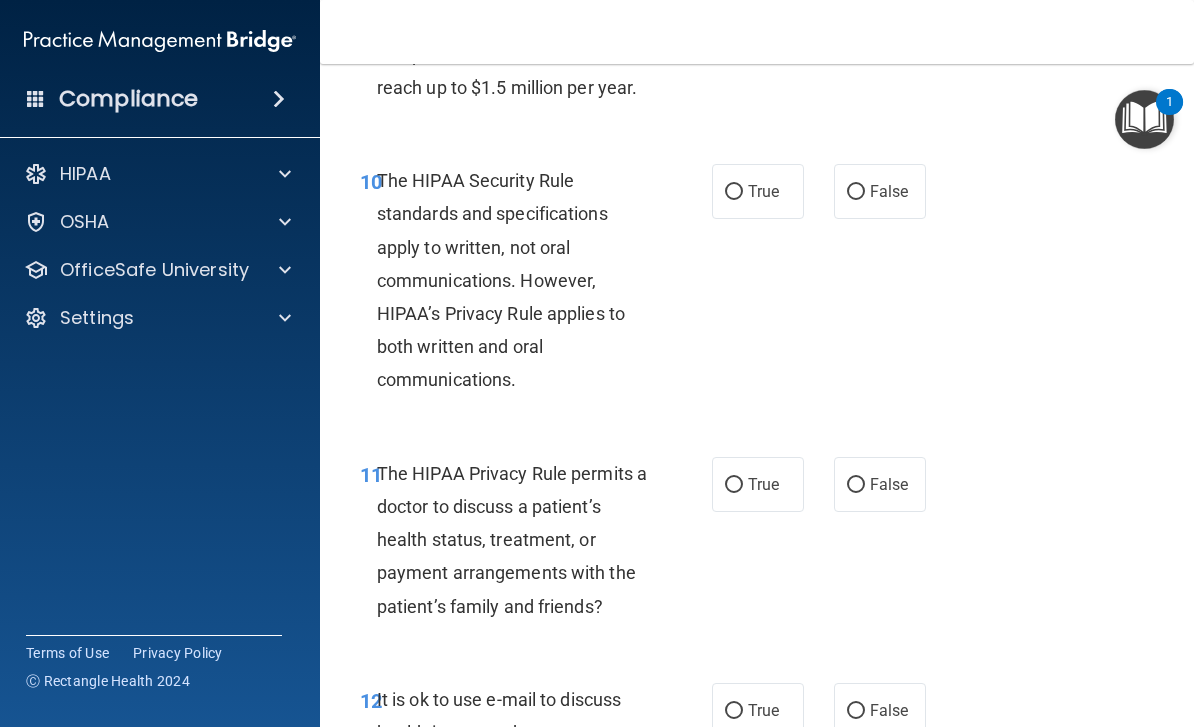 click on "True" at bounding box center [734, 192] 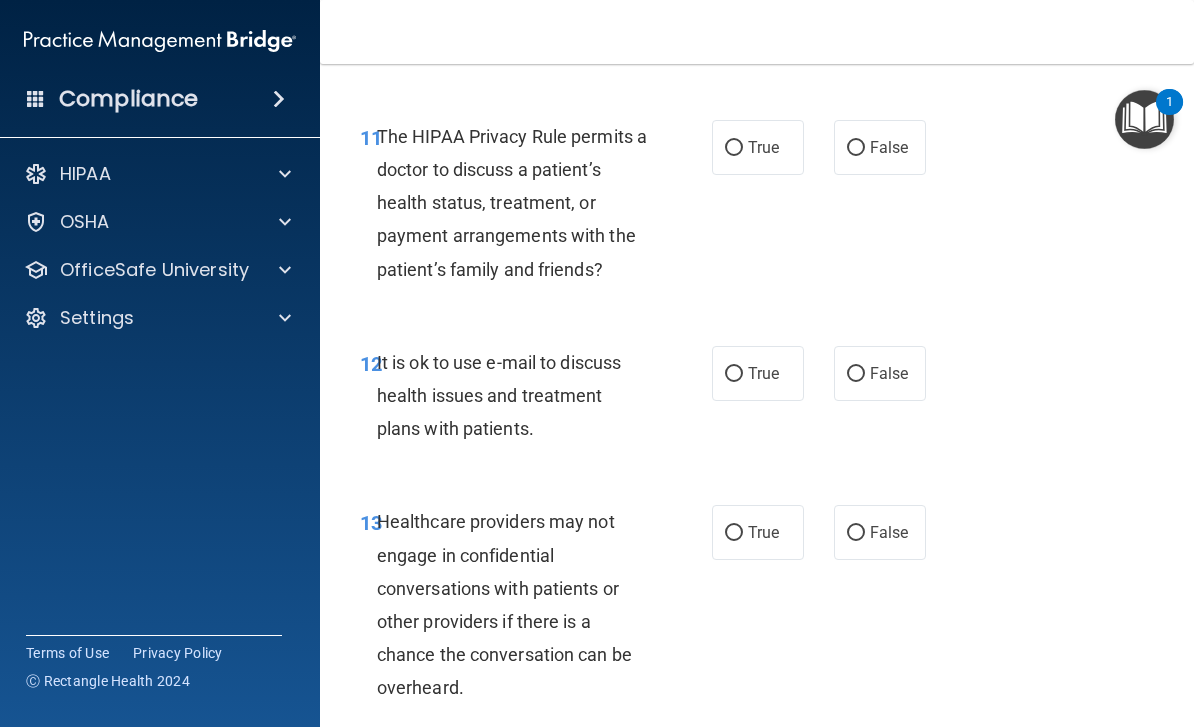 scroll, scrollTop: 2501, scrollLeft: 0, axis: vertical 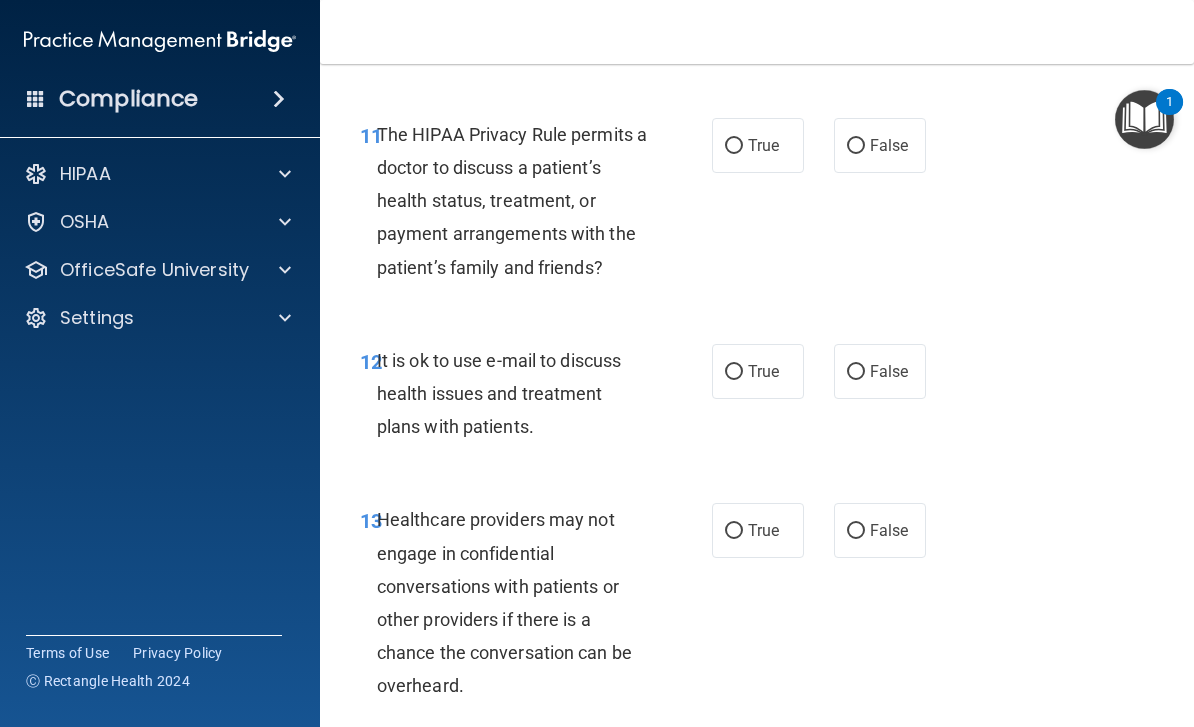 click on "True" at bounding box center [734, 146] 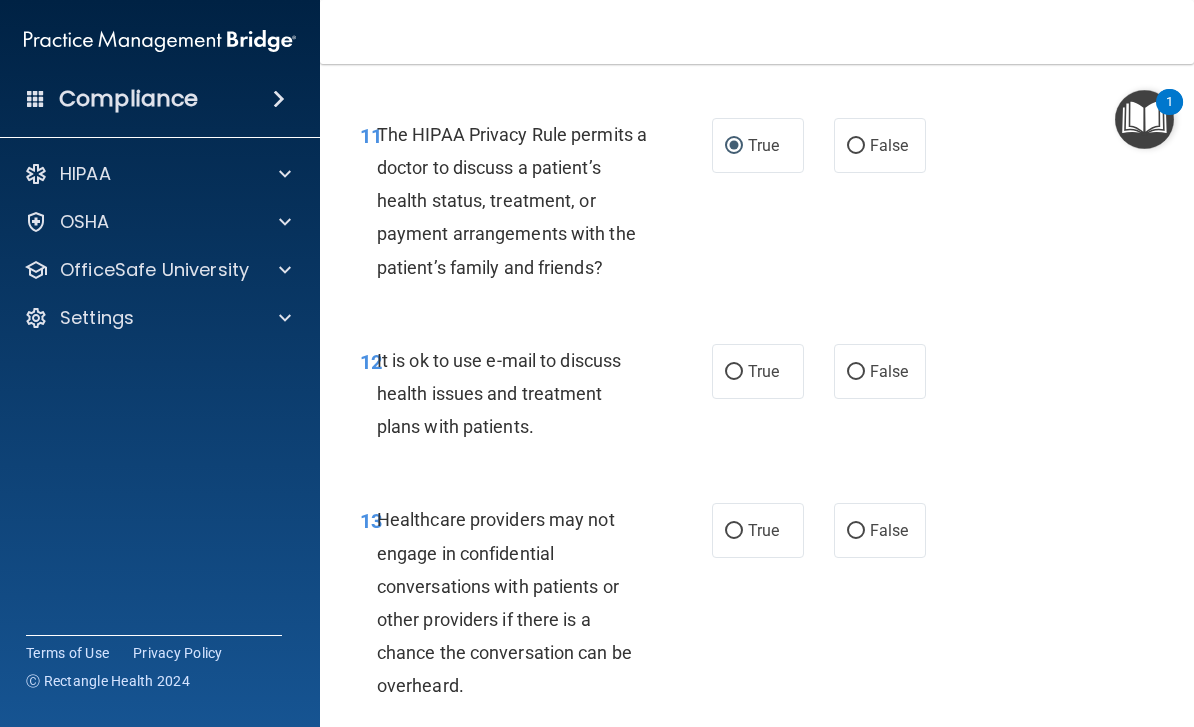 click on "False" at bounding box center (889, 145) 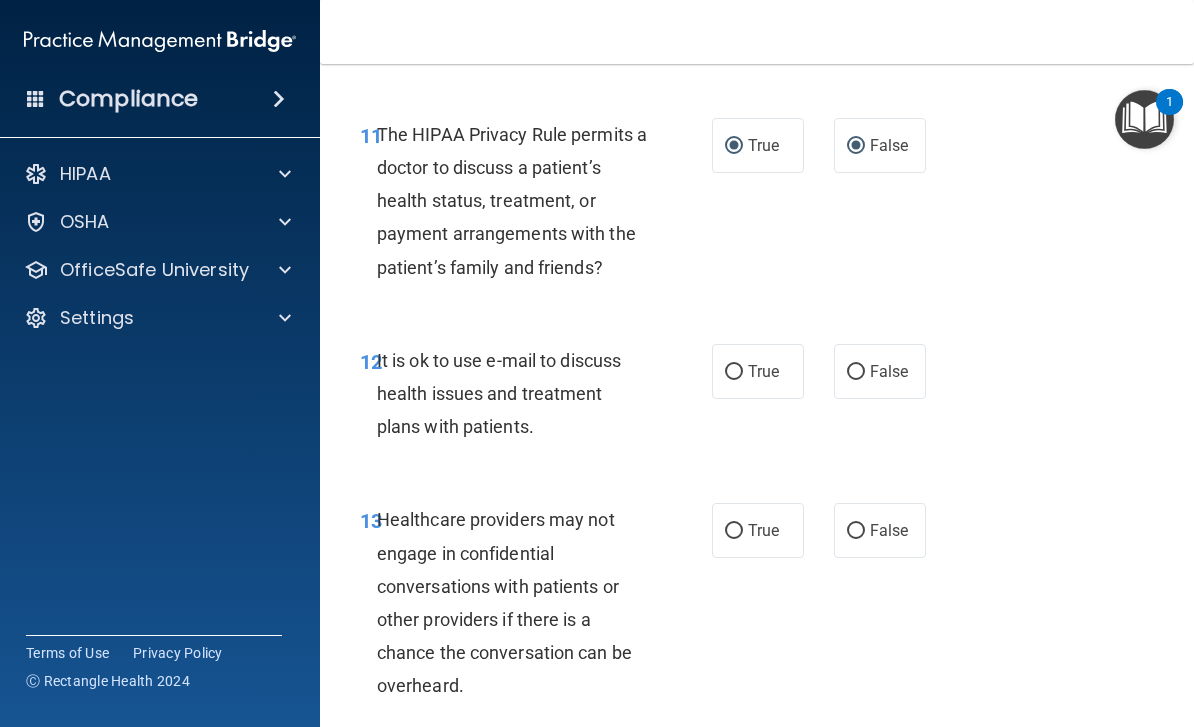 radio on "false" 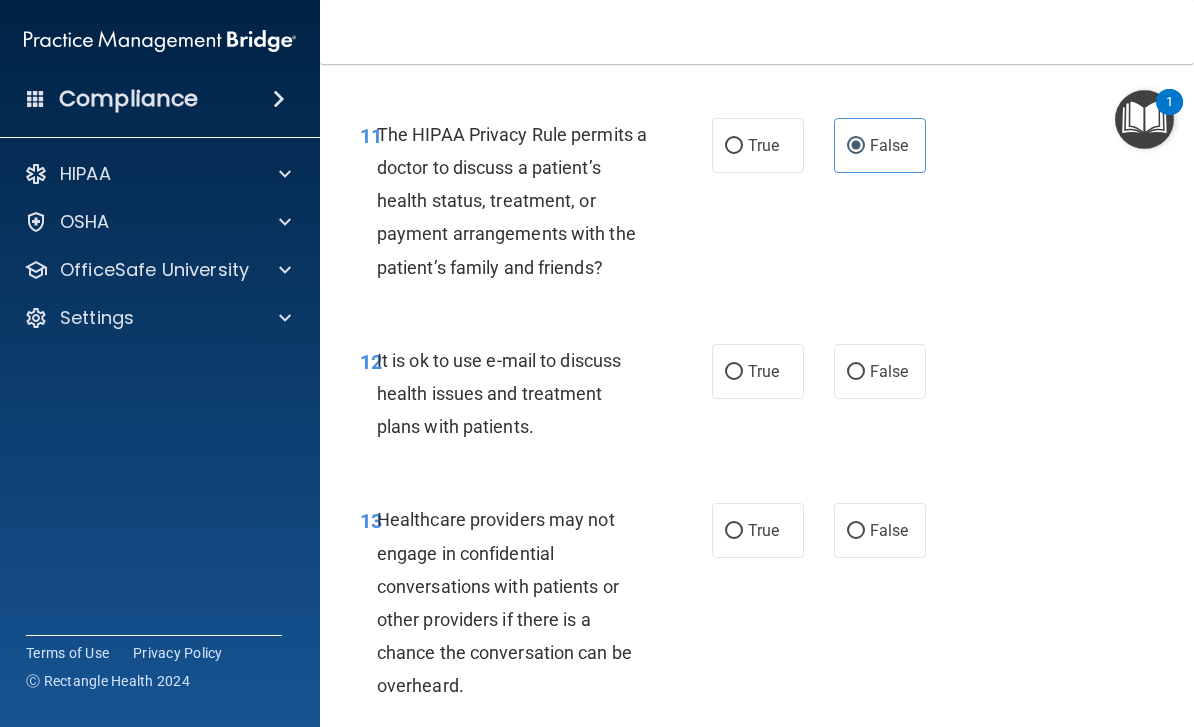 click on "False" at bounding box center [856, 372] 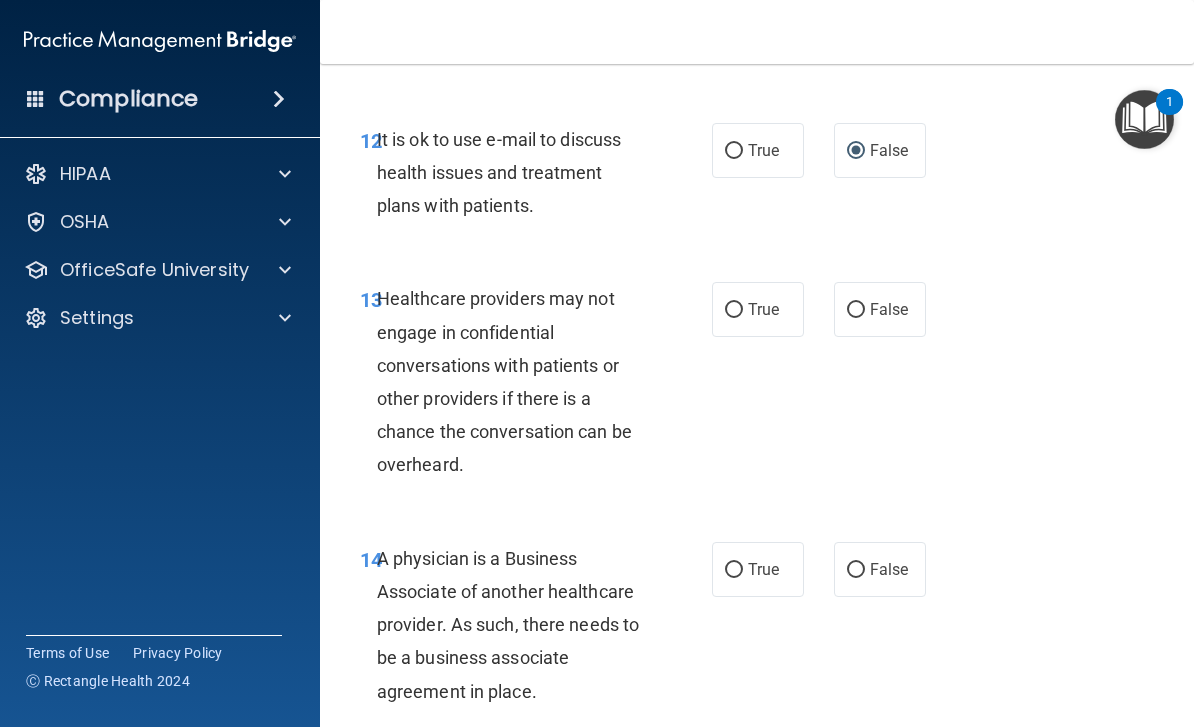 scroll, scrollTop: 2697, scrollLeft: 0, axis: vertical 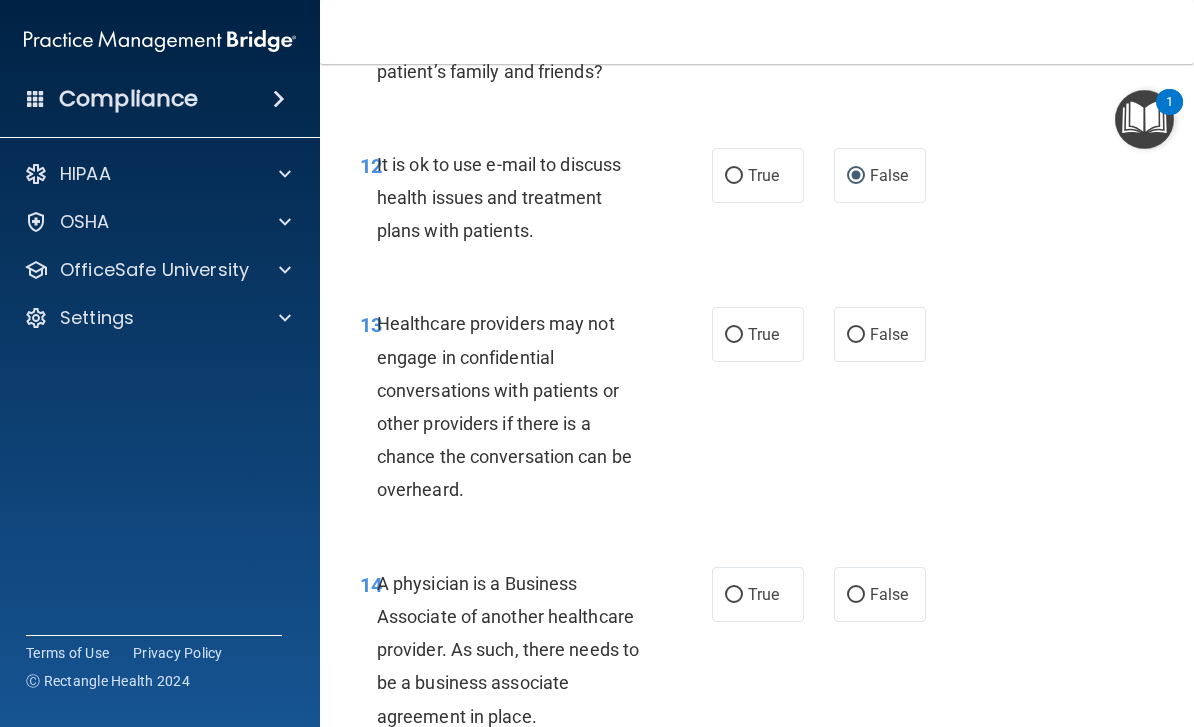 click on "True" at bounding box center [734, 176] 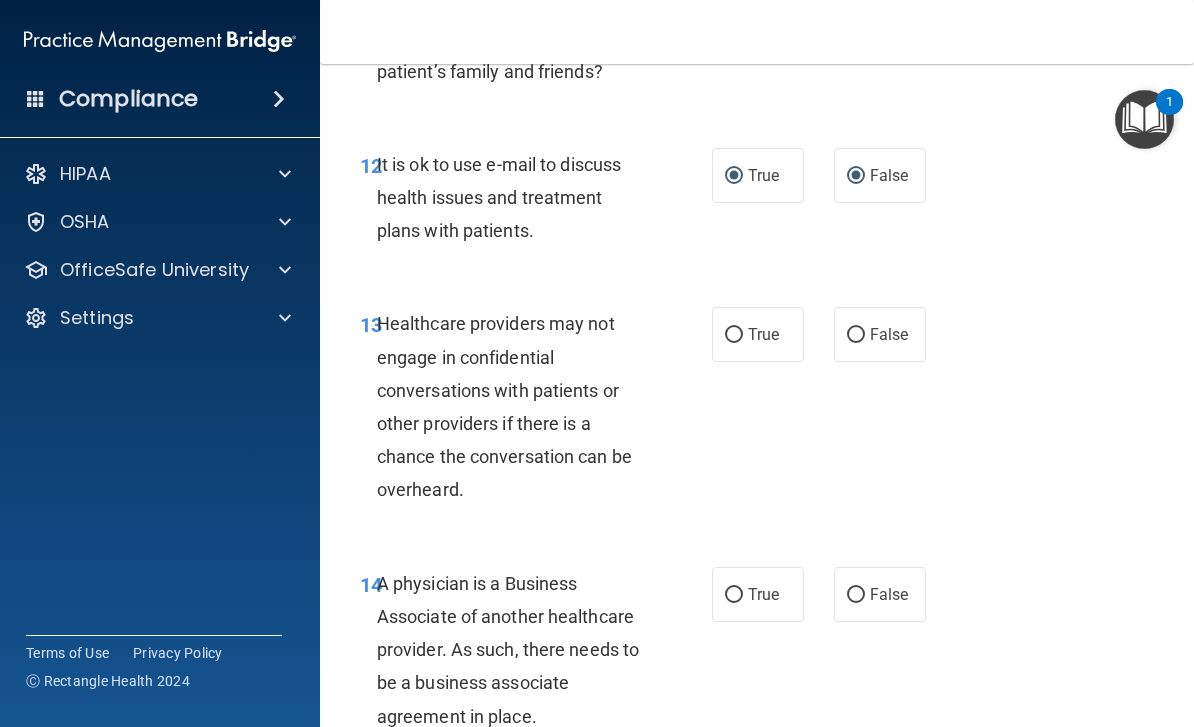 radio on "false" 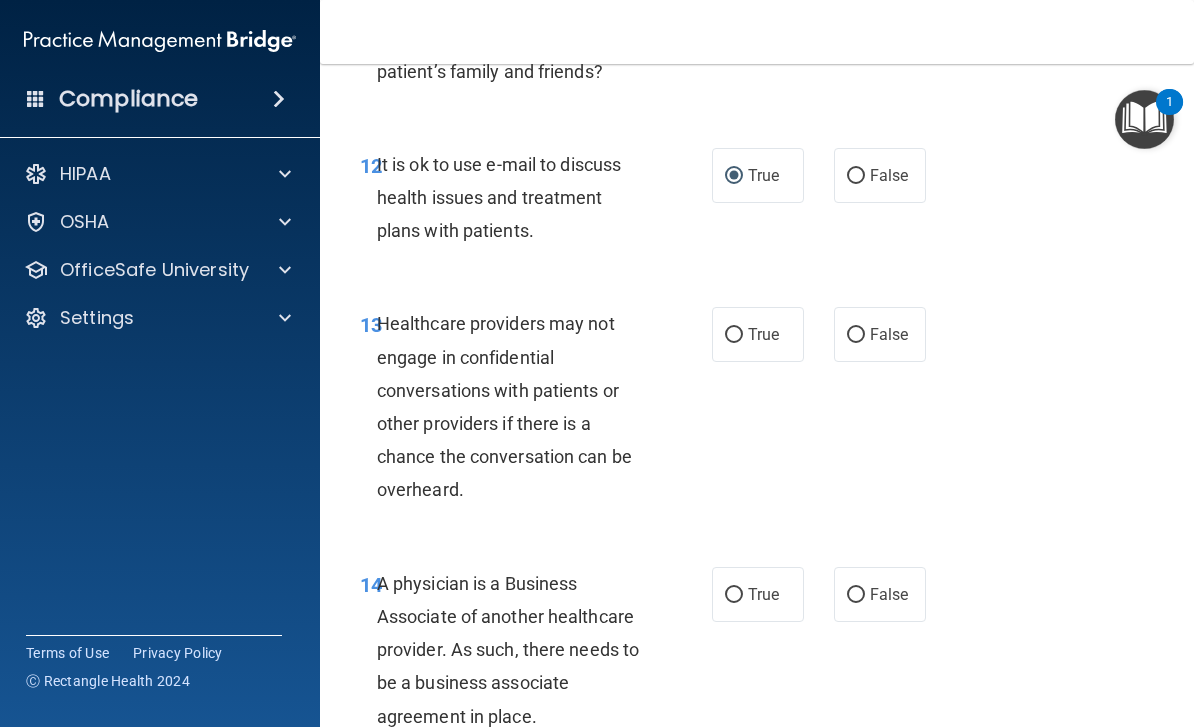 click on "True" at bounding box center (734, 335) 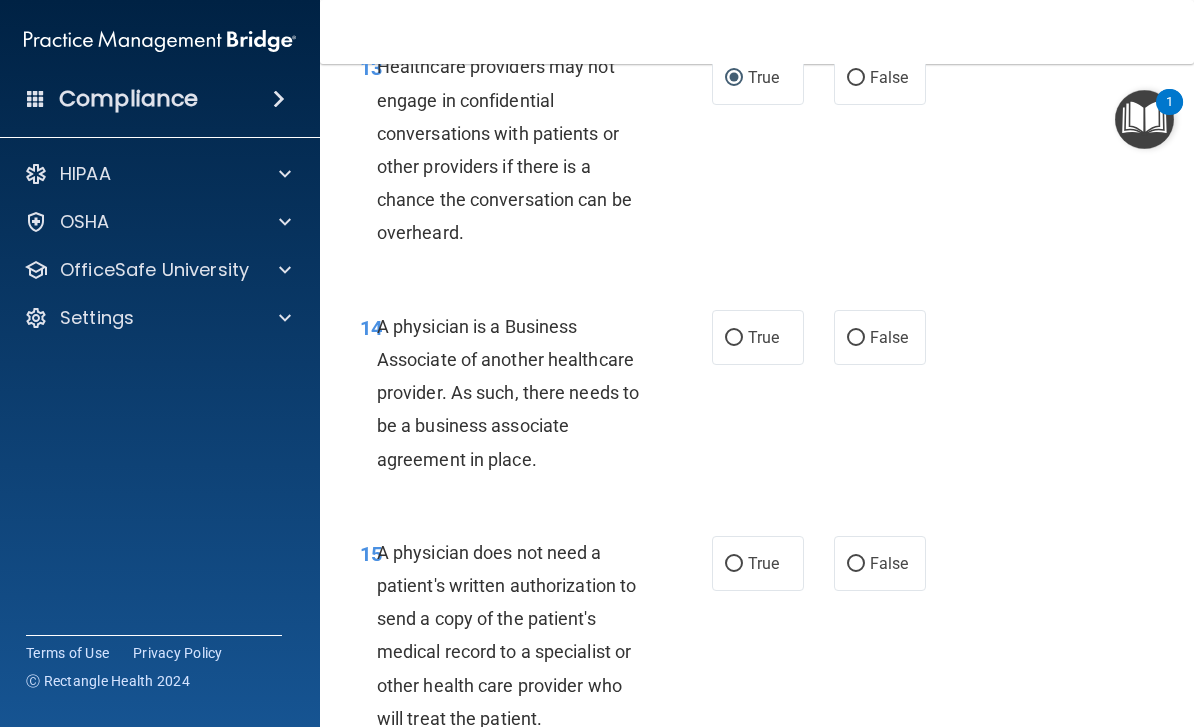 scroll, scrollTop: 2955, scrollLeft: 0, axis: vertical 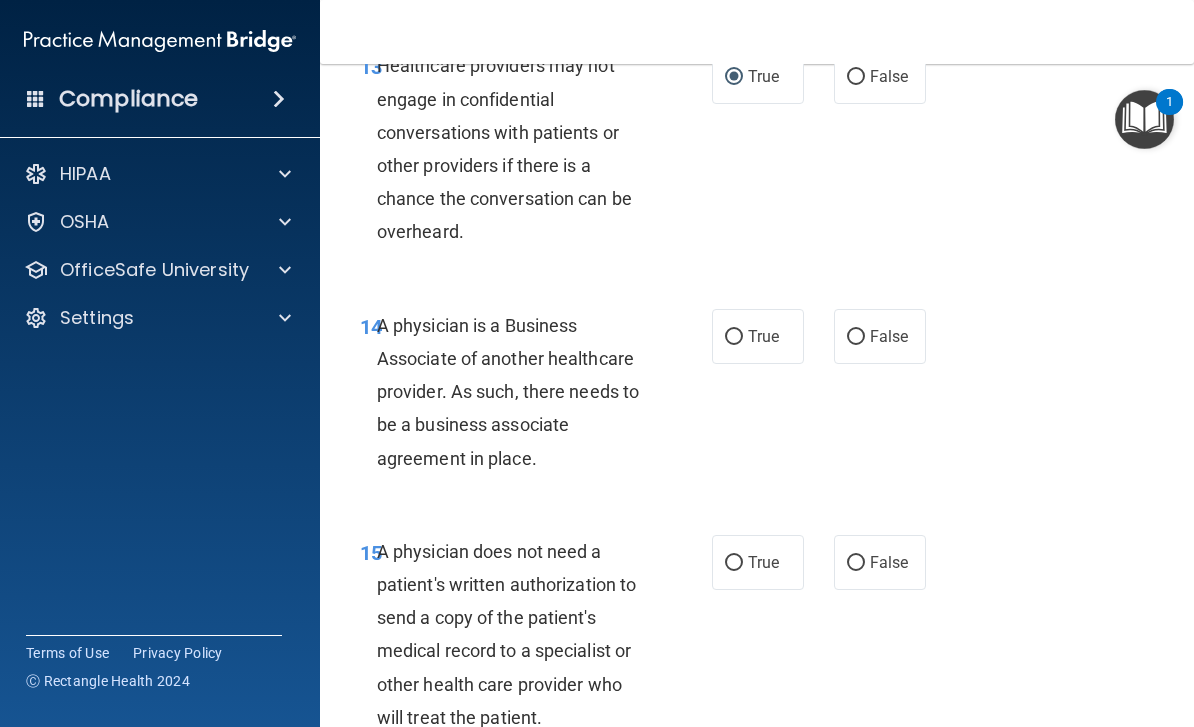 click on "False" at bounding box center (880, 336) 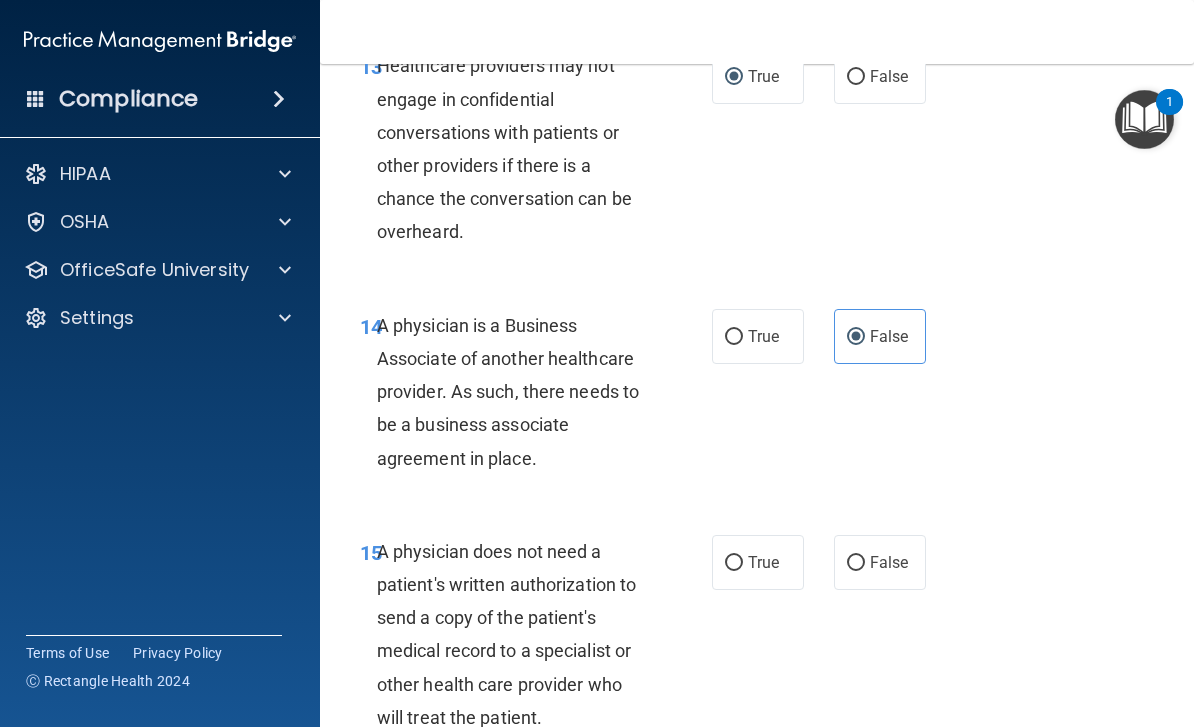 click on "True" at bounding box center [734, 563] 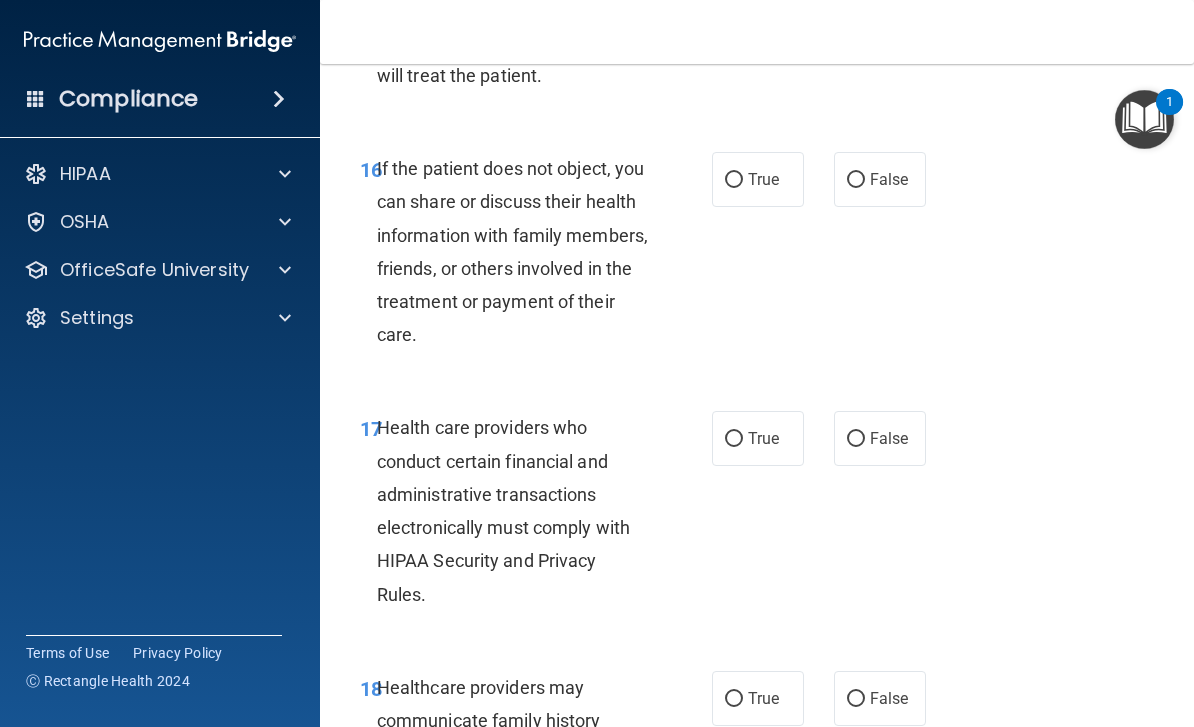 scroll, scrollTop: 3598, scrollLeft: 0, axis: vertical 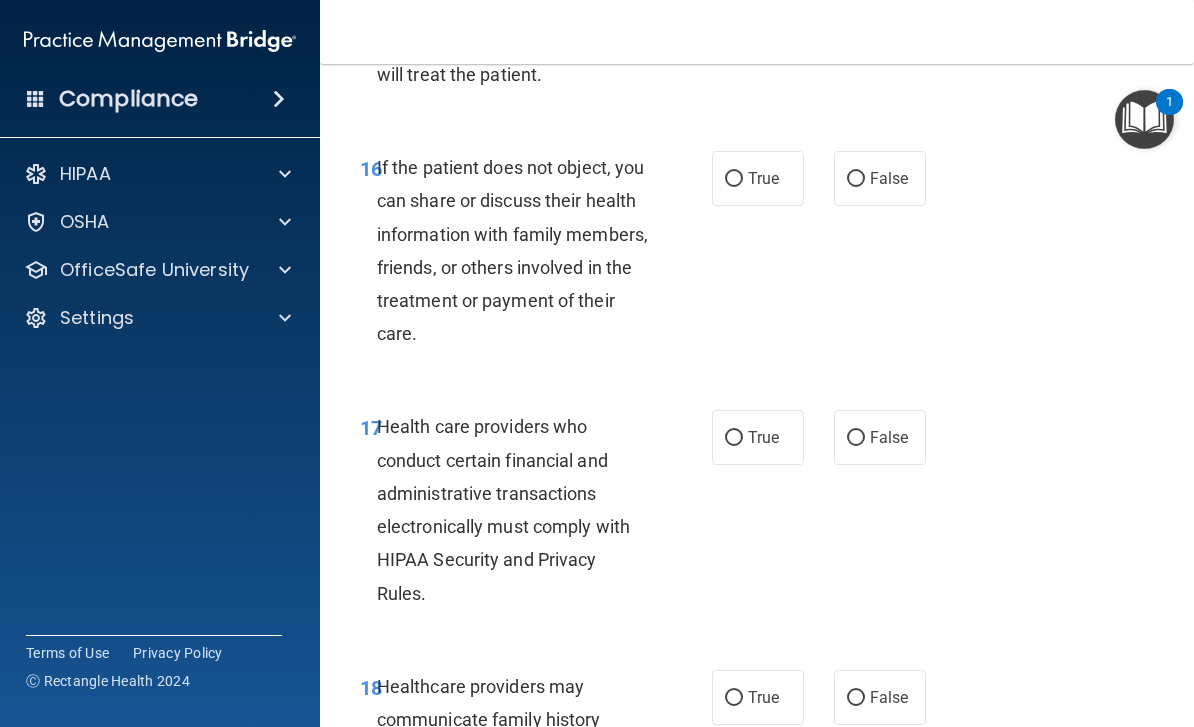 click on "False" at bounding box center [889, 178] 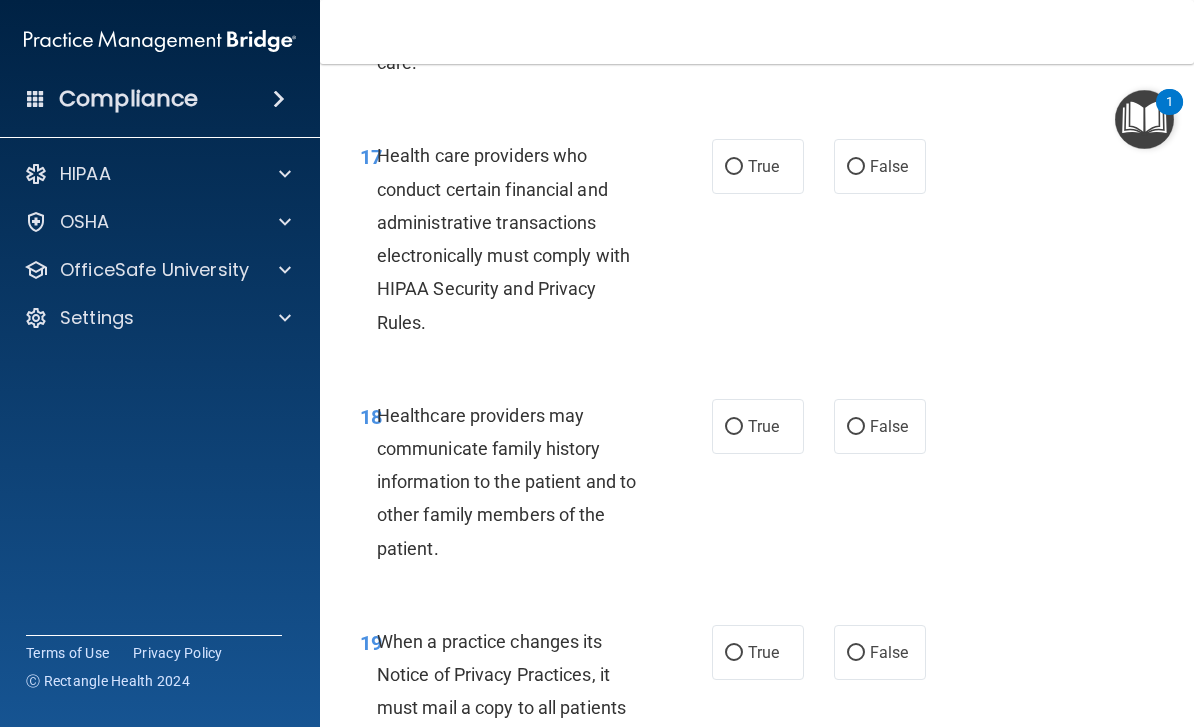 scroll, scrollTop: 3846, scrollLeft: 0, axis: vertical 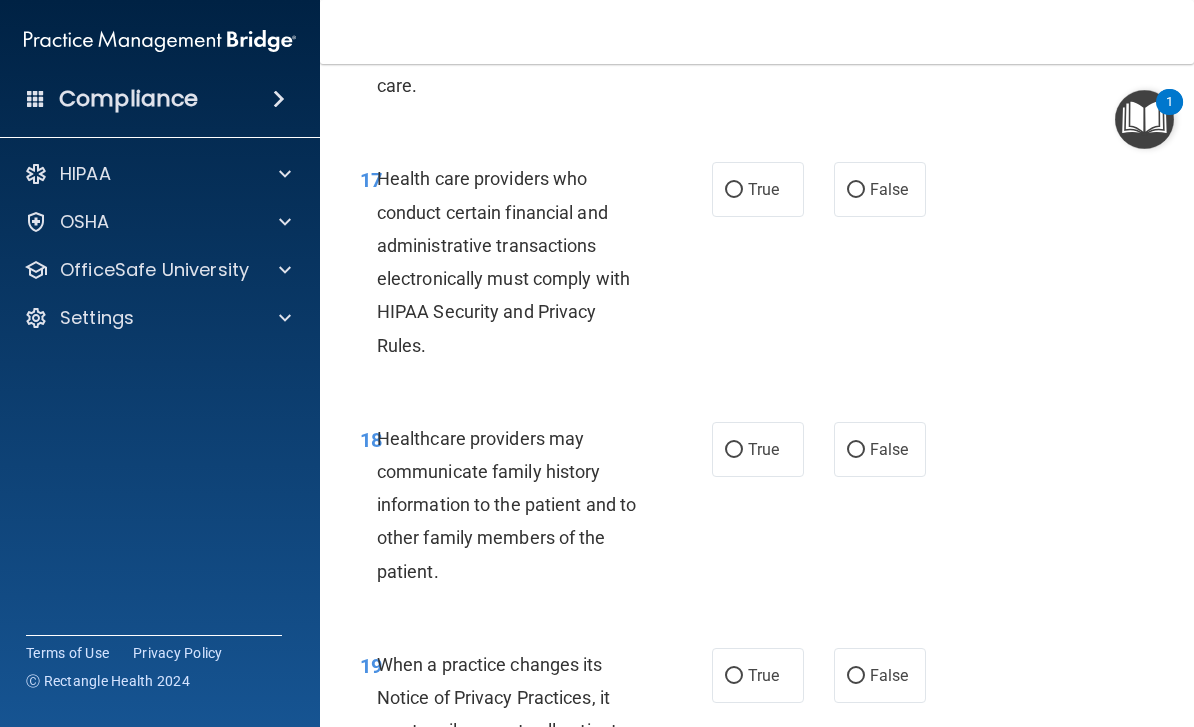 click on "True" at bounding box center [758, 189] 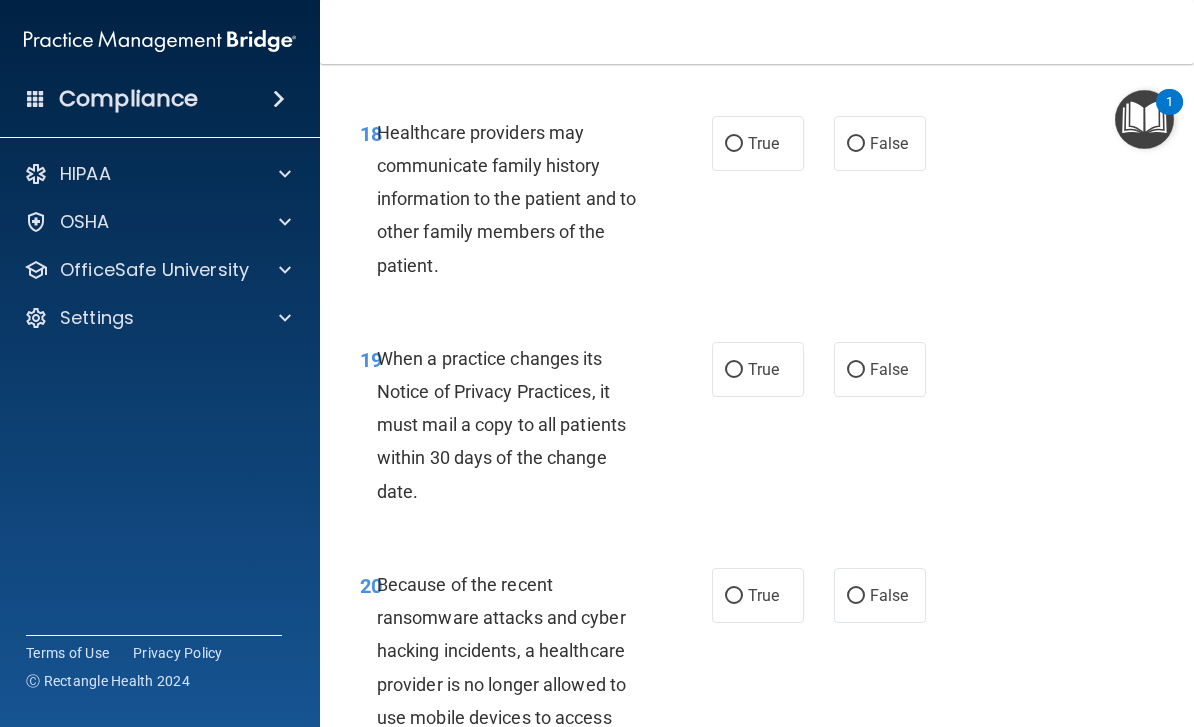 scroll, scrollTop: 4153, scrollLeft: 0, axis: vertical 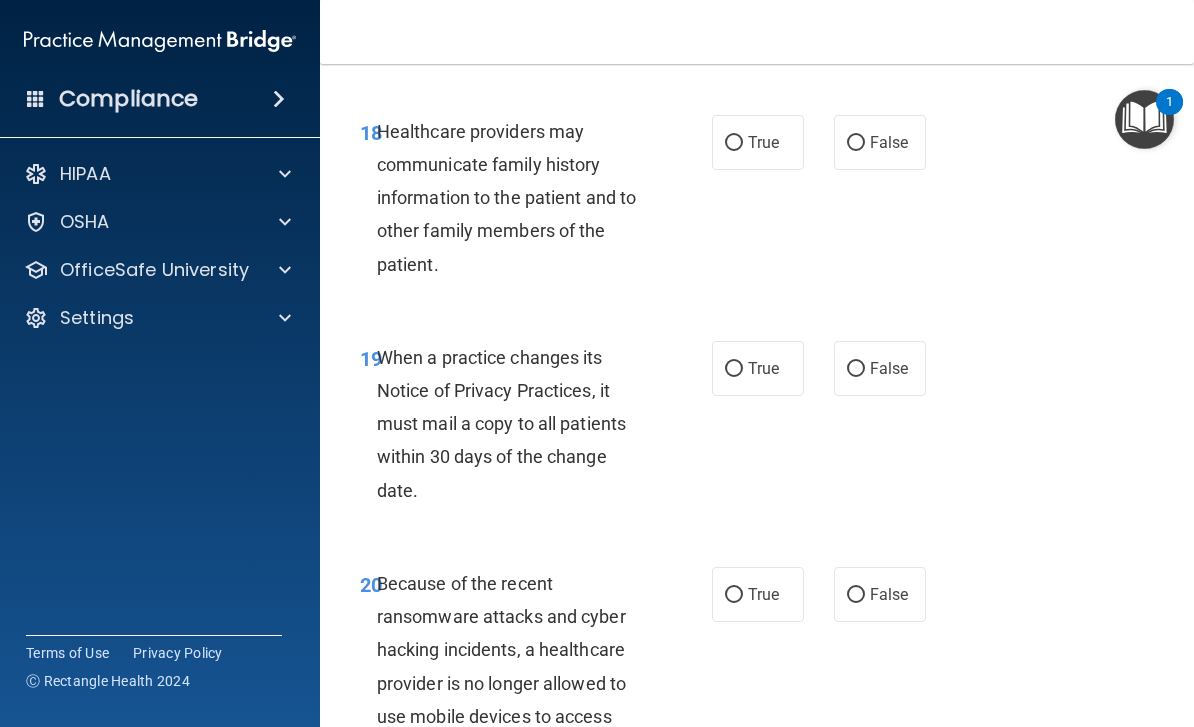 click on "False" at bounding box center (880, 142) 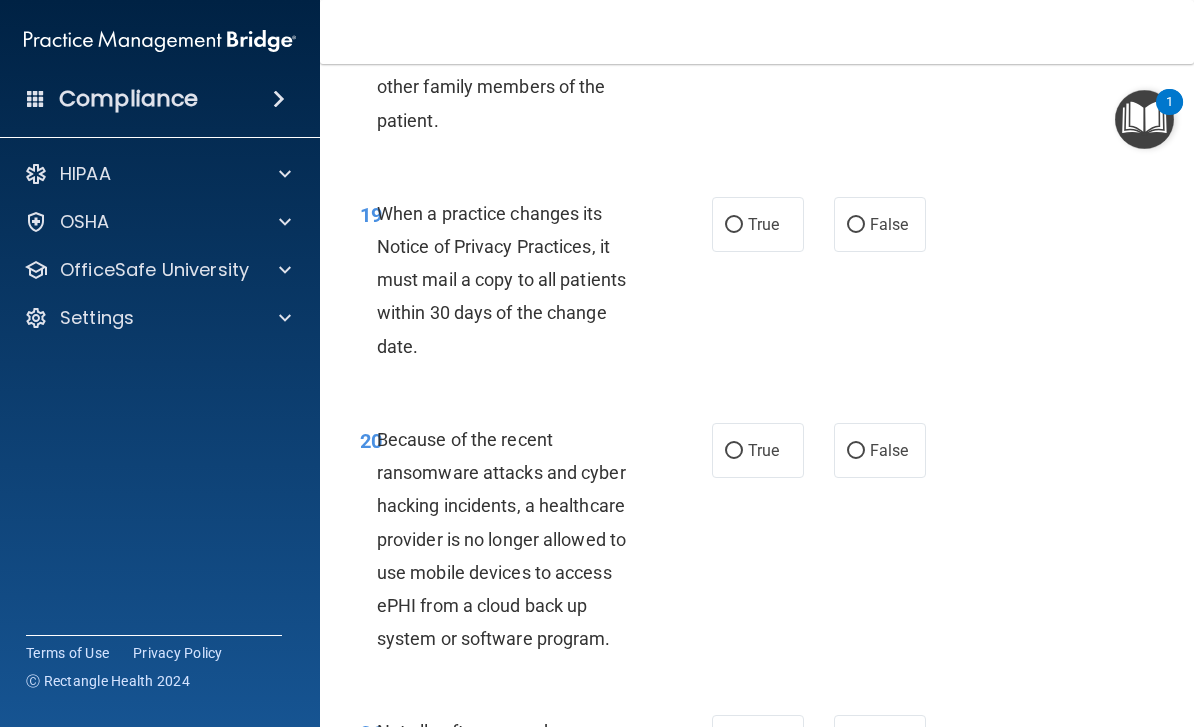 scroll, scrollTop: 4312, scrollLeft: 0, axis: vertical 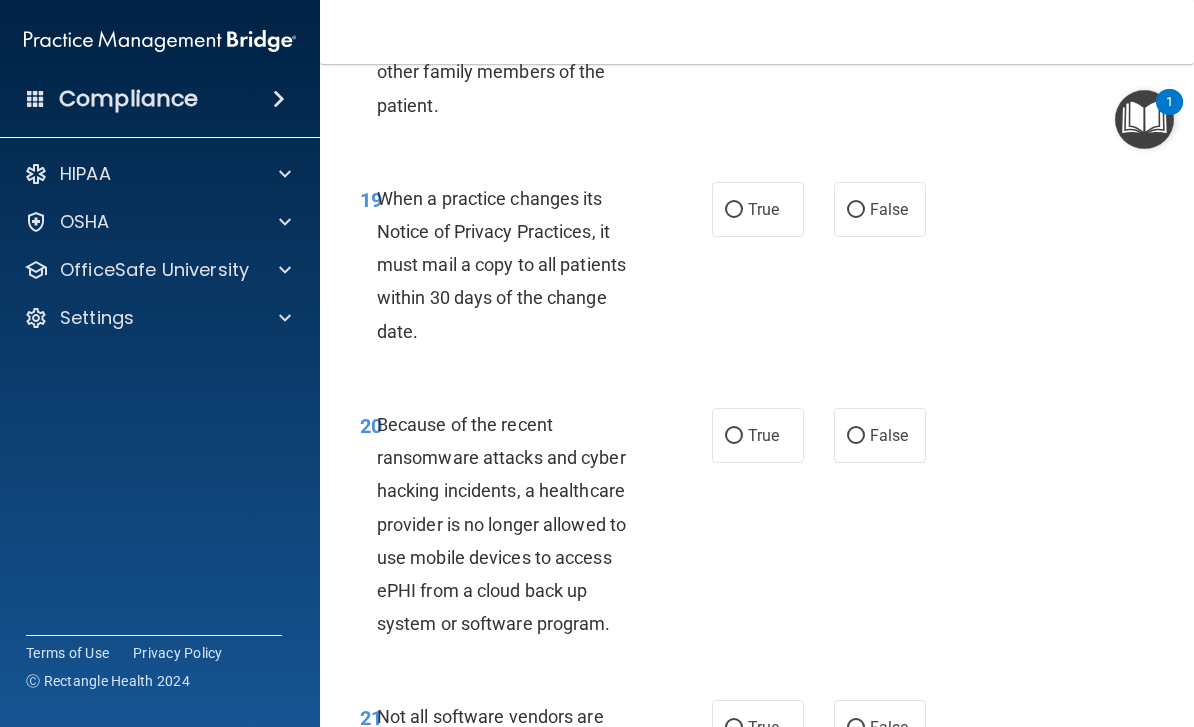 click on "False" at bounding box center (889, 209) 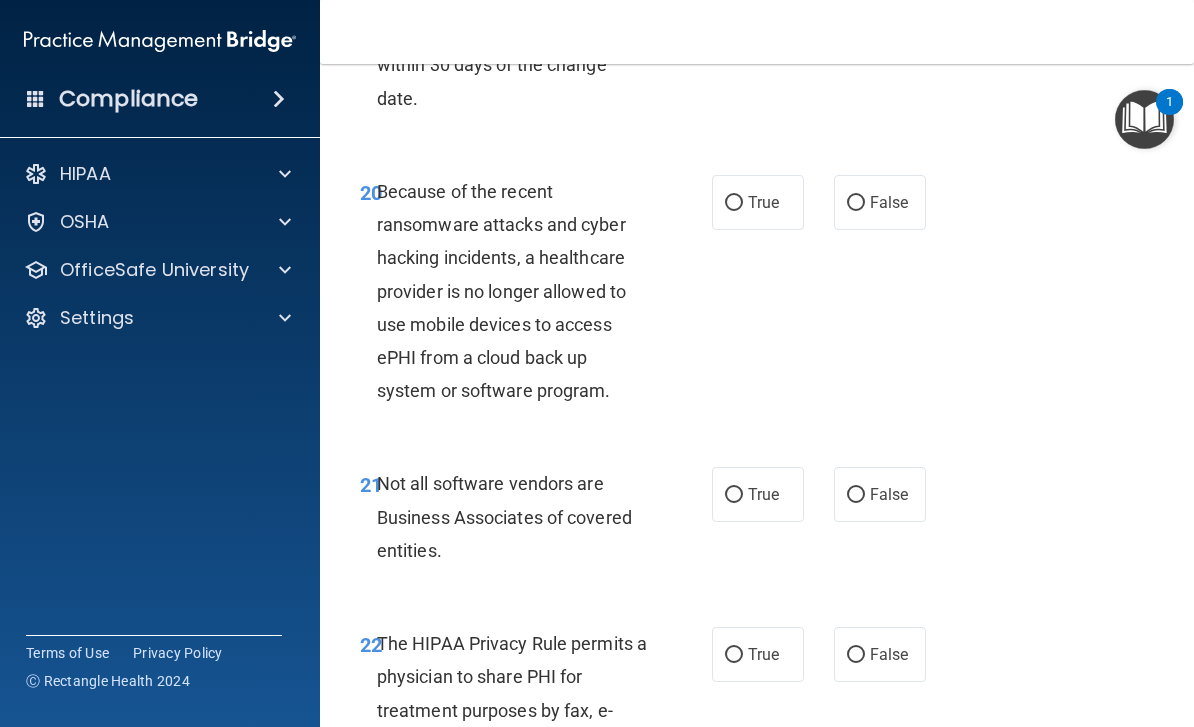 scroll, scrollTop: 4563, scrollLeft: 0, axis: vertical 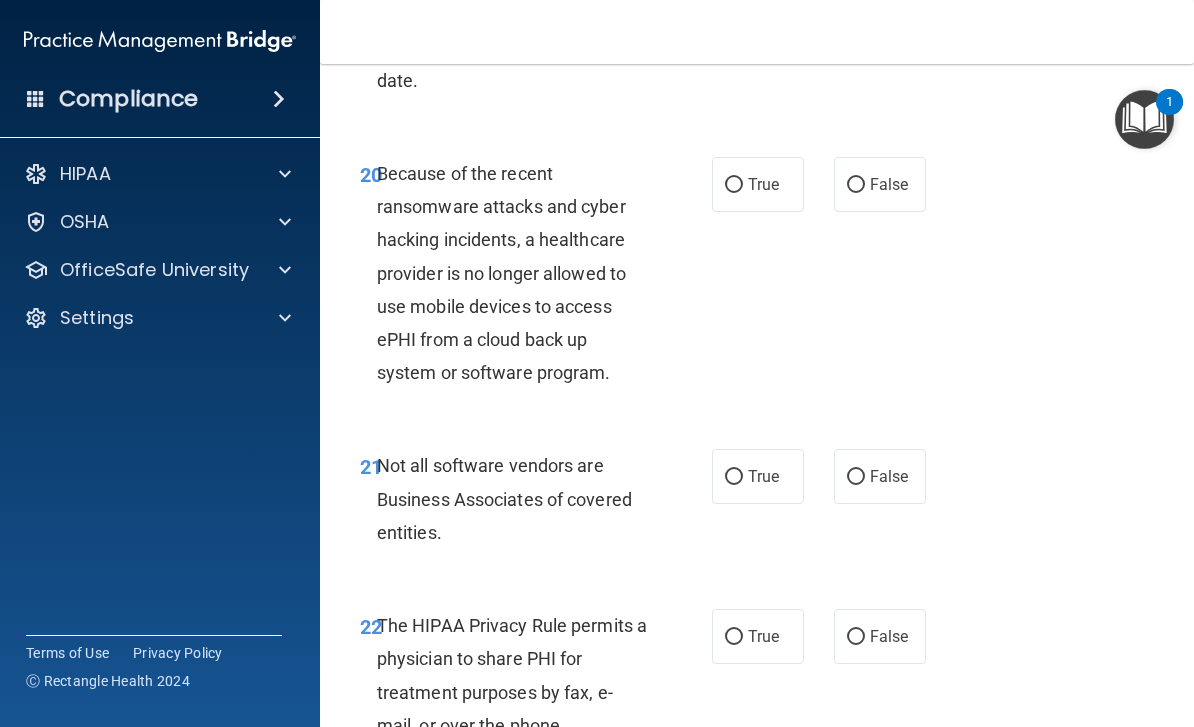 click on "True" at bounding box center [763, 184] 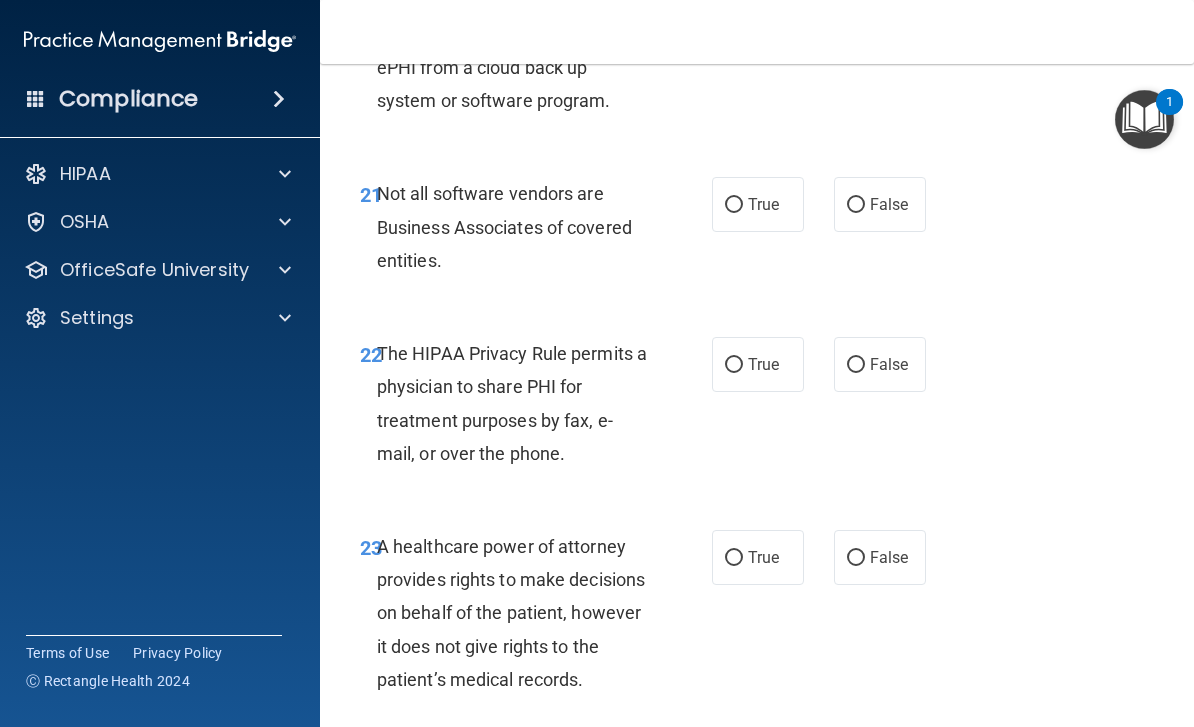 scroll, scrollTop: 4836, scrollLeft: 0, axis: vertical 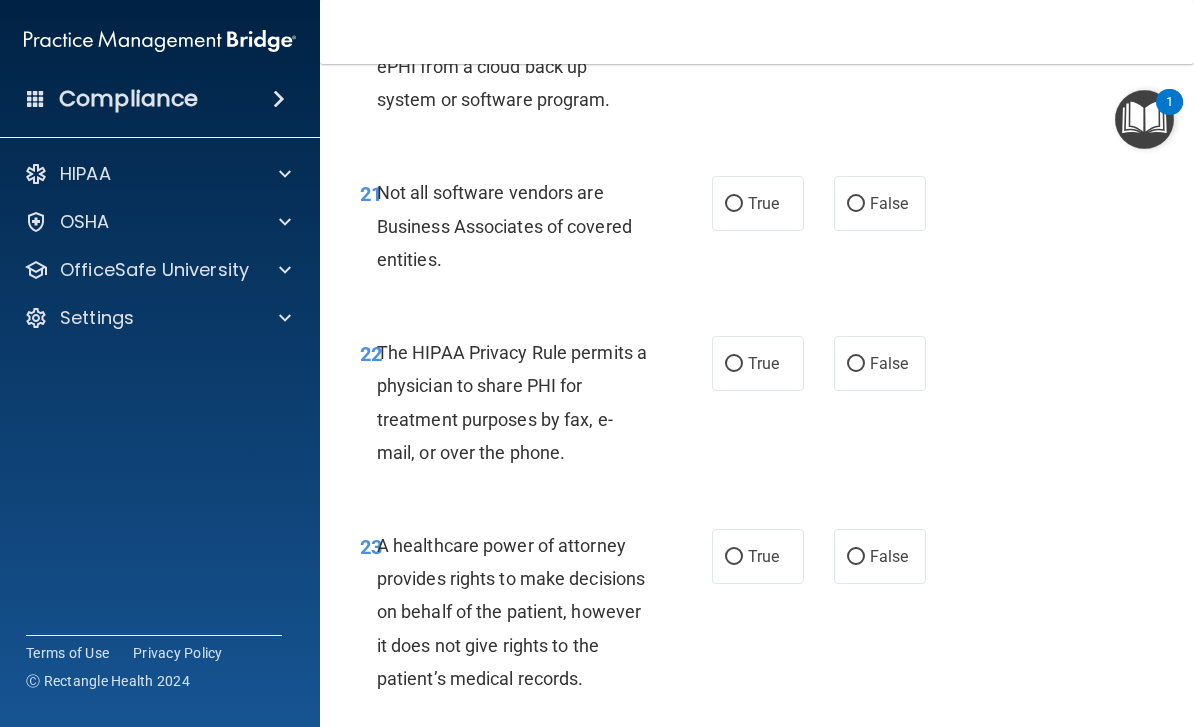 click on "True" at bounding box center [763, 203] 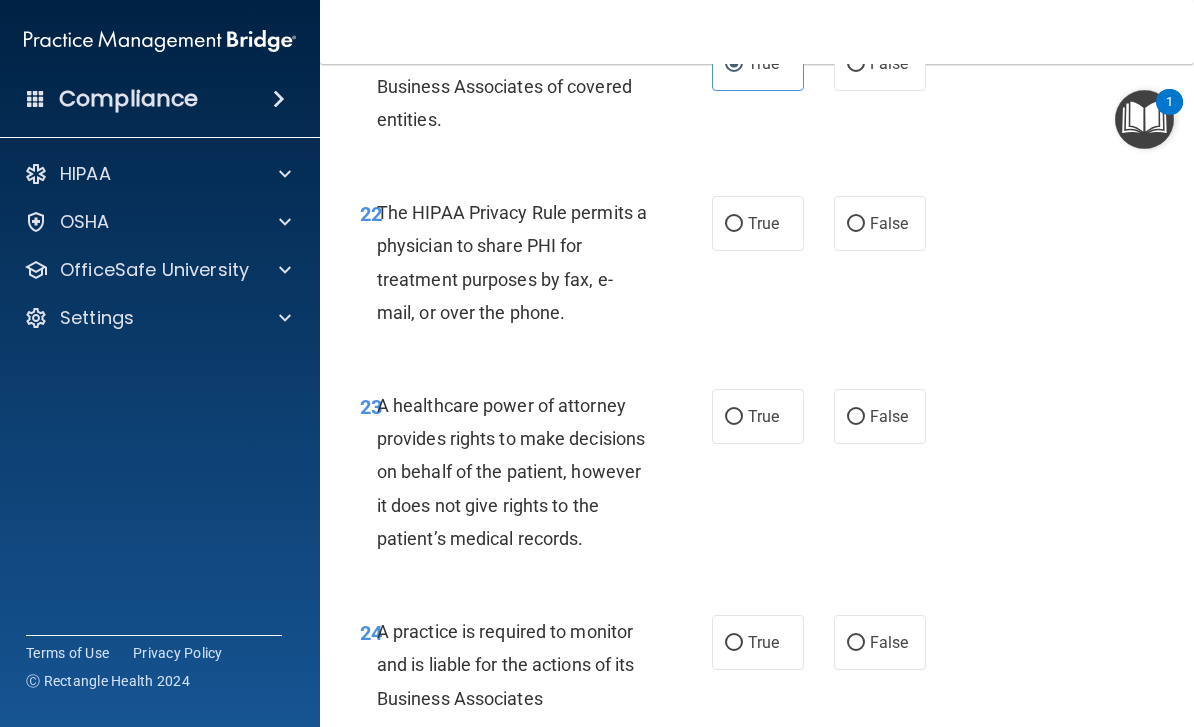scroll, scrollTop: 4984, scrollLeft: 0, axis: vertical 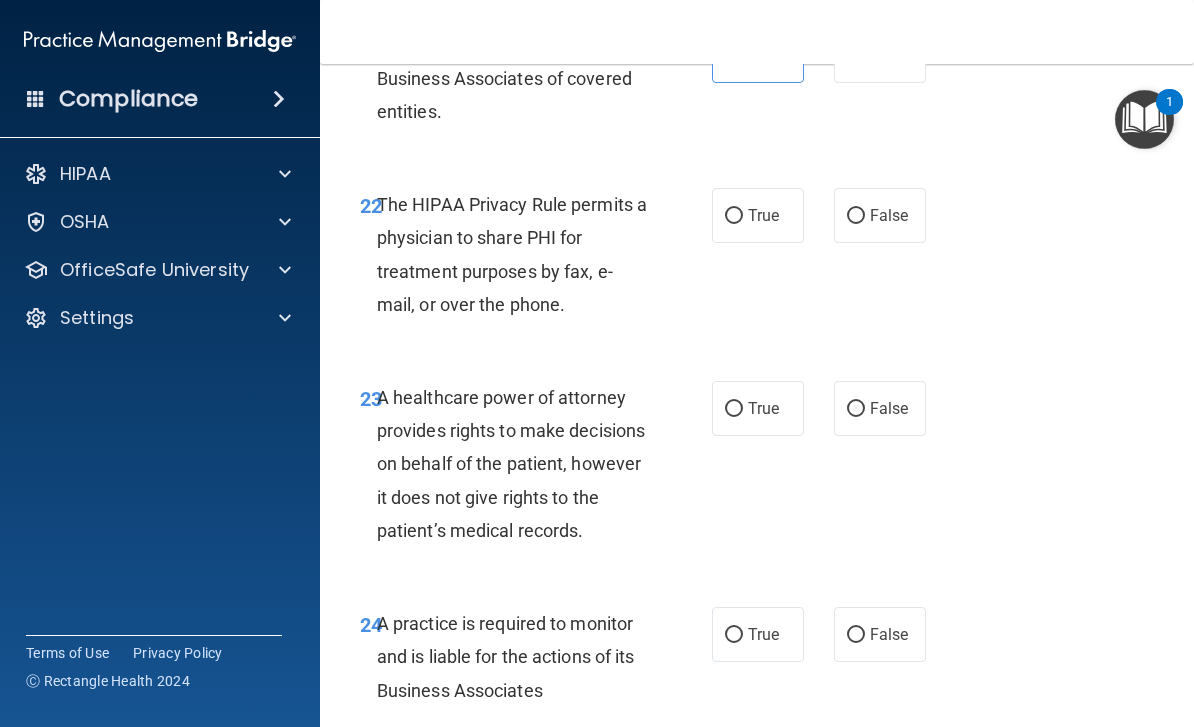click on "True" at bounding box center [758, 215] 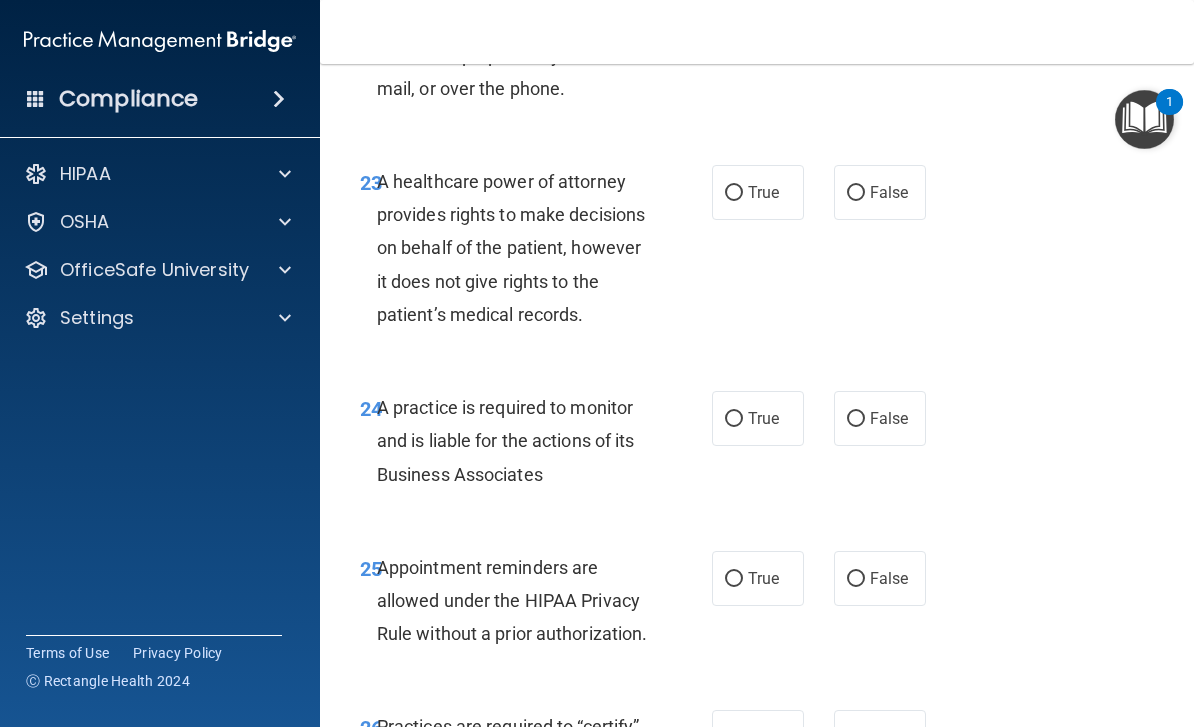 scroll, scrollTop: 5203, scrollLeft: 0, axis: vertical 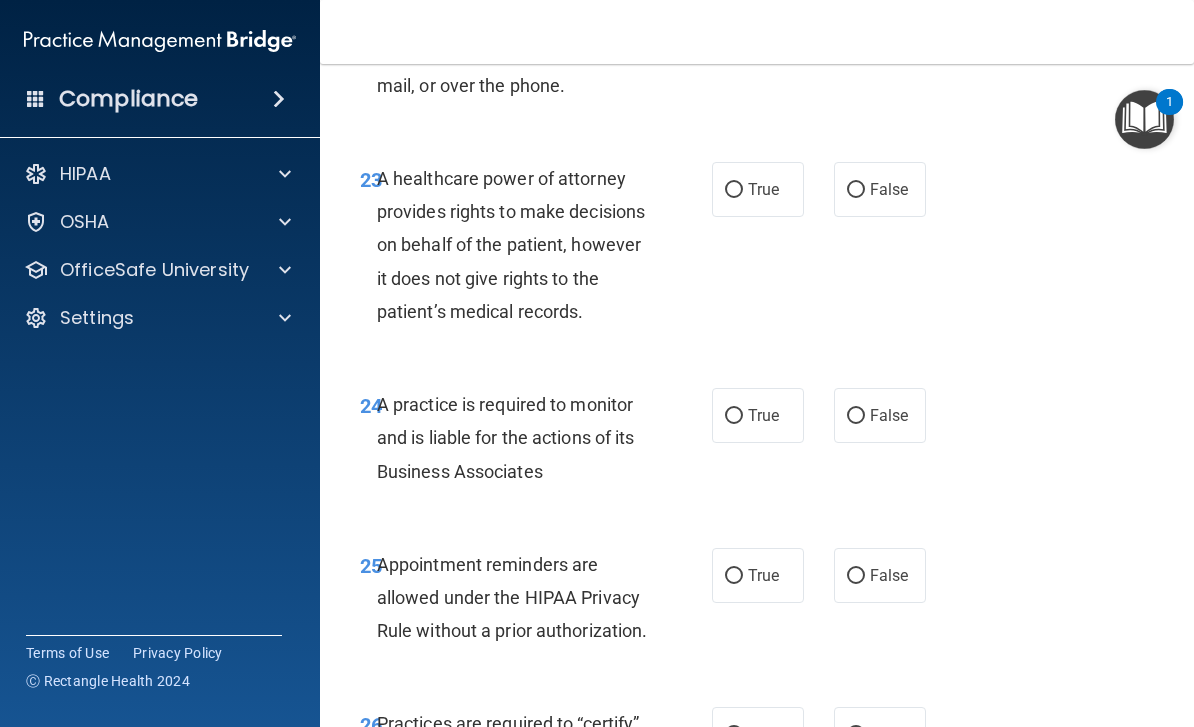 click on "True" at bounding box center (763, 189) 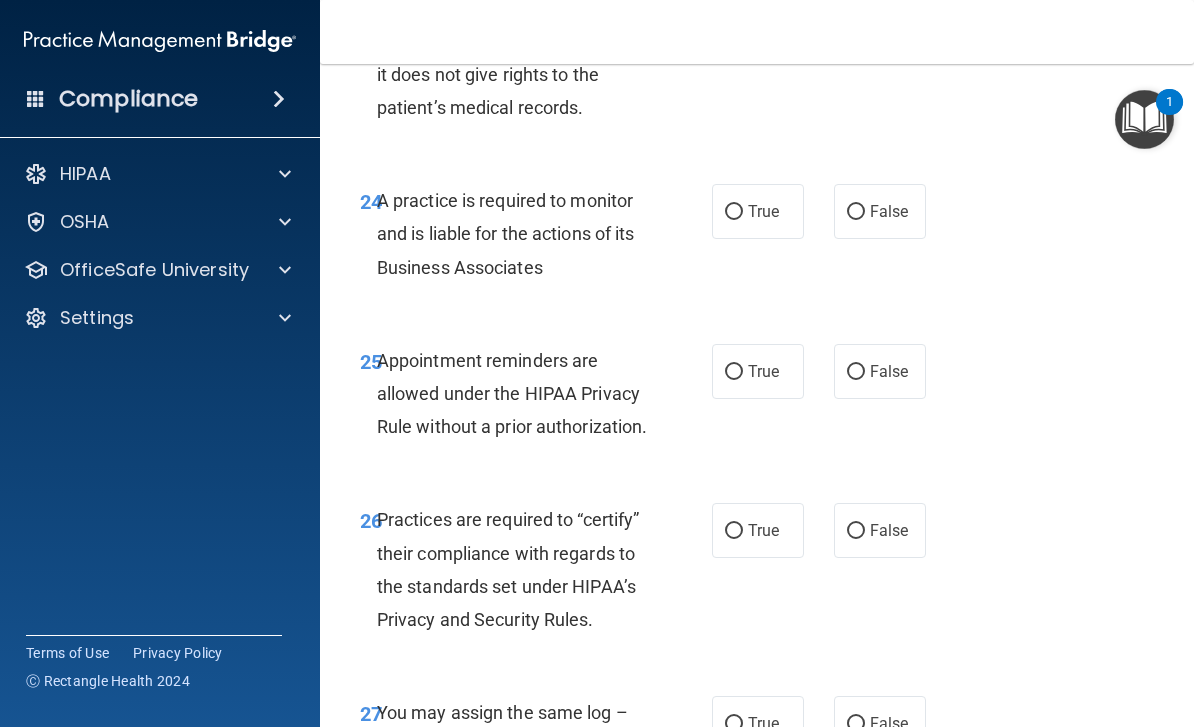 scroll, scrollTop: 5409, scrollLeft: 0, axis: vertical 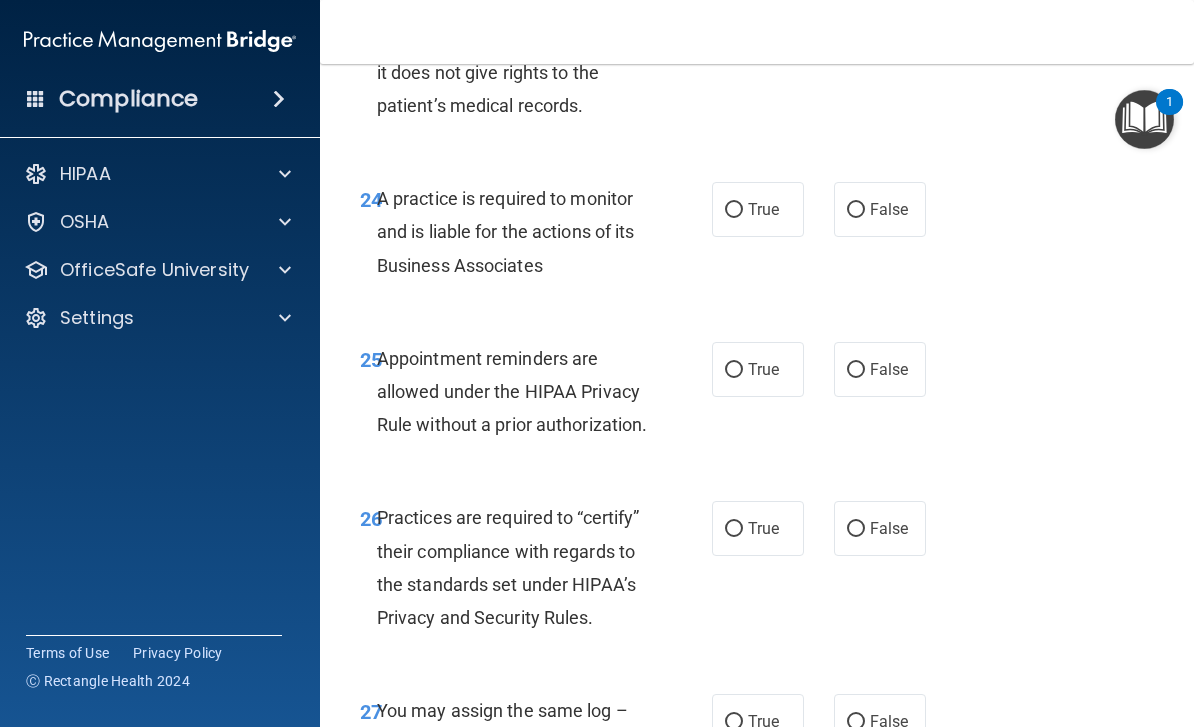click on "True" at bounding box center [763, 209] 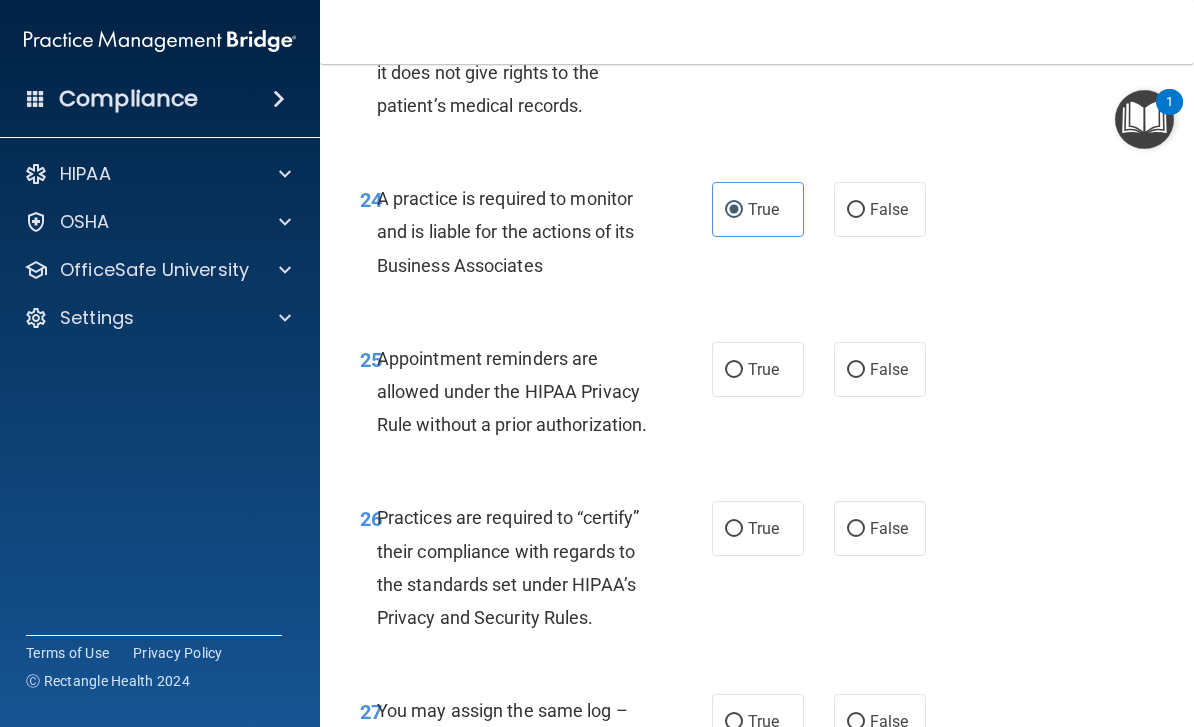 click on "False" at bounding box center [889, 209] 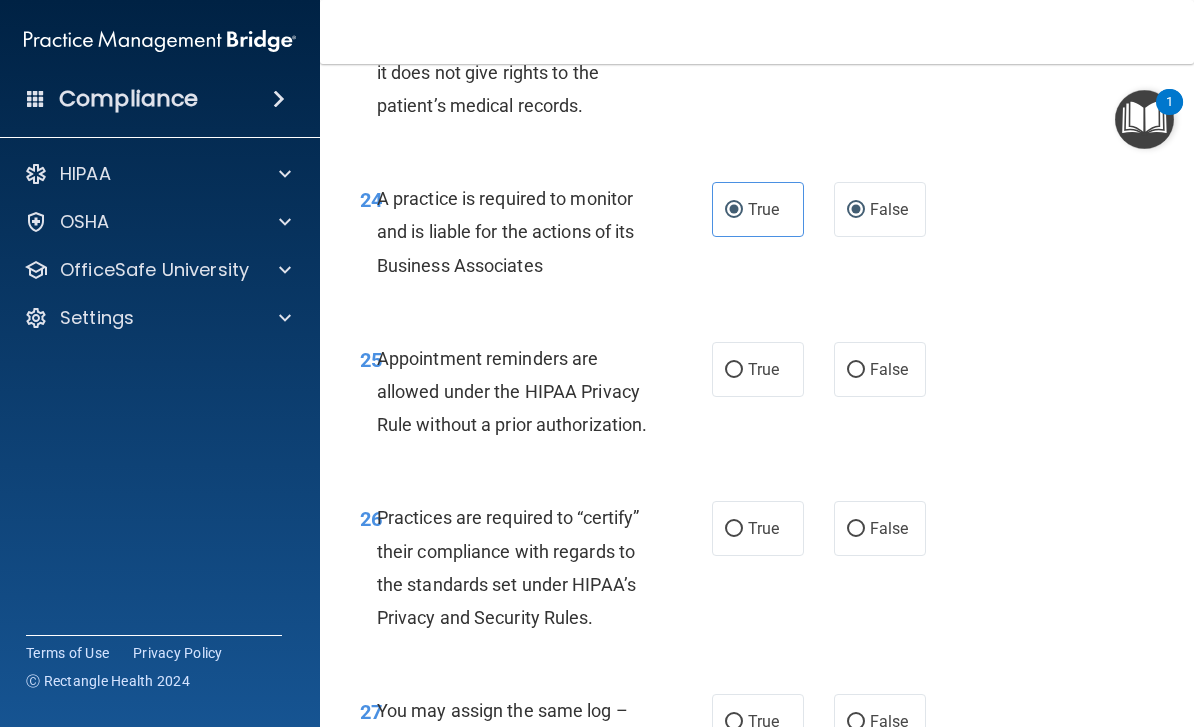 radio on "false" 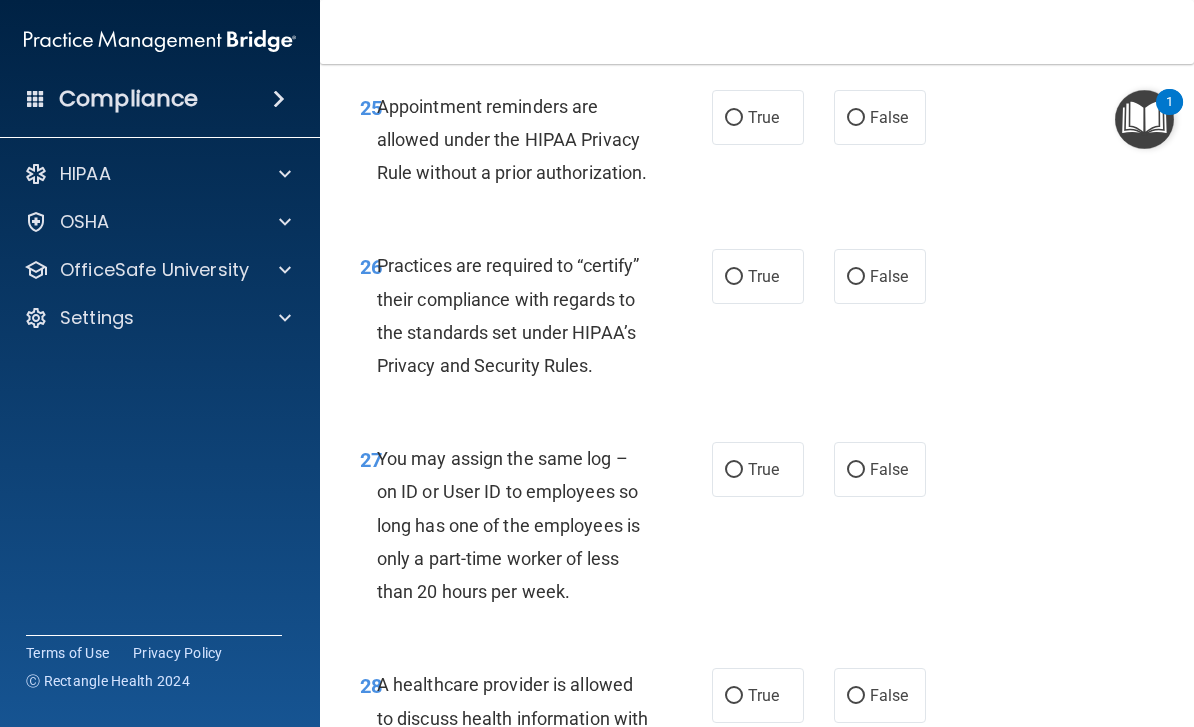 scroll, scrollTop: 5637, scrollLeft: 0, axis: vertical 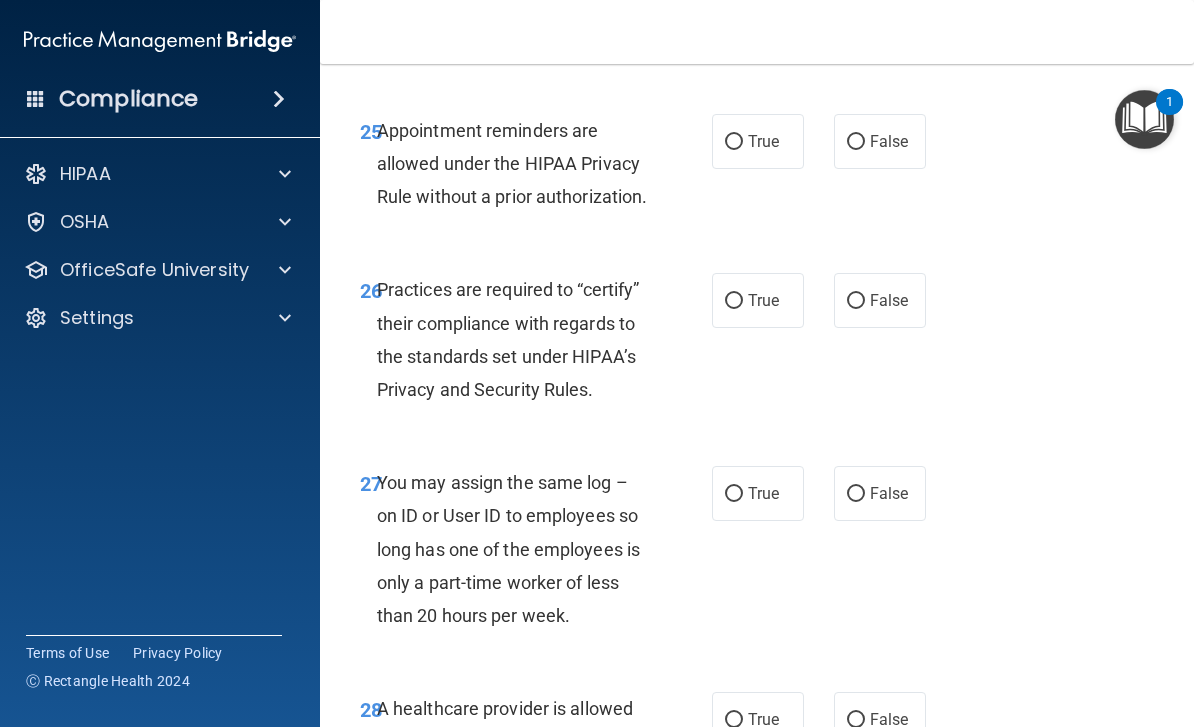 click on "True" at bounding box center (763, 141) 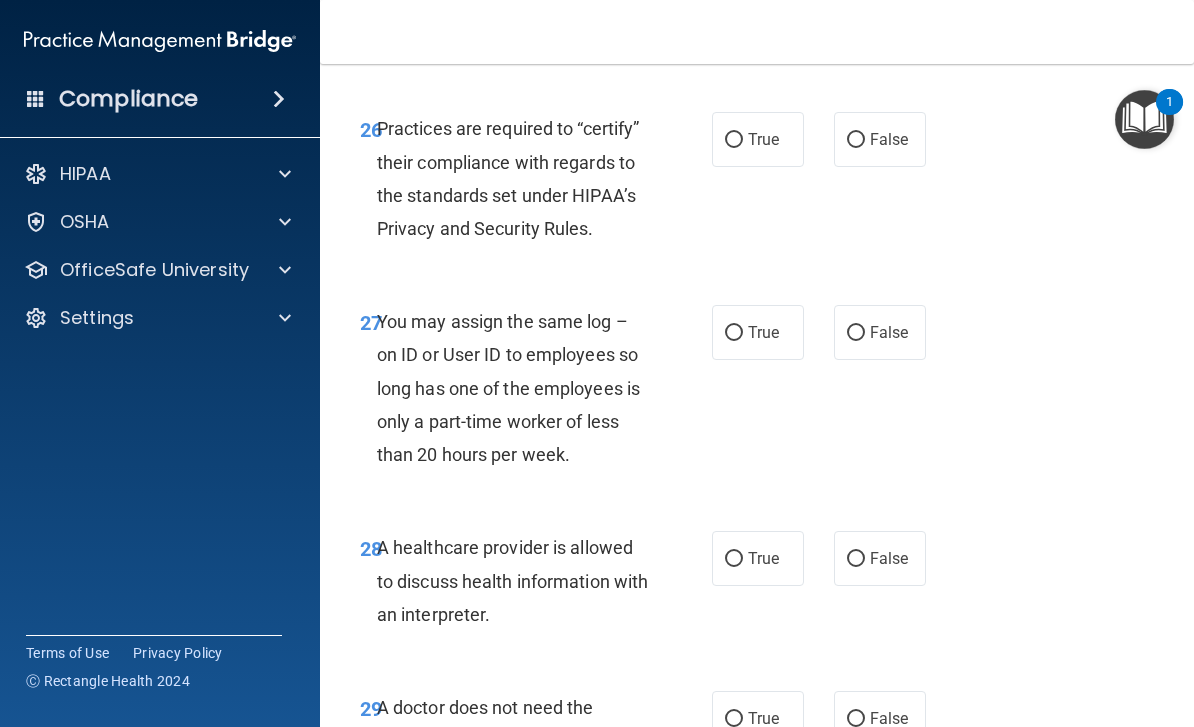 scroll, scrollTop: 5800, scrollLeft: 0, axis: vertical 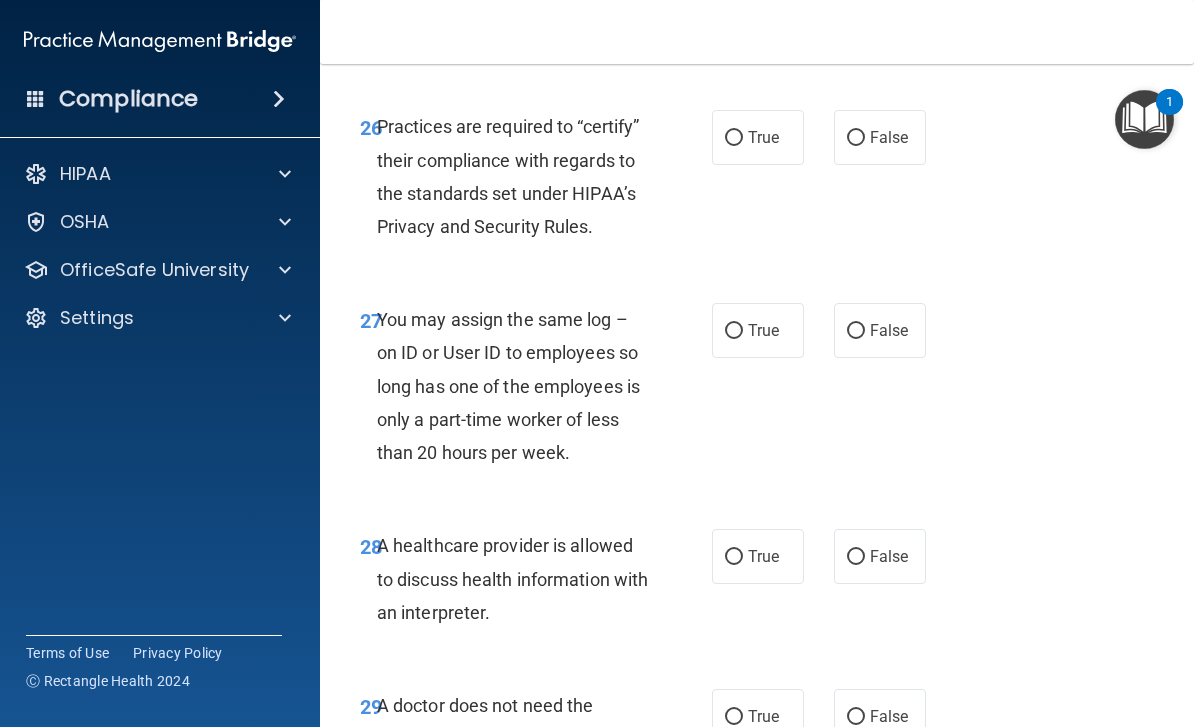 click on "True" at bounding box center [763, 137] 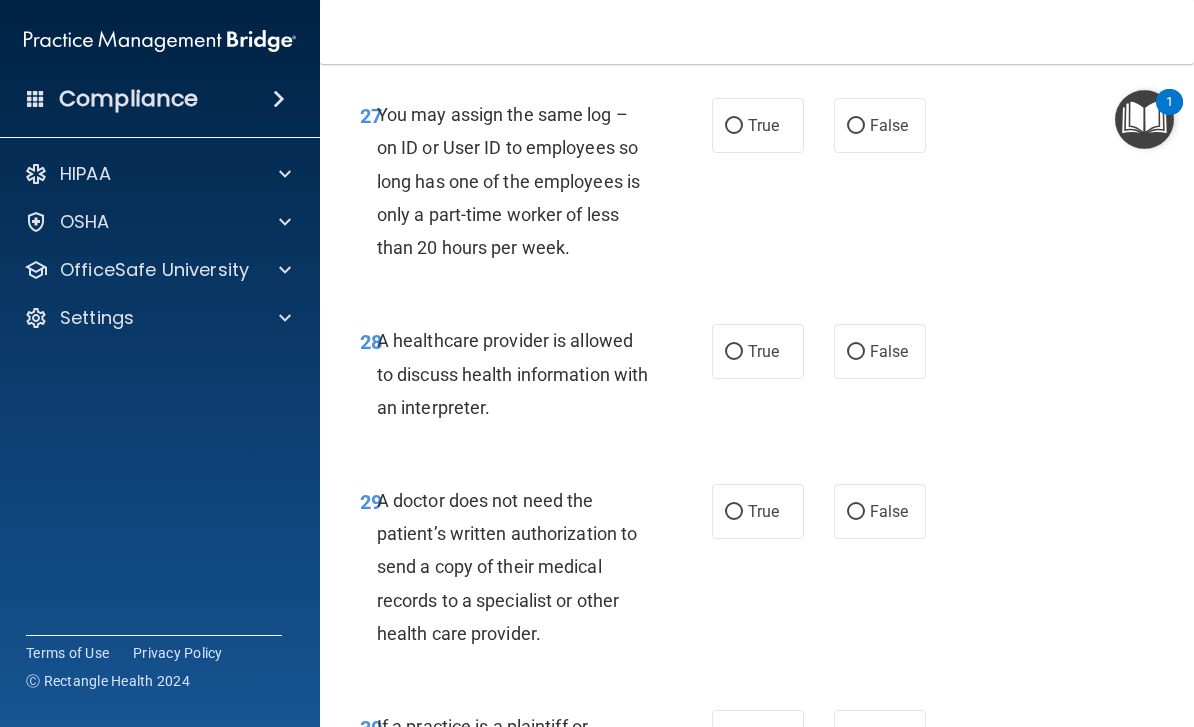 scroll, scrollTop: 6006, scrollLeft: 0, axis: vertical 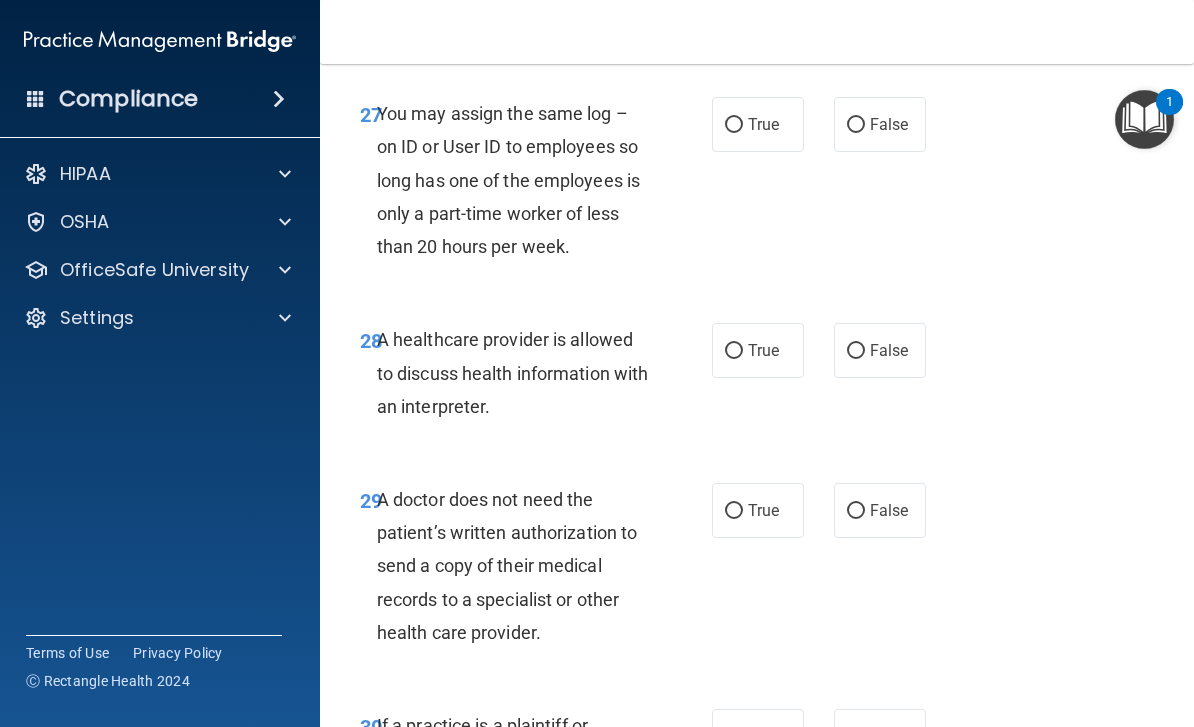 click on "False" at bounding box center (889, 124) 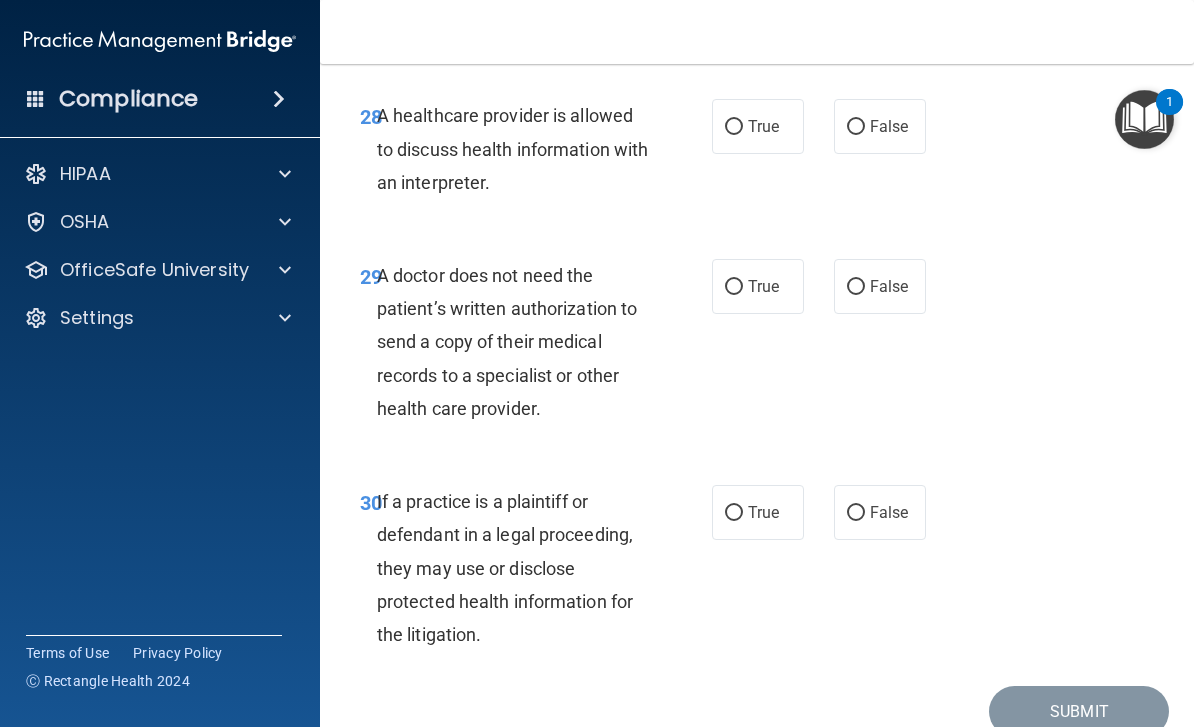 scroll, scrollTop: 6229, scrollLeft: 0, axis: vertical 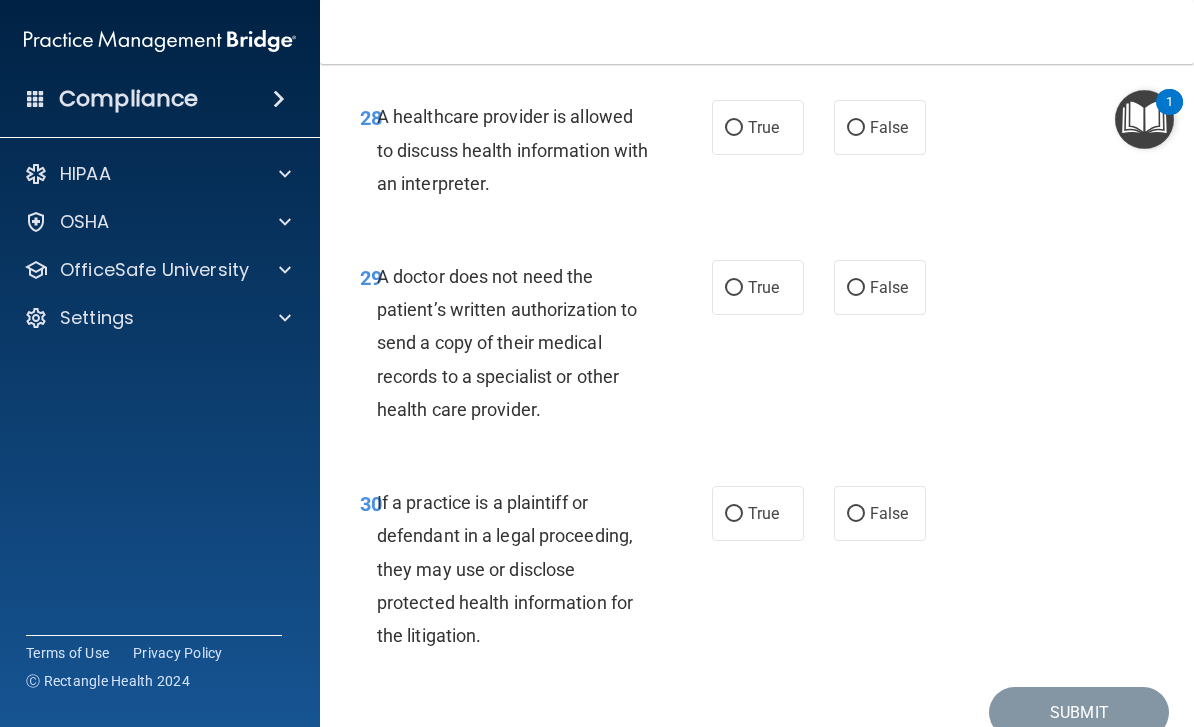 click on "True" at bounding box center [763, 127] 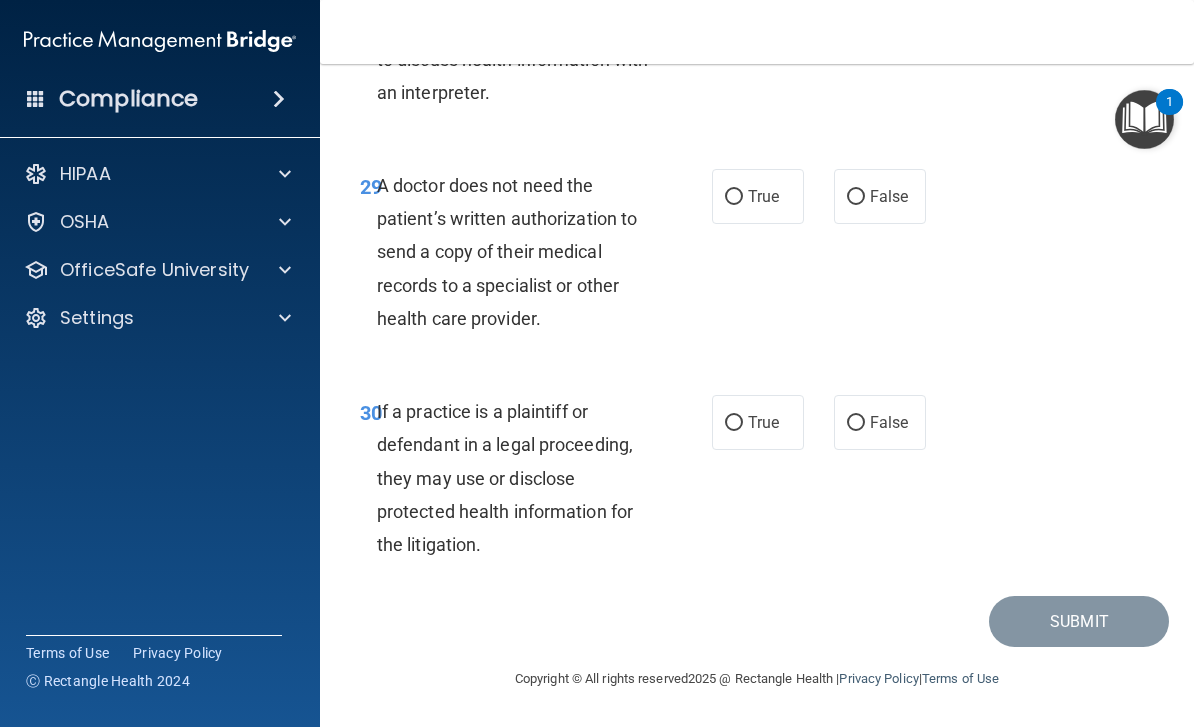 scroll, scrollTop: 6352, scrollLeft: 0, axis: vertical 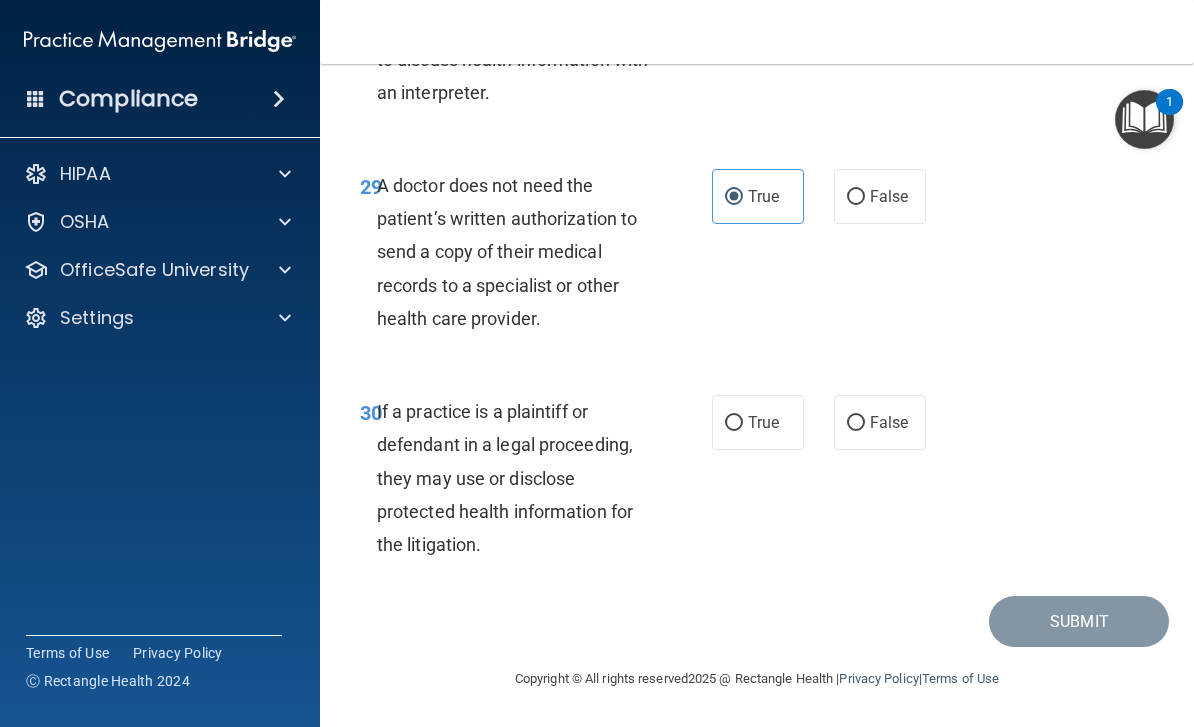 click on "False" at bounding box center (889, 422) 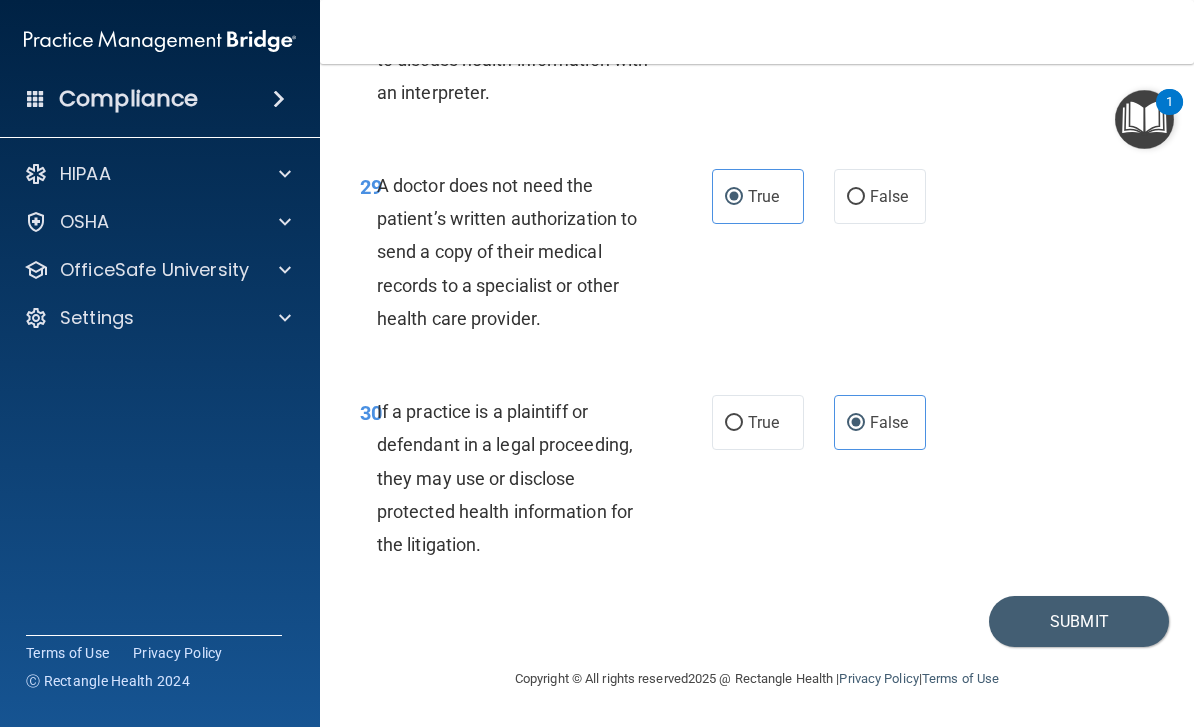 click on "Submit" at bounding box center (1079, 621) 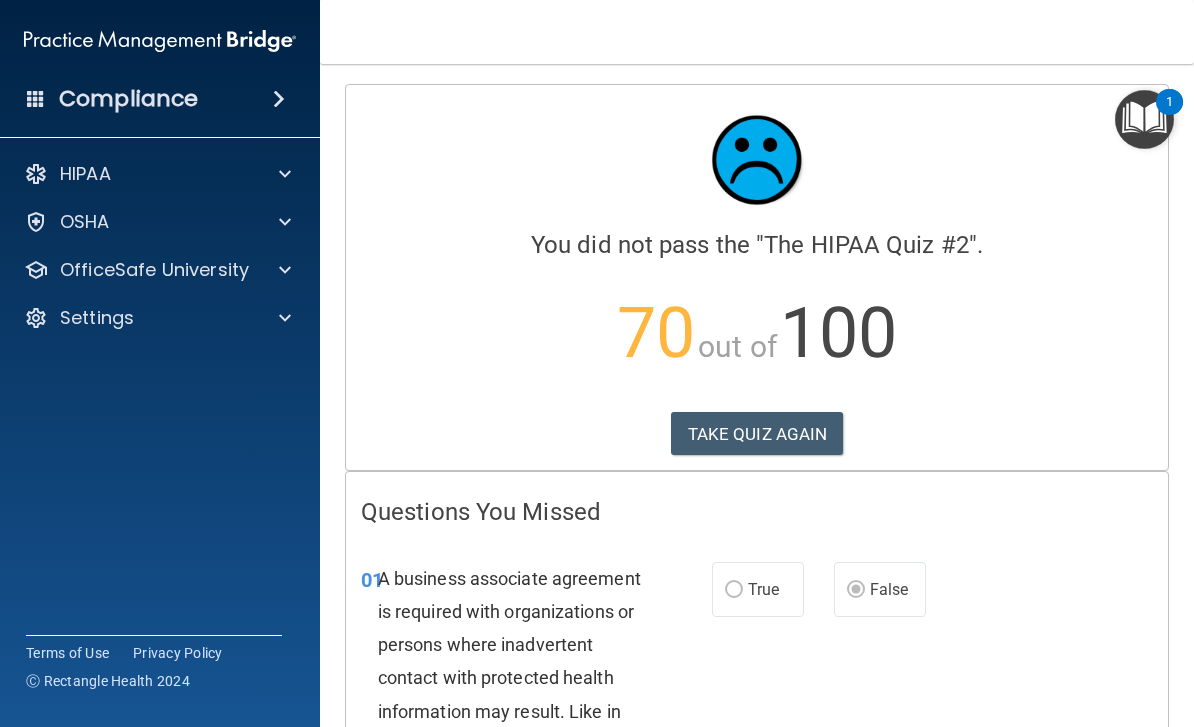 scroll, scrollTop: 0, scrollLeft: 0, axis: both 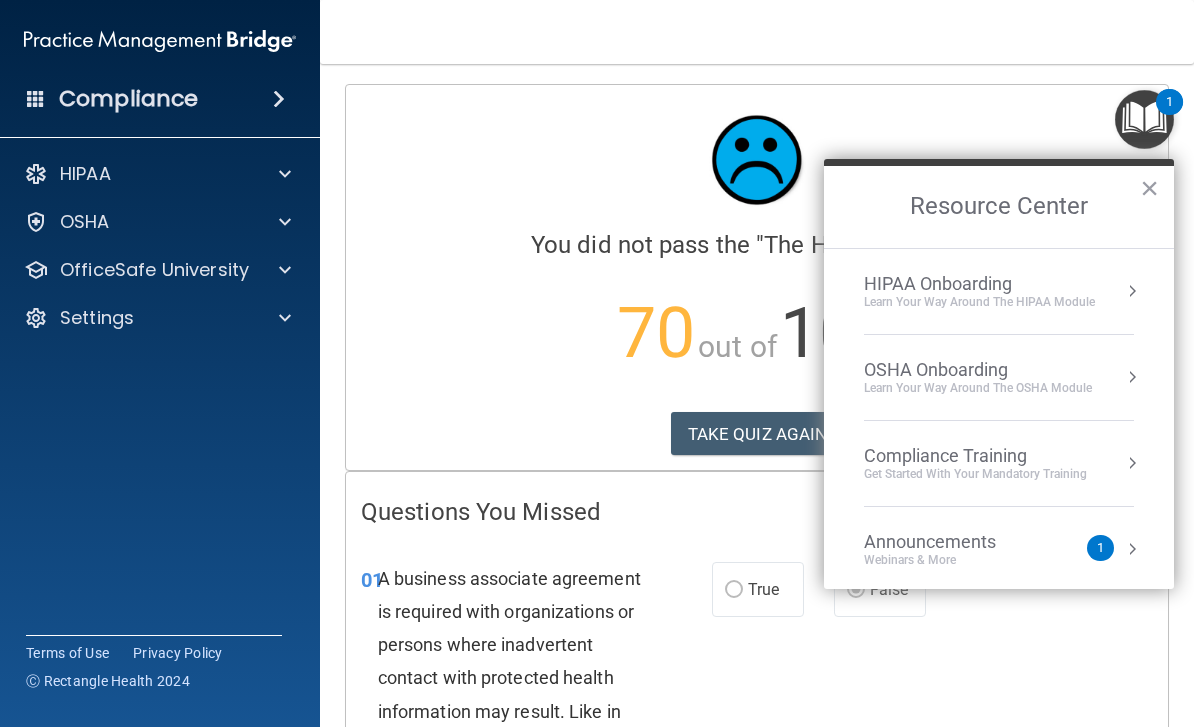 click on "HIPAA Onboarding" at bounding box center (979, 284) 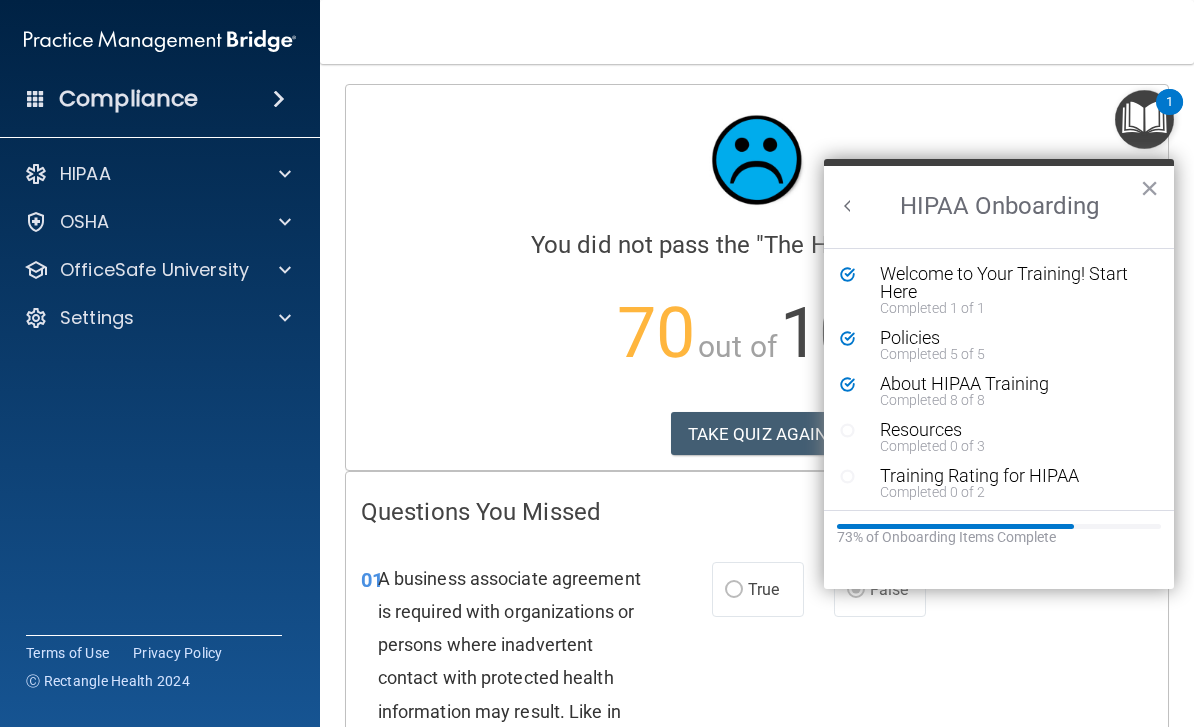 scroll, scrollTop: 0, scrollLeft: 0, axis: both 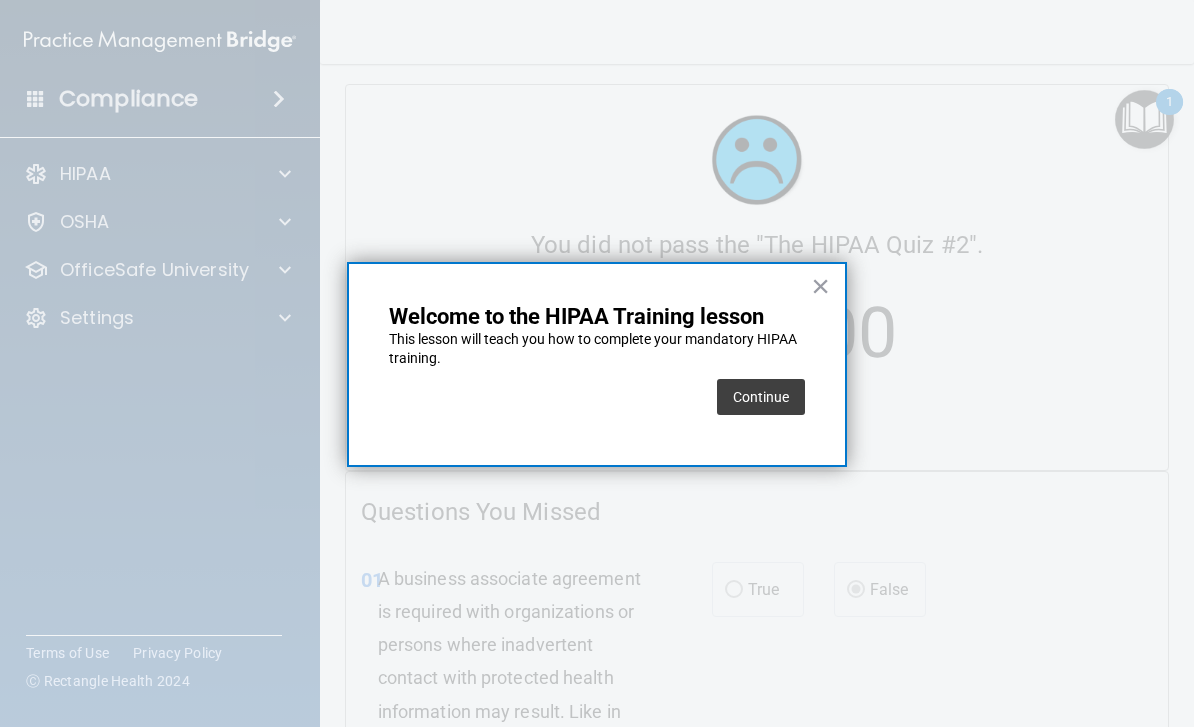 click on "Continue" at bounding box center [761, 397] 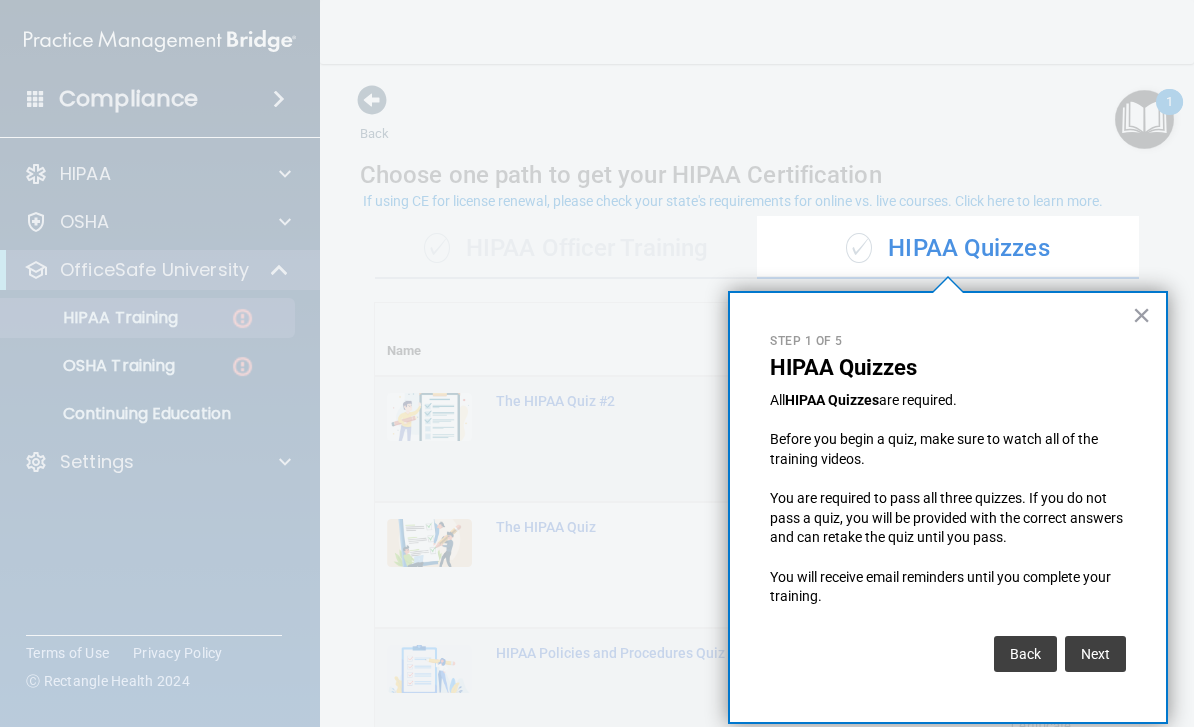 click at bounding box center (378, 363) 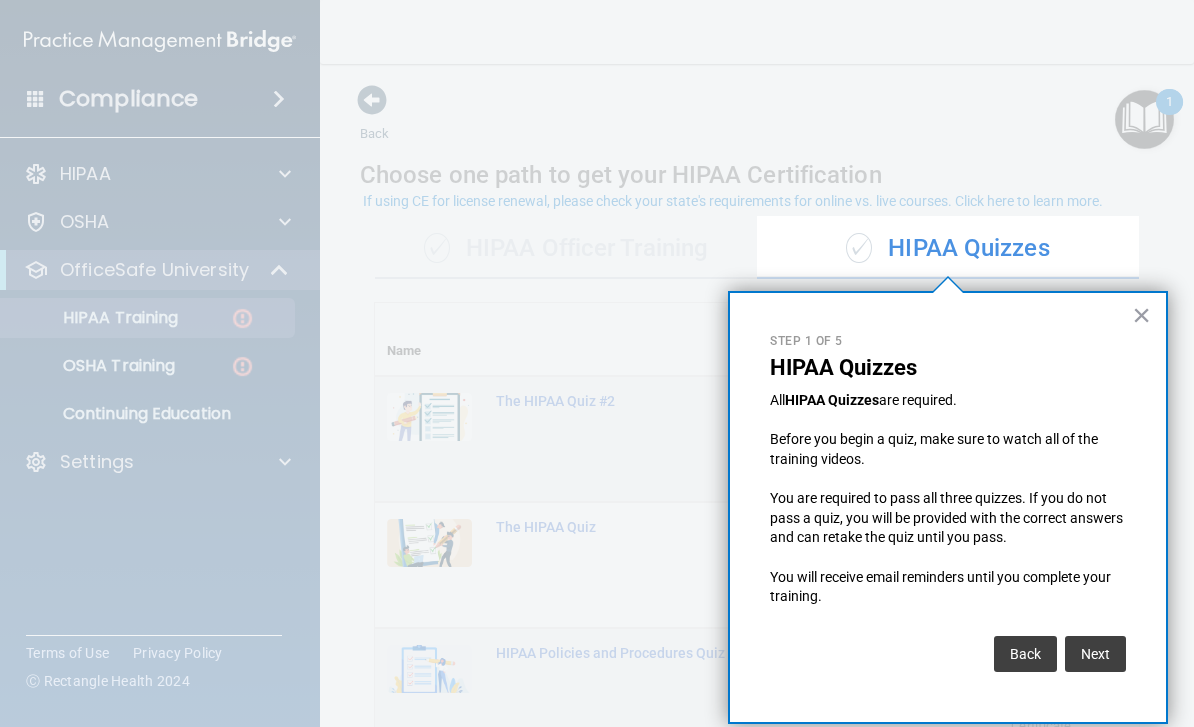 click on "×" at bounding box center [1141, 315] 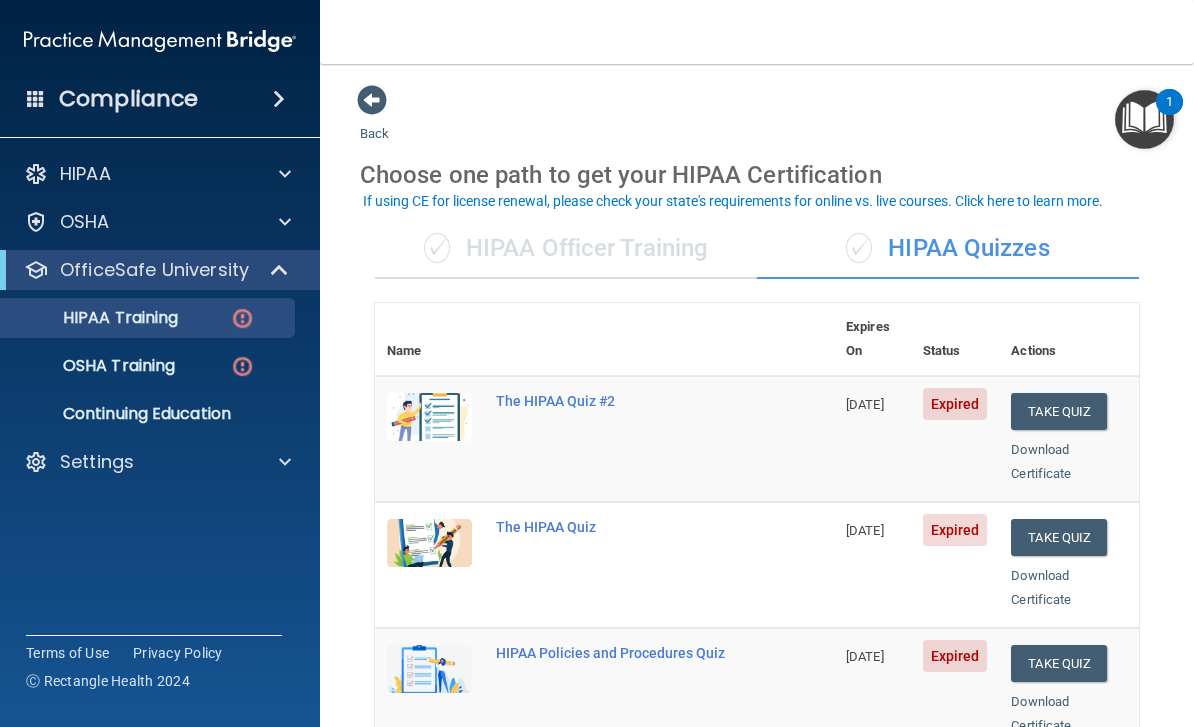 click on "The HIPAA Quiz #2" at bounding box center (615, 401) 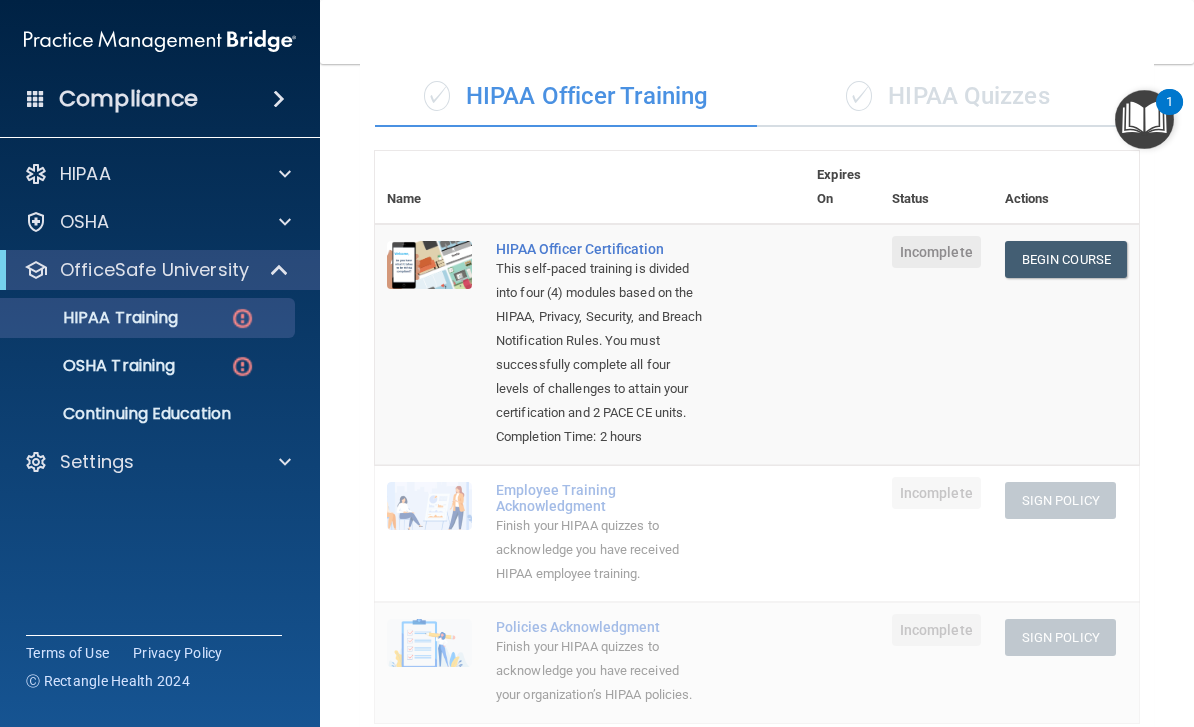 scroll, scrollTop: 118, scrollLeft: 0, axis: vertical 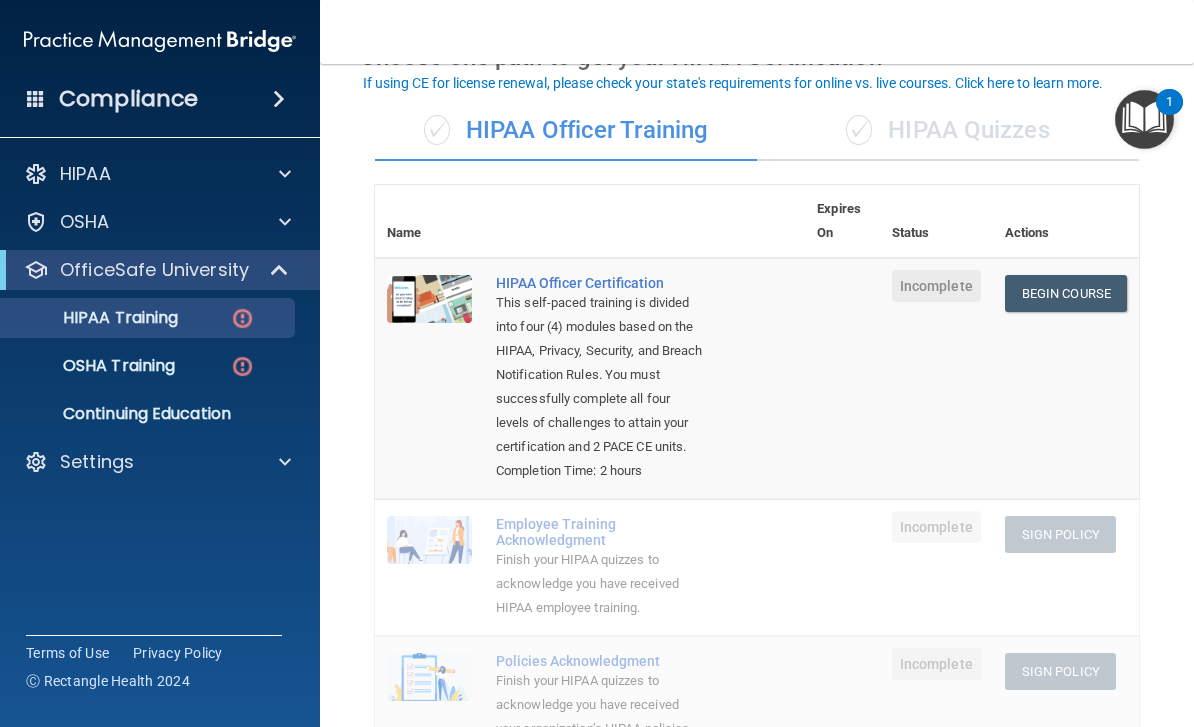 click on "Begin Course" at bounding box center [1066, 293] 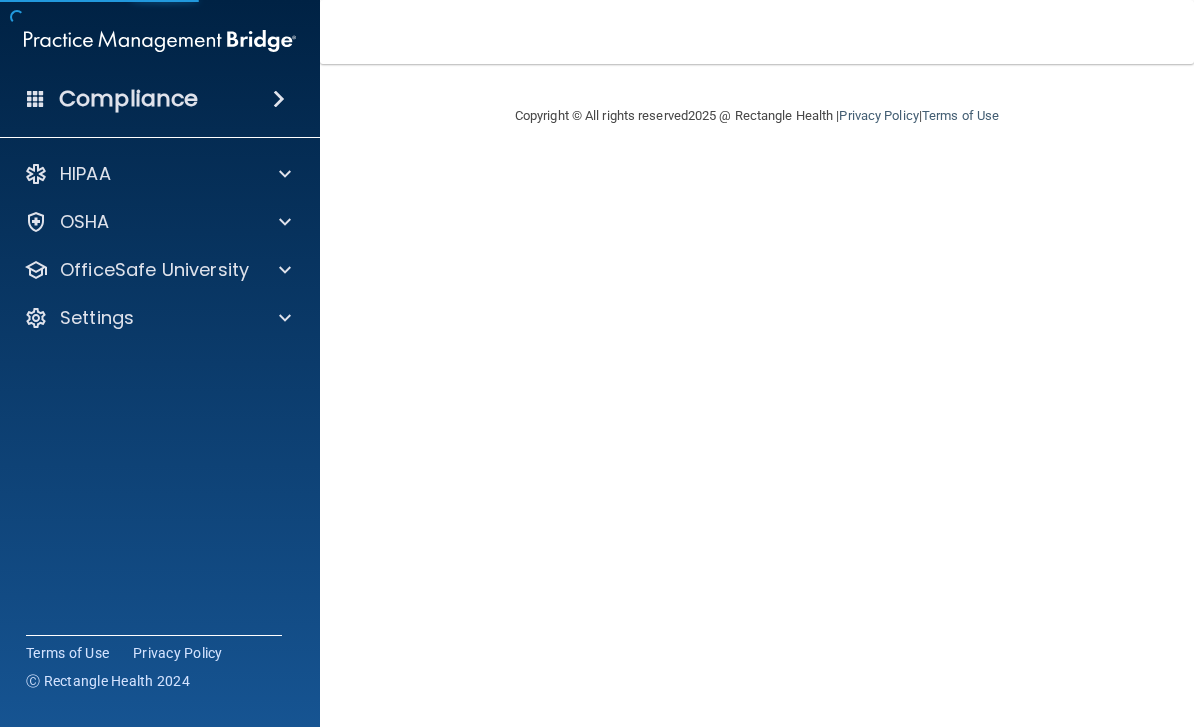 scroll, scrollTop: 0, scrollLeft: 0, axis: both 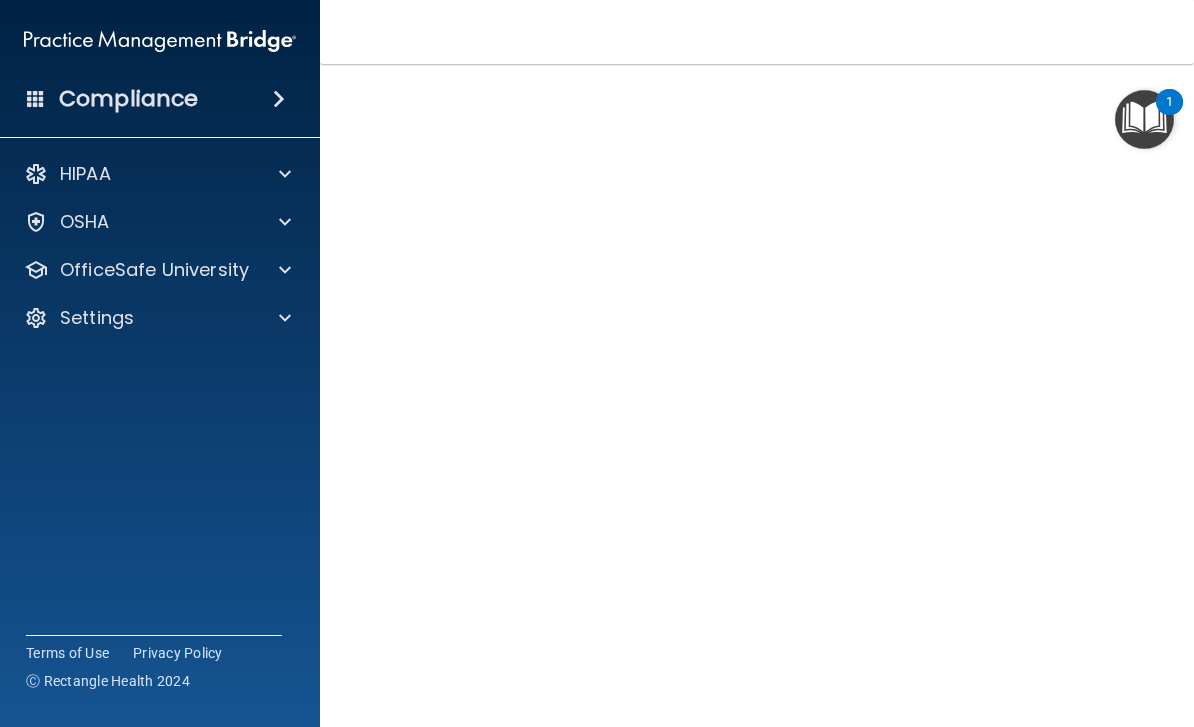 click on "HIPAA Officer Certification         This course doesn’t expire until . Are you sure you want to take this course now?   Take the course anyway!            Copyright © All rights reserved  2025 @ Rectangle Health |  Privacy Policy  |  Terms of Use" at bounding box center (757, 395) 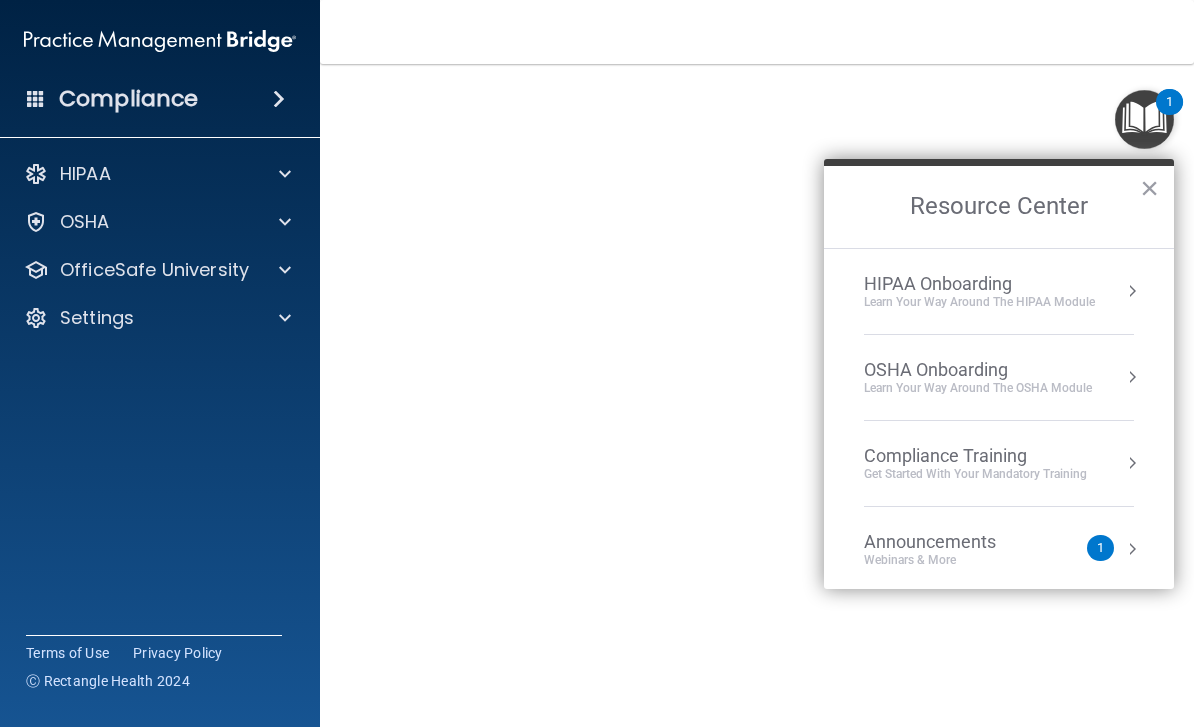 click on "HIPAA Onboarding Learn Your Way around the HIPAA module" at bounding box center (999, 292) 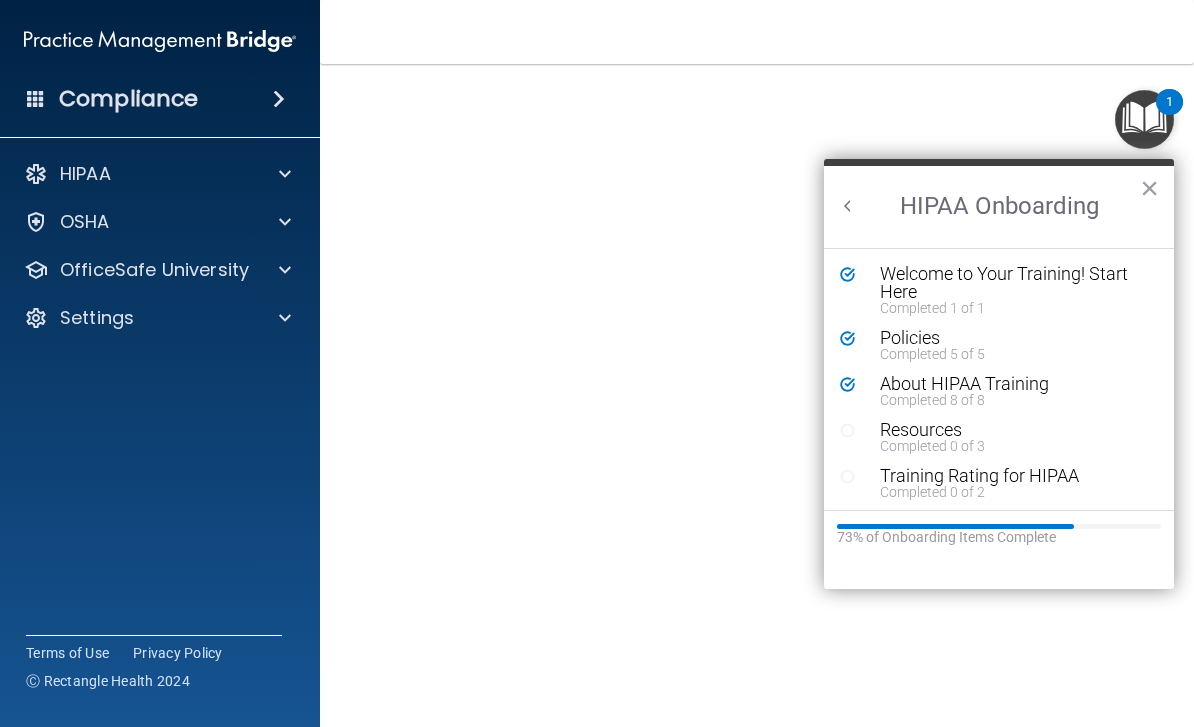 scroll, scrollTop: 0, scrollLeft: 0, axis: both 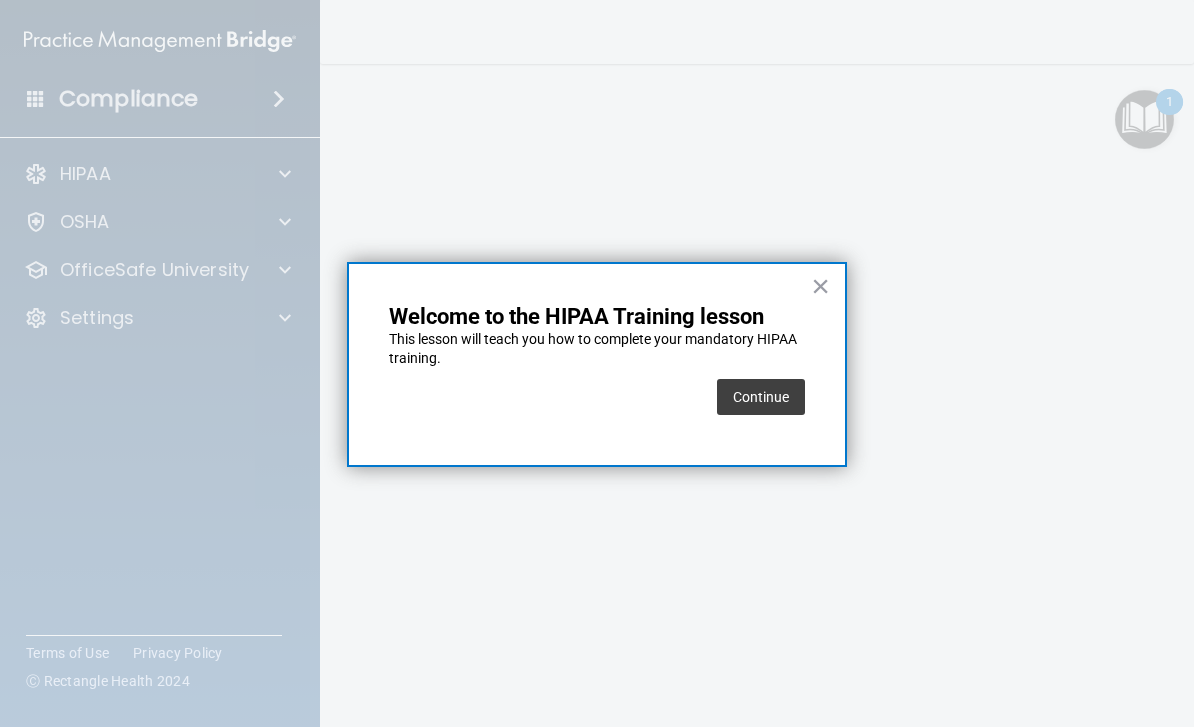 click on "×" at bounding box center [820, 286] 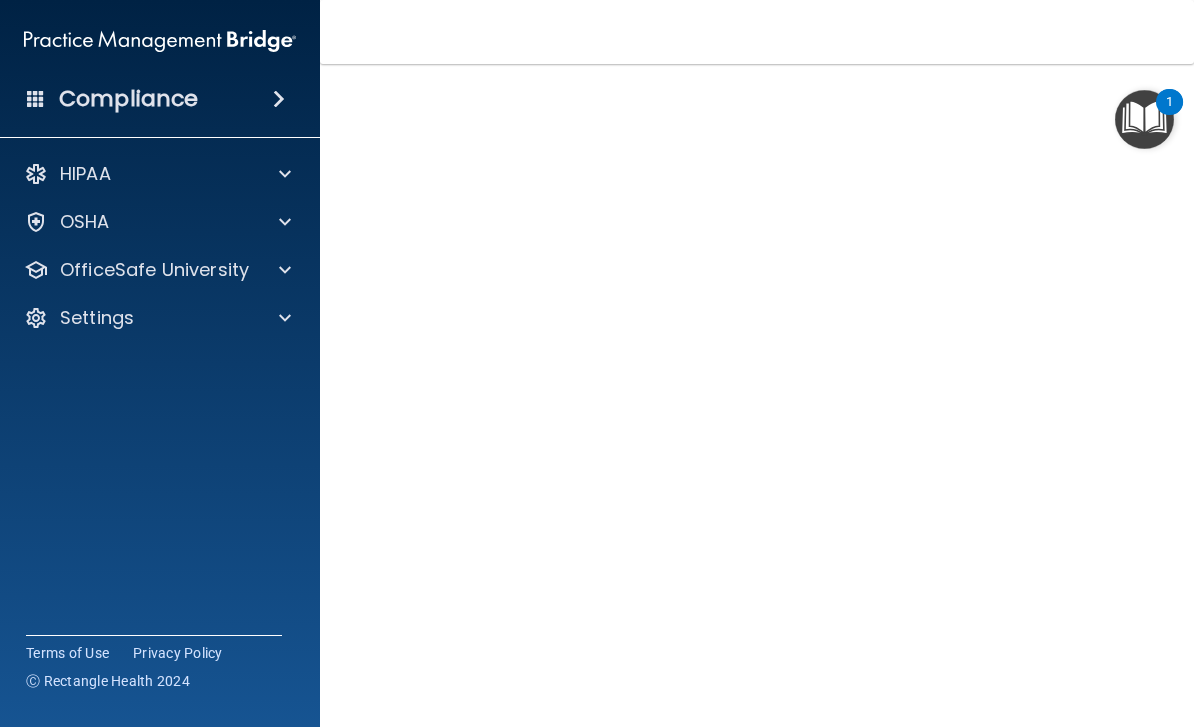 click at bounding box center (1144, 119) 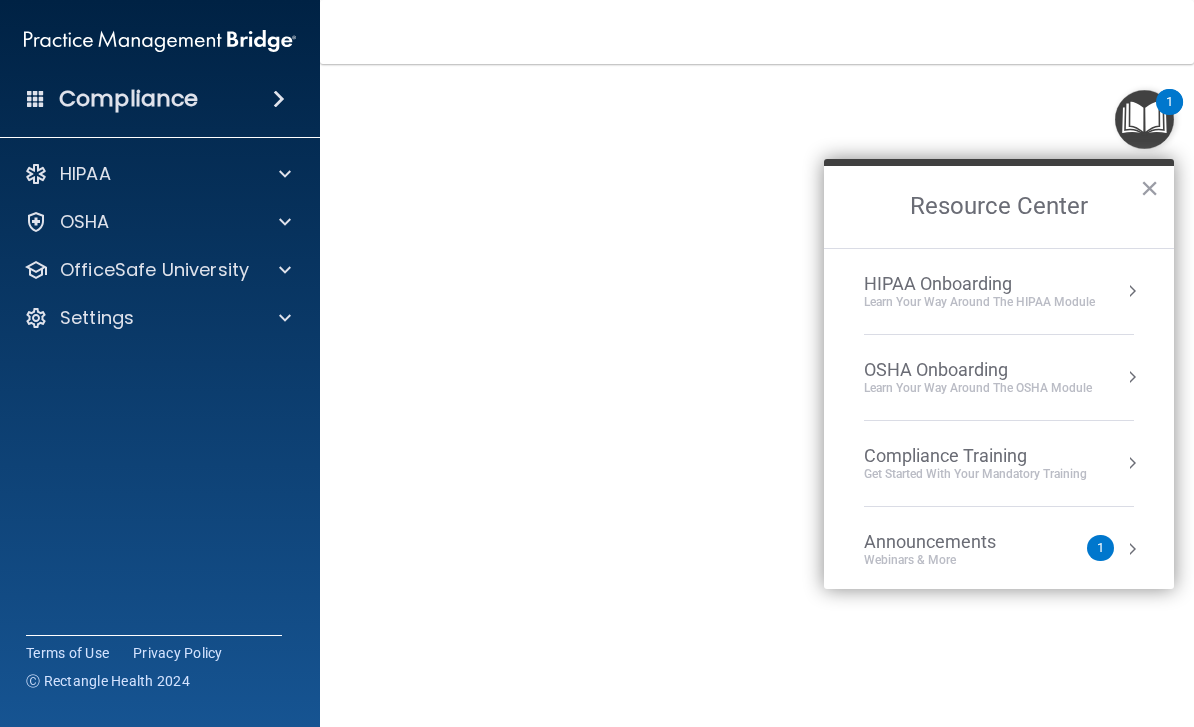 click on "OSHA Onboarding" at bounding box center (978, 370) 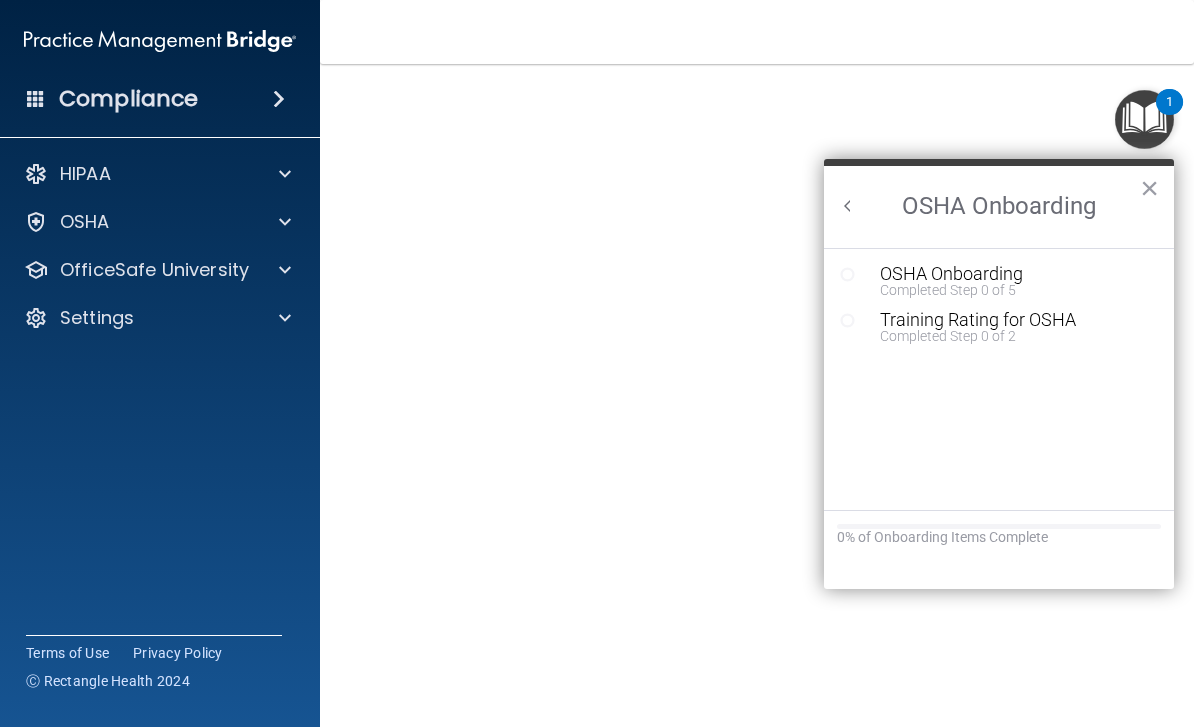 scroll, scrollTop: 0, scrollLeft: 0, axis: both 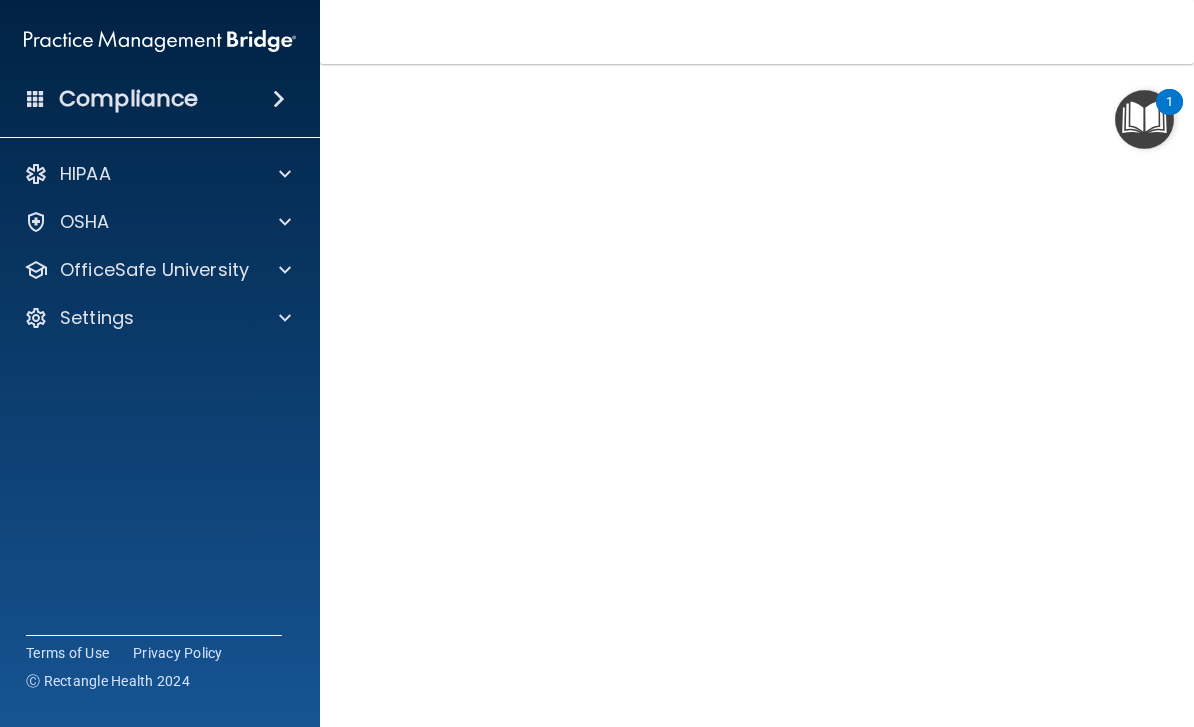 click at bounding box center (1144, 119) 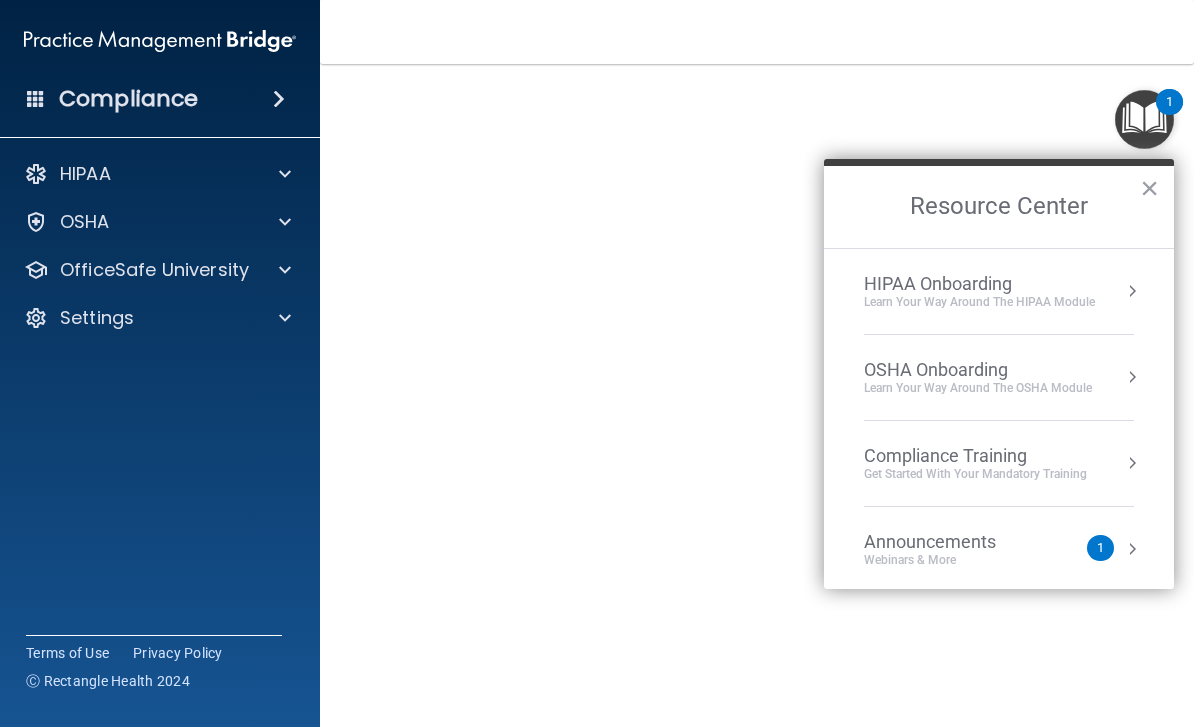 click on "1" at bounding box center (1169, 102) 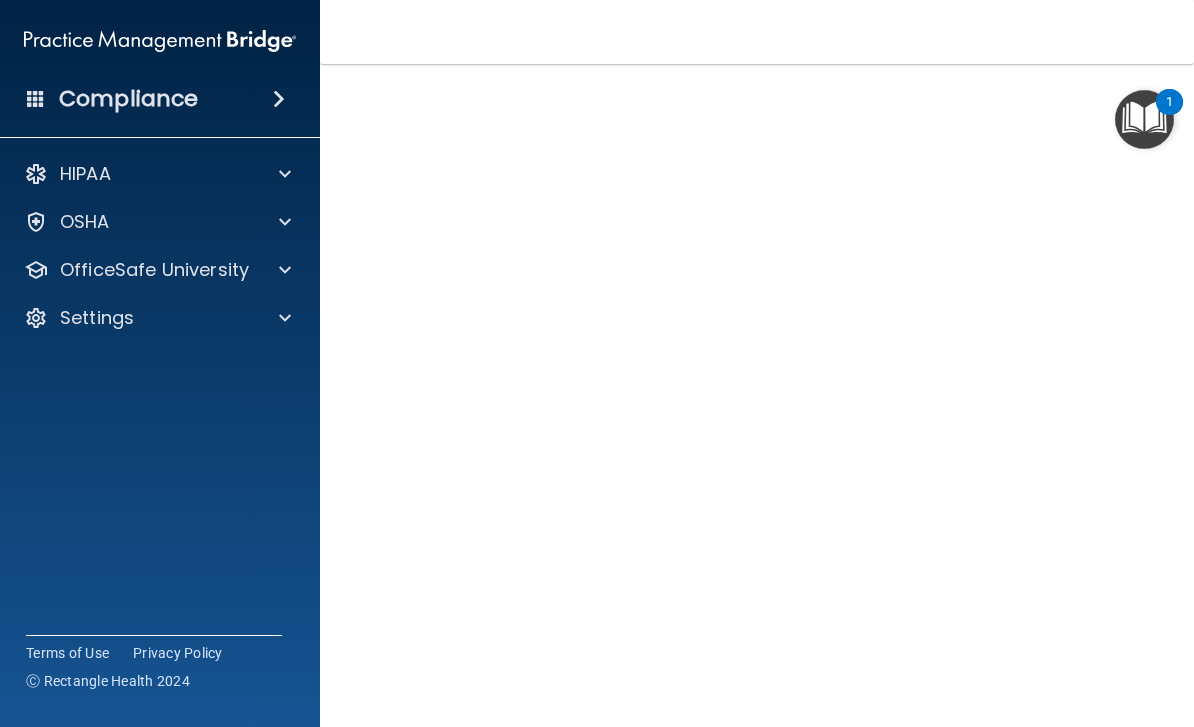 click at bounding box center (285, 270) 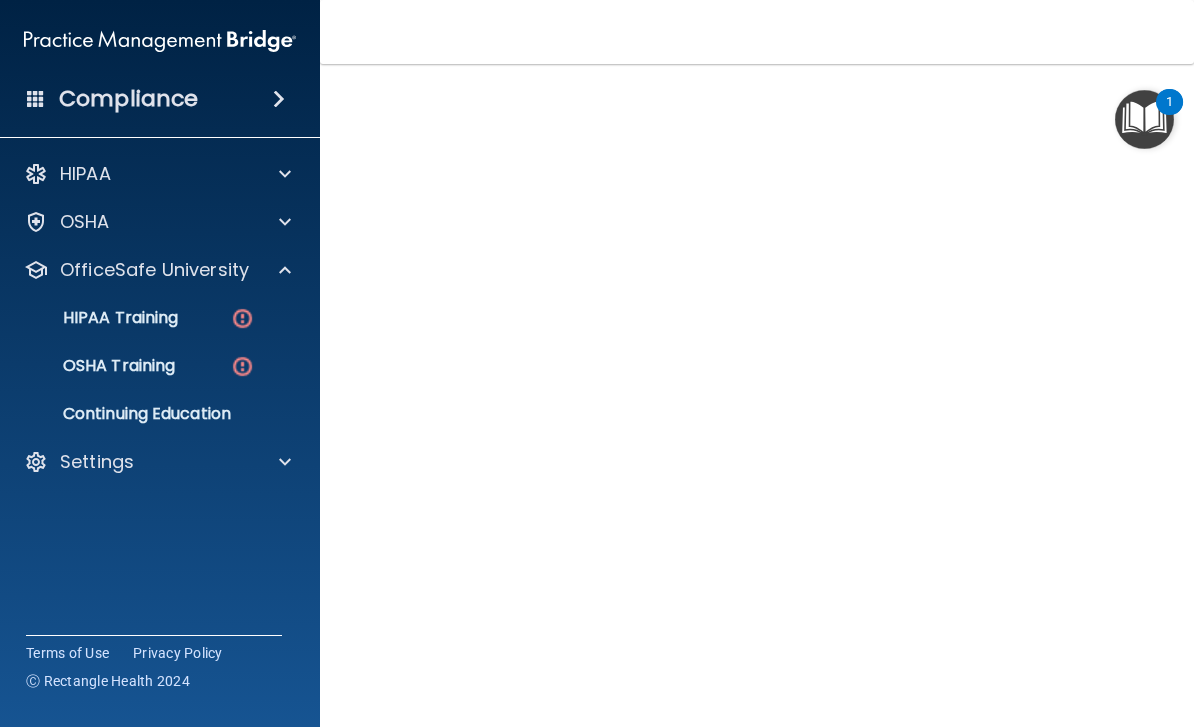 click at bounding box center (242, 318) 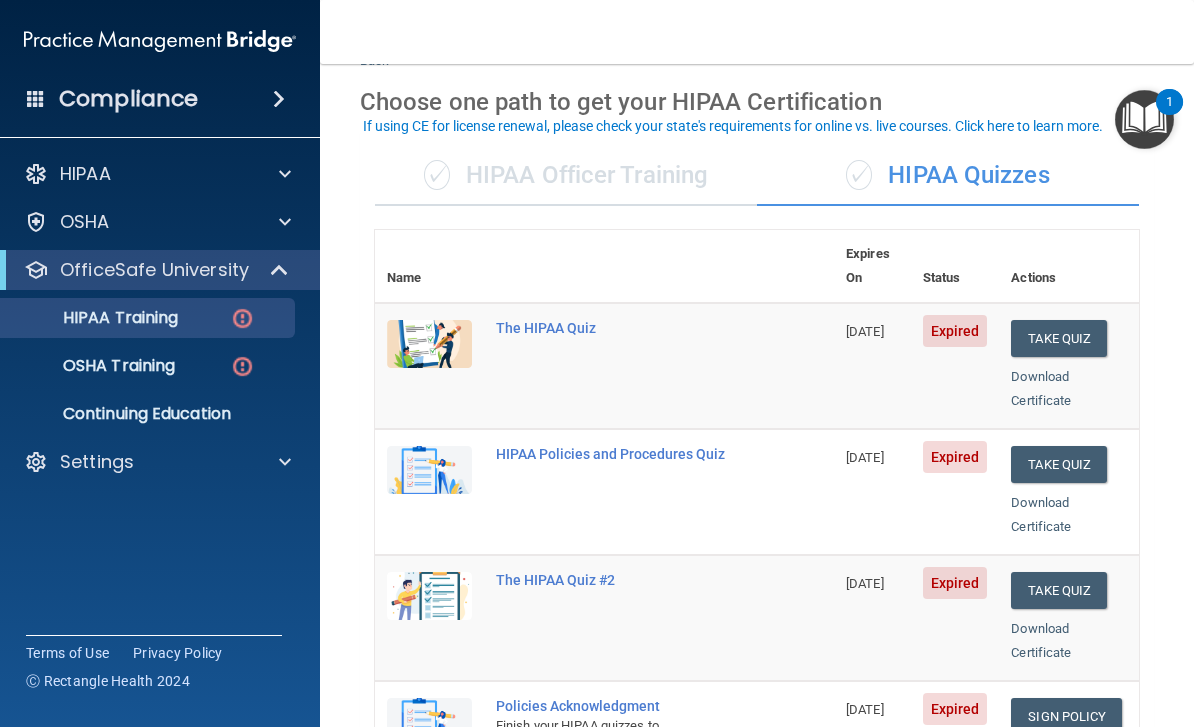 scroll, scrollTop: 76, scrollLeft: 0, axis: vertical 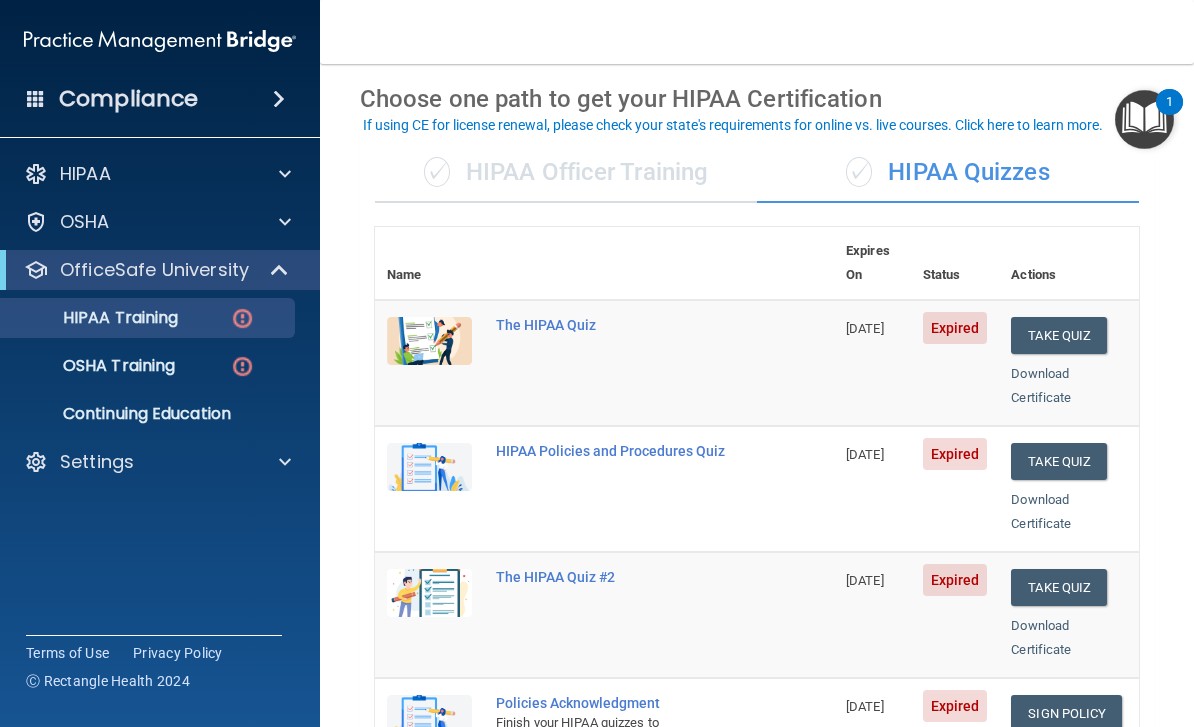 click on "Take Quiz" at bounding box center (1059, 335) 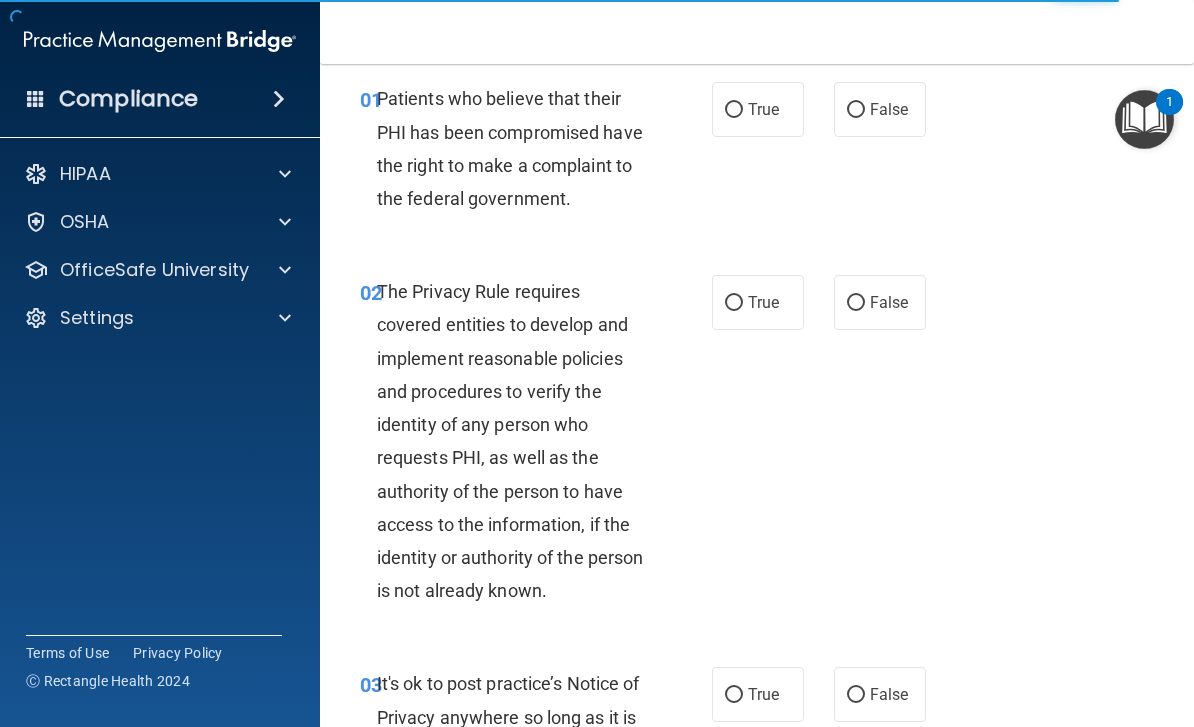scroll, scrollTop: 0, scrollLeft: 0, axis: both 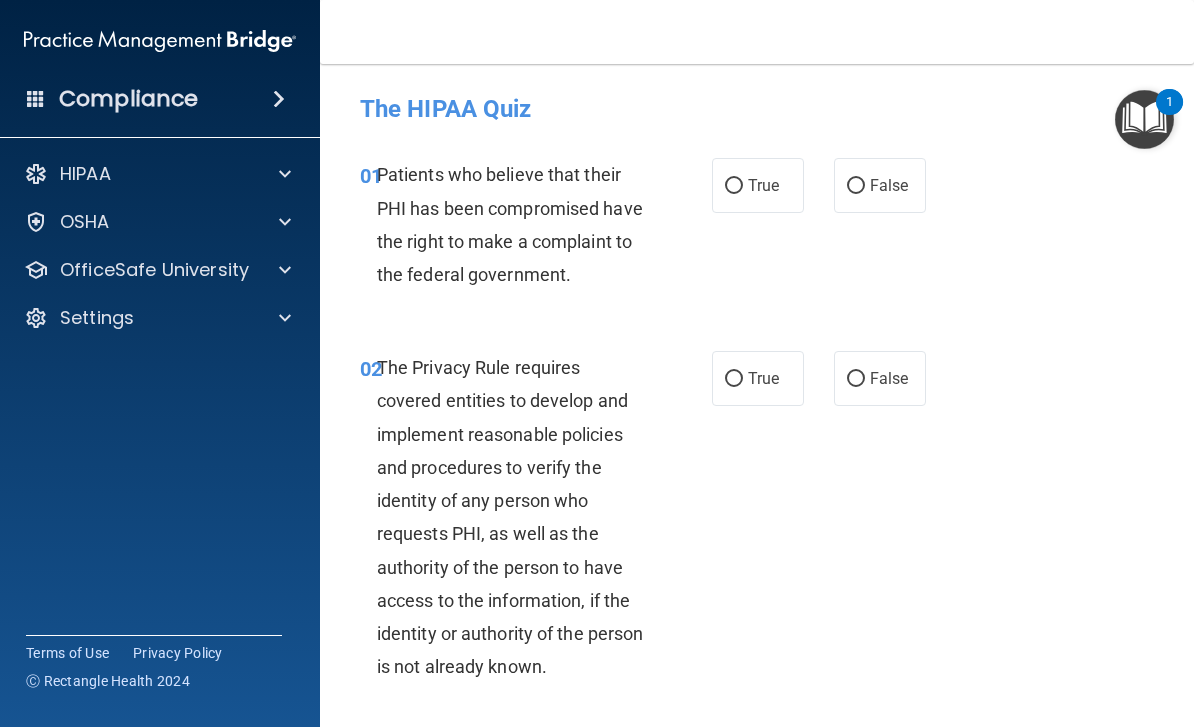 click on "True" at bounding box center [734, 186] 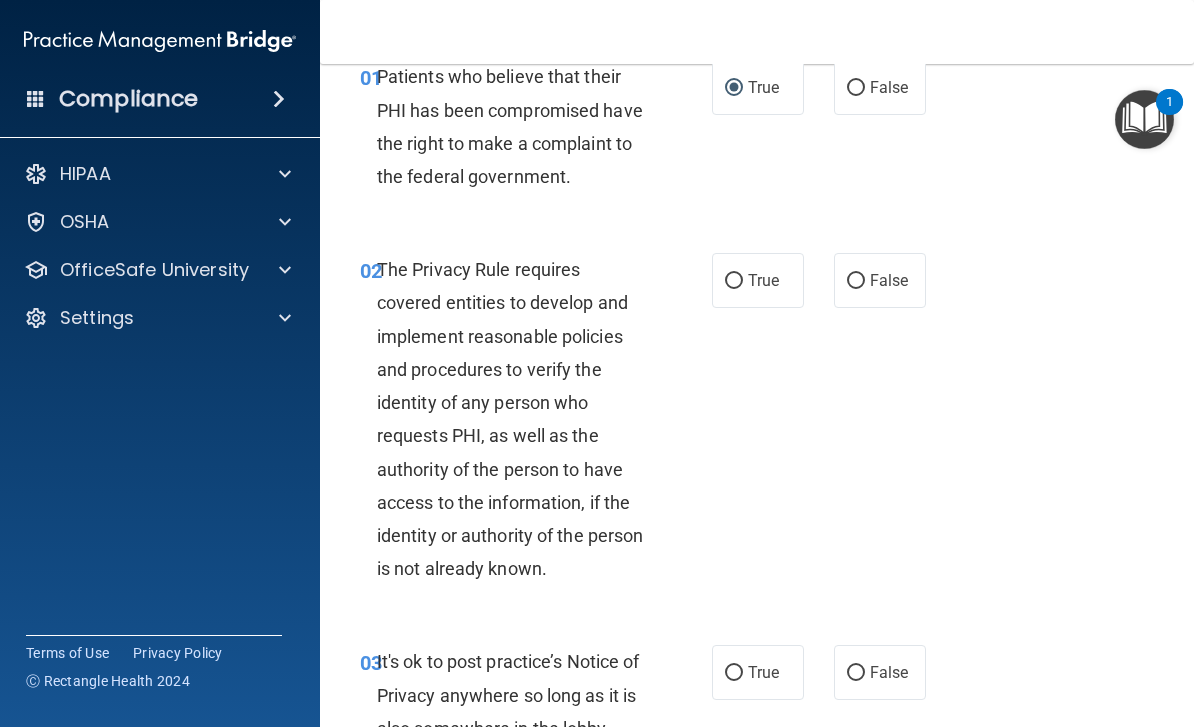scroll, scrollTop: 99, scrollLeft: 0, axis: vertical 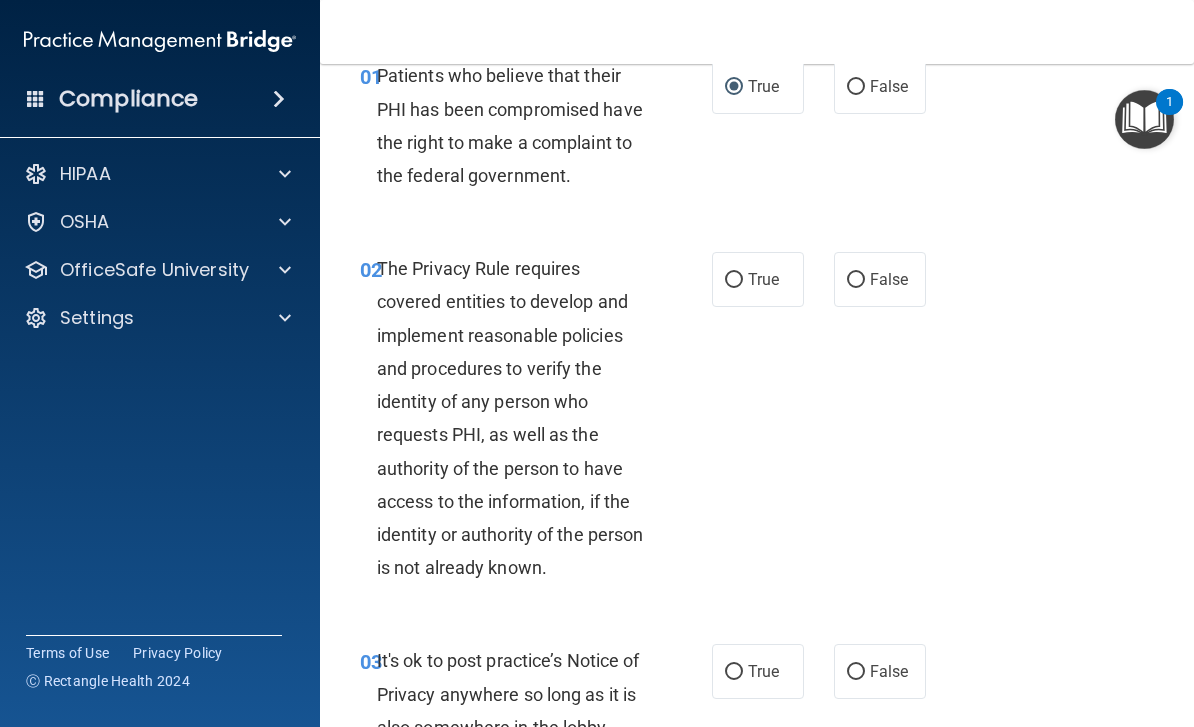 click on "True" at bounding box center [734, 280] 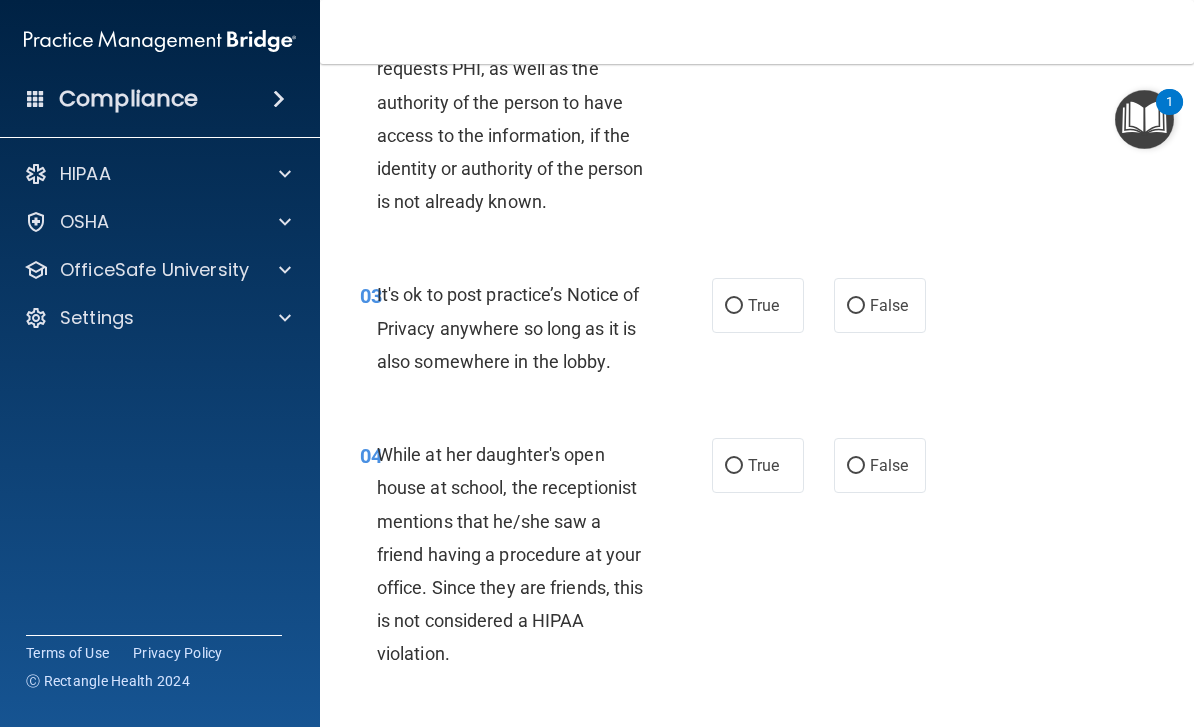 scroll, scrollTop: 467, scrollLeft: 0, axis: vertical 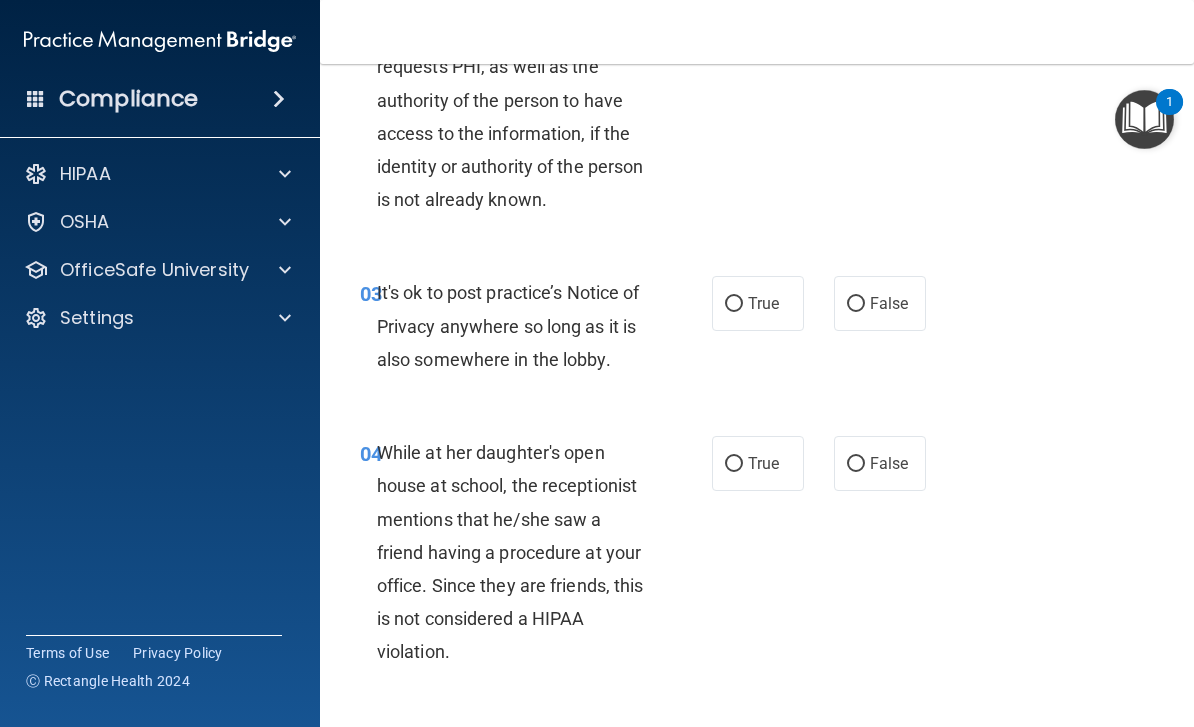 click on "True" at bounding box center (734, 304) 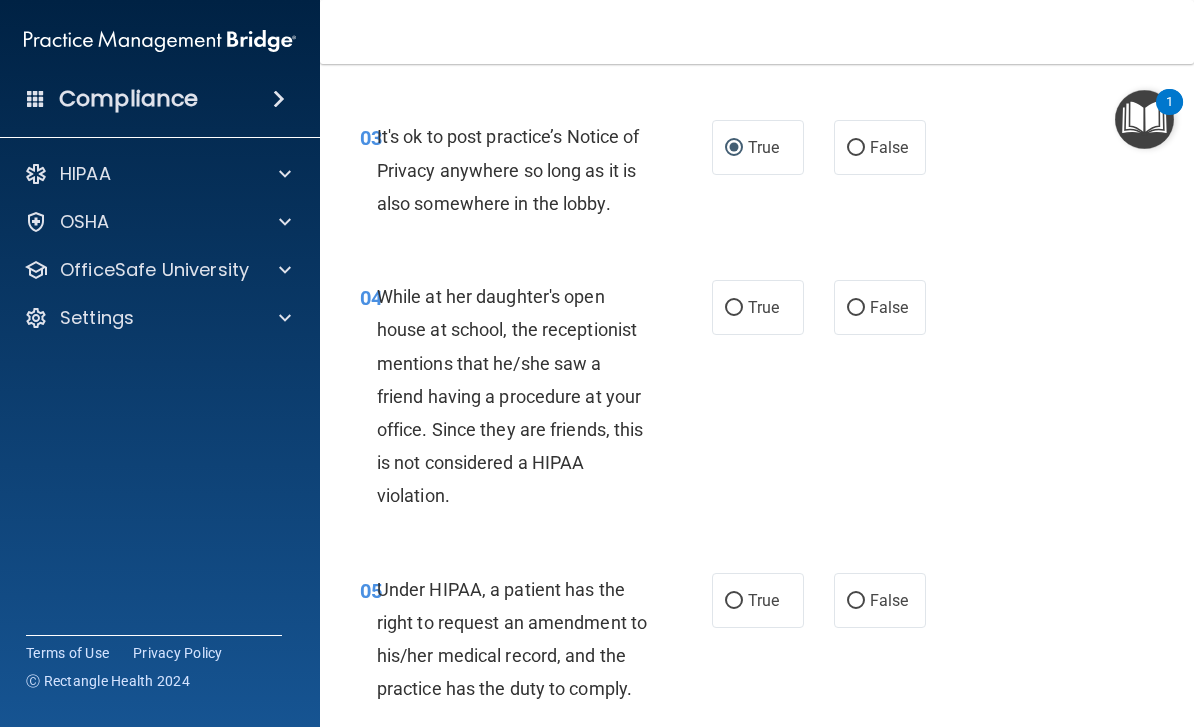 scroll, scrollTop: 624, scrollLeft: 0, axis: vertical 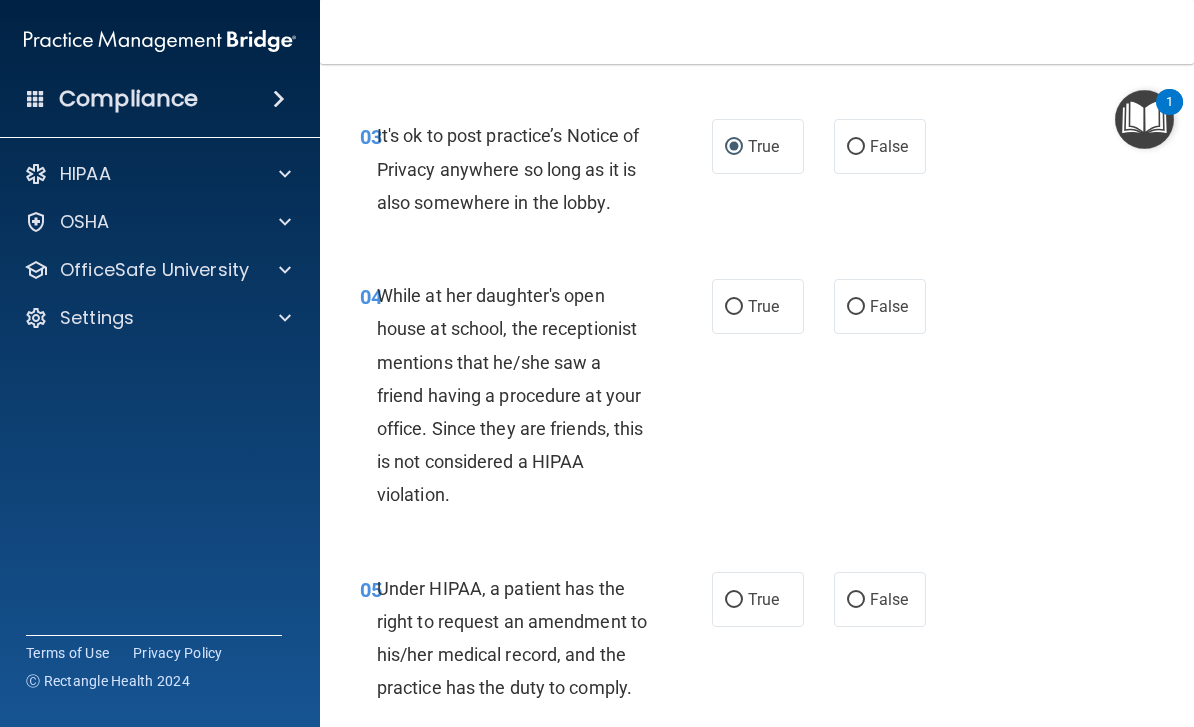 click on "False" at bounding box center [856, 307] 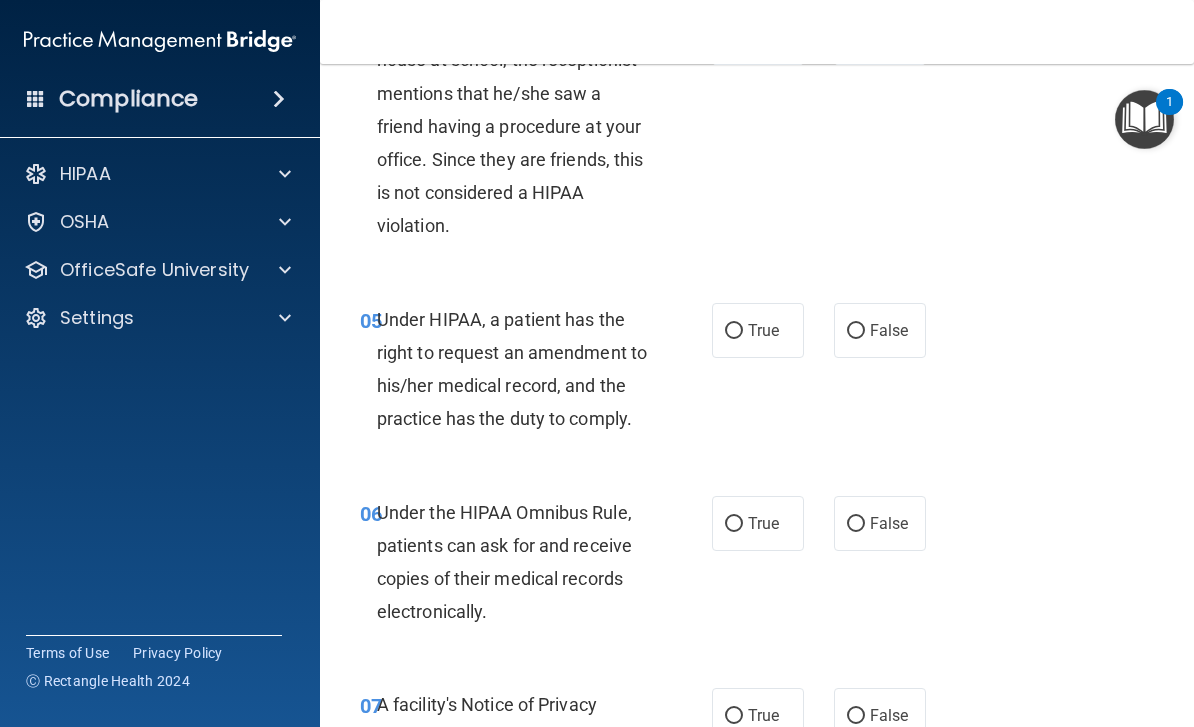 scroll, scrollTop: 899, scrollLeft: 0, axis: vertical 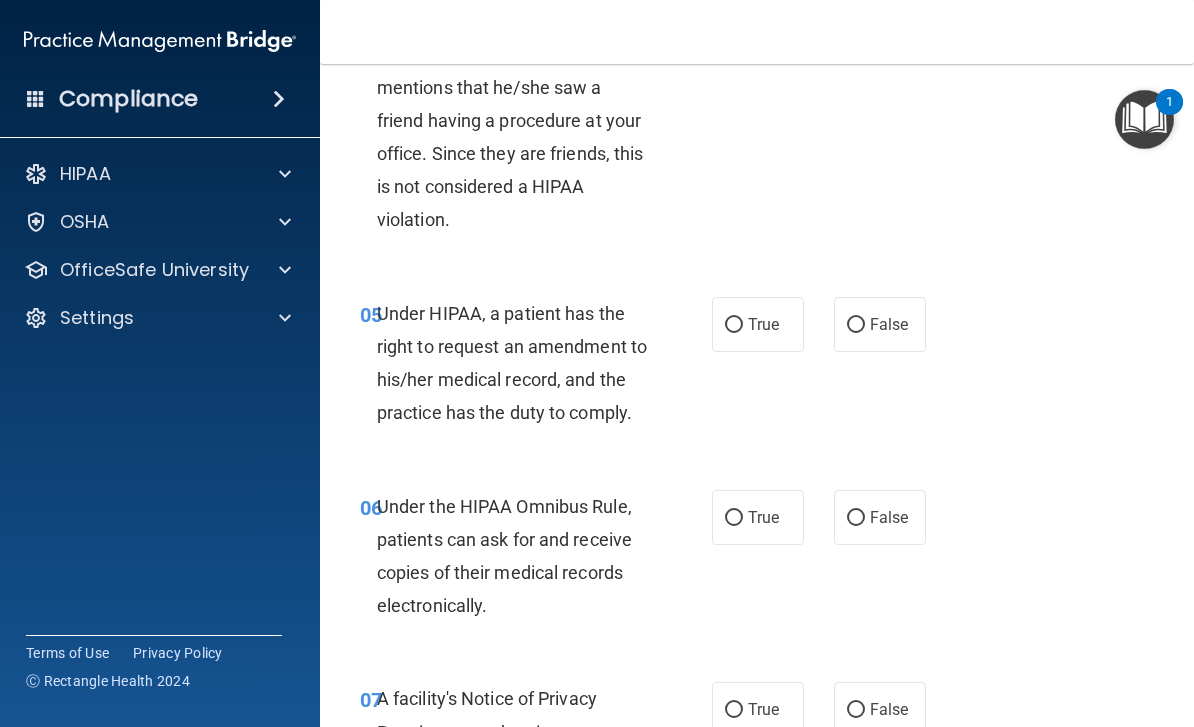 click on "False" at bounding box center [856, 325] 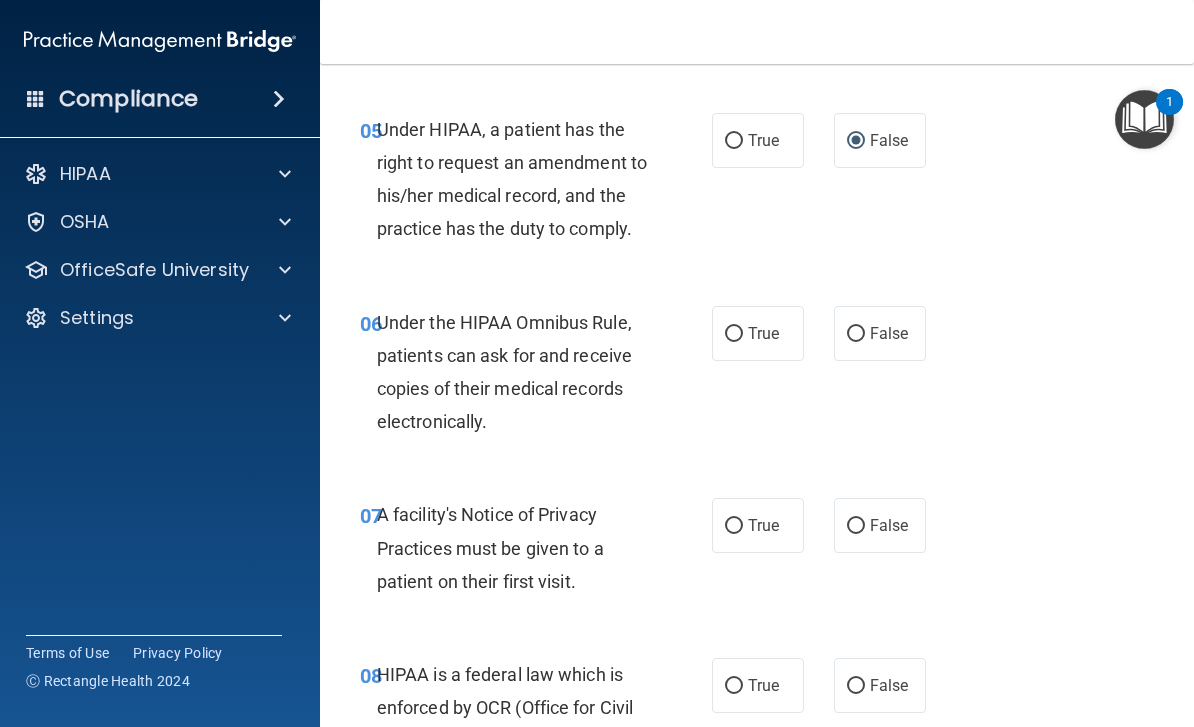 scroll, scrollTop: 1089, scrollLeft: 0, axis: vertical 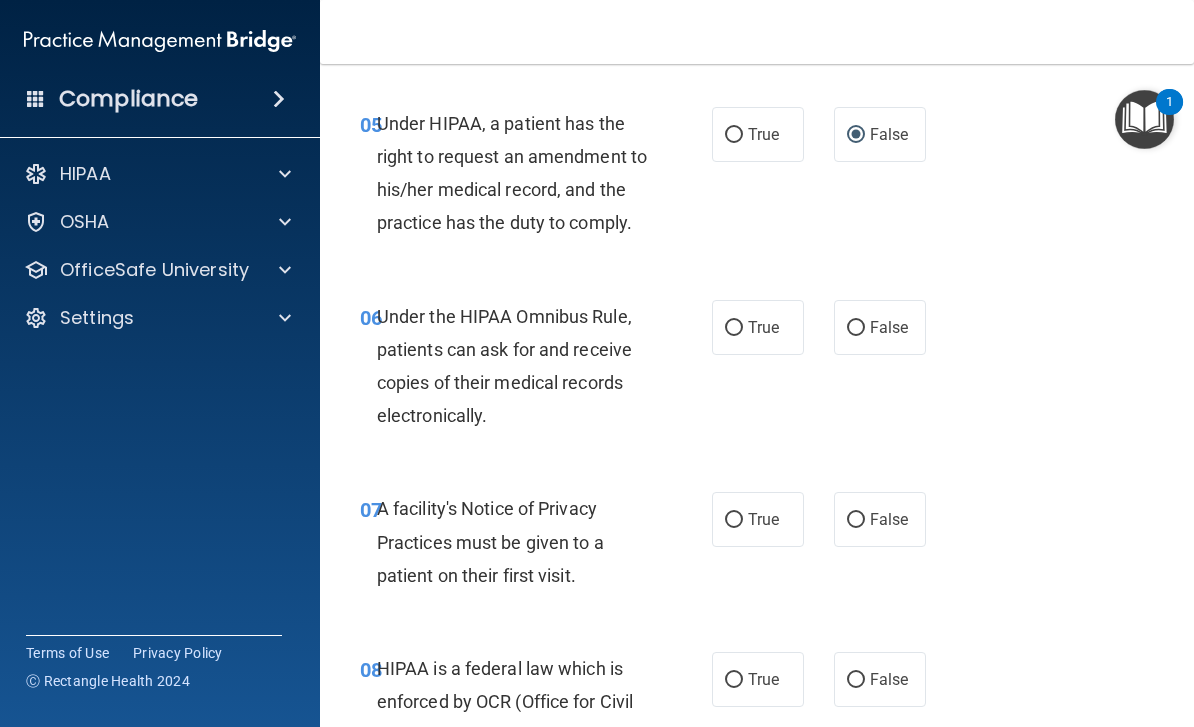 click on "True" at bounding box center (734, 328) 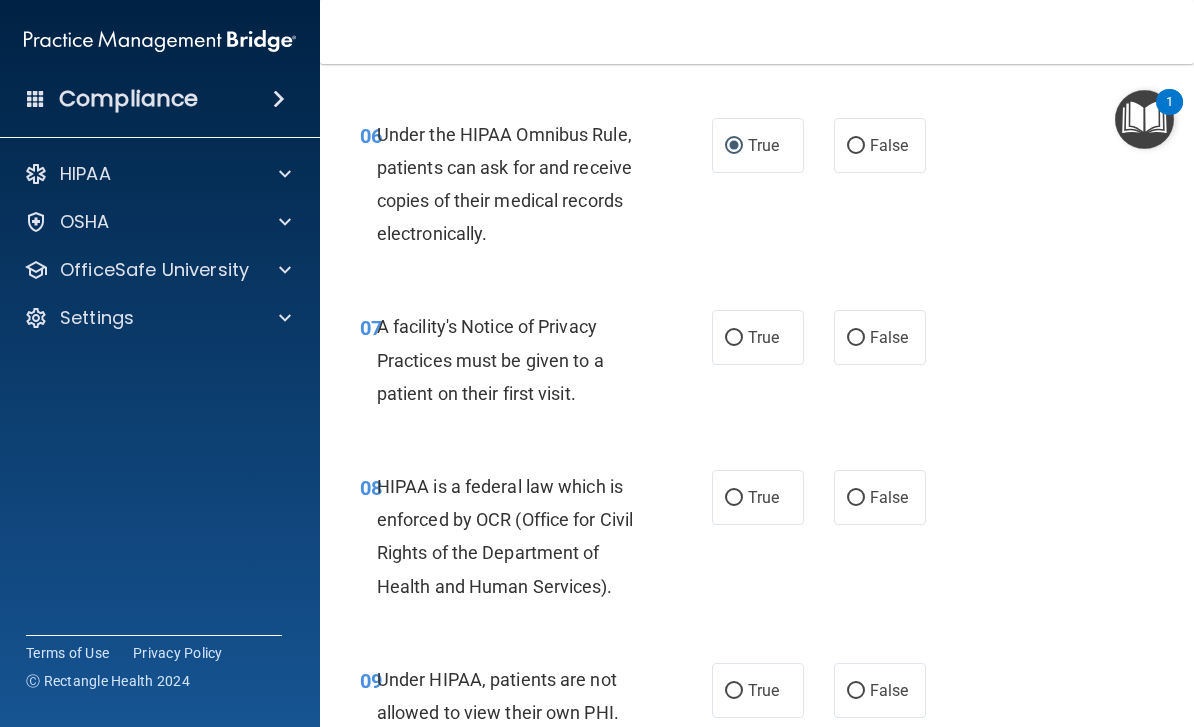 scroll, scrollTop: 1284, scrollLeft: 0, axis: vertical 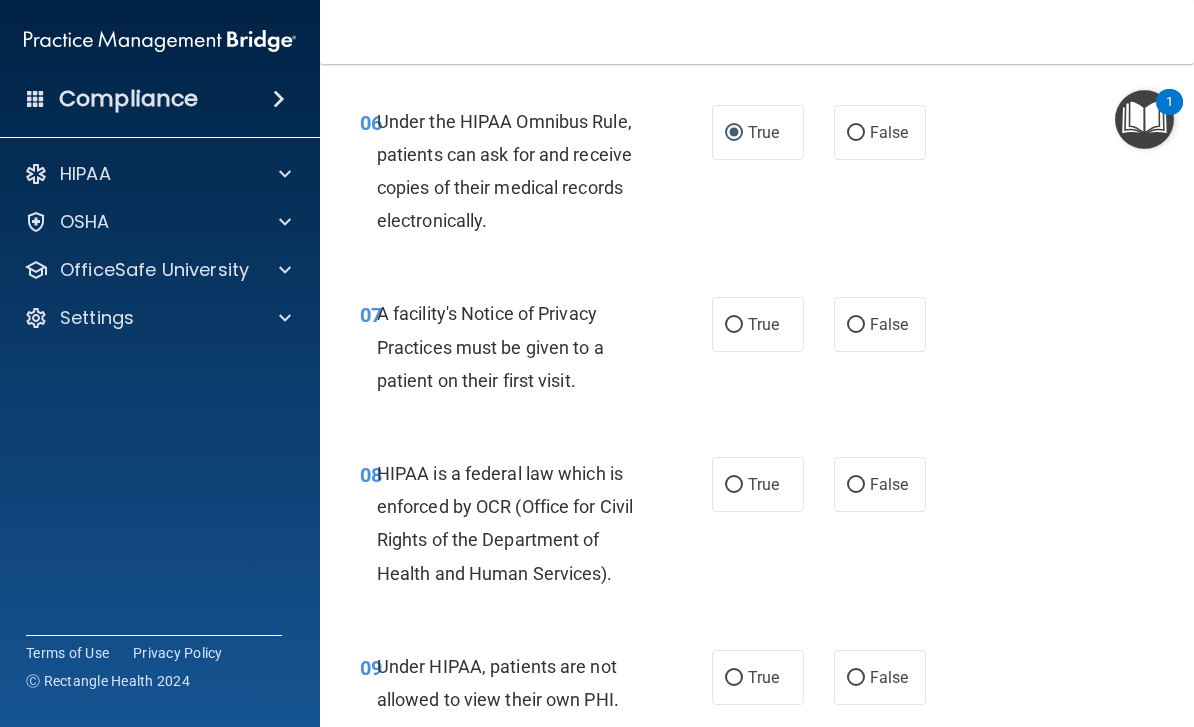 click on "True" at bounding box center (758, 324) 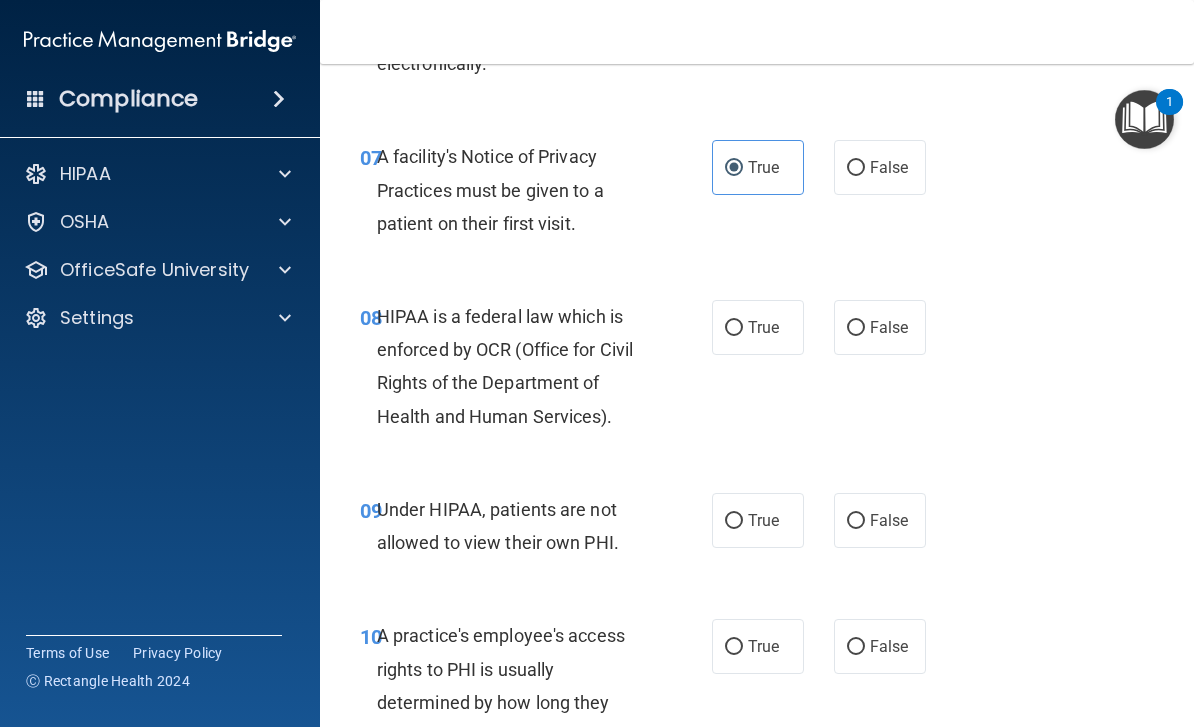 scroll, scrollTop: 1453, scrollLeft: 0, axis: vertical 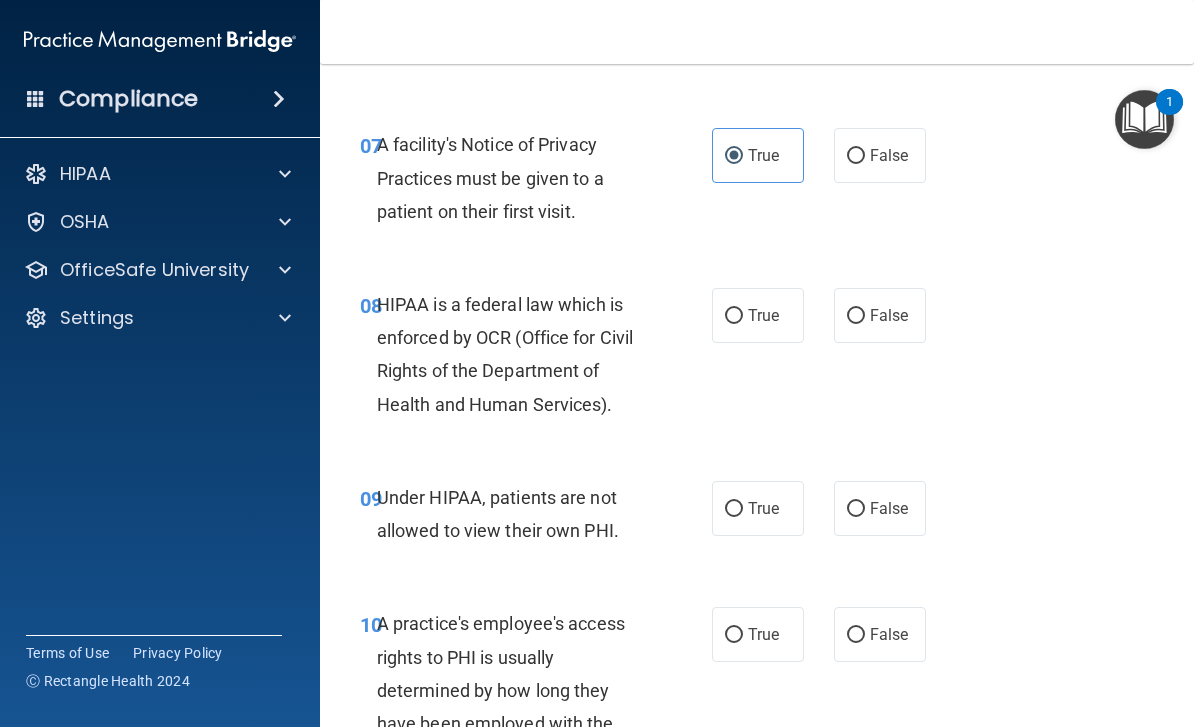 click on "True" at bounding box center [734, 316] 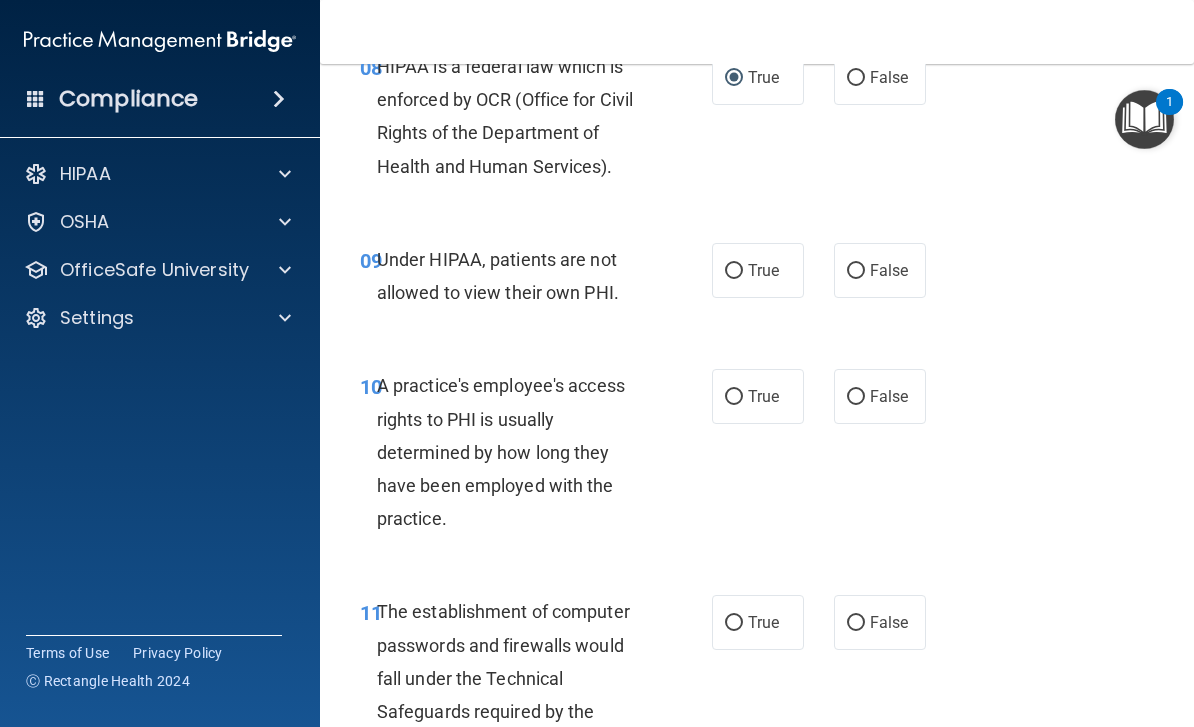 scroll, scrollTop: 1693, scrollLeft: 0, axis: vertical 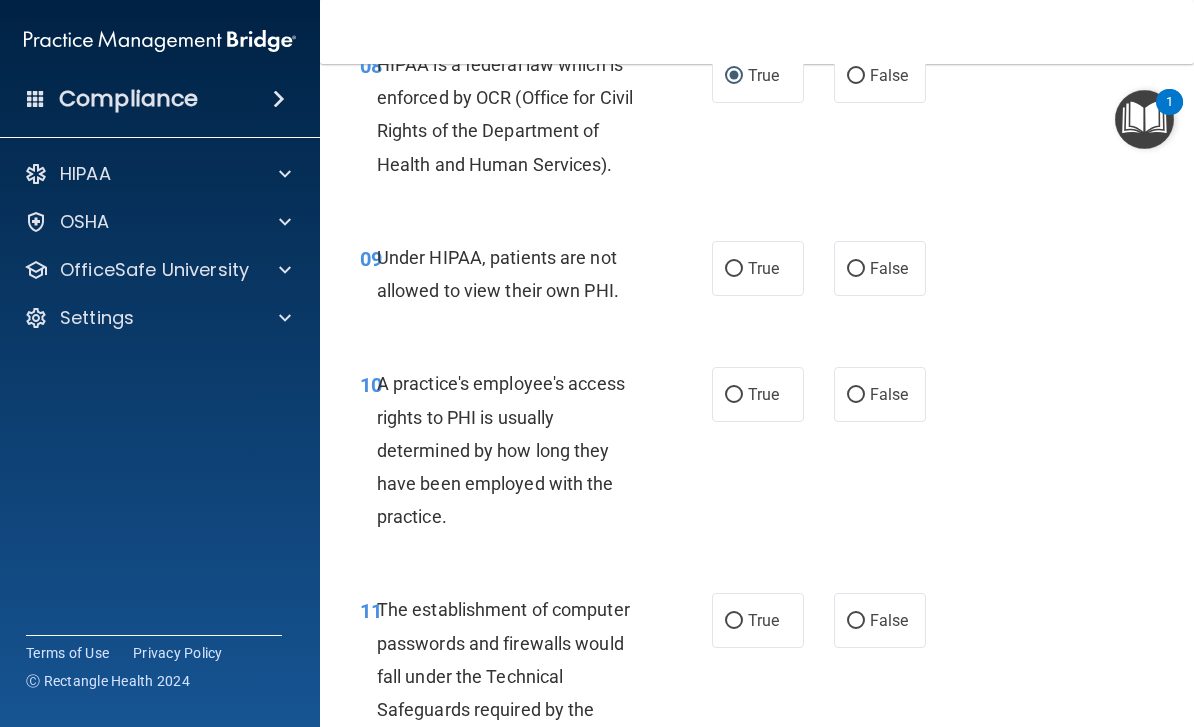 click on "False" at bounding box center (856, 269) 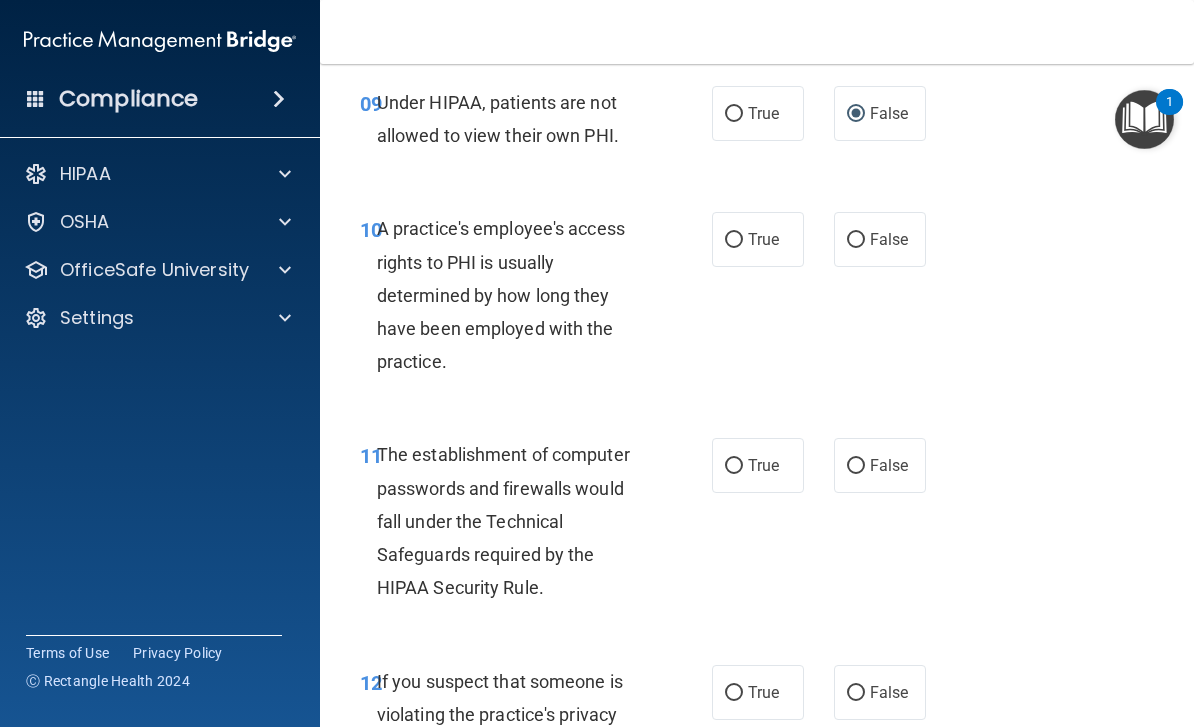 scroll, scrollTop: 1851, scrollLeft: 0, axis: vertical 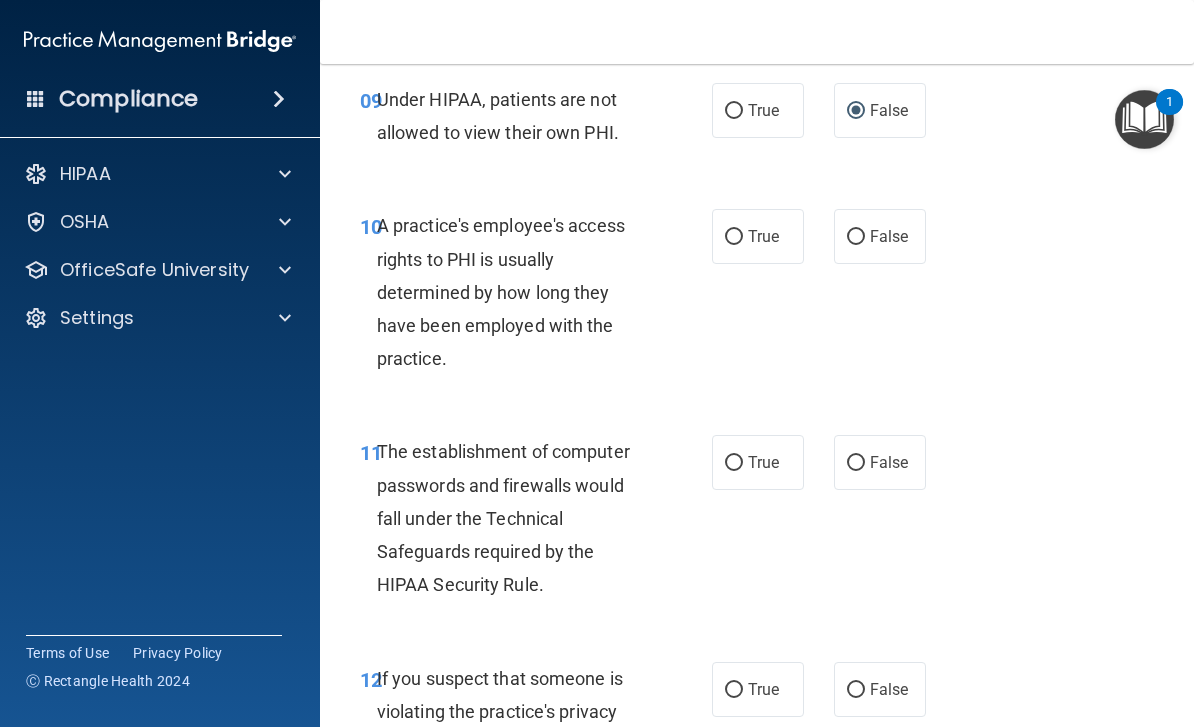 click on "False" at bounding box center (880, 236) 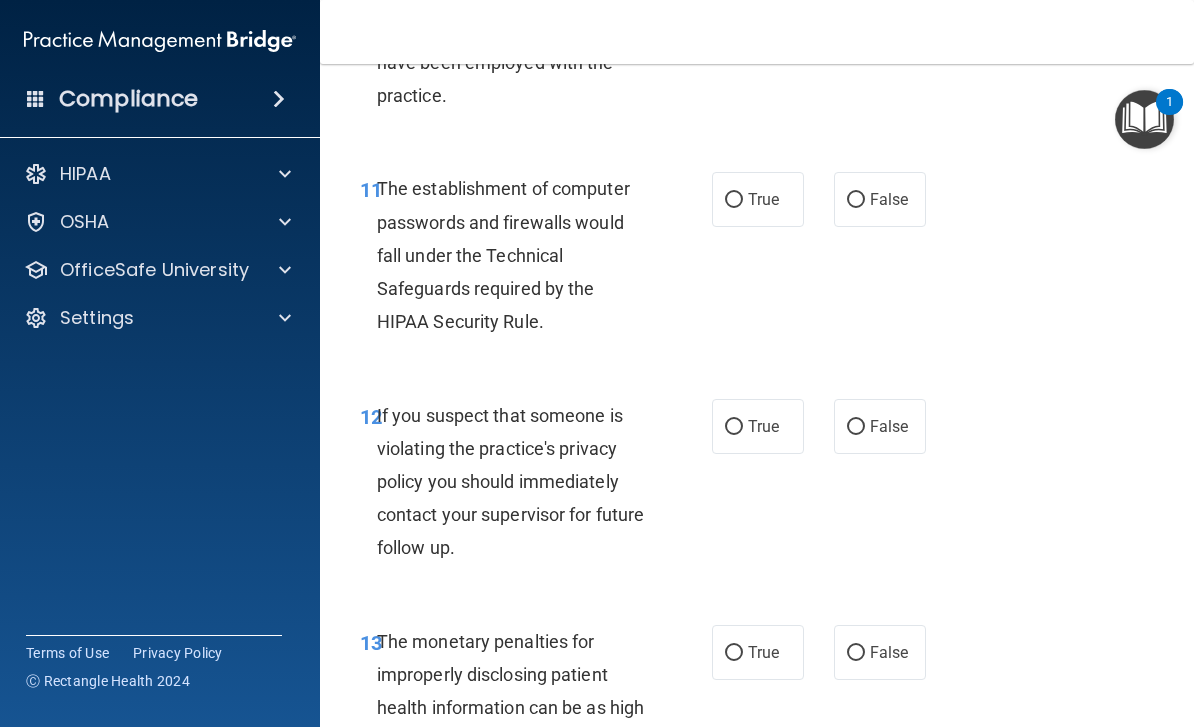 scroll, scrollTop: 2117, scrollLeft: 0, axis: vertical 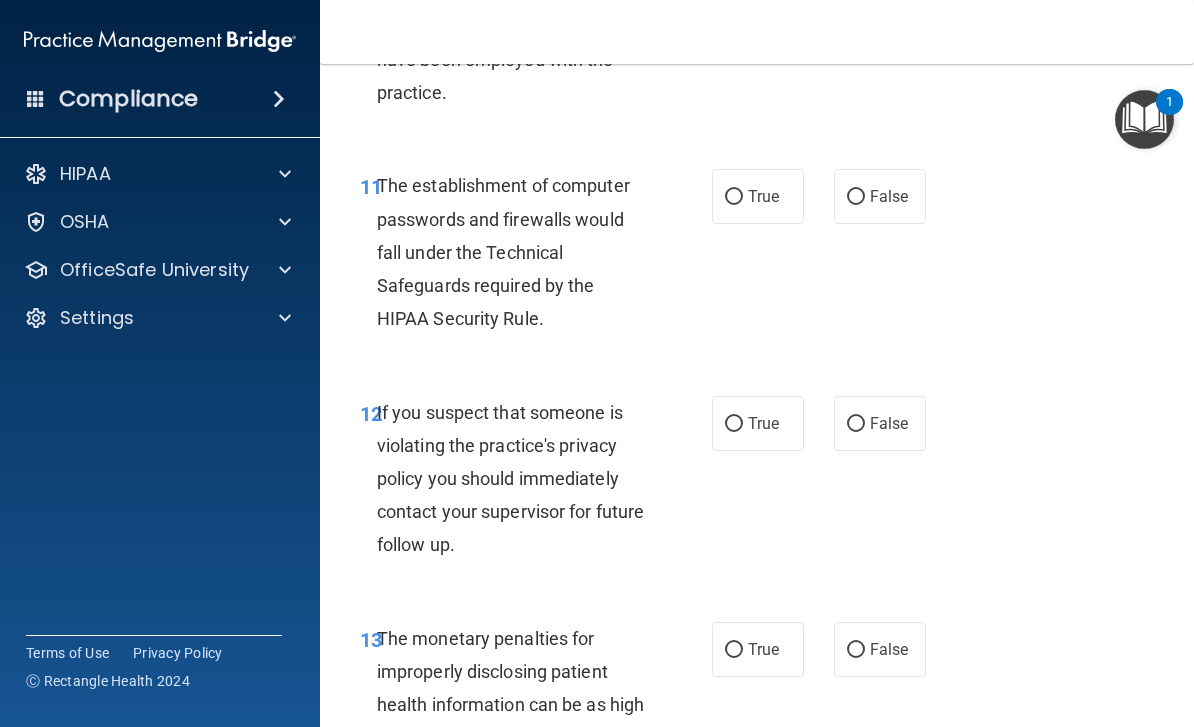 click on "True" at bounding box center (758, 196) 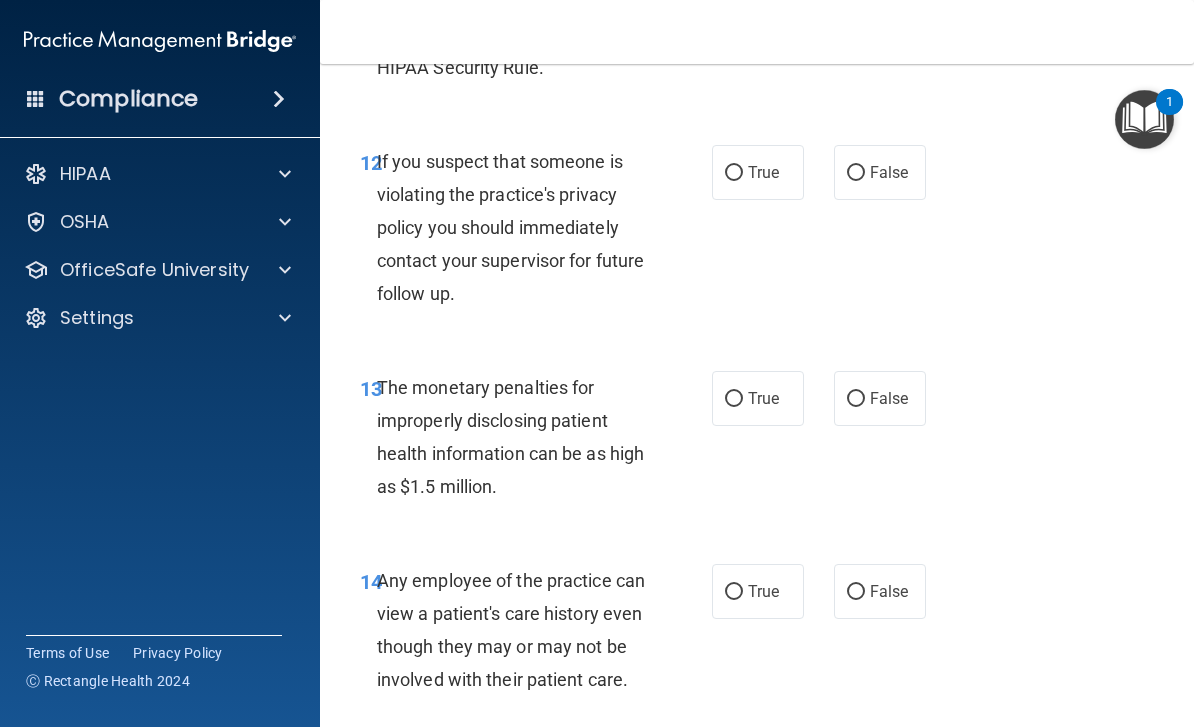 scroll, scrollTop: 2372, scrollLeft: 0, axis: vertical 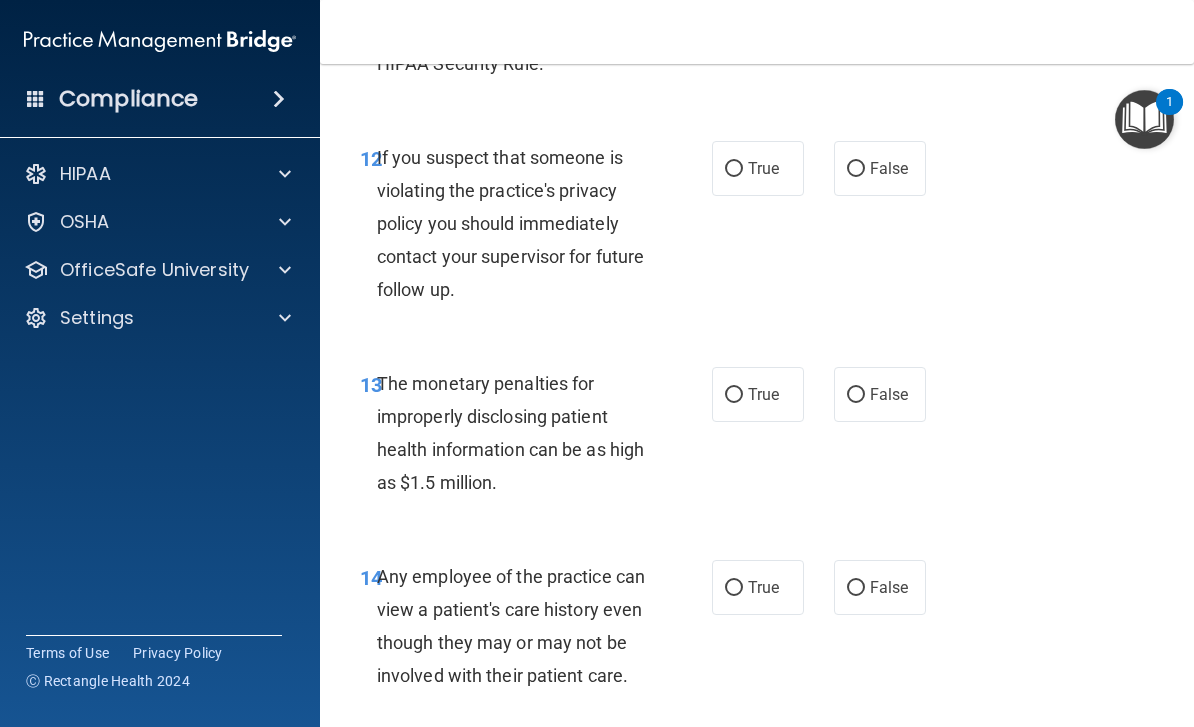 click on "True" at bounding box center [758, 168] 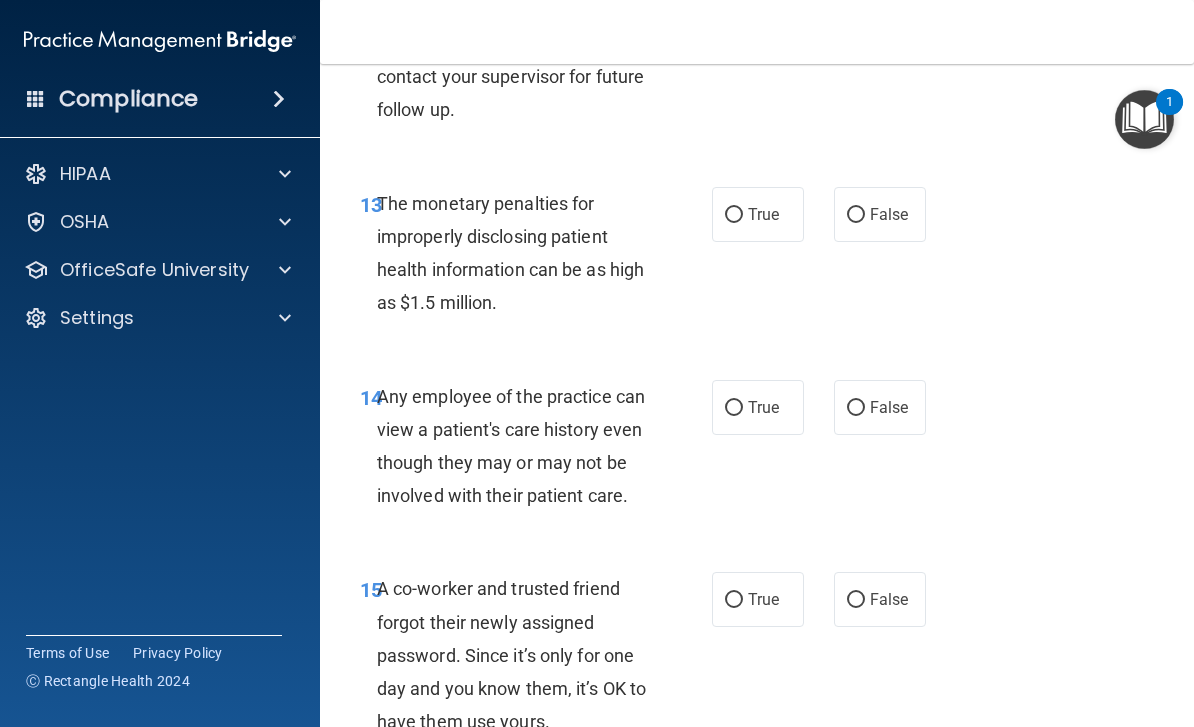 scroll, scrollTop: 2584, scrollLeft: 0, axis: vertical 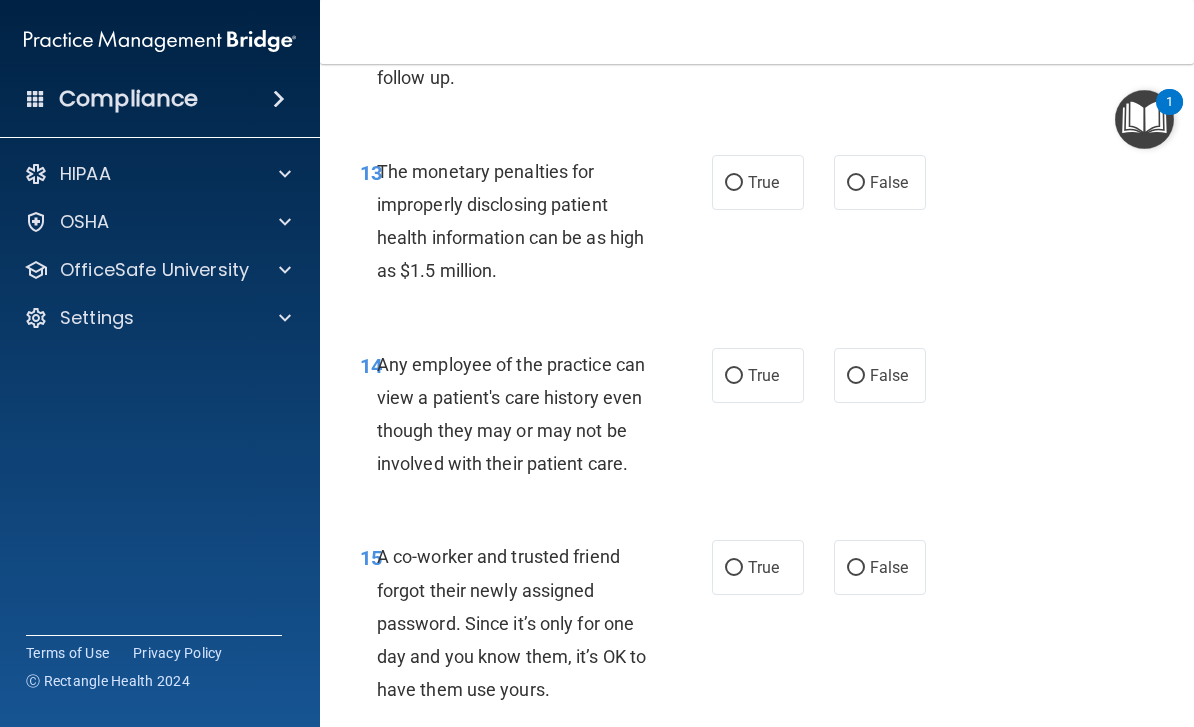 click on "True" at bounding box center (763, 182) 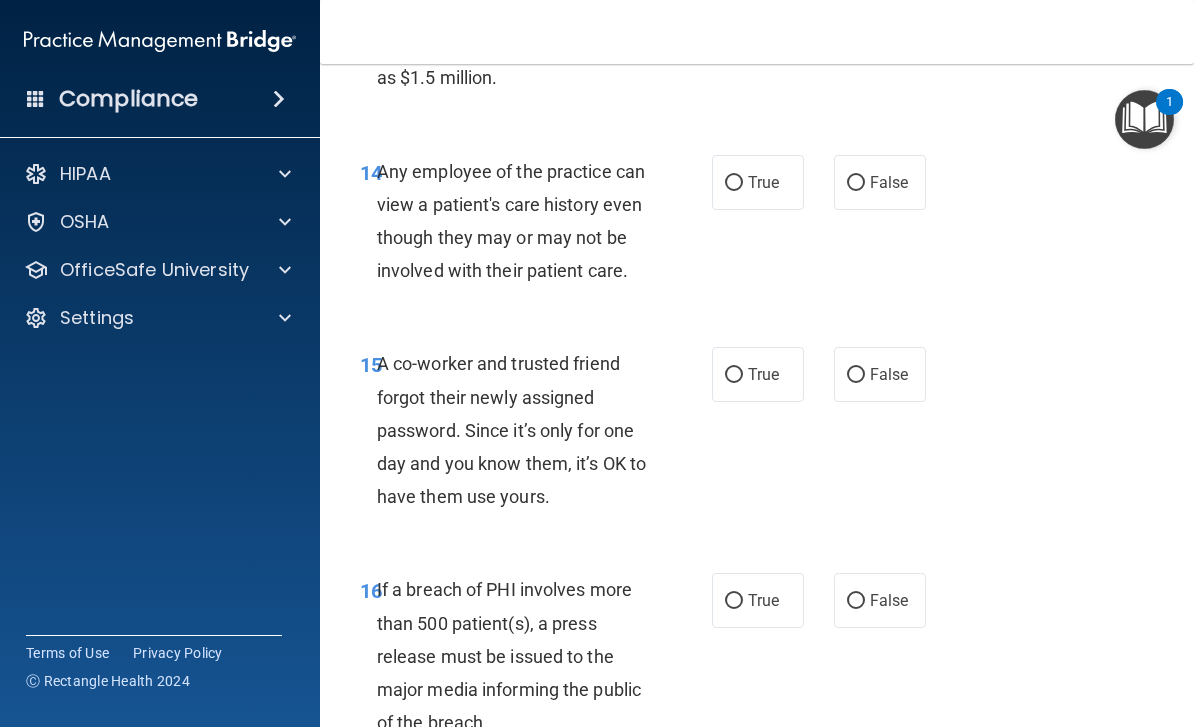 scroll, scrollTop: 2782, scrollLeft: 0, axis: vertical 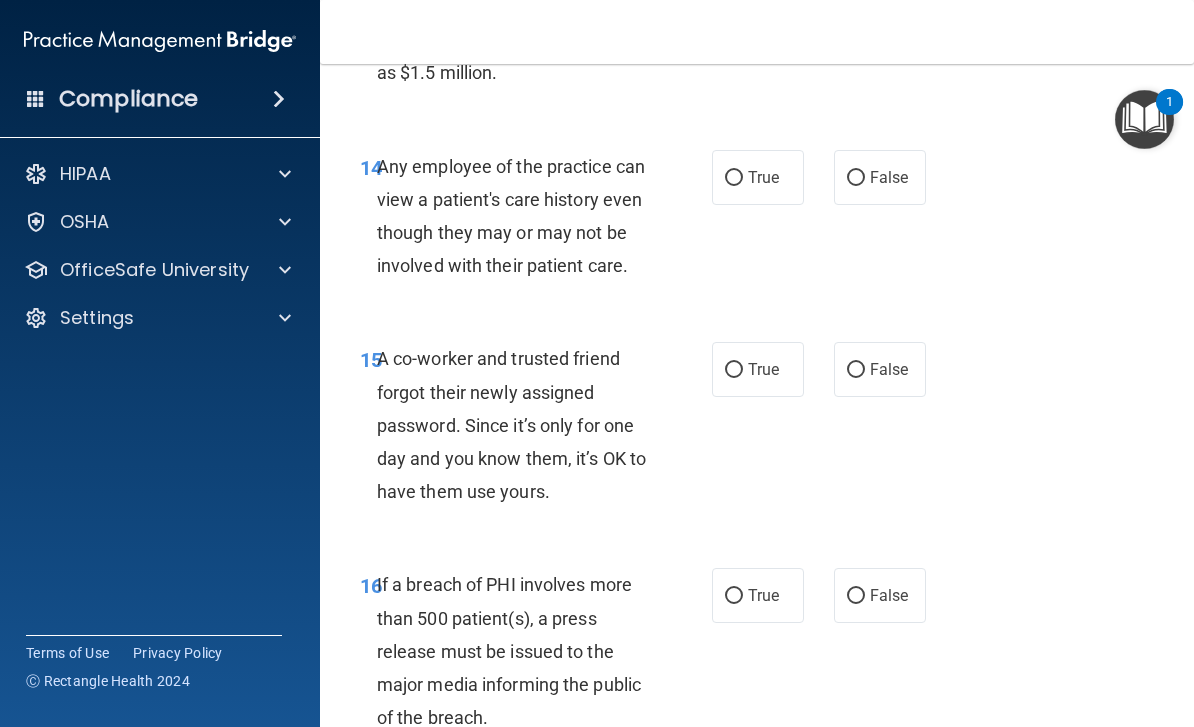 click on "False" at bounding box center (889, 177) 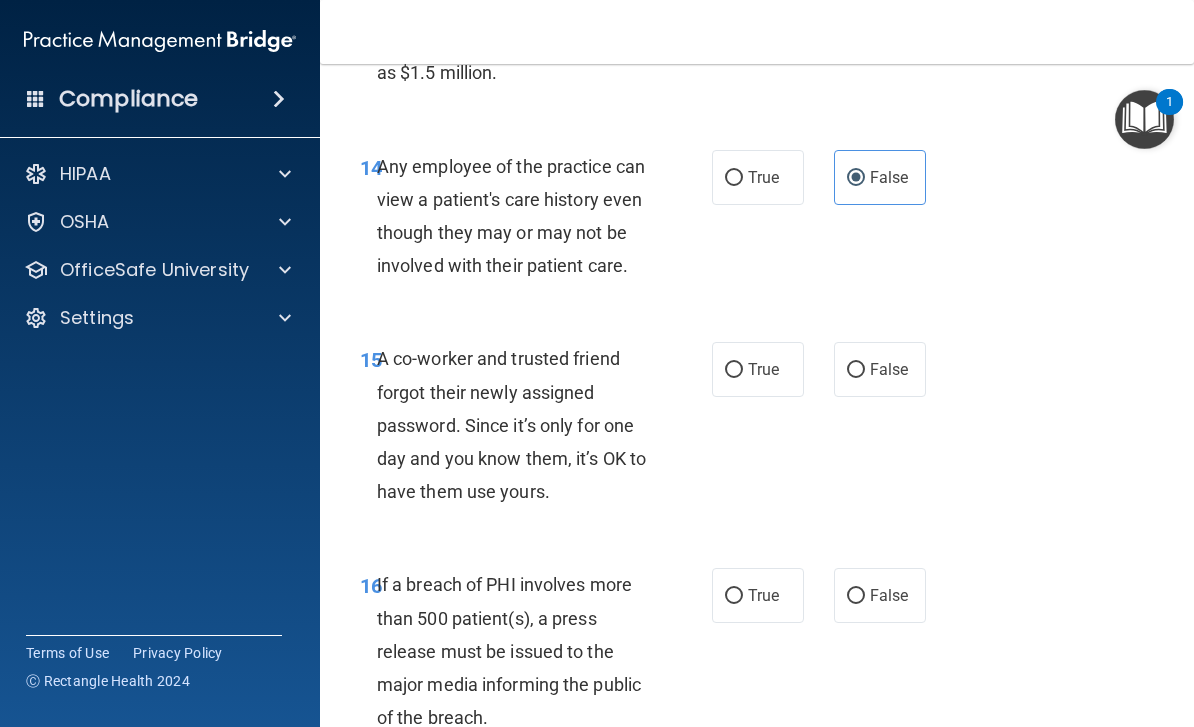 click on "False" at bounding box center [856, 370] 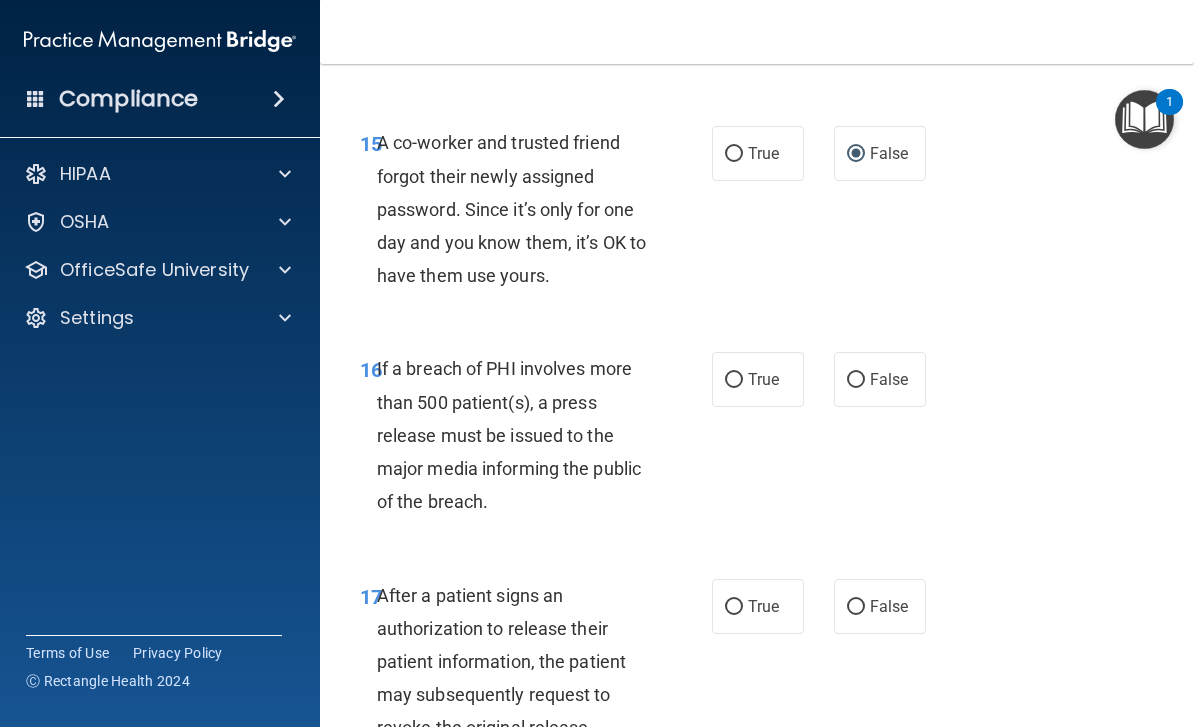 scroll, scrollTop: 3000, scrollLeft: 0, axis: vertical 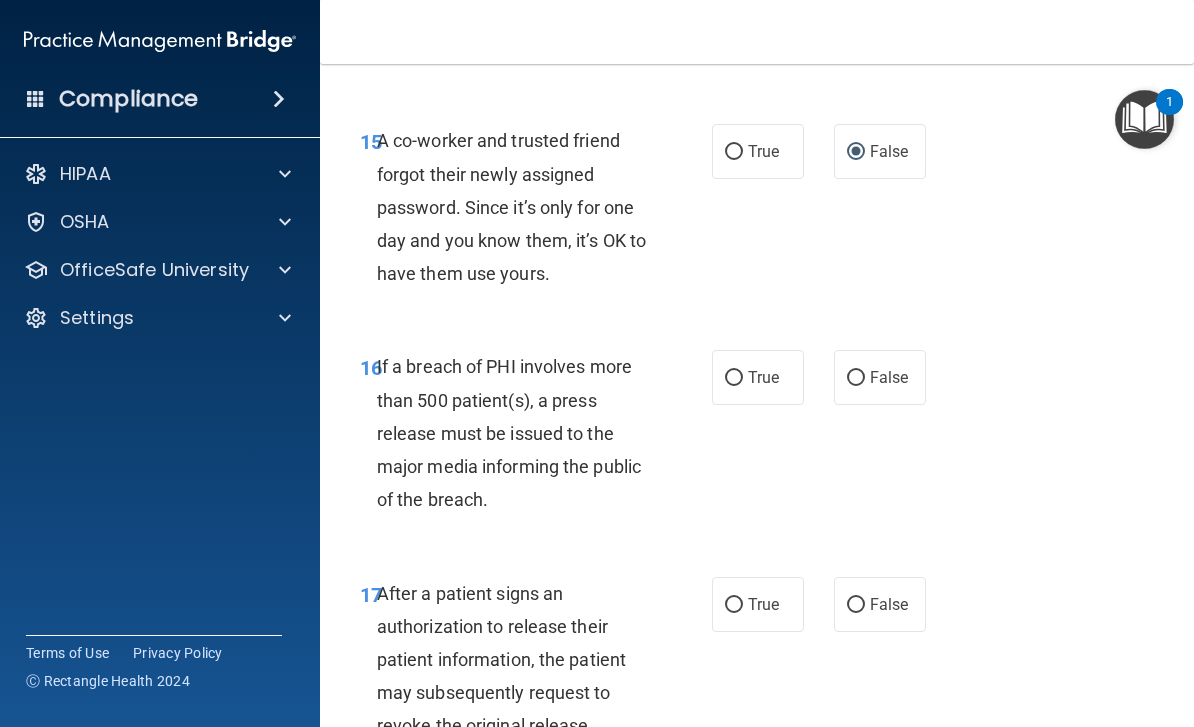 click on "True" at bounding box center [763, 377] 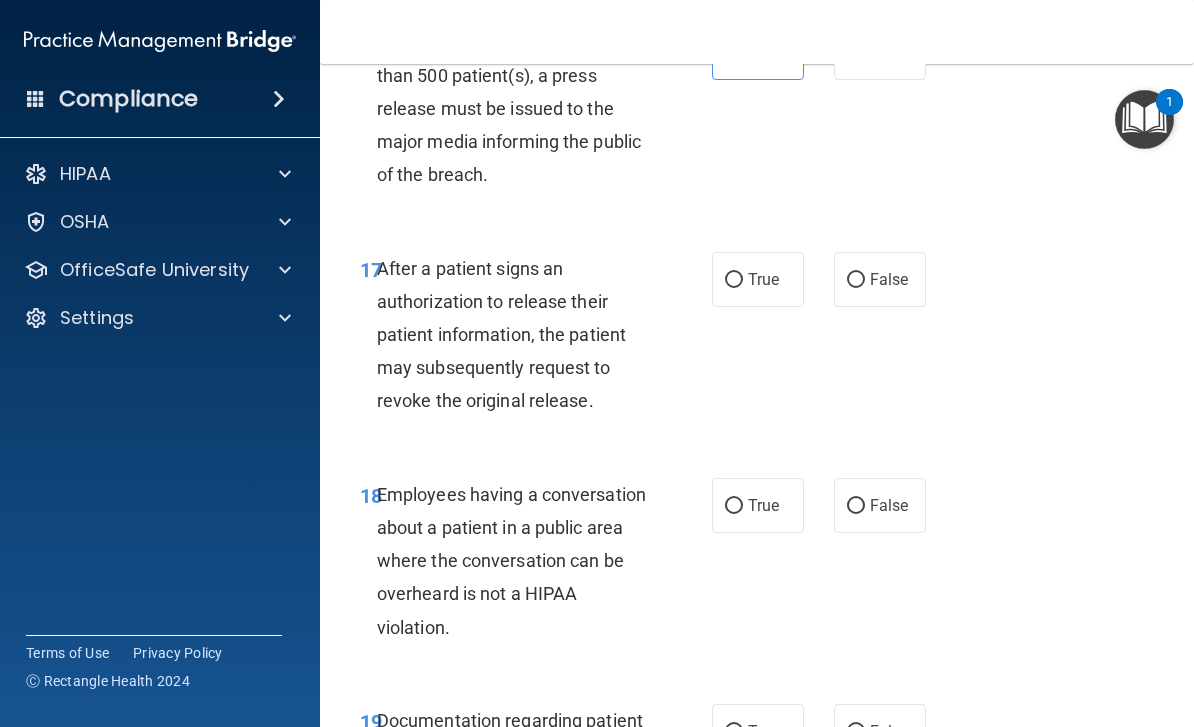 scroll, scrollTop: 3331, scrollLeft: 0, axis: vertical 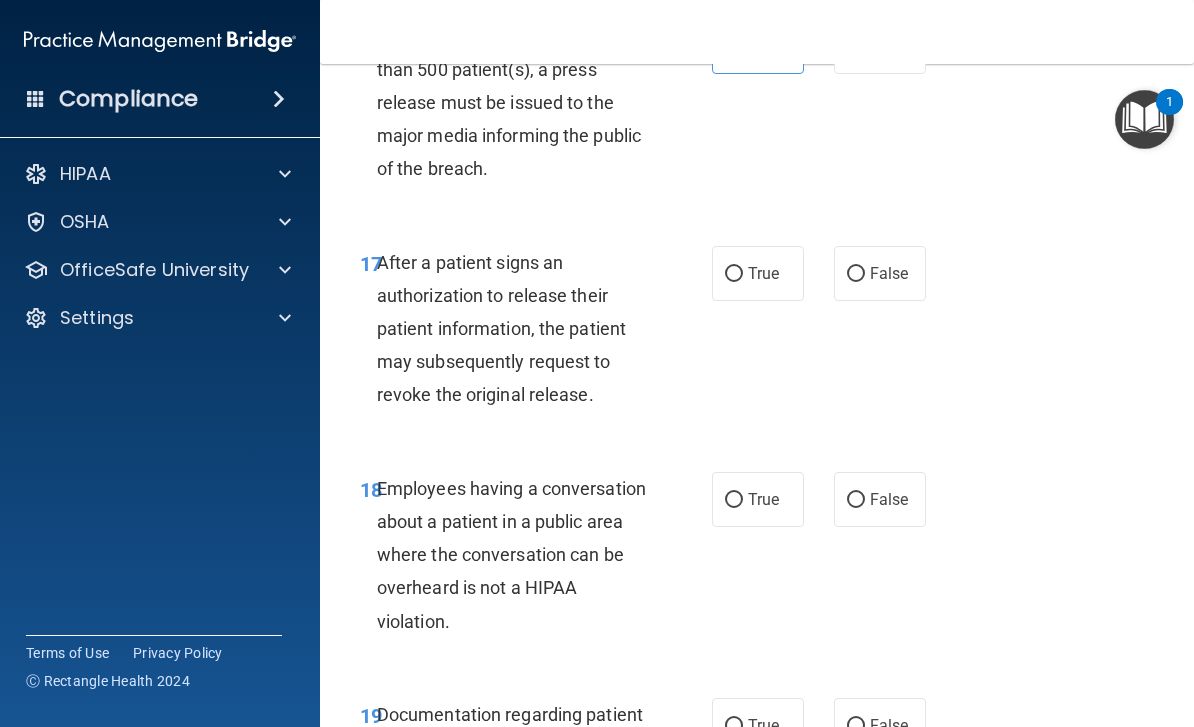 click on "True" at bounding box center (763, 273) 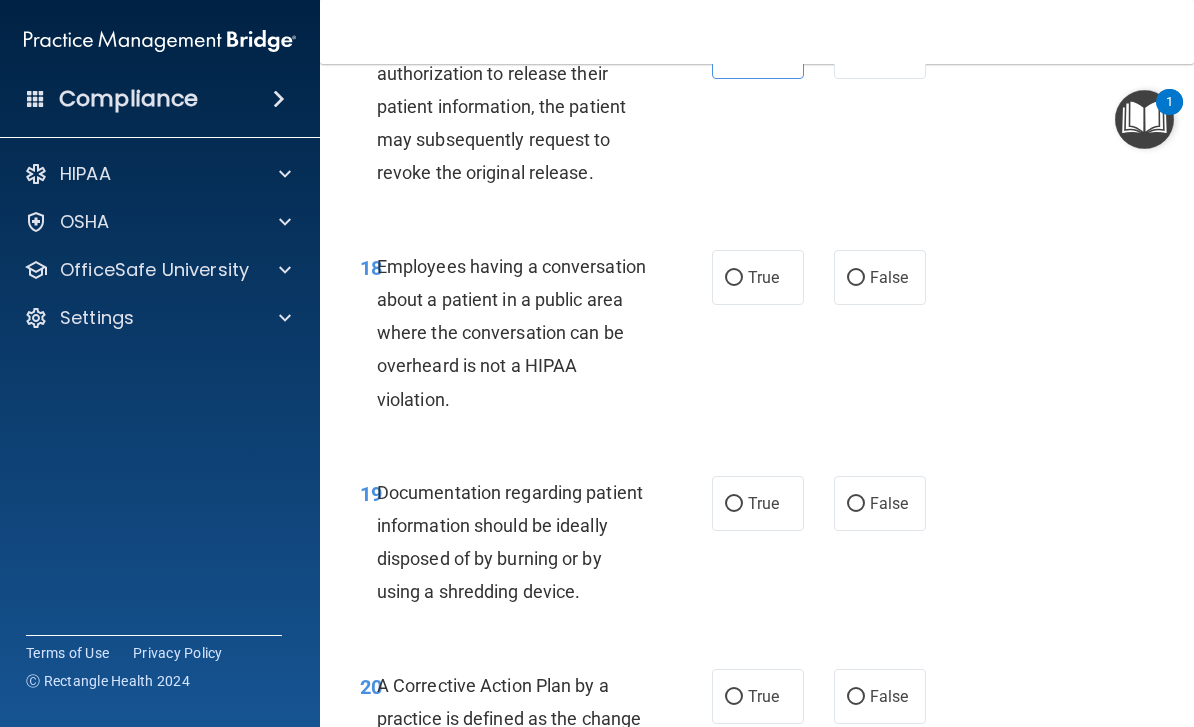 scroll, scrollTop: 3558, scrollLeft: 0, axis: vertical 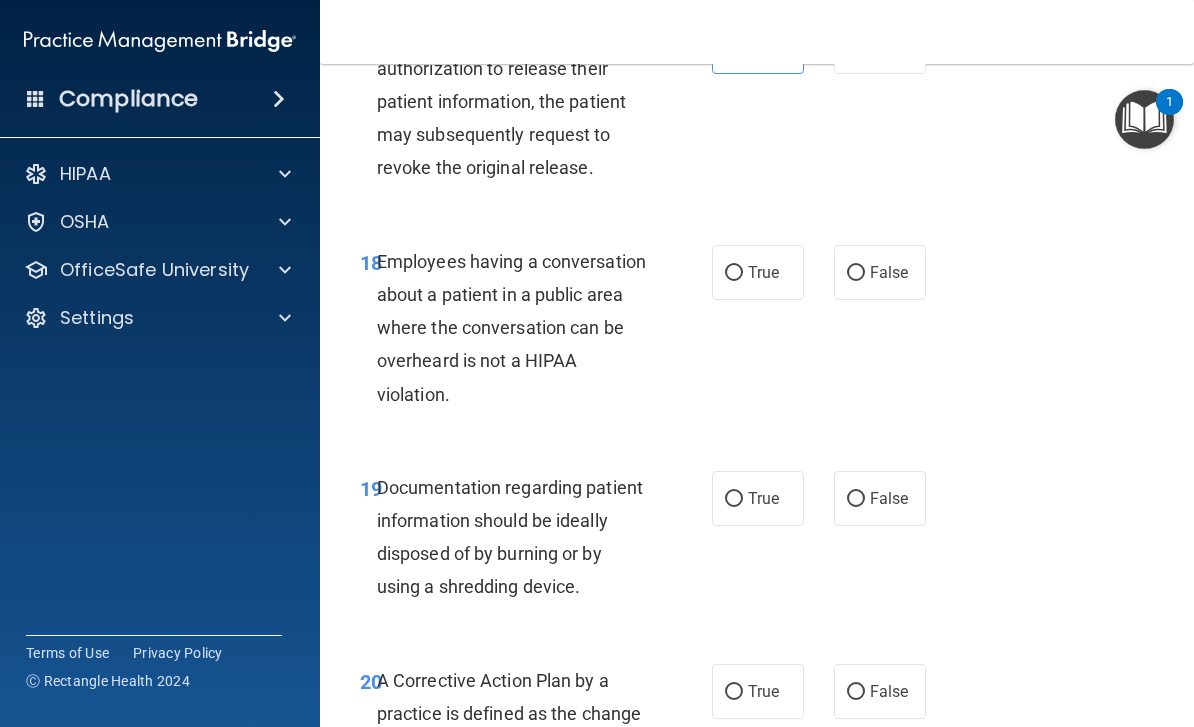 click on "False" at bounding box center [889, 272] 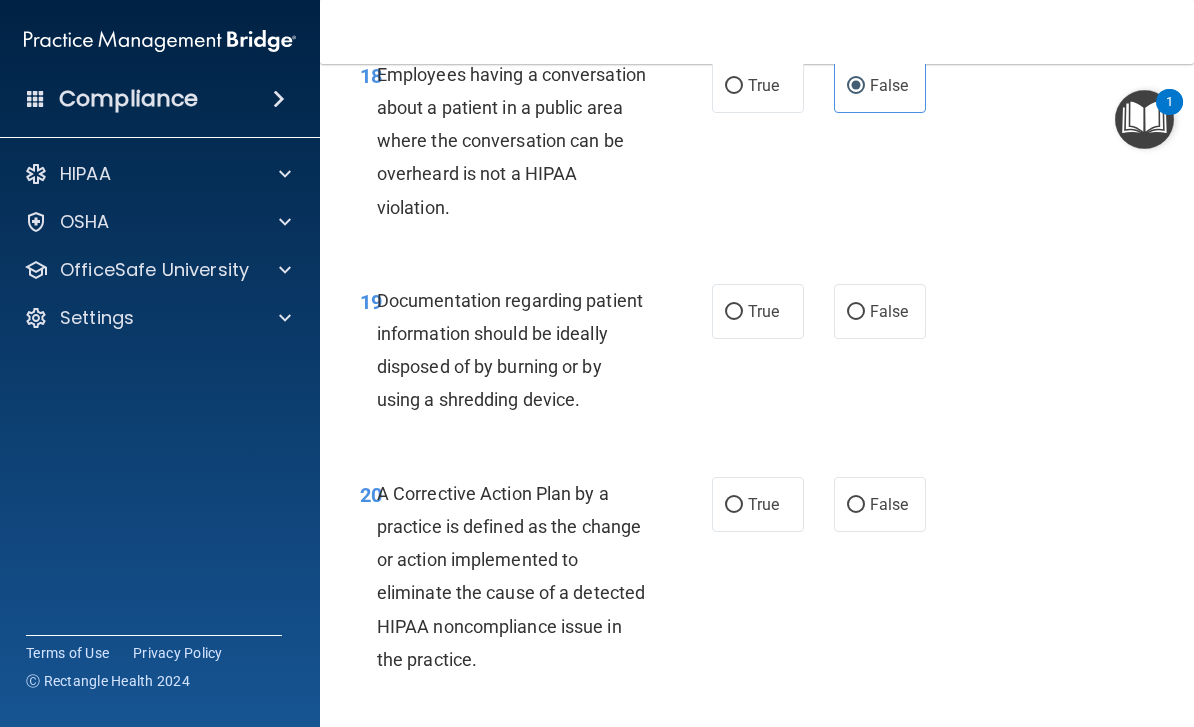 scroll, scrollTop: 3748, scrollLeft: 0, axis: vertical 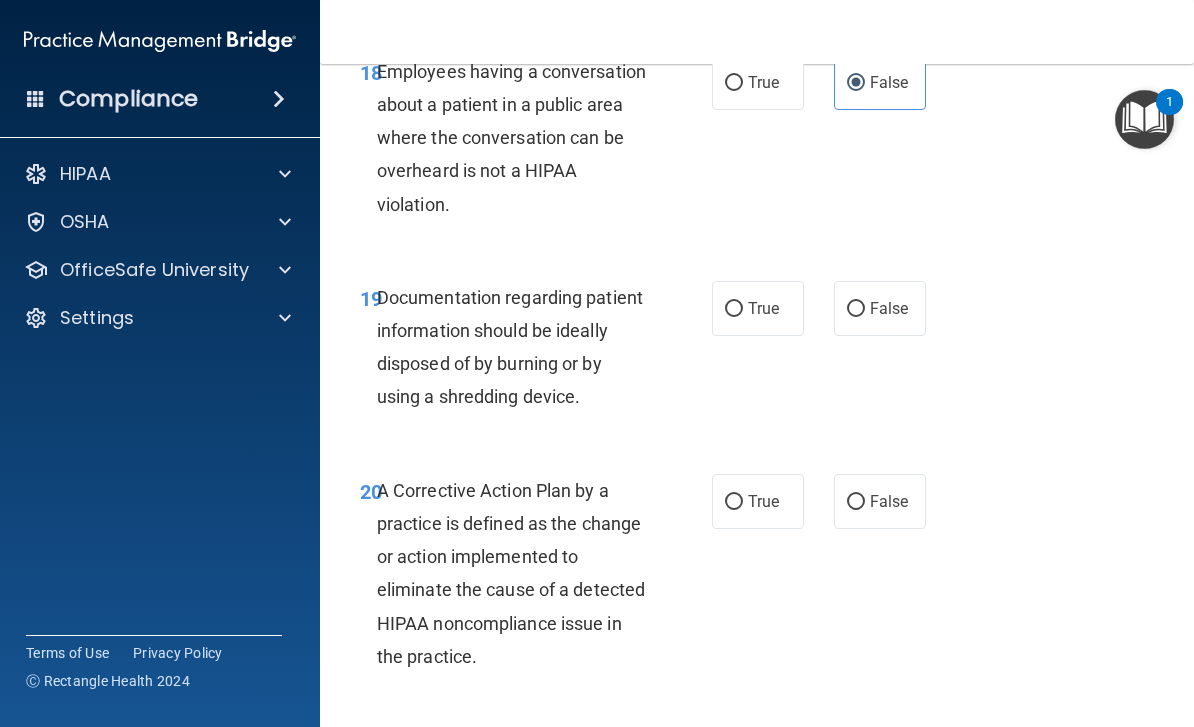click on "True" at bounding box center (734, 309) 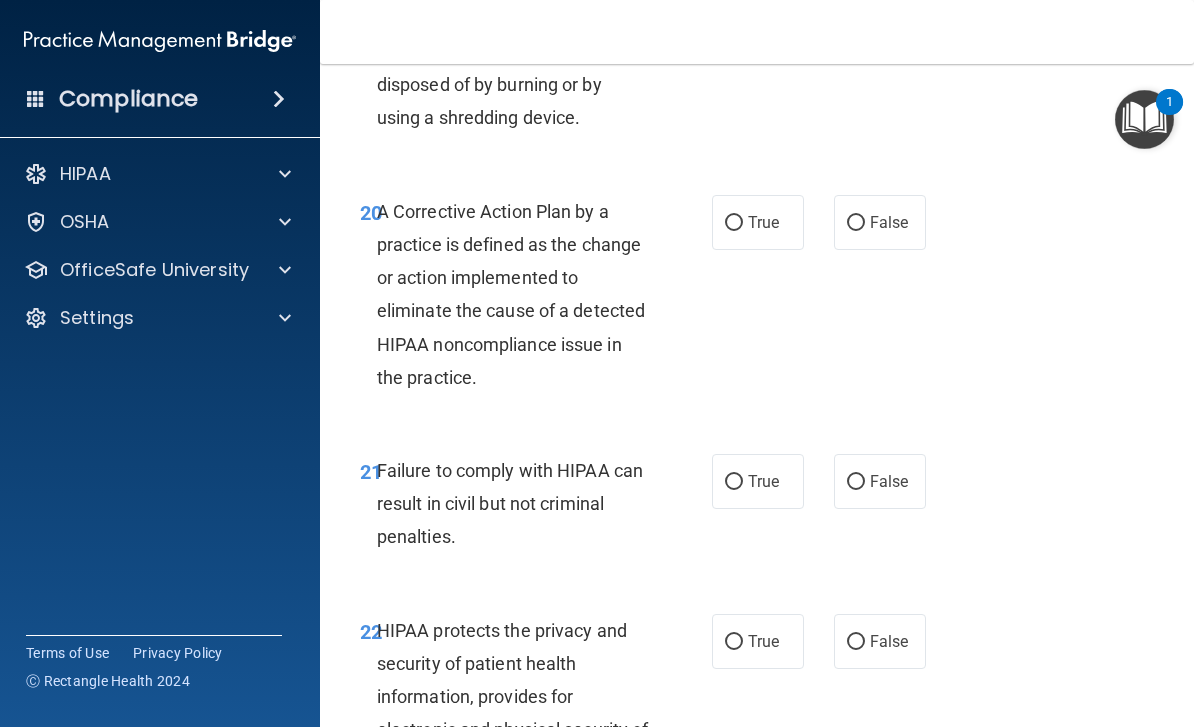 scroll, scrollTop: 4046, scrollLeft: 0, axis: vertical 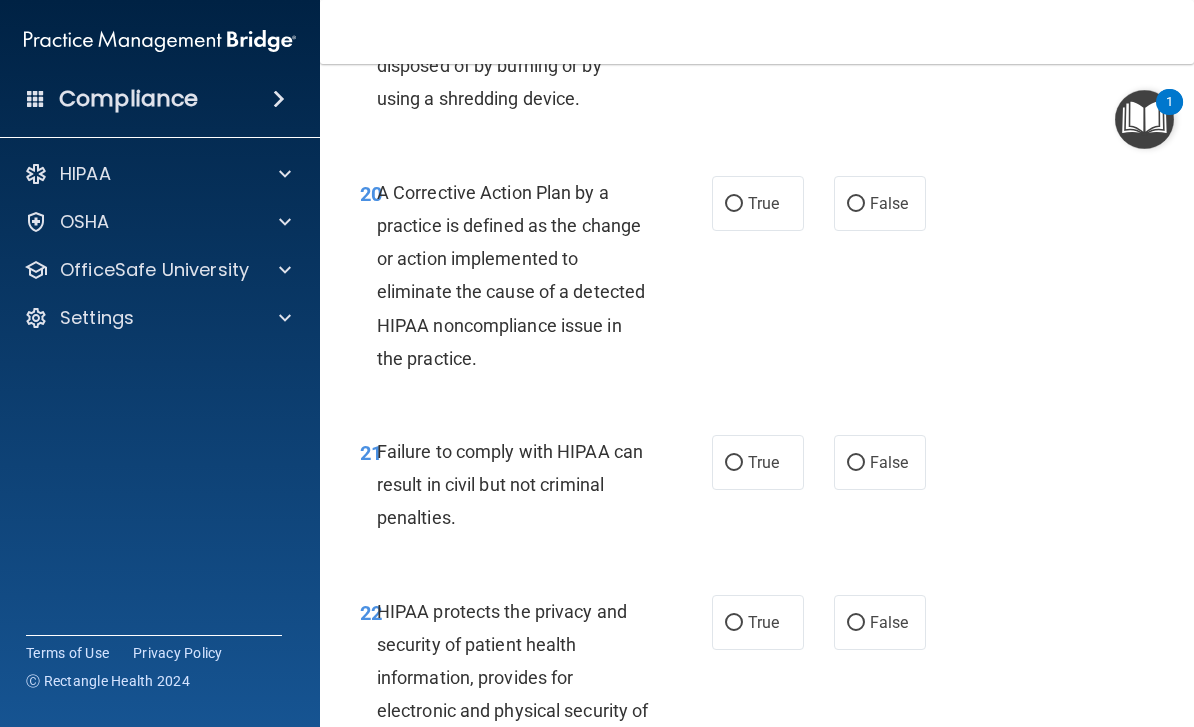 click on "True" at bounding box center [763, 203] 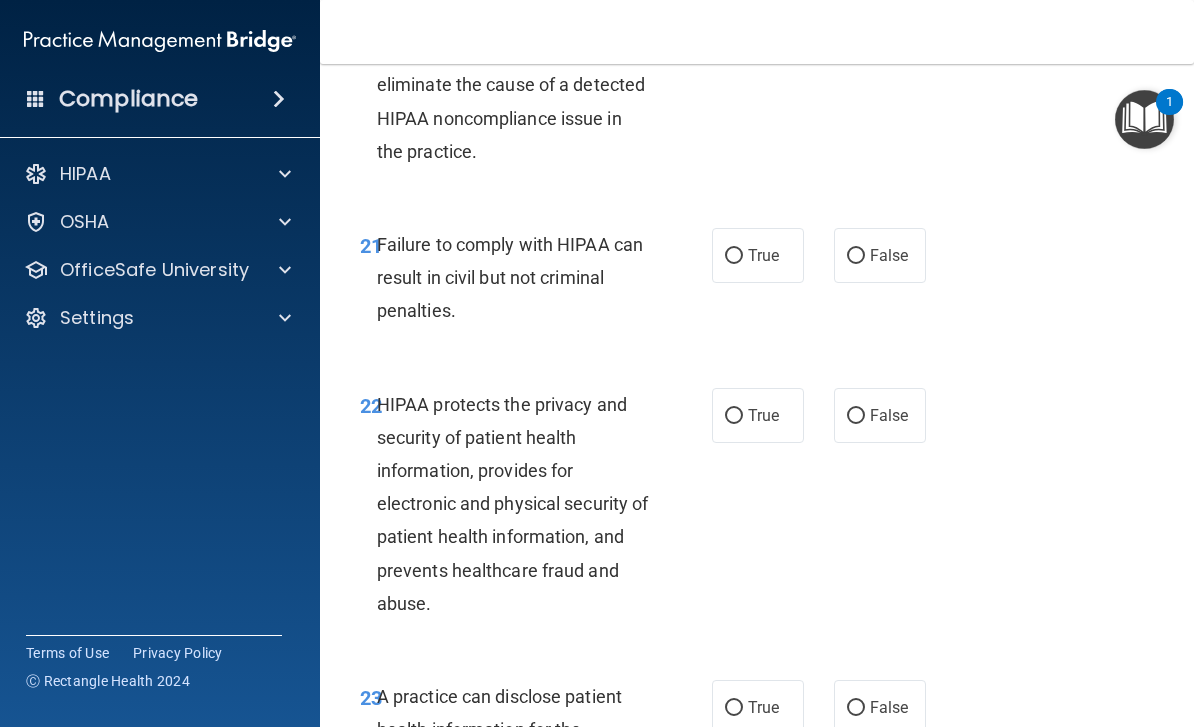 scroll, scrollTop: 4270, scrollLeft: 0, axis: vertical 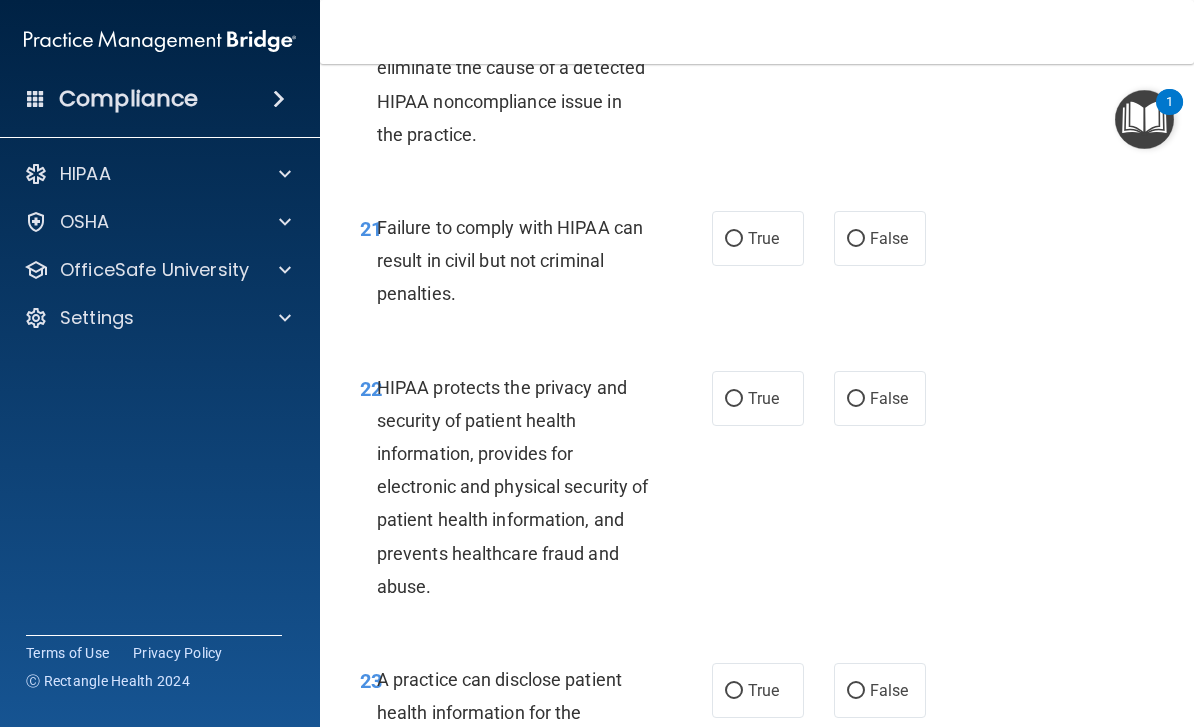 click on "False" at bounding box center [889, 238] 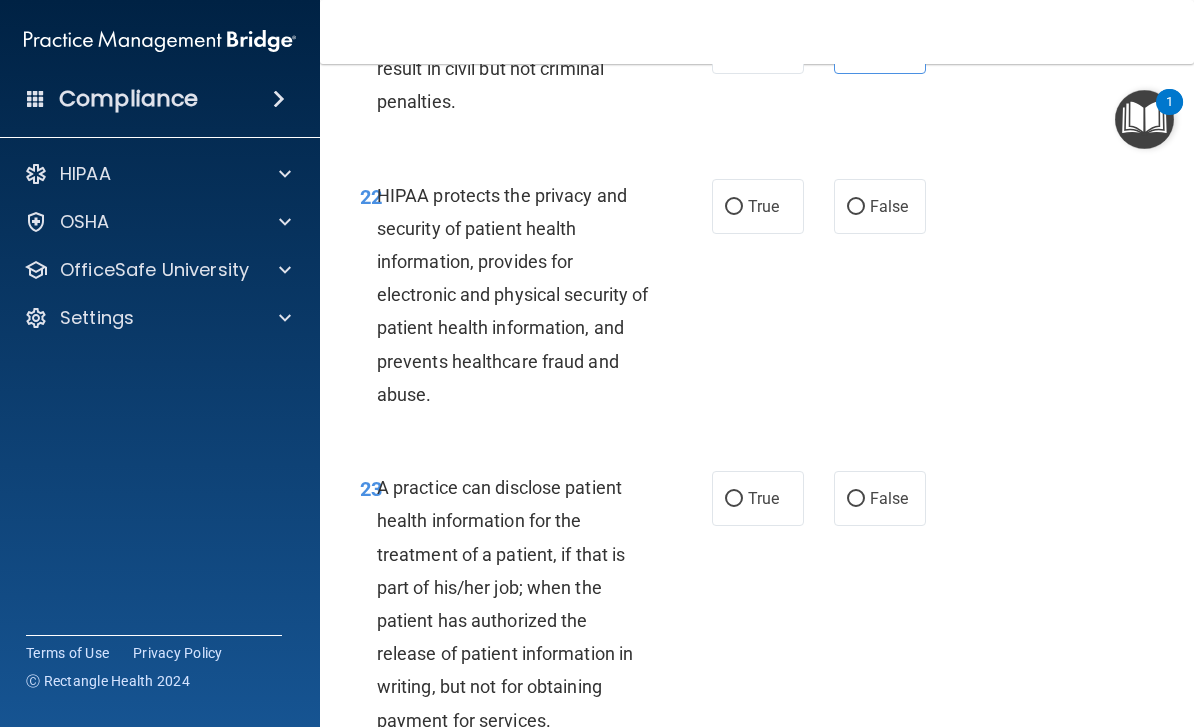 scroll, scrollTop: 4474, scrollLeft: 0, axis: vertical 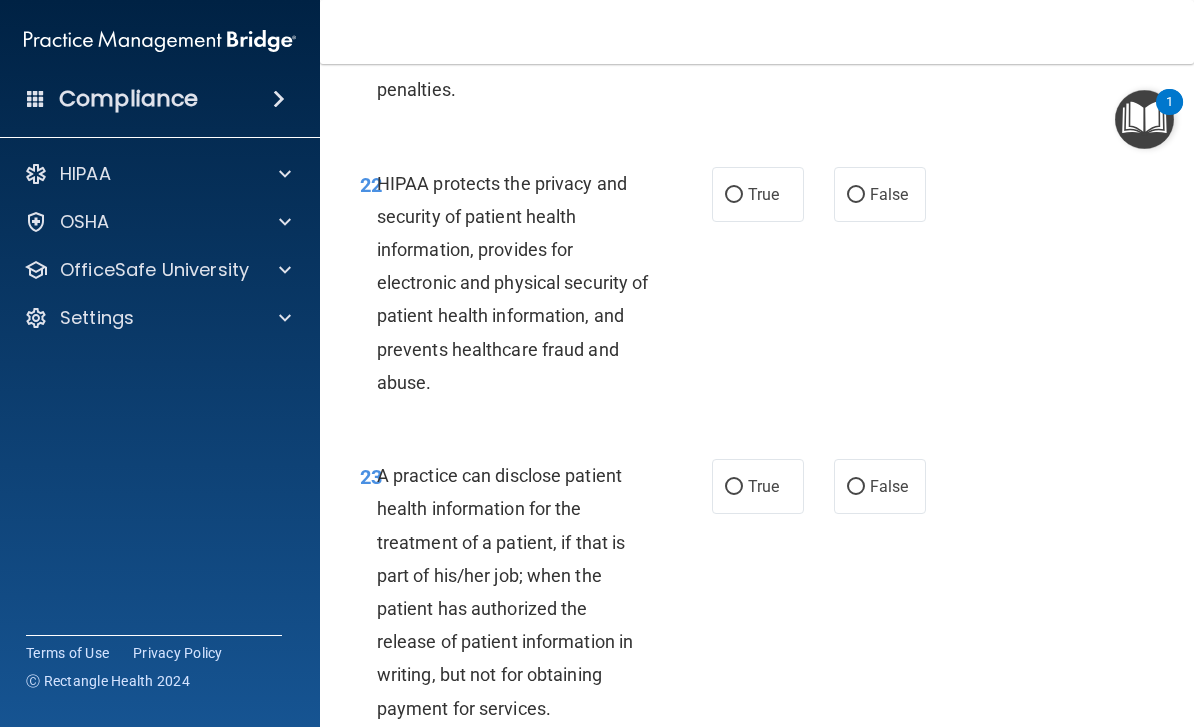 click on "True" at bounding box center [763, 194] 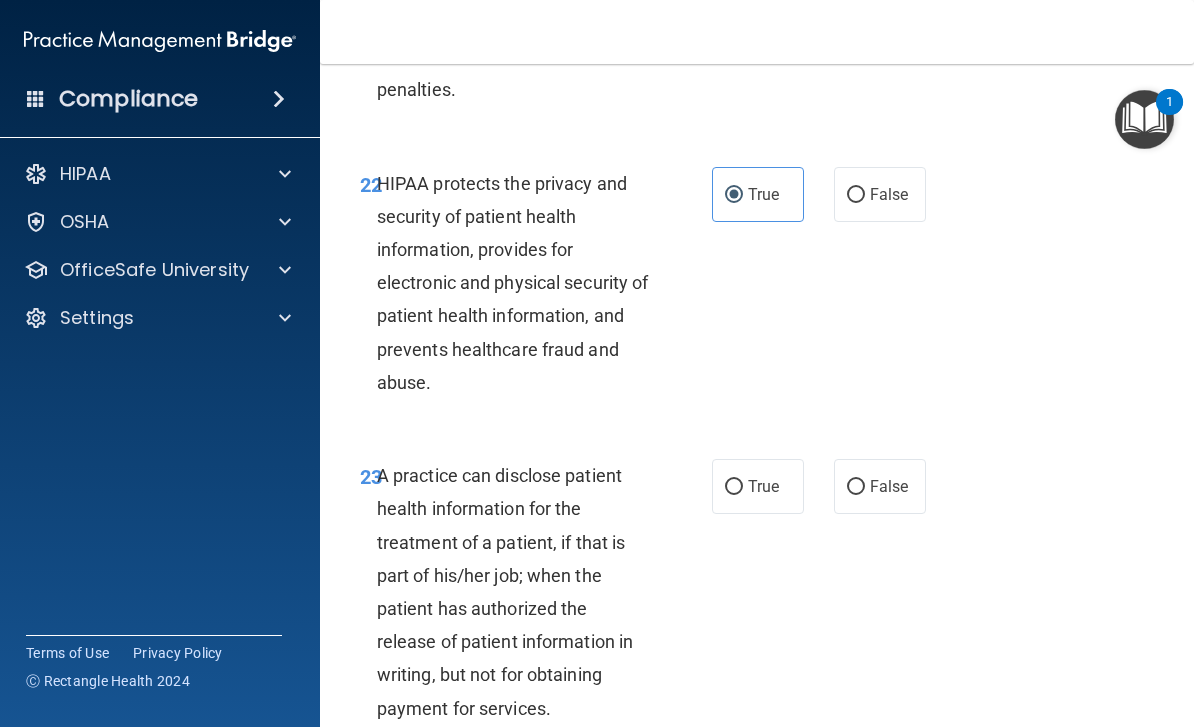 click on "False" at bounding box center [856, 195] 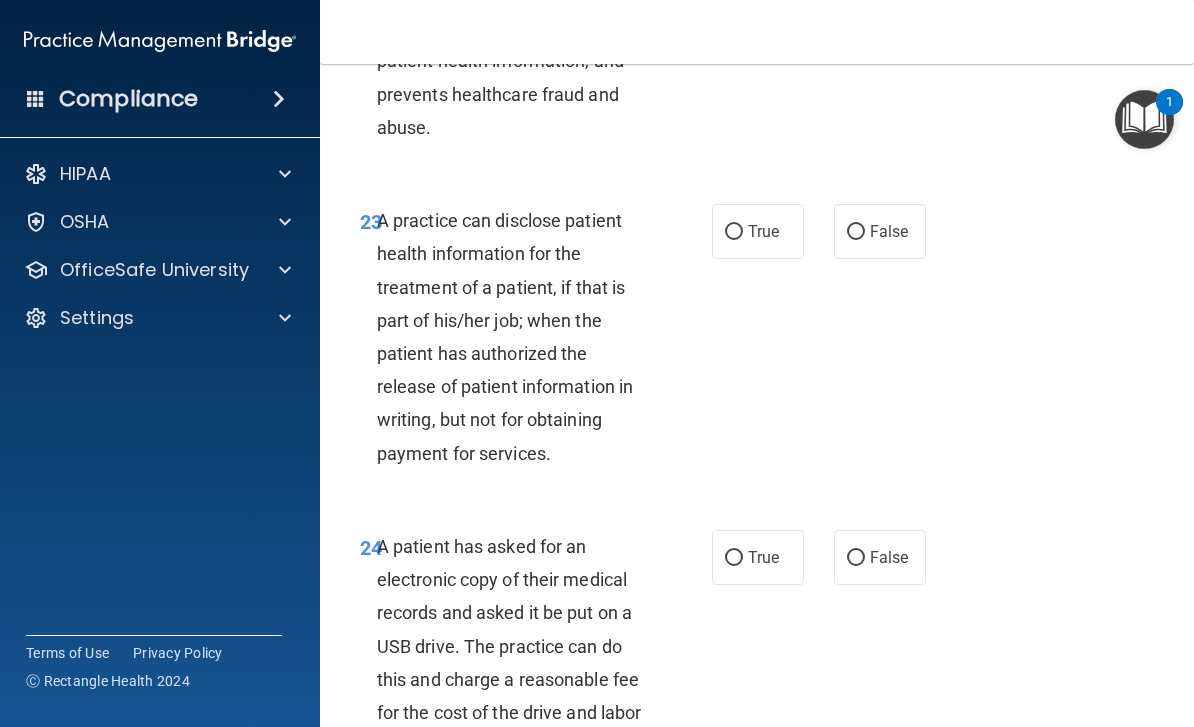scroll, scrollTop: 4770, scrollLeft: 0, axis: vertical 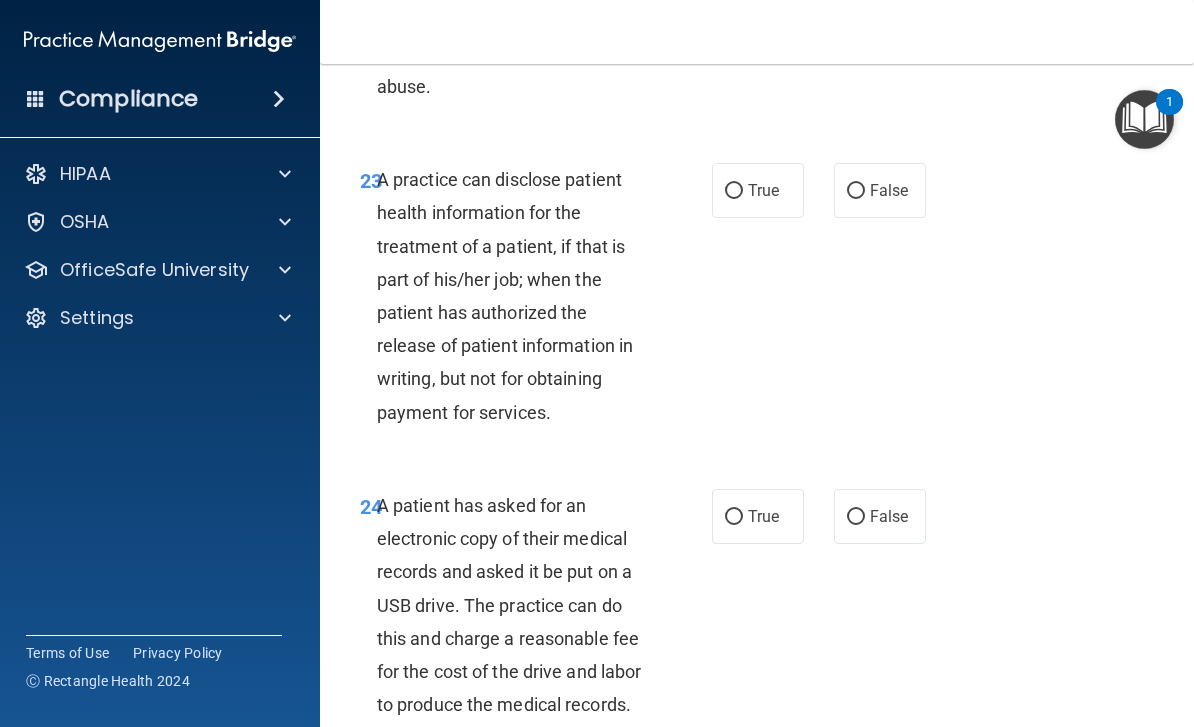 click on "False" at bounding box center (889, 190) 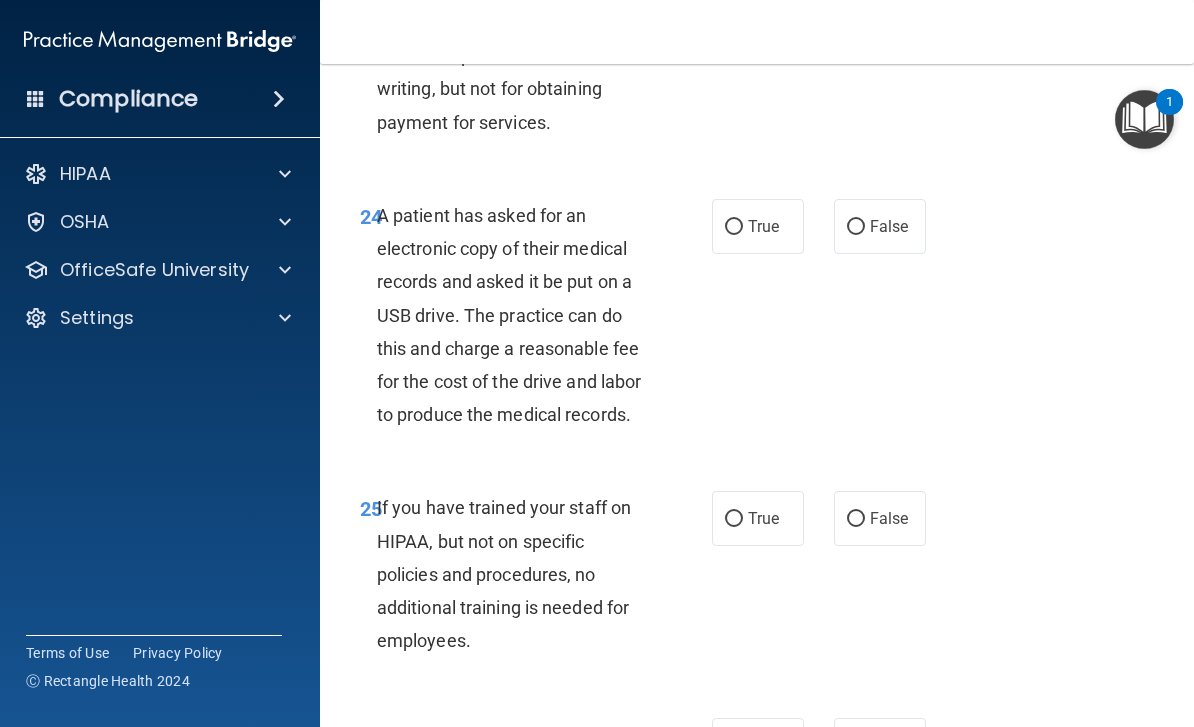 scroll, scrollTop: 5062, scrollLeft: 0, axis: vertical 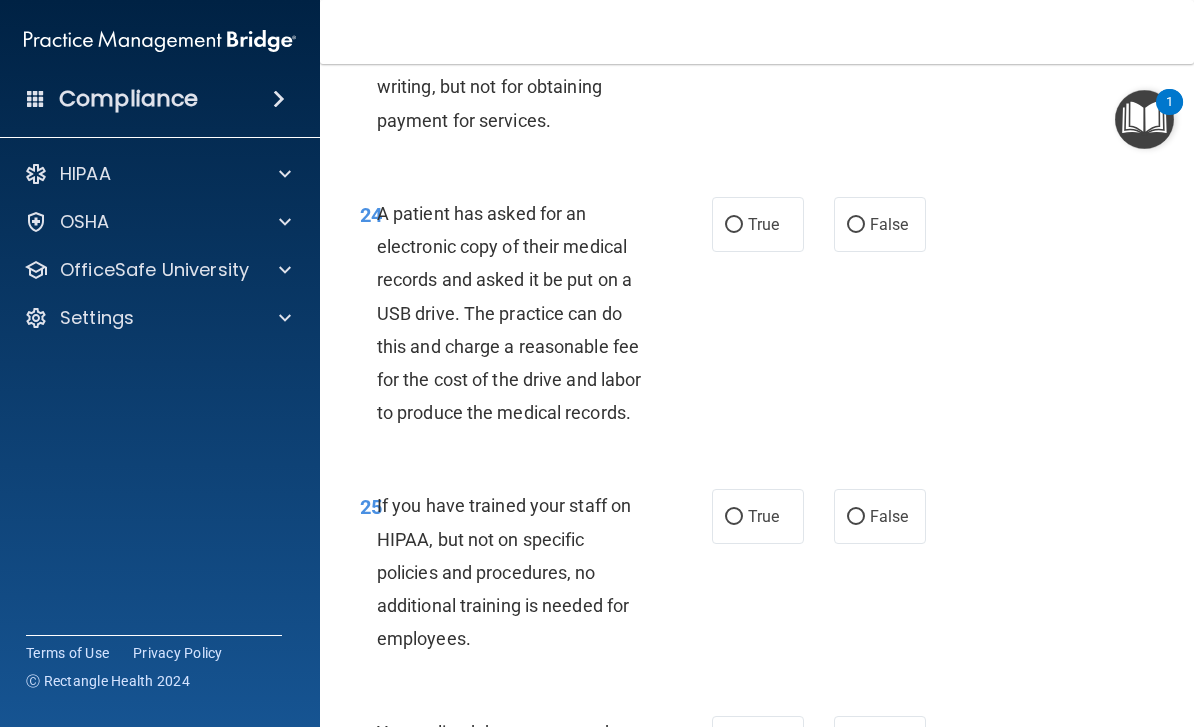 click on "True" at bounding box center [758, 224] 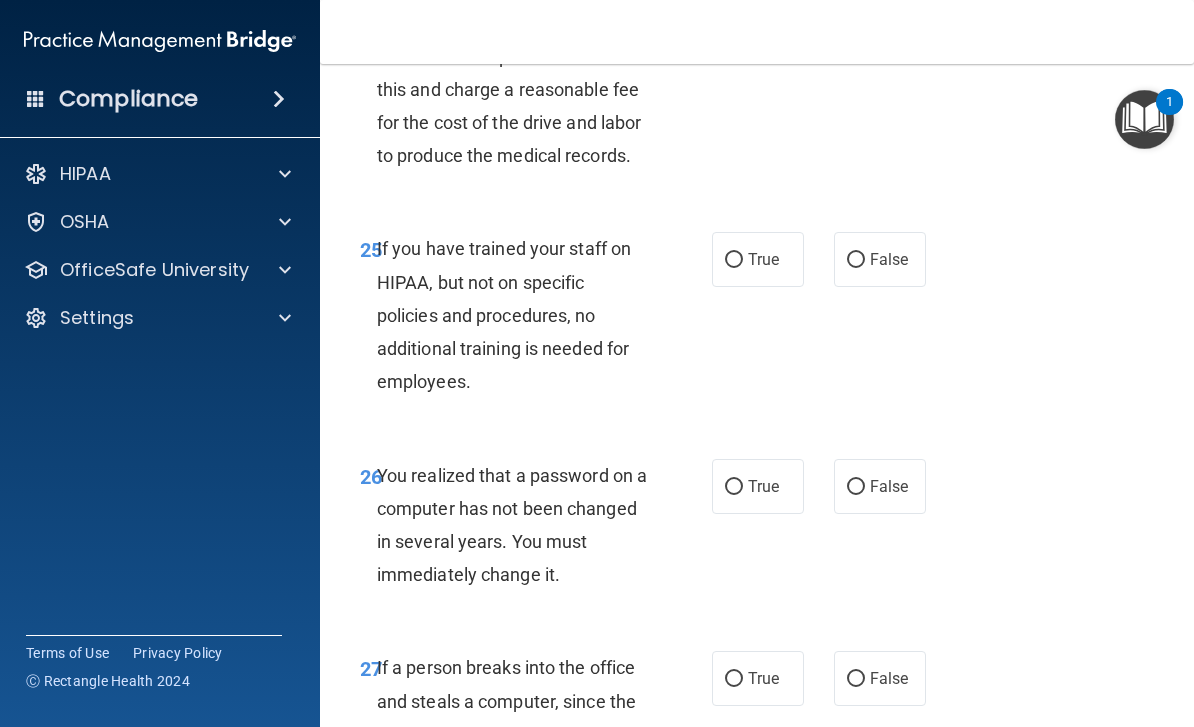 scroll, scrollTop: 5329, scrollLeft: 0, axis: vertical 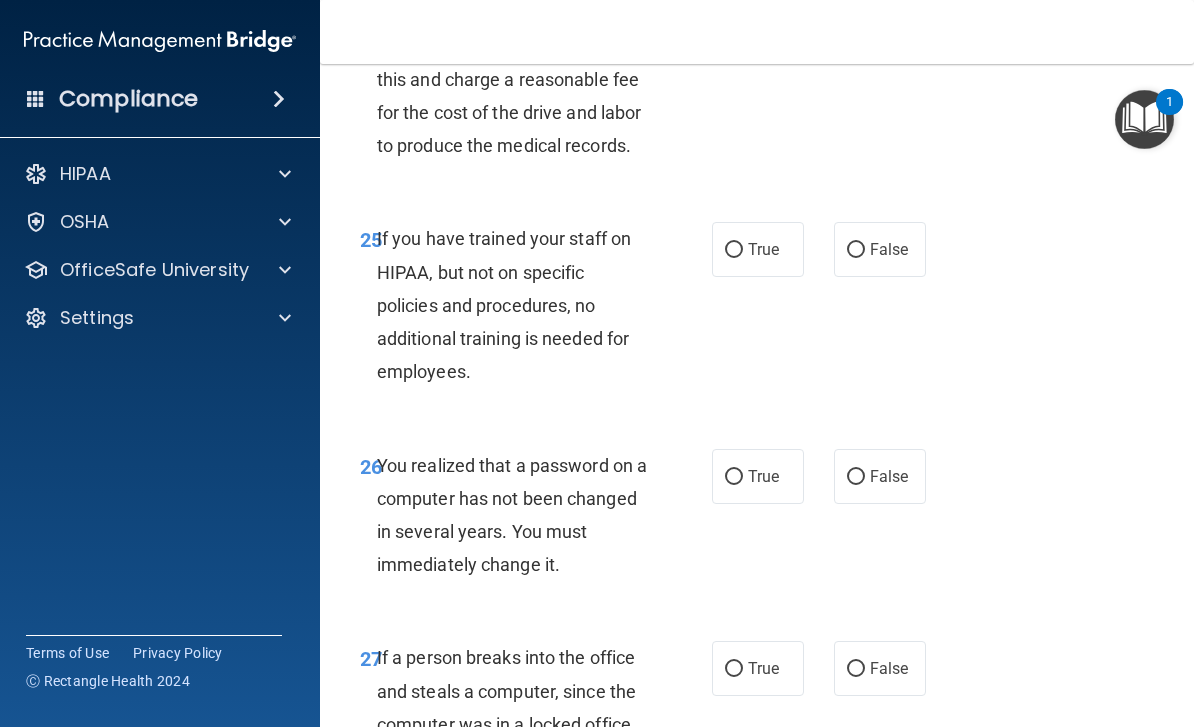 click on "False" at bounding box center (880, 249) 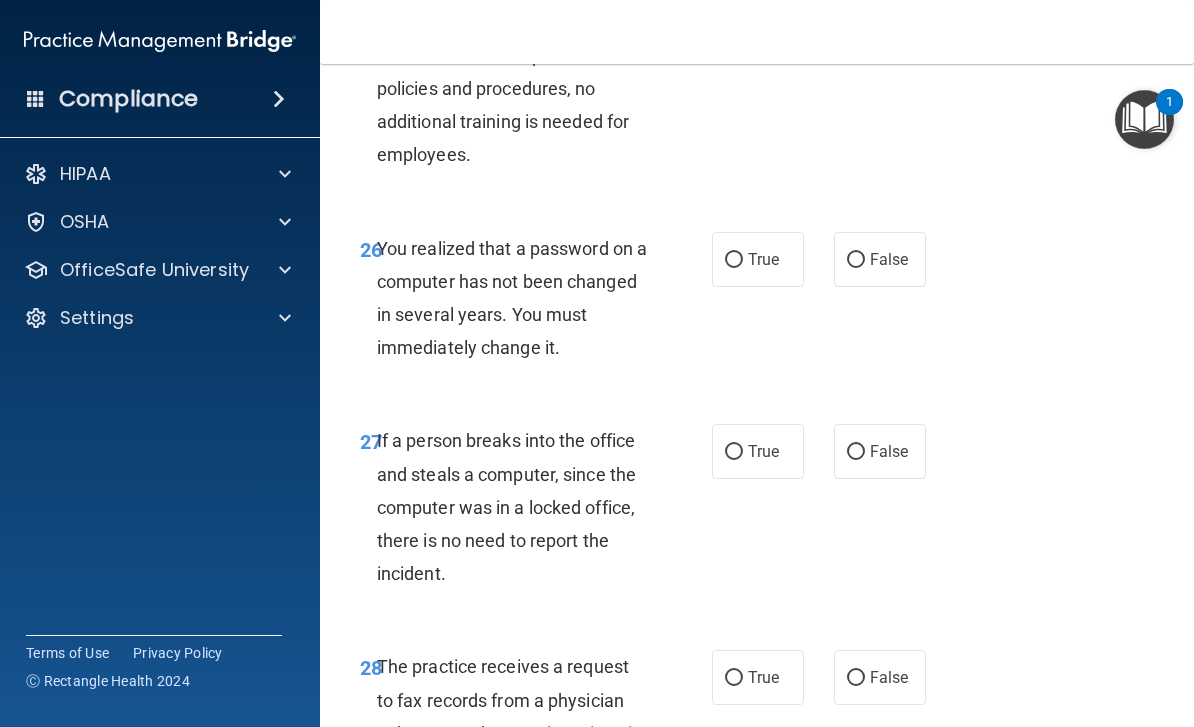 scroll, scrollTop: 5551, scrollLeft: 0, axis: vertical 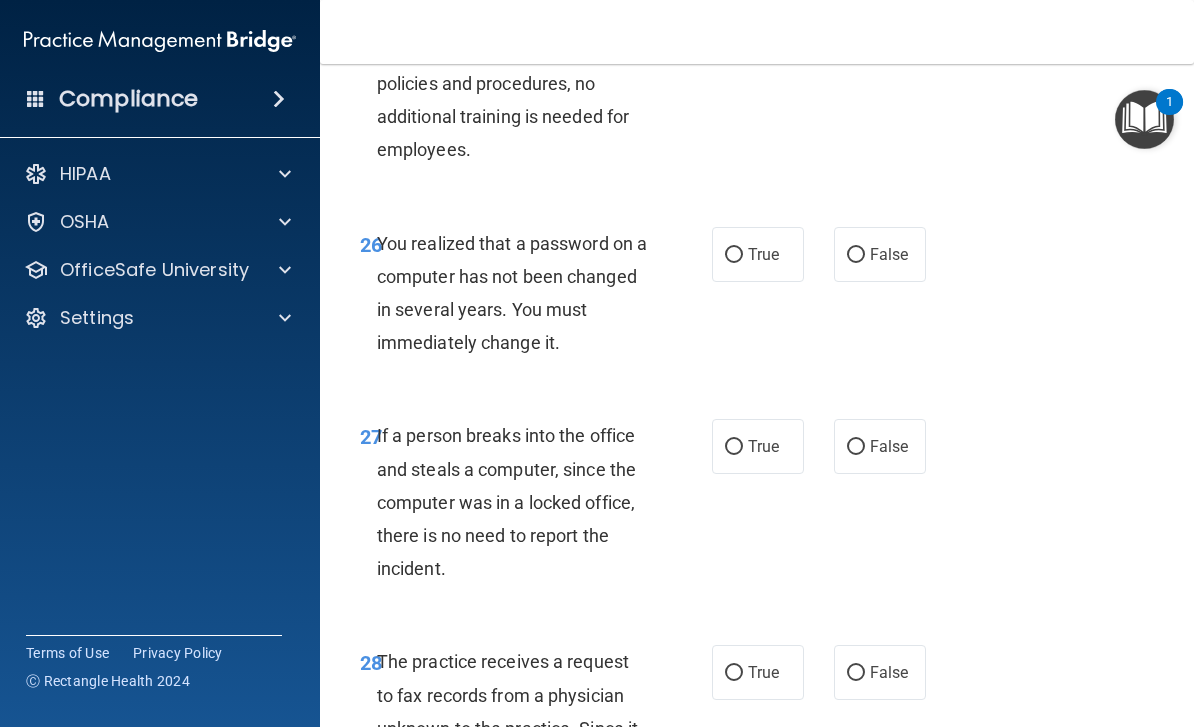 click on "True" at bounding box center (763, 254) 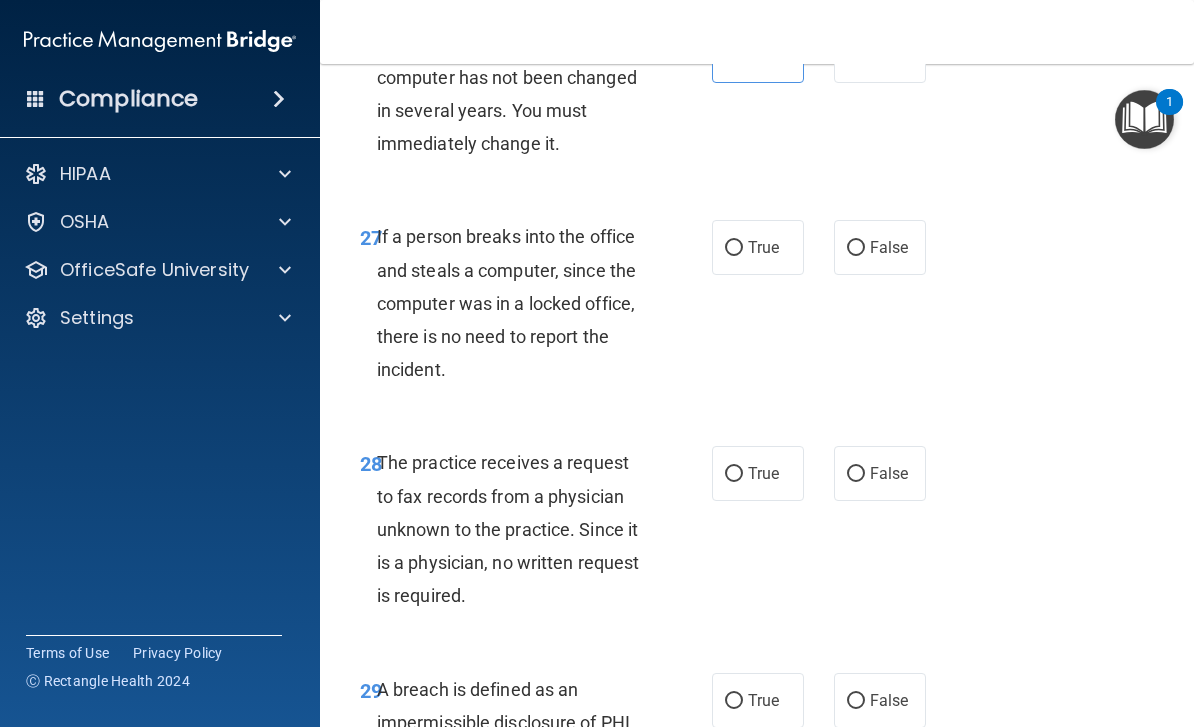 scroll, scrollTop: 5755, scrollLeft: 0, axis: vertical 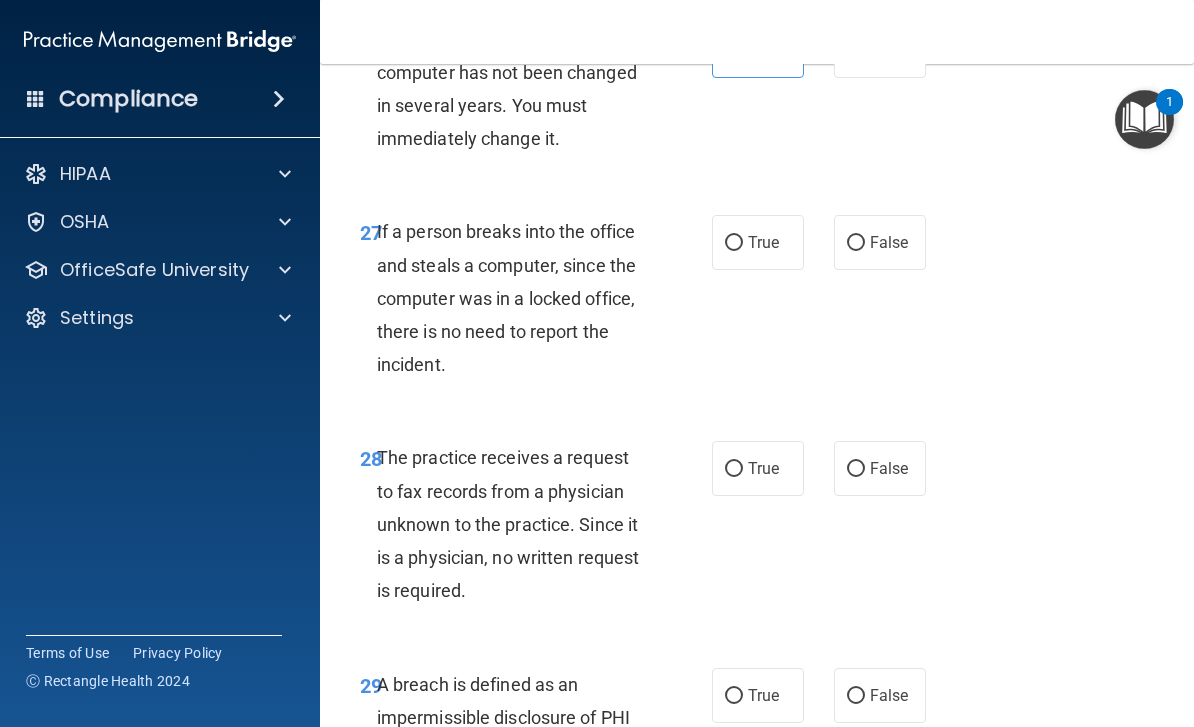 click on "False" at bounding box center [889, 242] 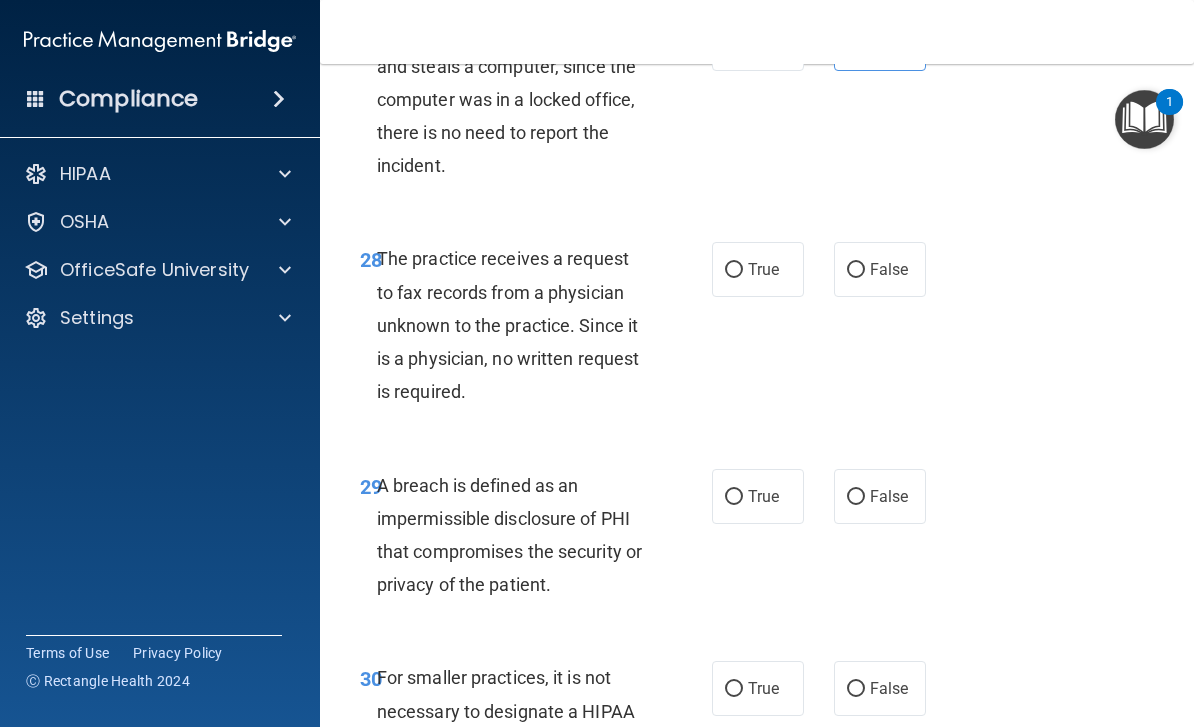 scroll, scrollTop: 5956, scrollLeft: 0, axis: vertical 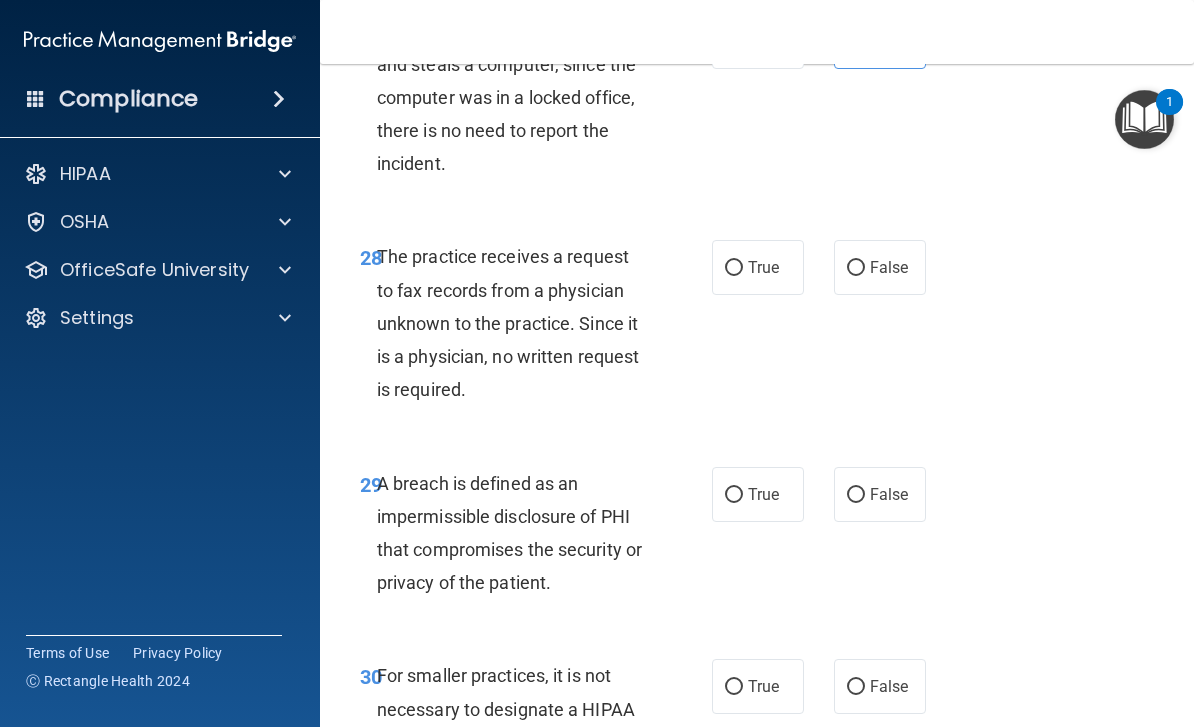 click on "True" at bounding box center [763, 267] 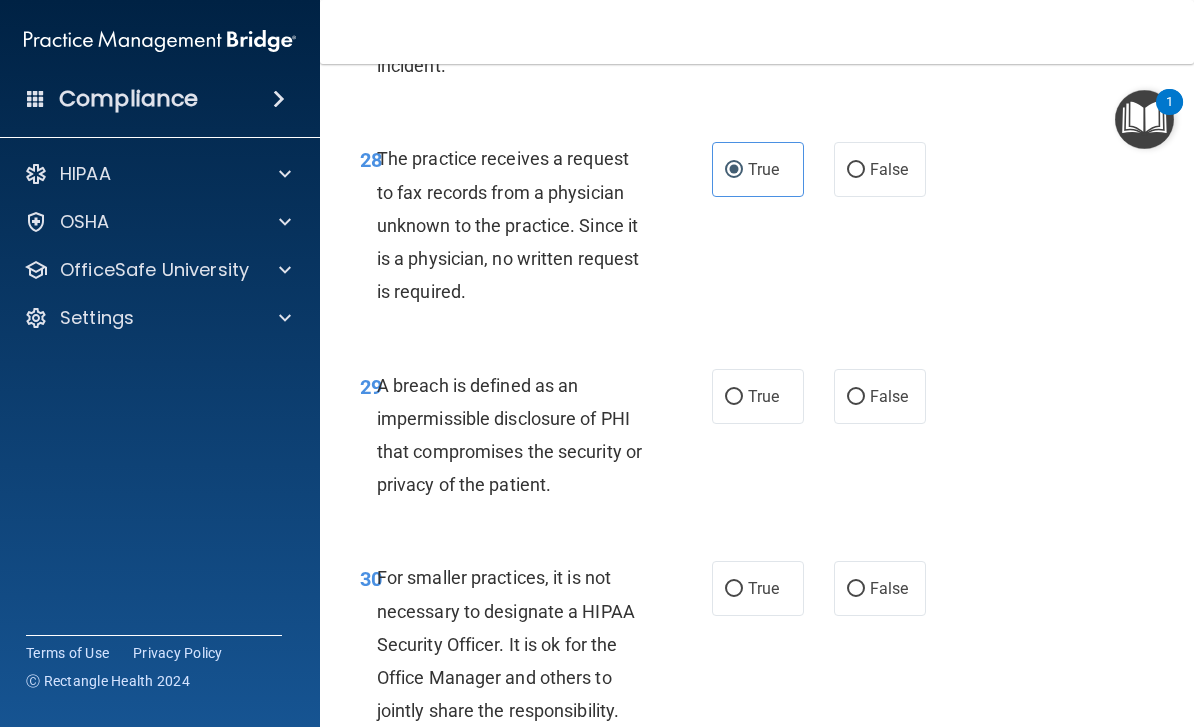 scroll, scrollTop: 6062, scrollLeft: 0, axis: vertical 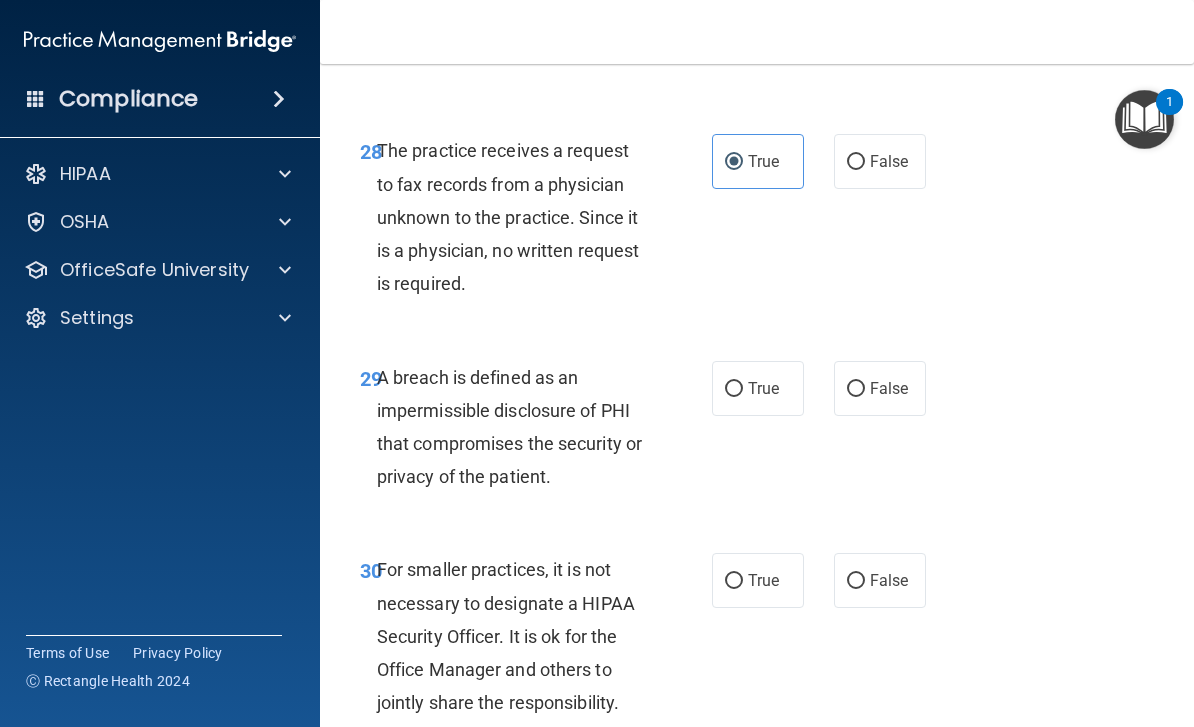 click on "False" at bounding box center [880, 161] 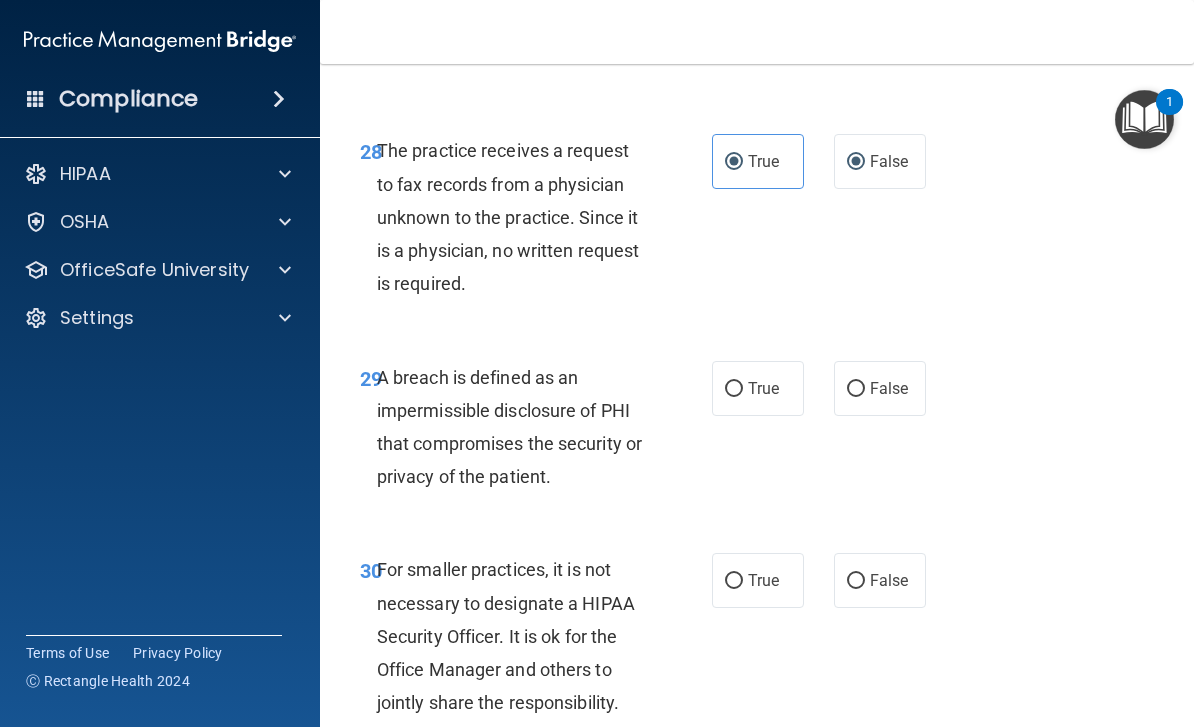 radio on "false" 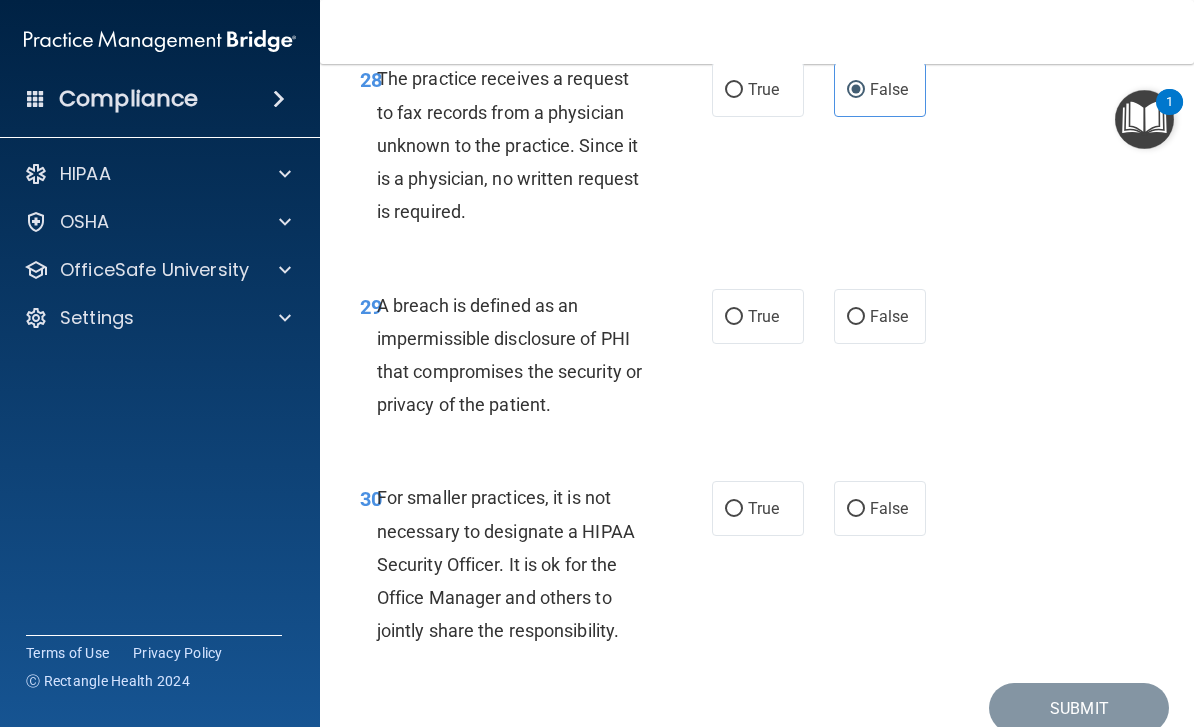 scroll, scrollTop: 6138, scrollLeft: 0, axis: vertical 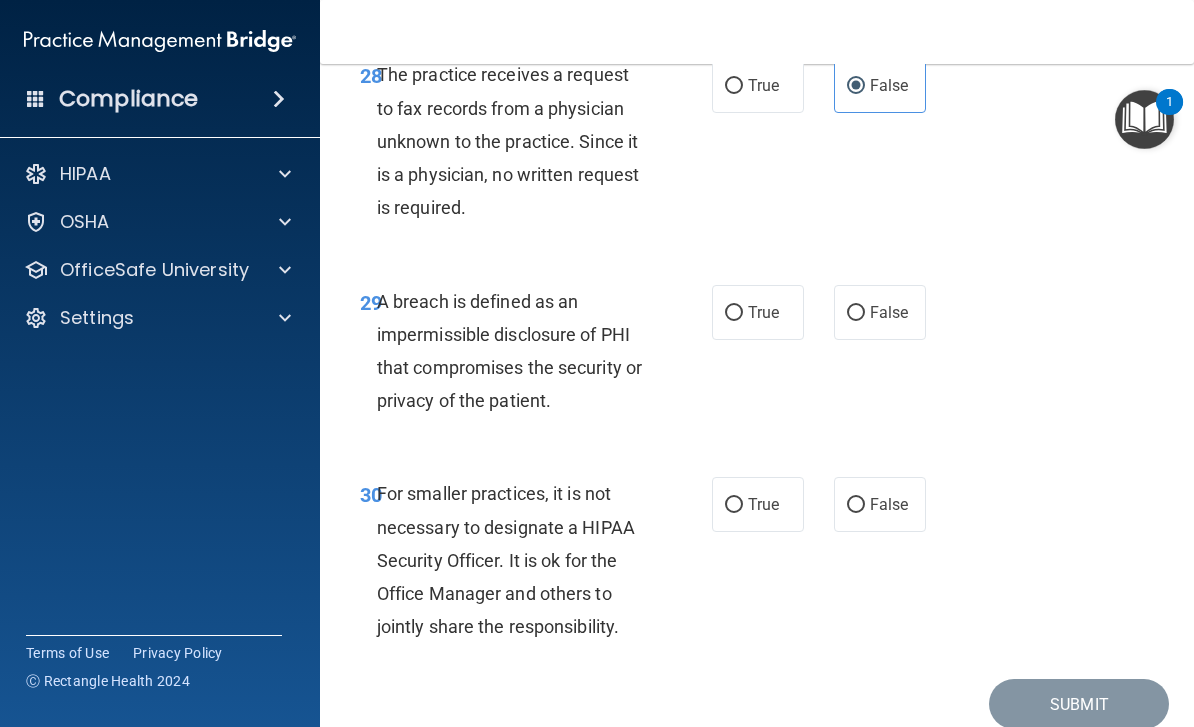 click on "True" at bounding box center [758, 312] 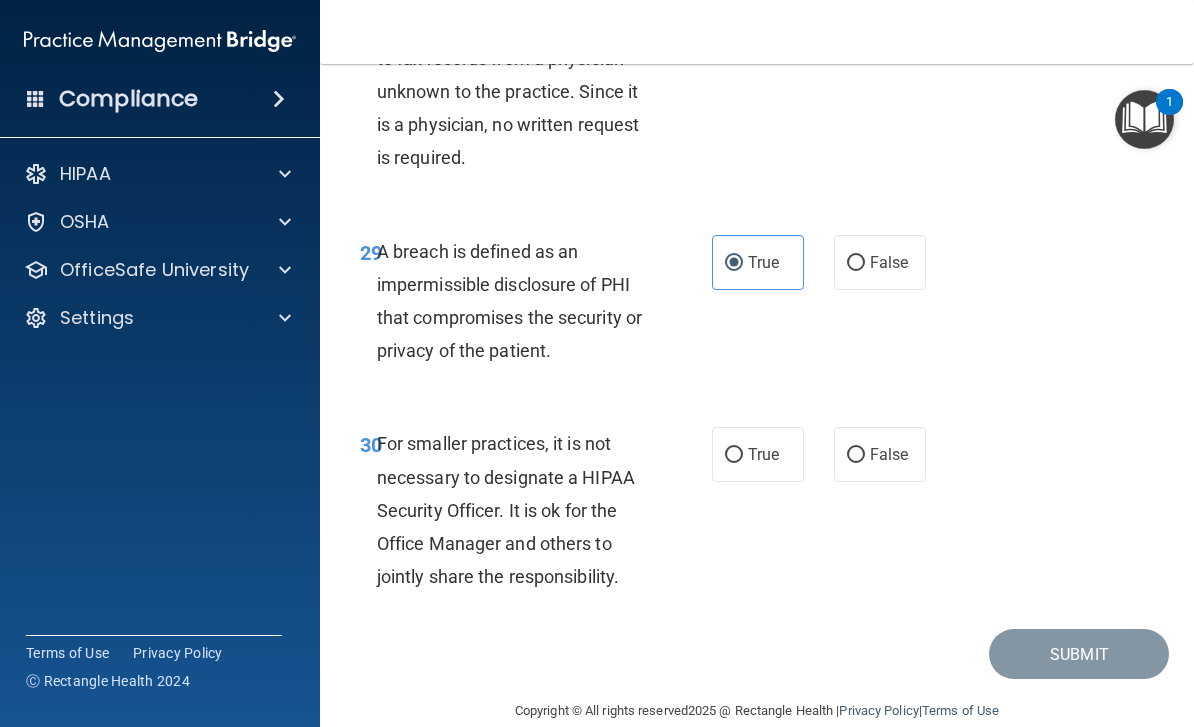 scroll, scrollTop: 6187, scrollLeft: 0, axis: vertical 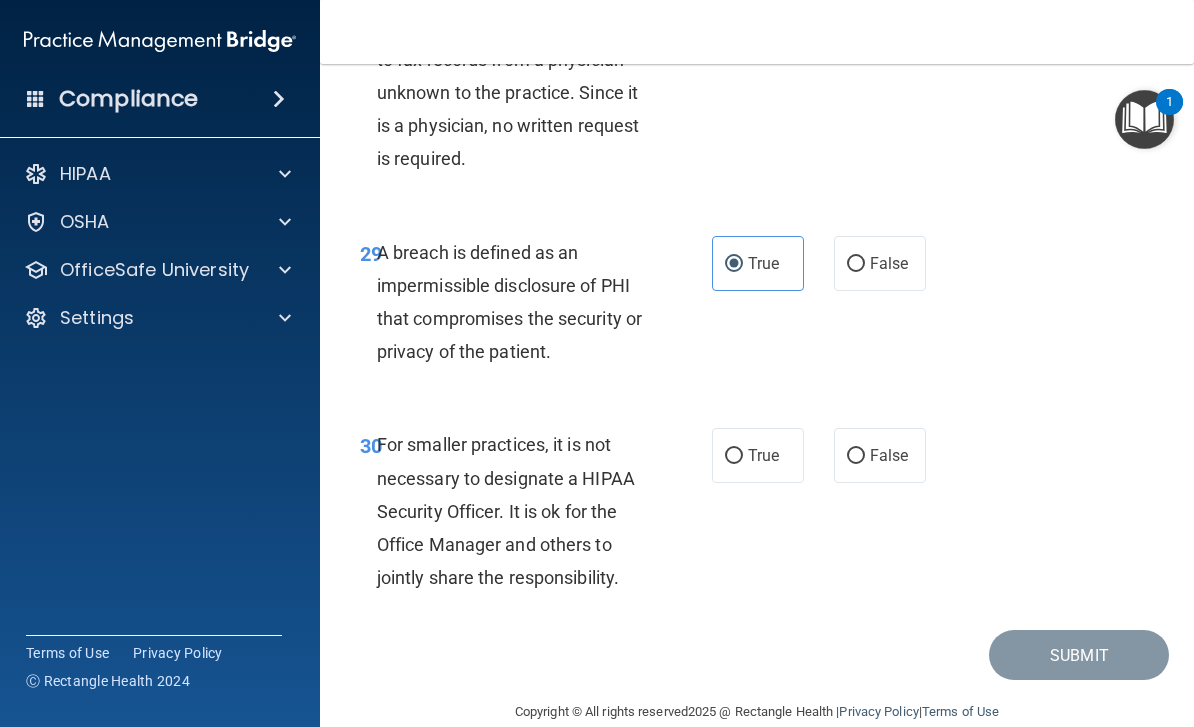 click on "False" at bounding box center (880, 455) 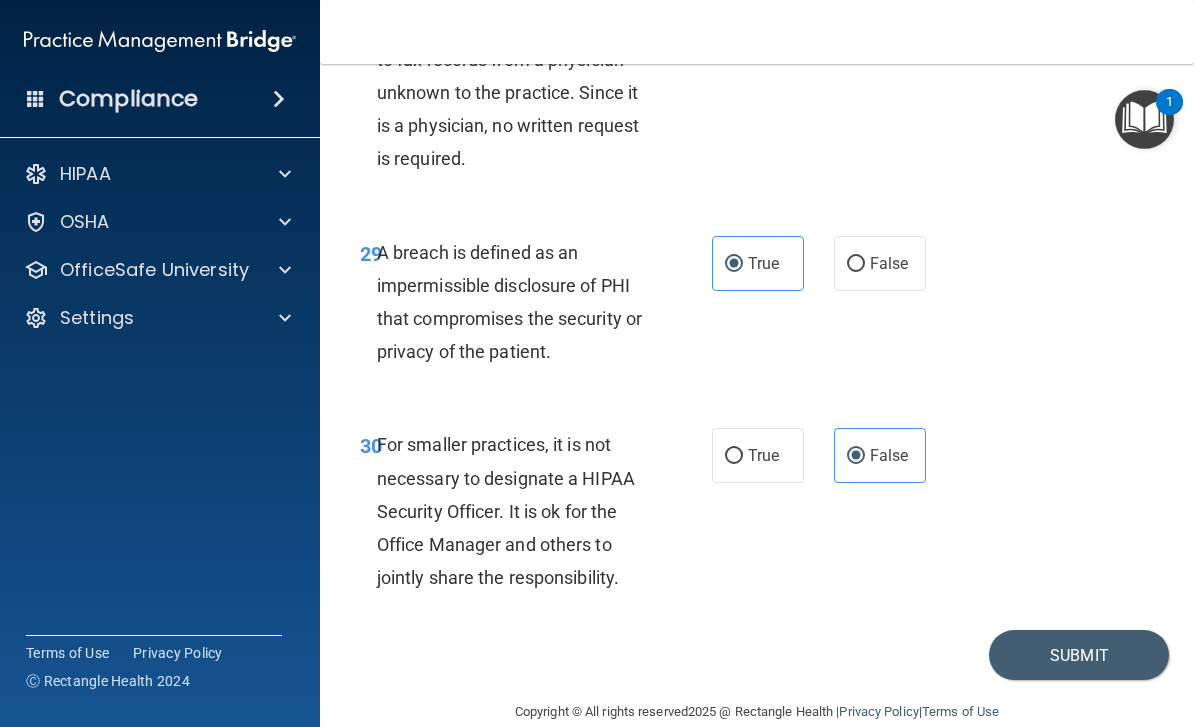 click on "Submit" at bounding box center (1079, 655) 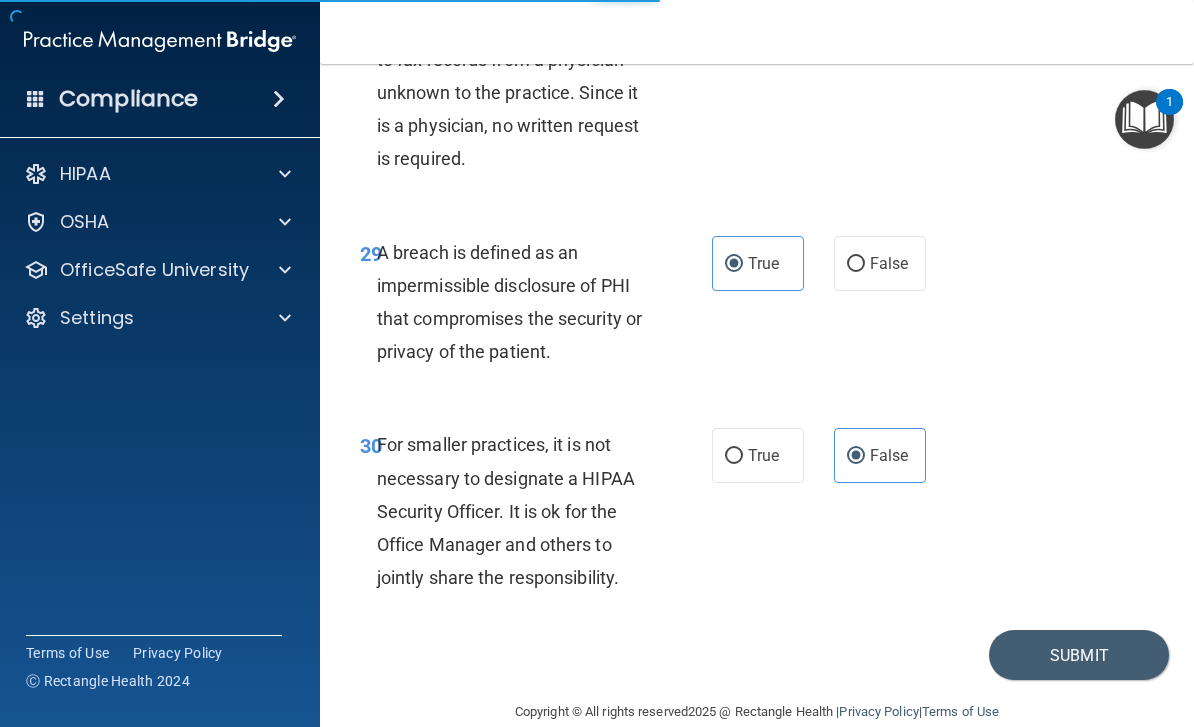 scroll, scrollTop: 0, scrollLeft: 0, axis: both 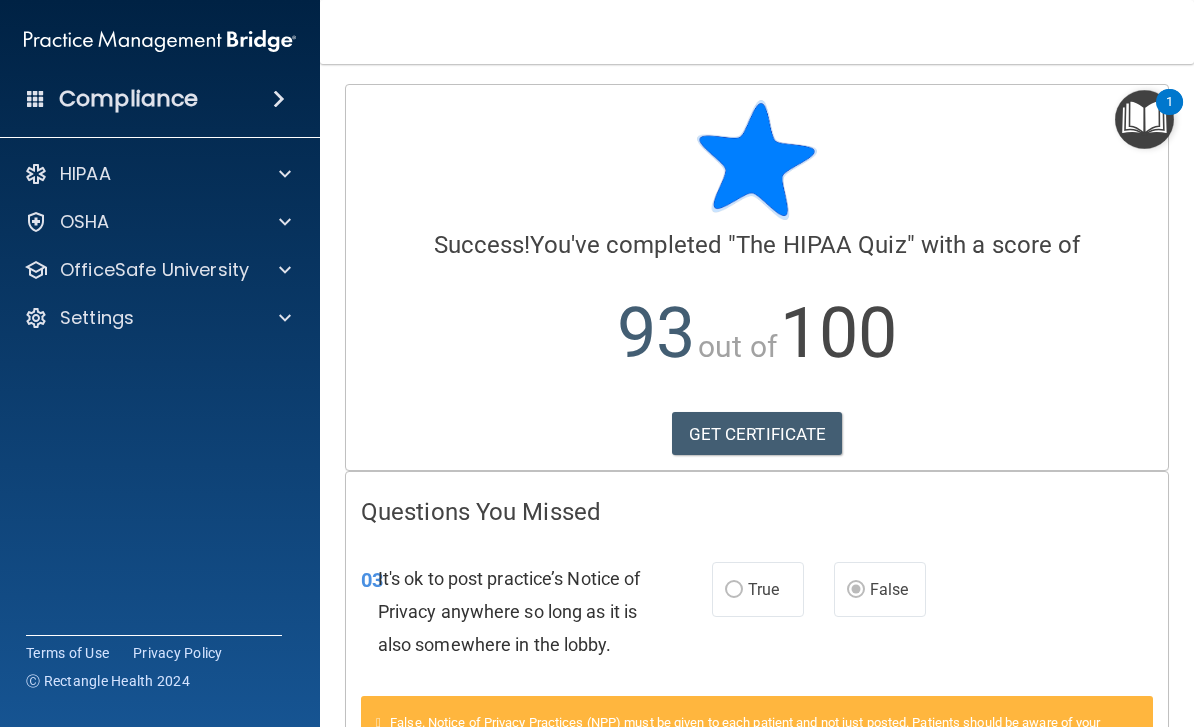 click on "GET CERTIFICATE" at bounding box center (757, 434) 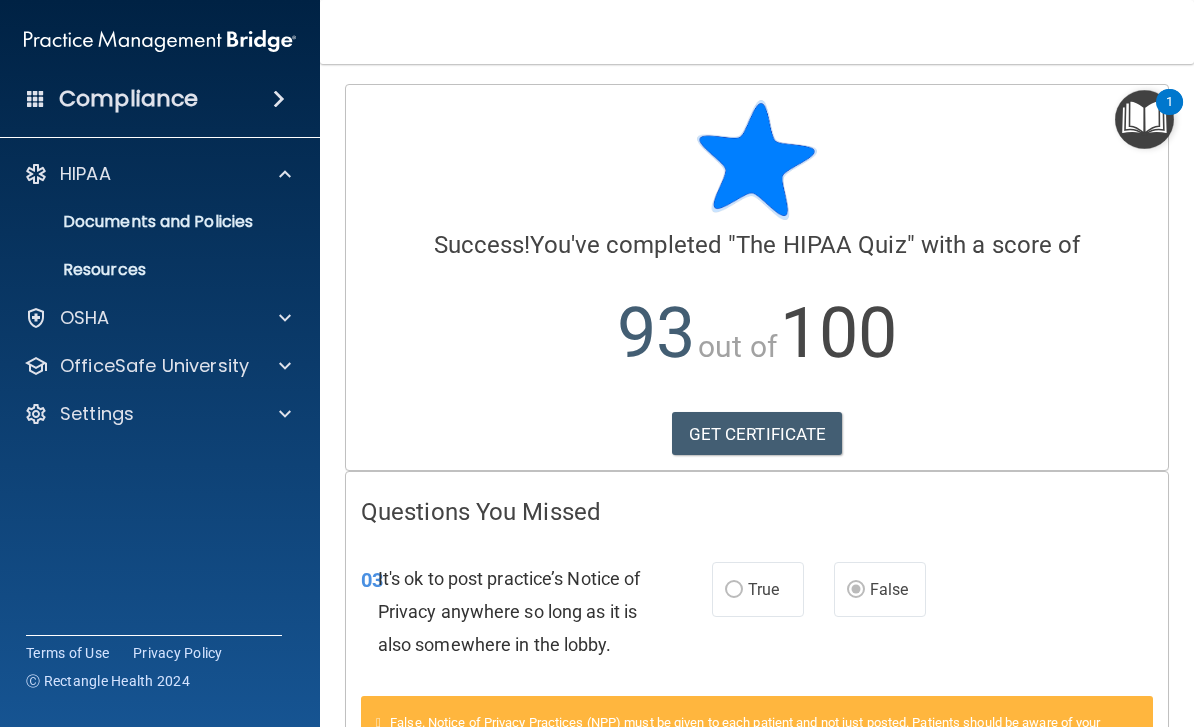 click at bounding box center (282, 174) 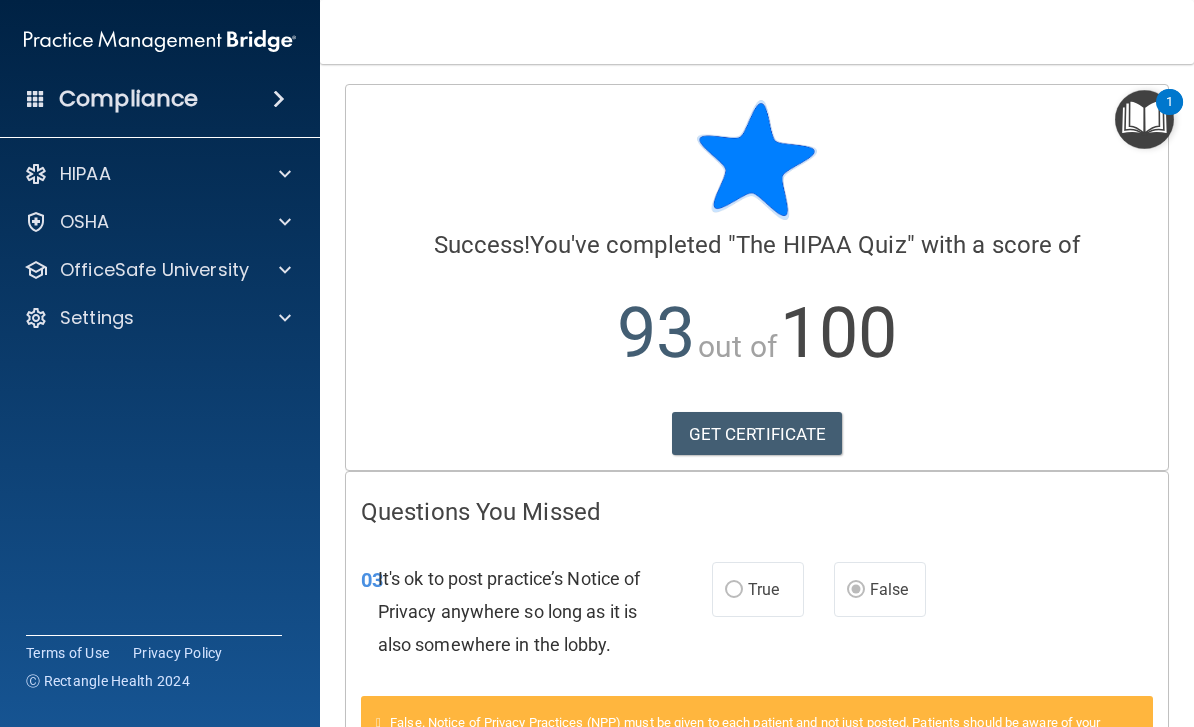 click at bounding box center [282, 270] 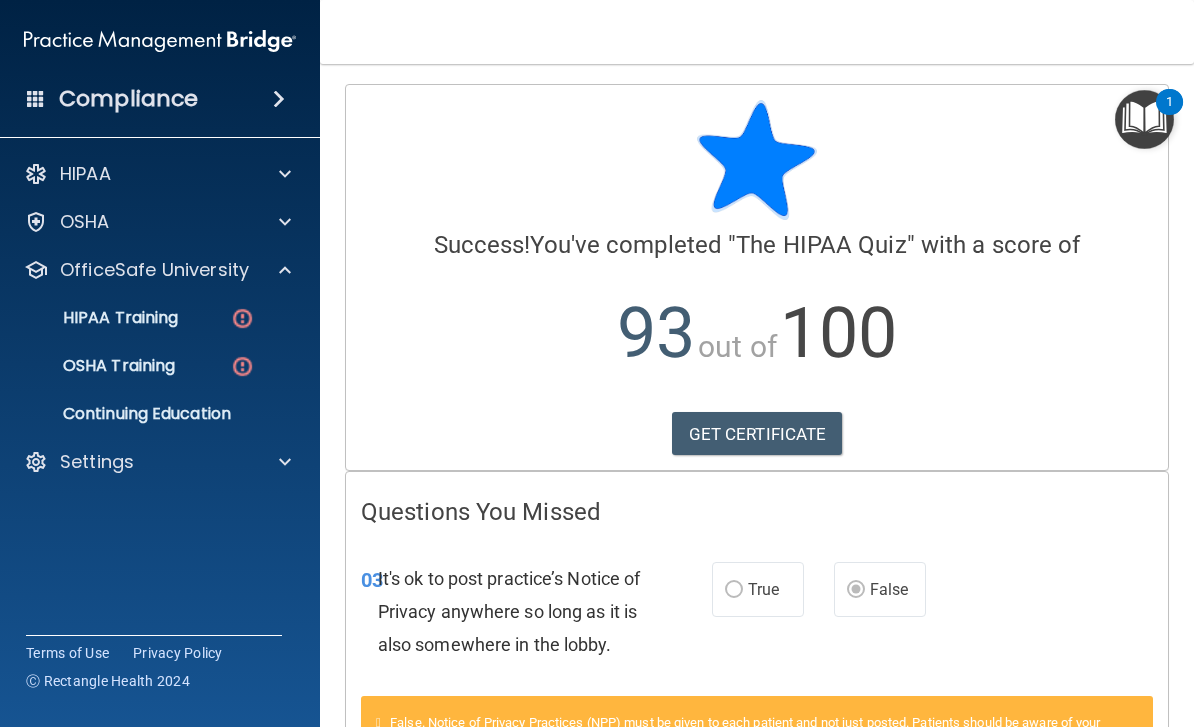 click on "HIPAA Training" at bounding box center (149, 318) 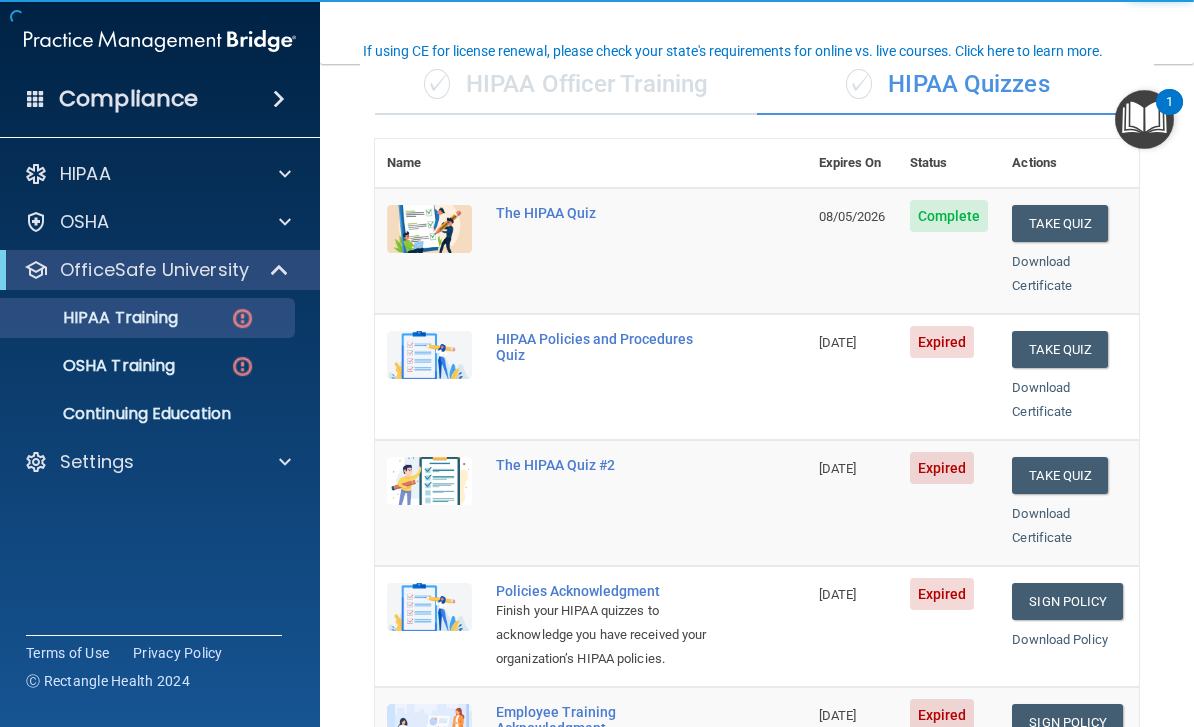 scroll, scrollTop: 173, scrollLeft: 0, axis: vertical 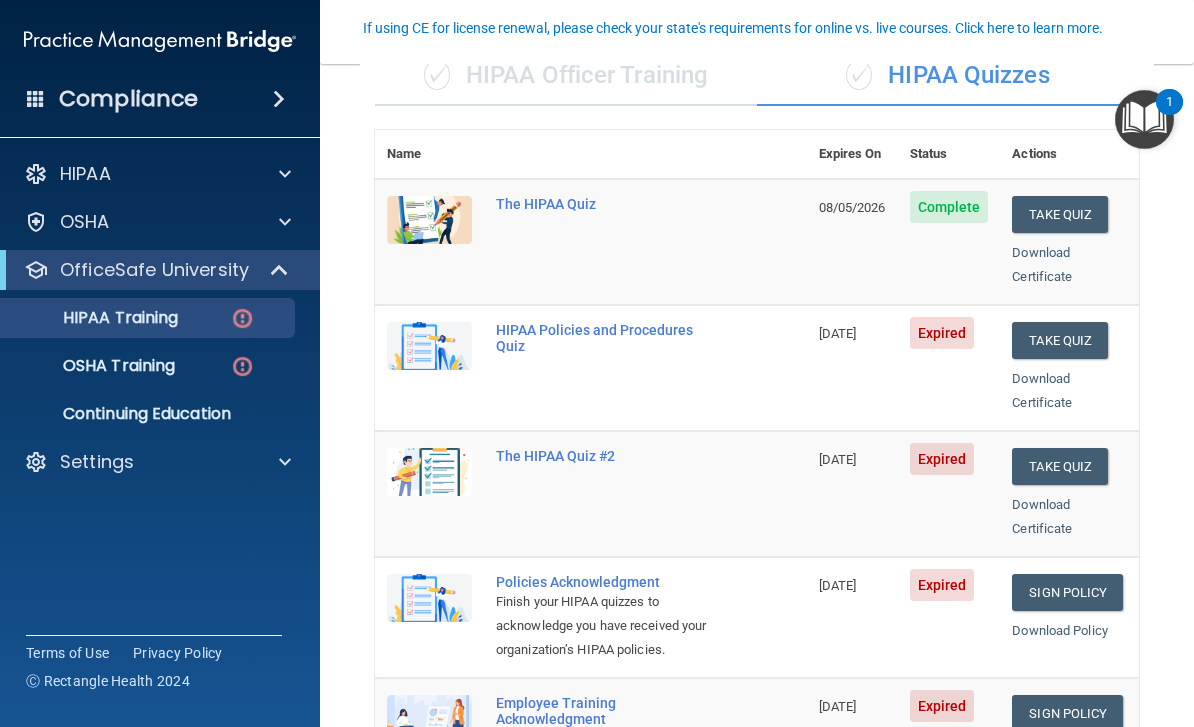 click on "Take Quiz" at bounding box center (1060, 340) 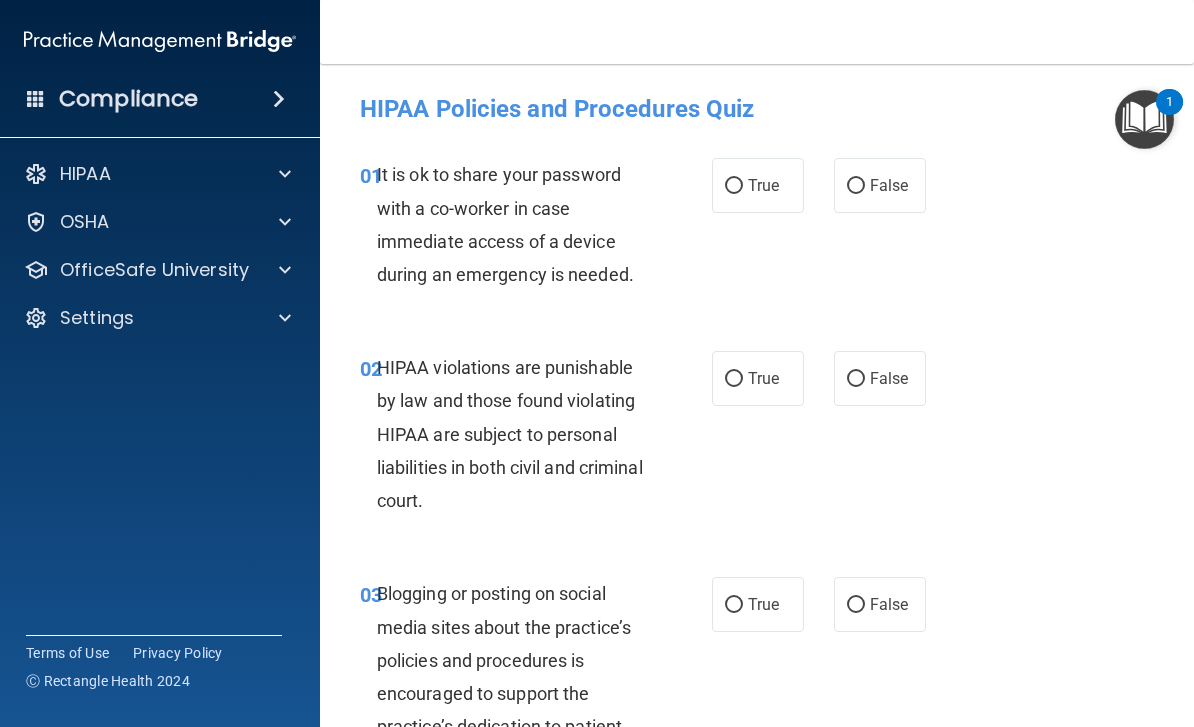scroll, scrollTop: 0, scrollLeft: 0, axis: both 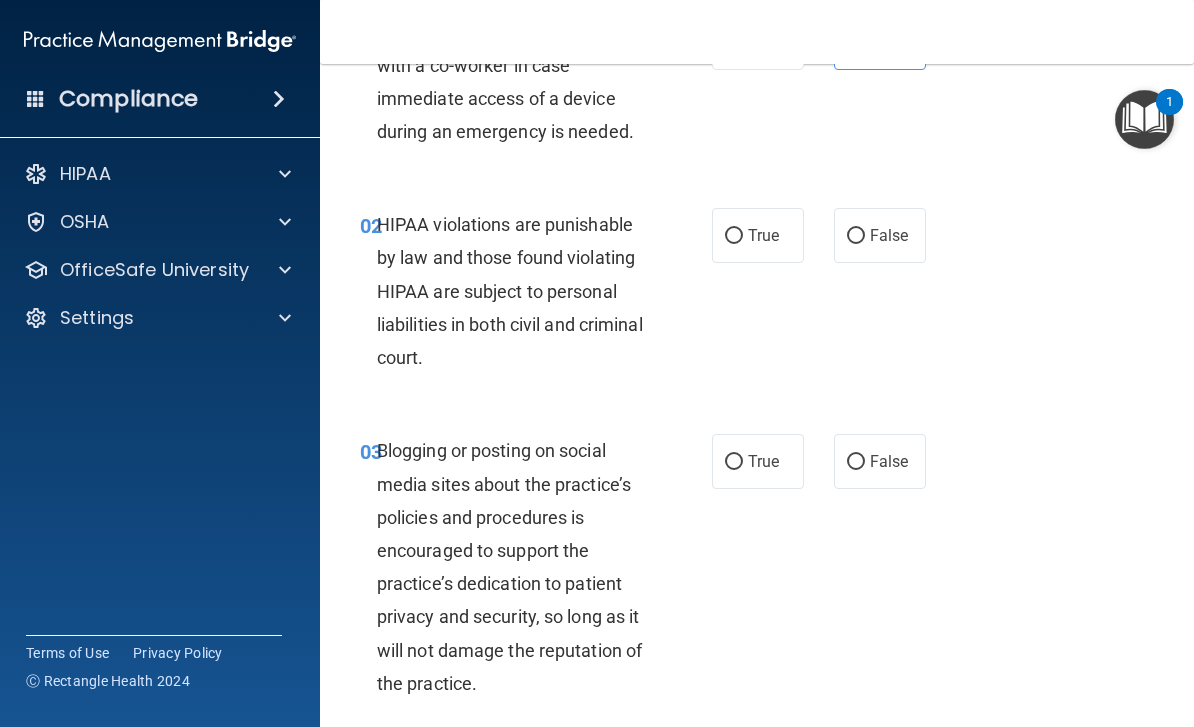 click on "True" at bounding box center (763, 235) 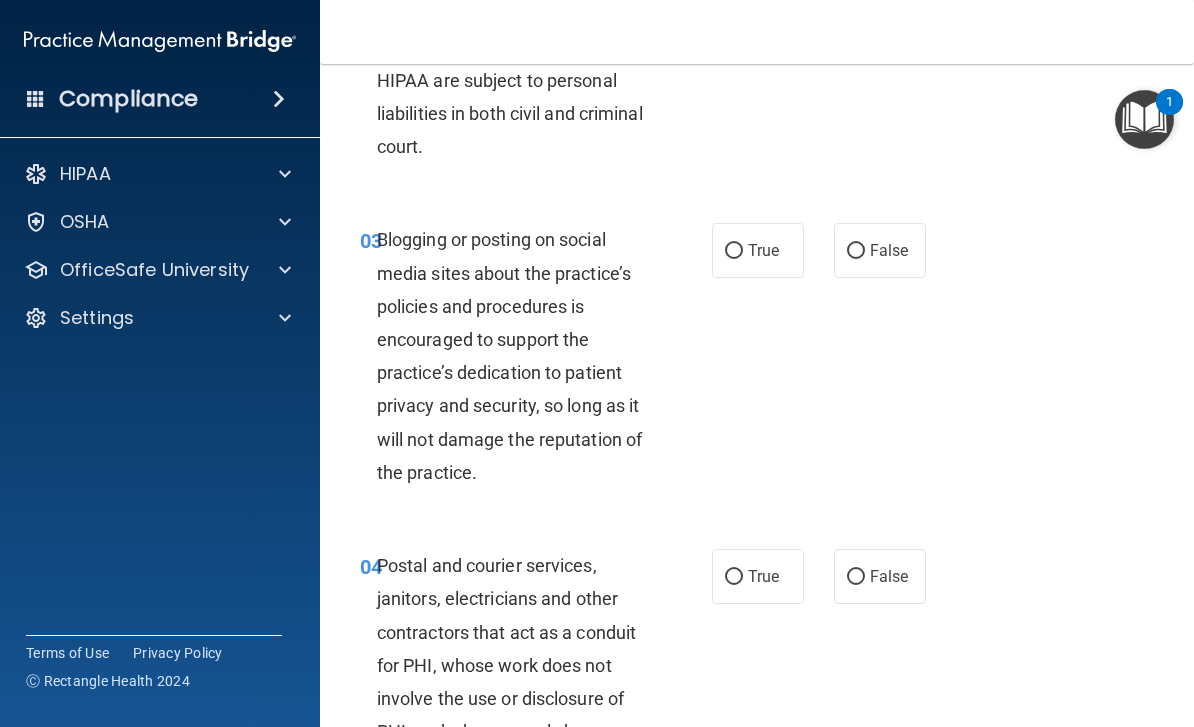 scroll, scrollTop: 358, scrollLeft: 0, axis: vertical 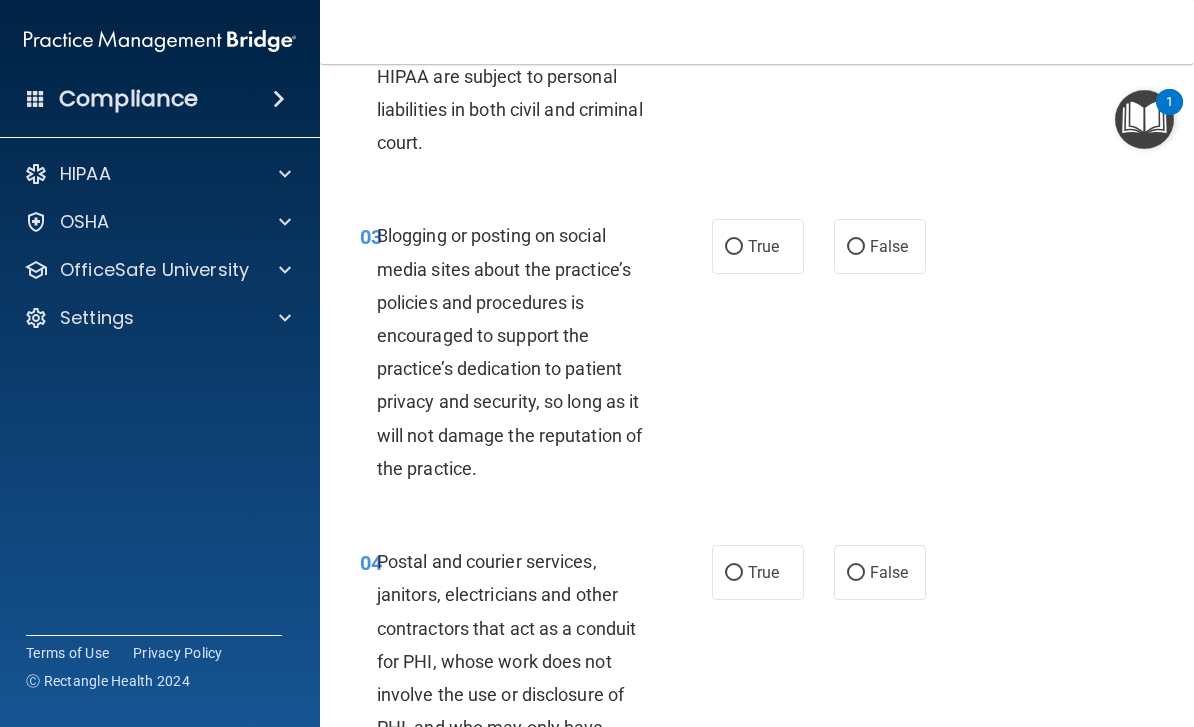 click on "False" at bounding box center (889, 246) 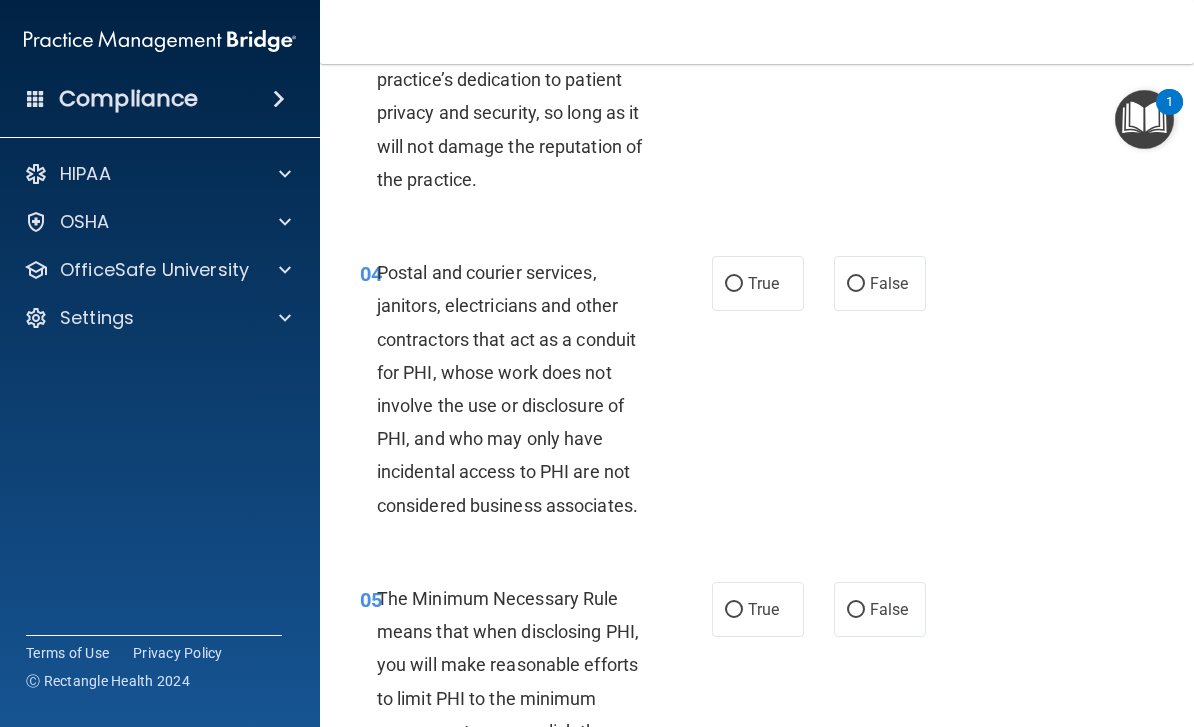 scroll, scrollTop: 651, scrollLeft: 0, axis: vertical 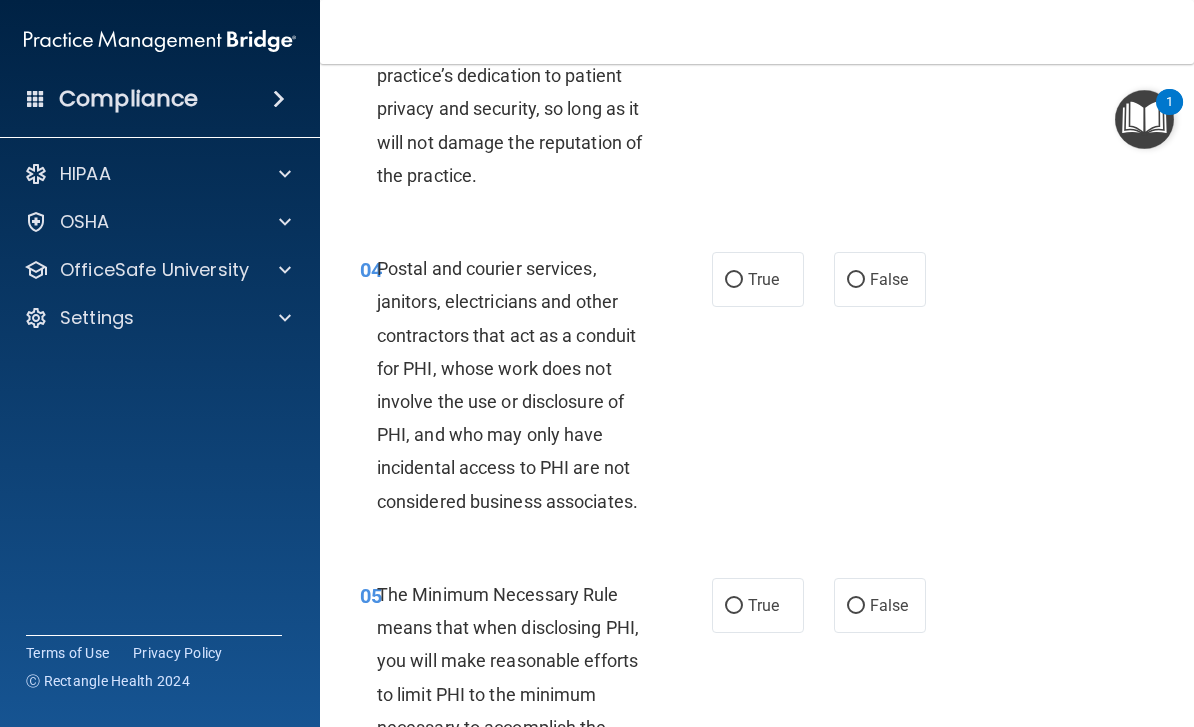 click on "True" at bounding box center [758, 279] 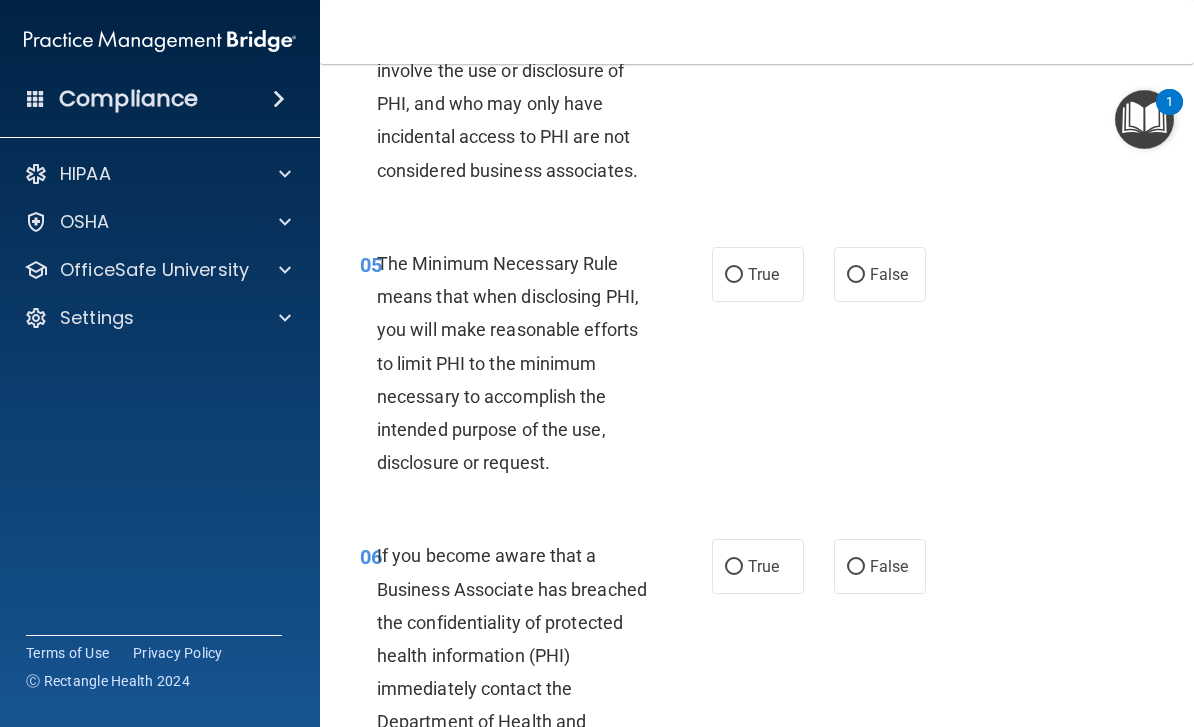 scroll, scrollTop: 983, scrollLeft: 0, axis: vertical 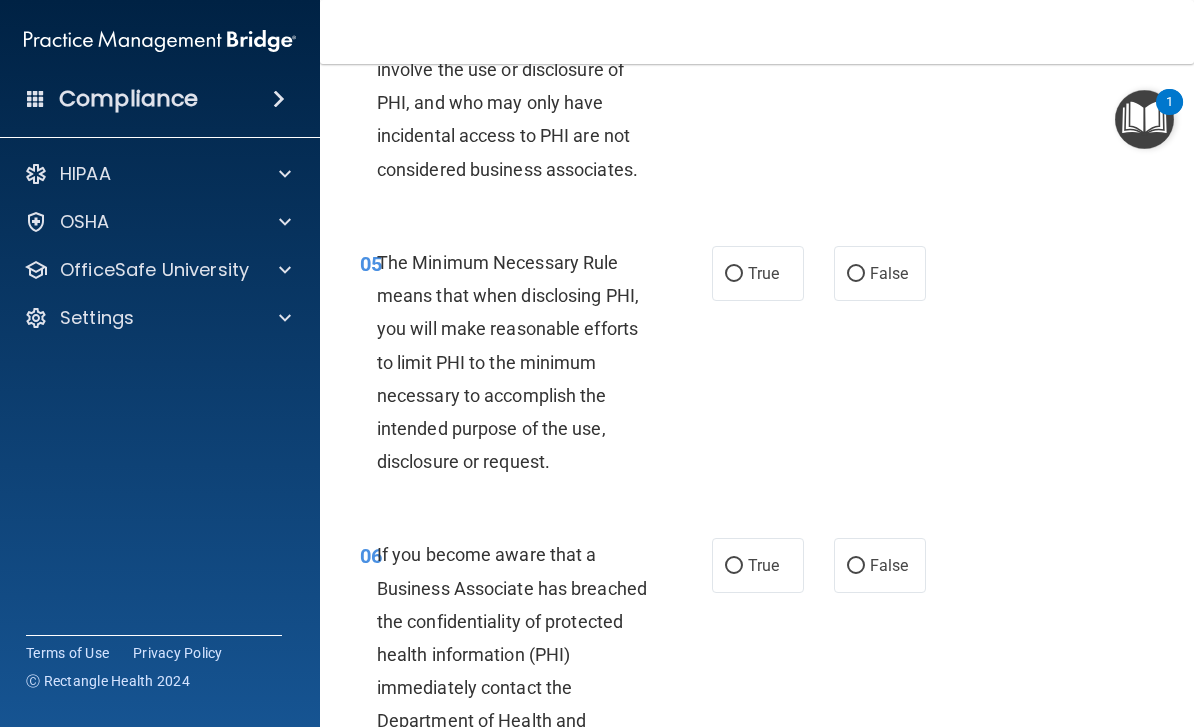 click on "True" at bounding box center (763, 273) 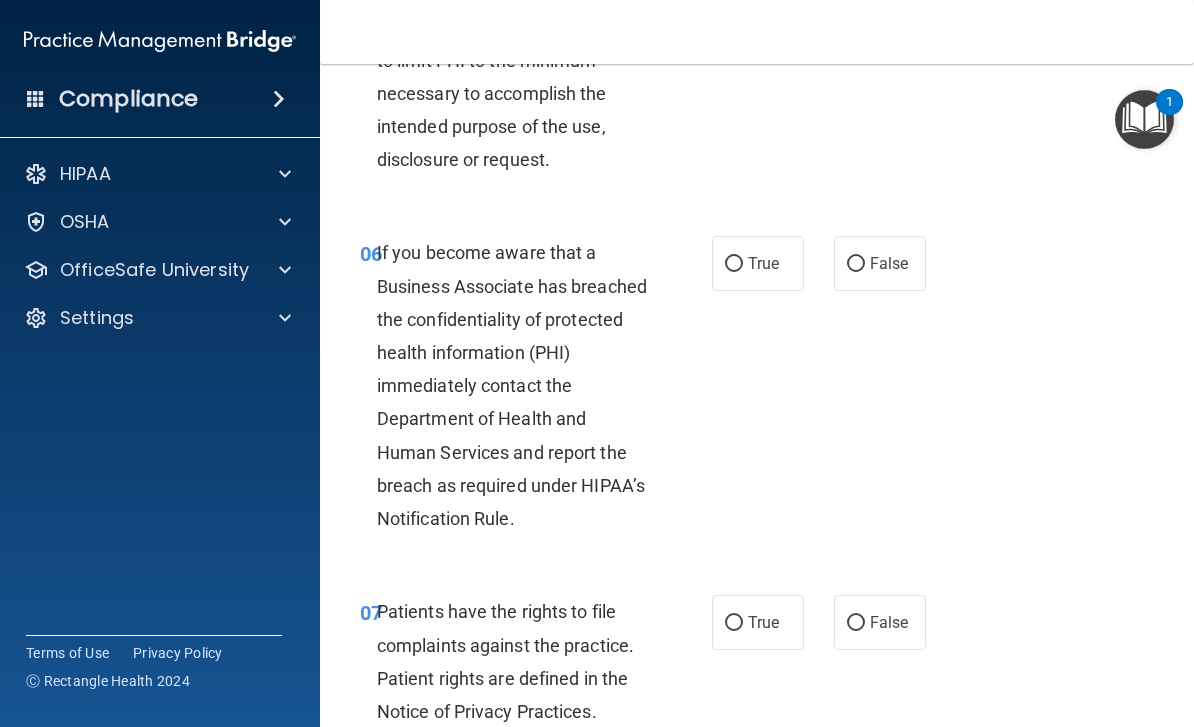 scroll, scrollTop: 1292, scrollLeft: 0, axis: vertical 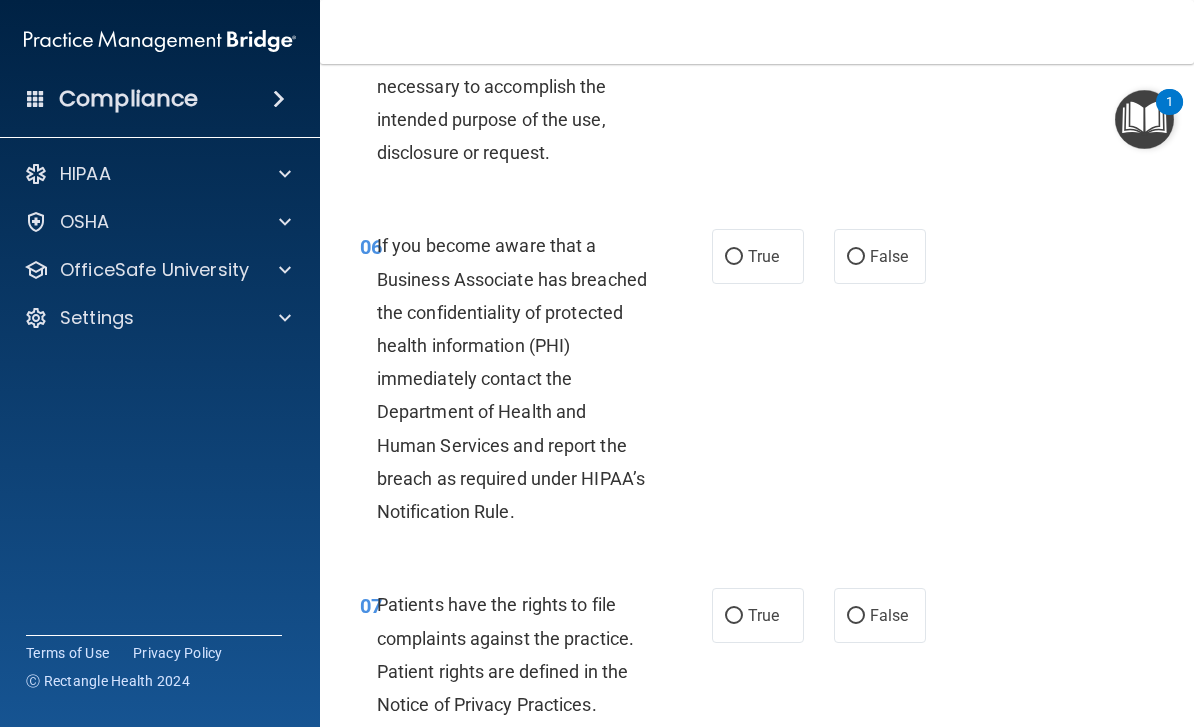 click on "True" at bounding box center [763, 256] 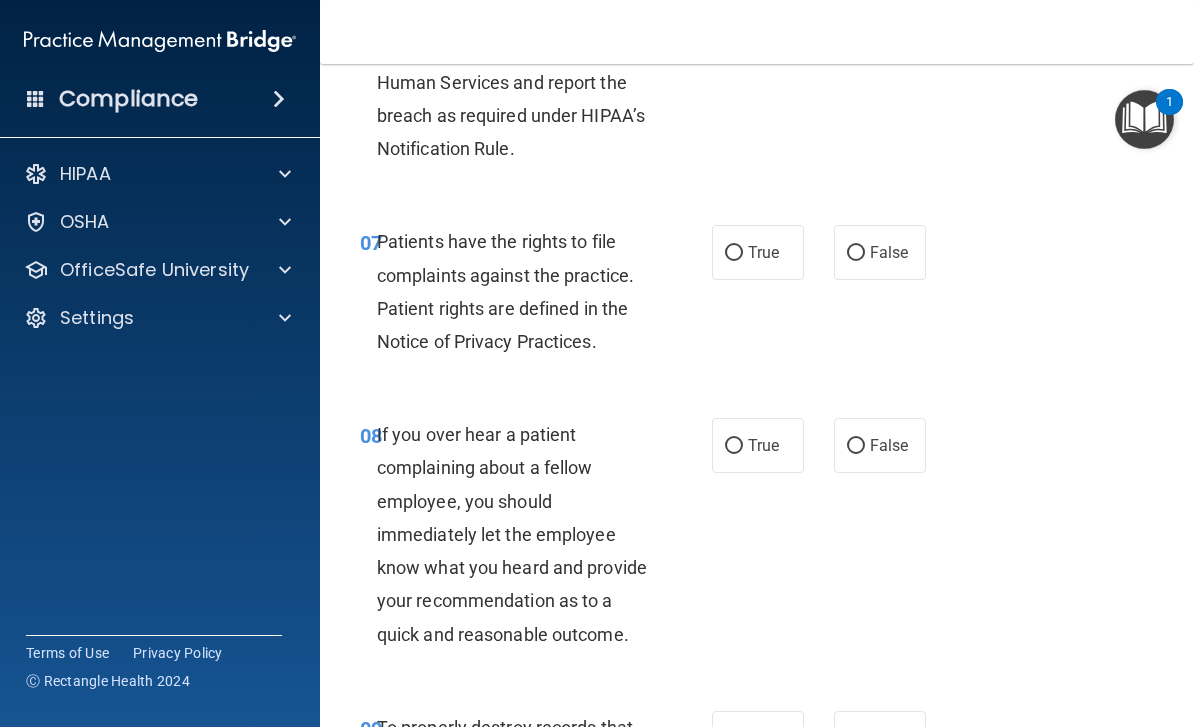 scroll, scrollTop: 1659, scrollLeft: 0, axis: vertical 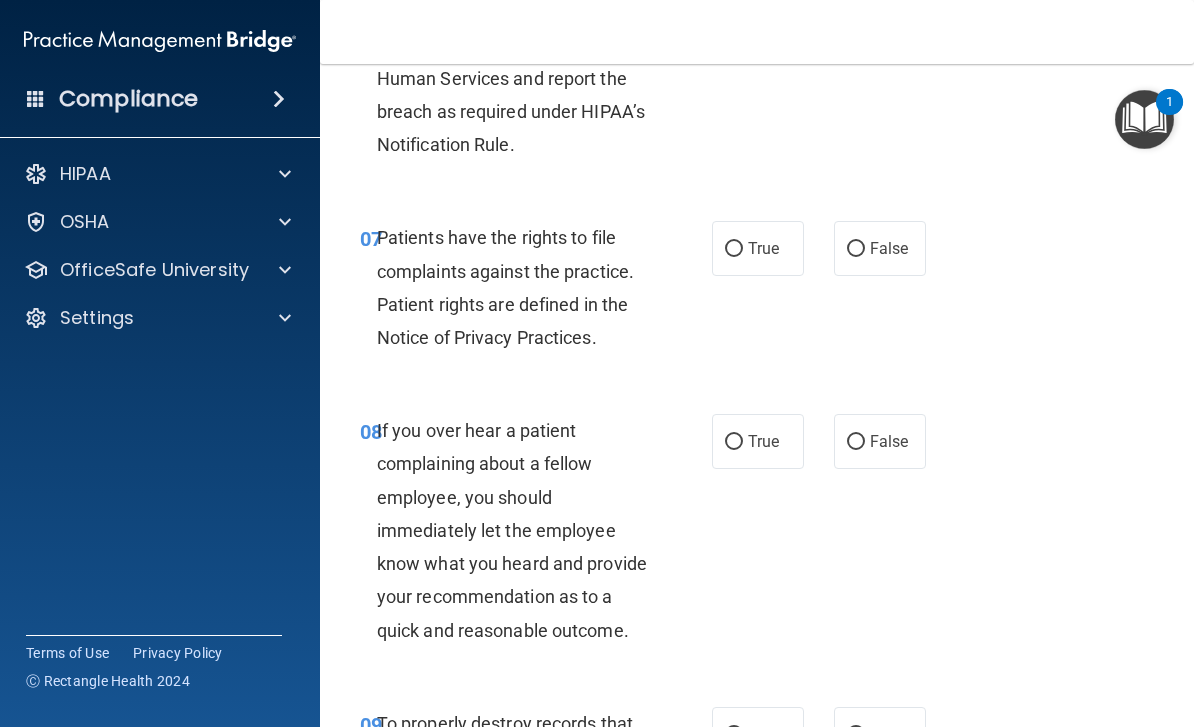 click on "True" at bounding box center [763, 248] 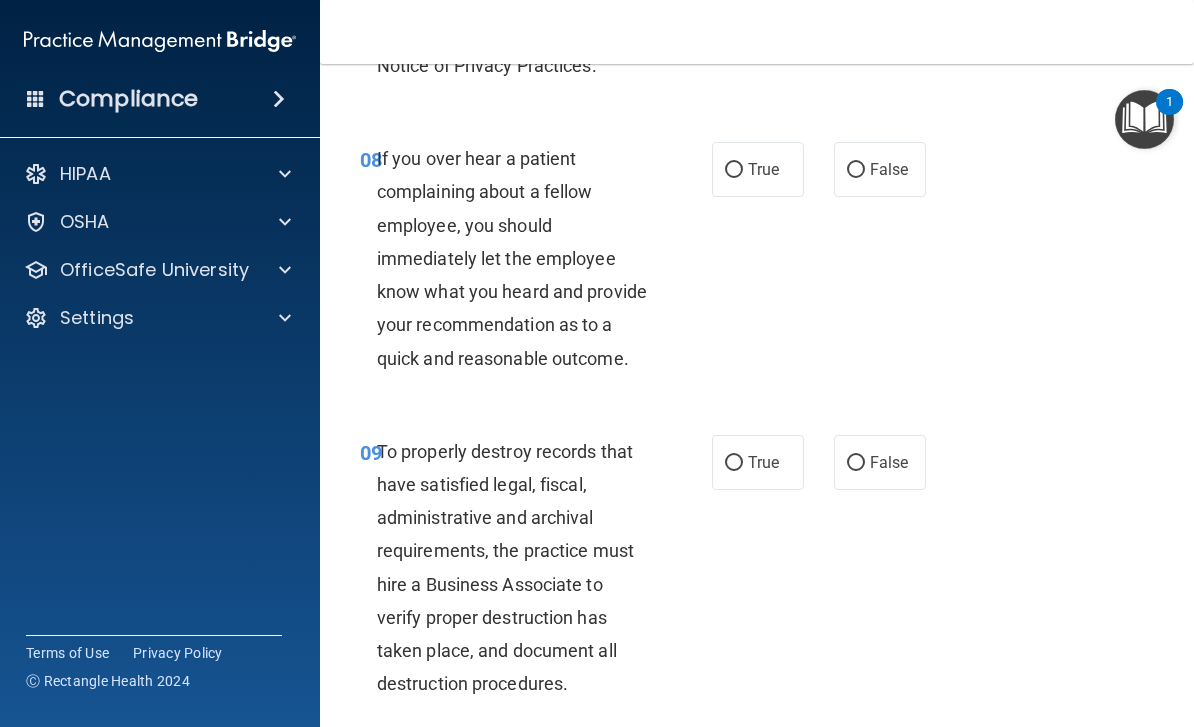 scroll, scrollTop: 1938, scrollLeft: 0, axis: vertical 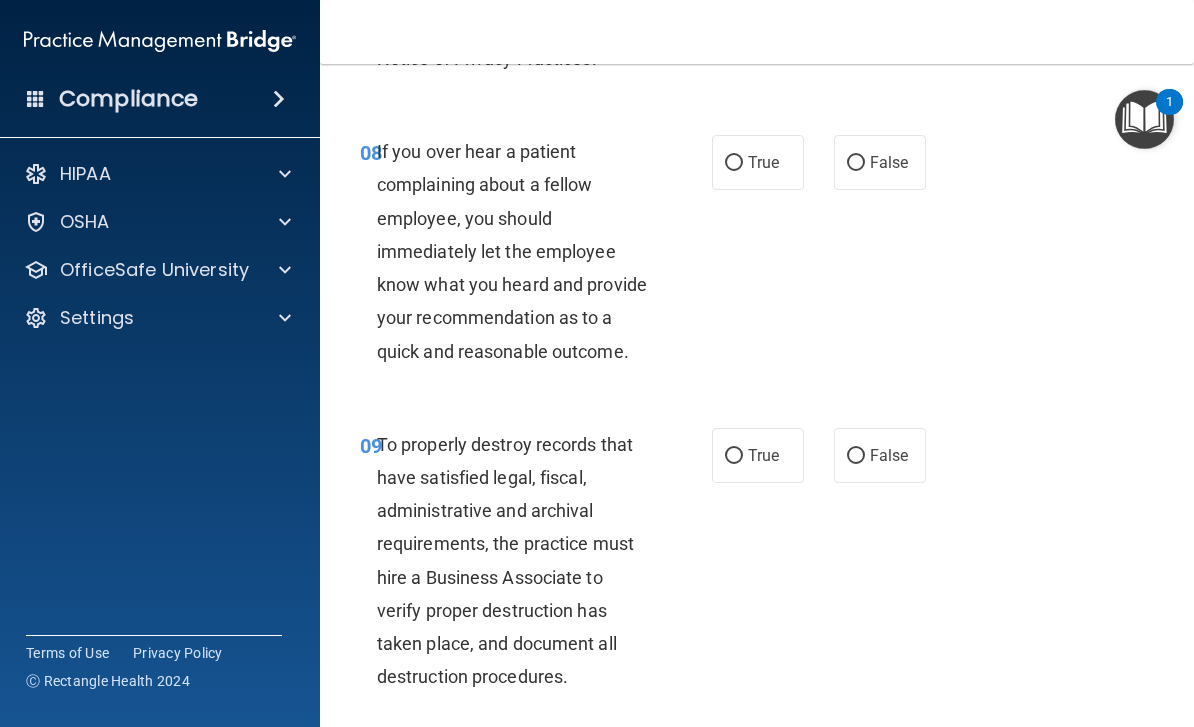 click on "False" at bounding box center (889, 162) 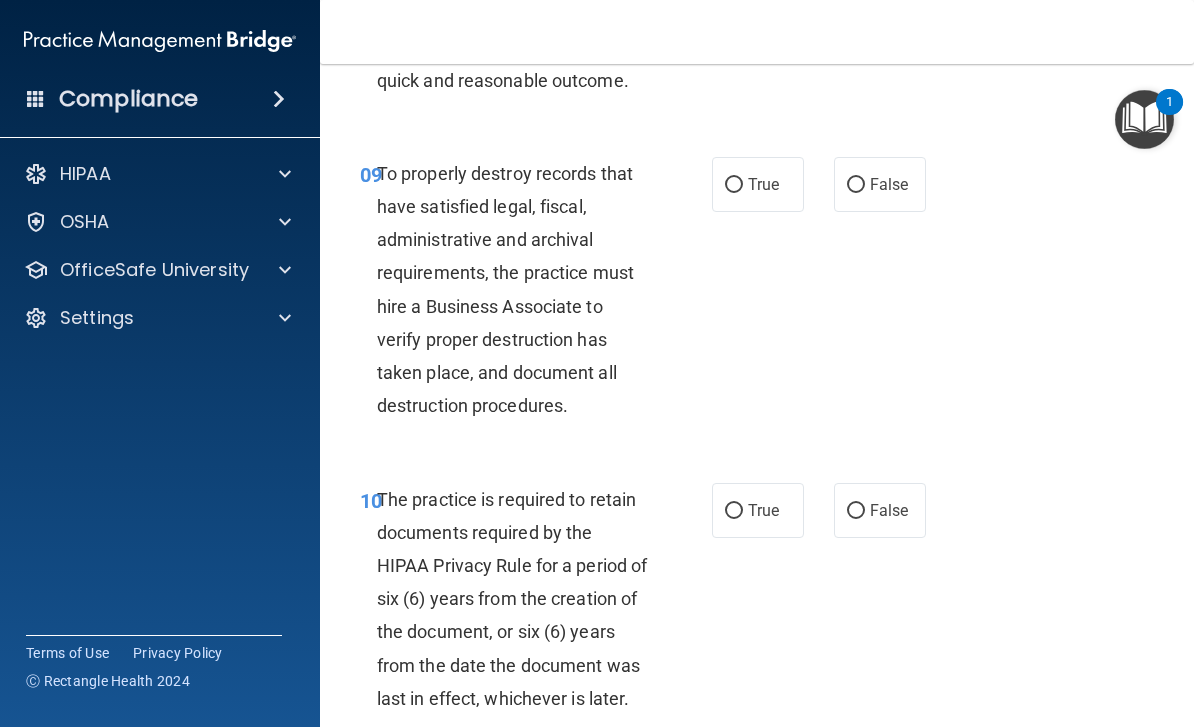 scroll, scrollTop: 2217, scrollLeft: 0, axis: vertical 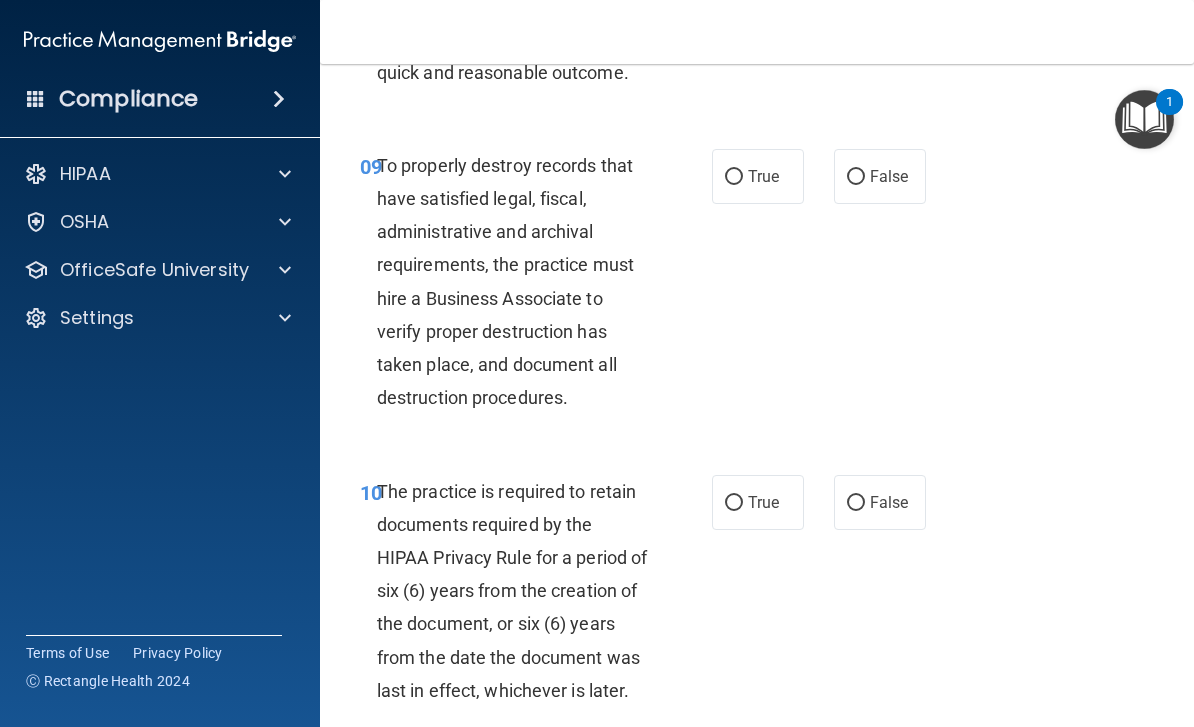 click on "False" at bounding box center (880, 176) 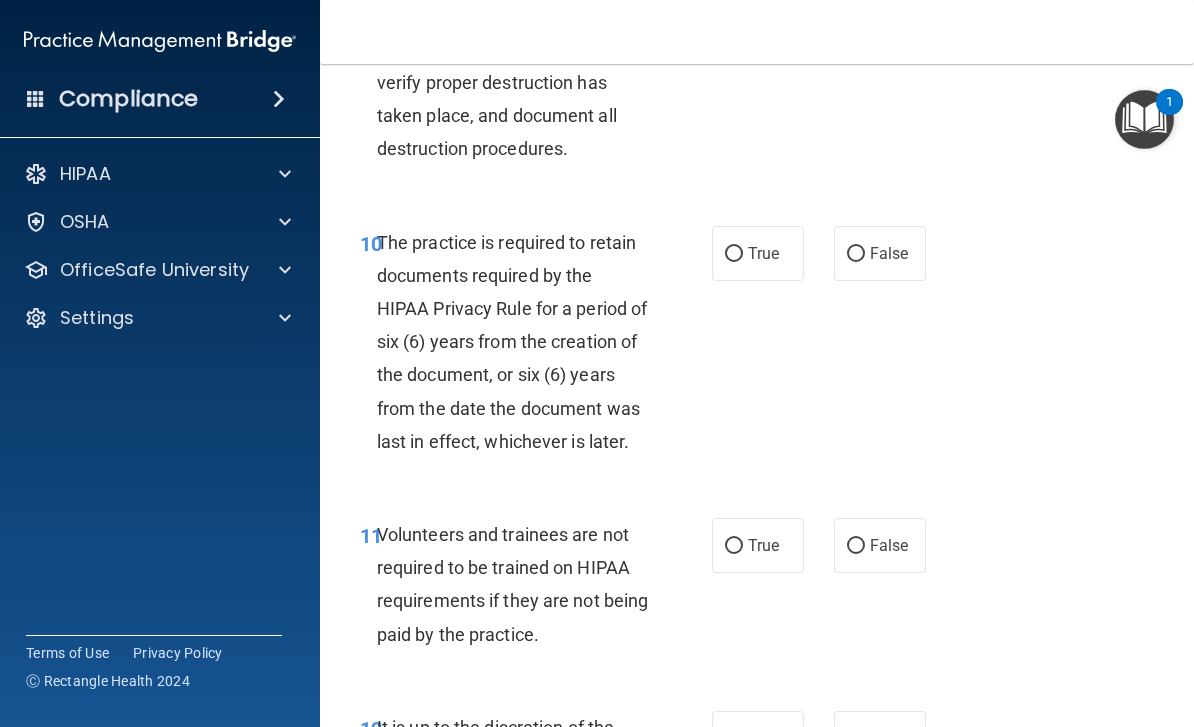 scroll, scrollTop: 2467, scrollLeft: 0, axis: vertical 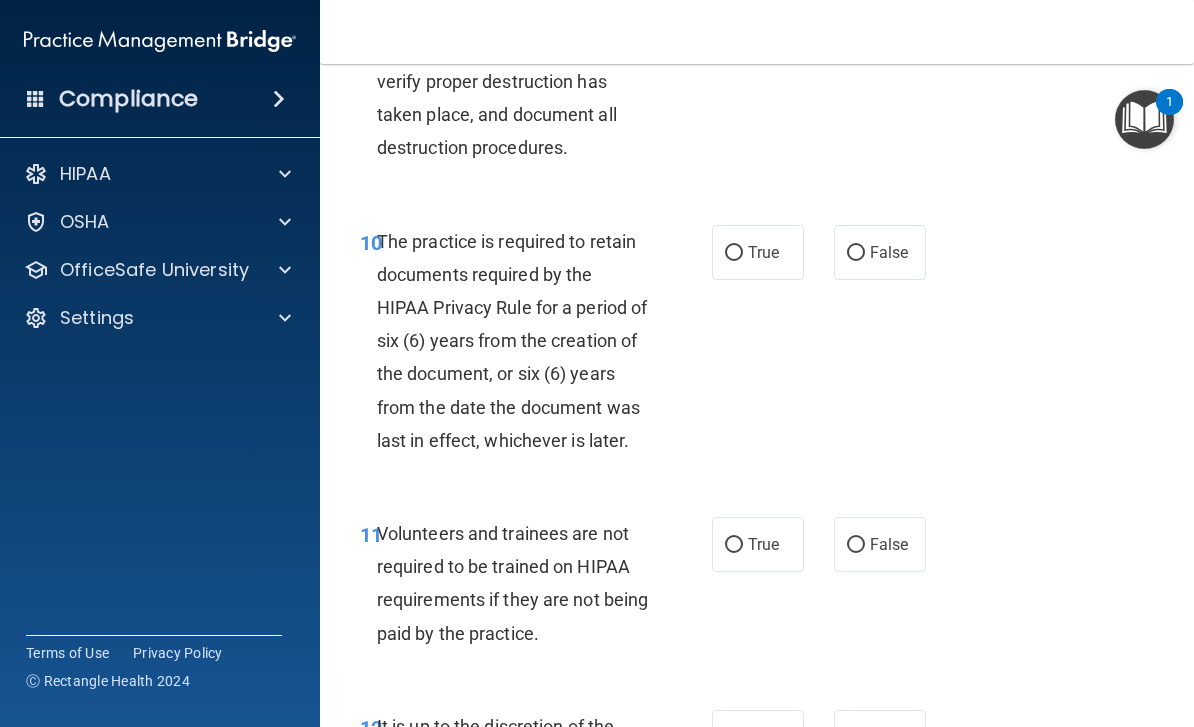 click on "True" at bounding box center [763, 252] 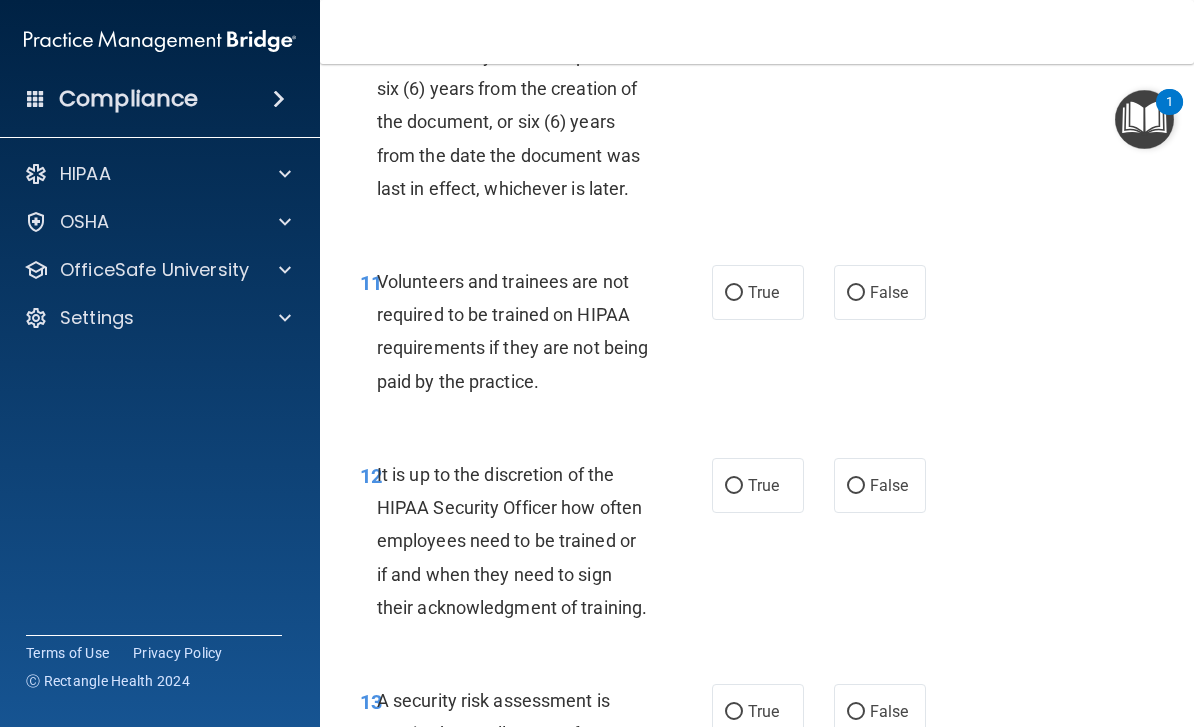 scroll, scrollTop: 2720, scrollLeft: 0, axis: vertical 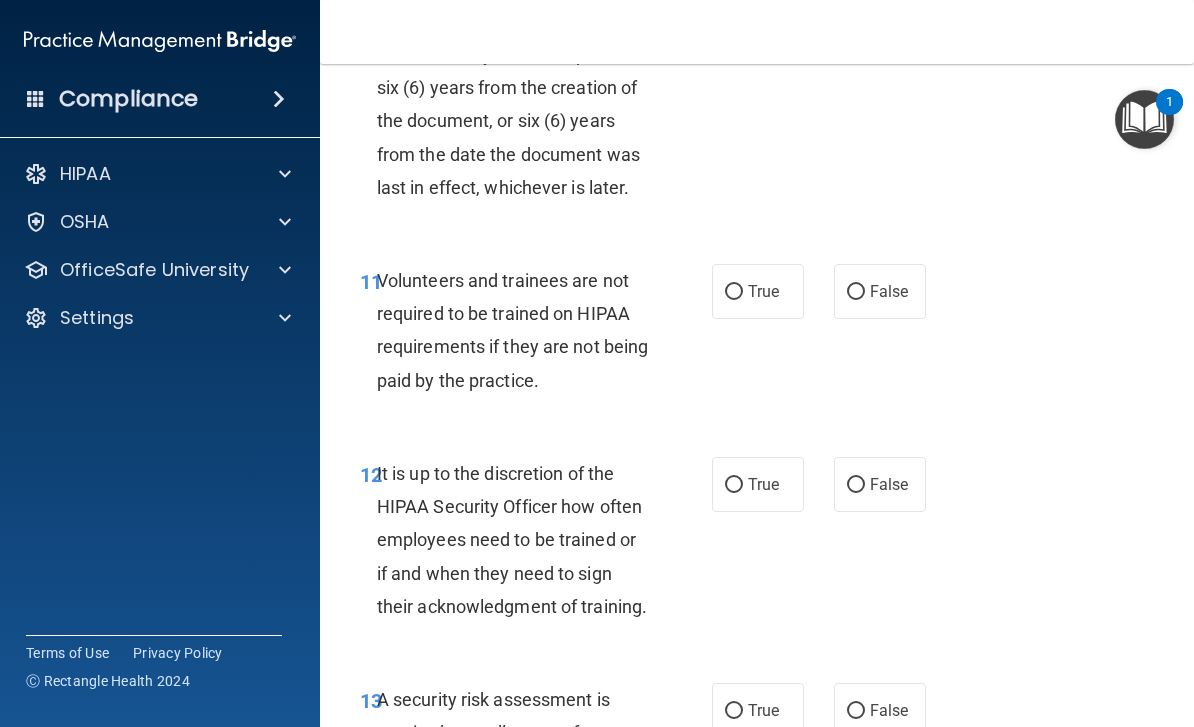 click on "False" at bounding box center [880, 291] 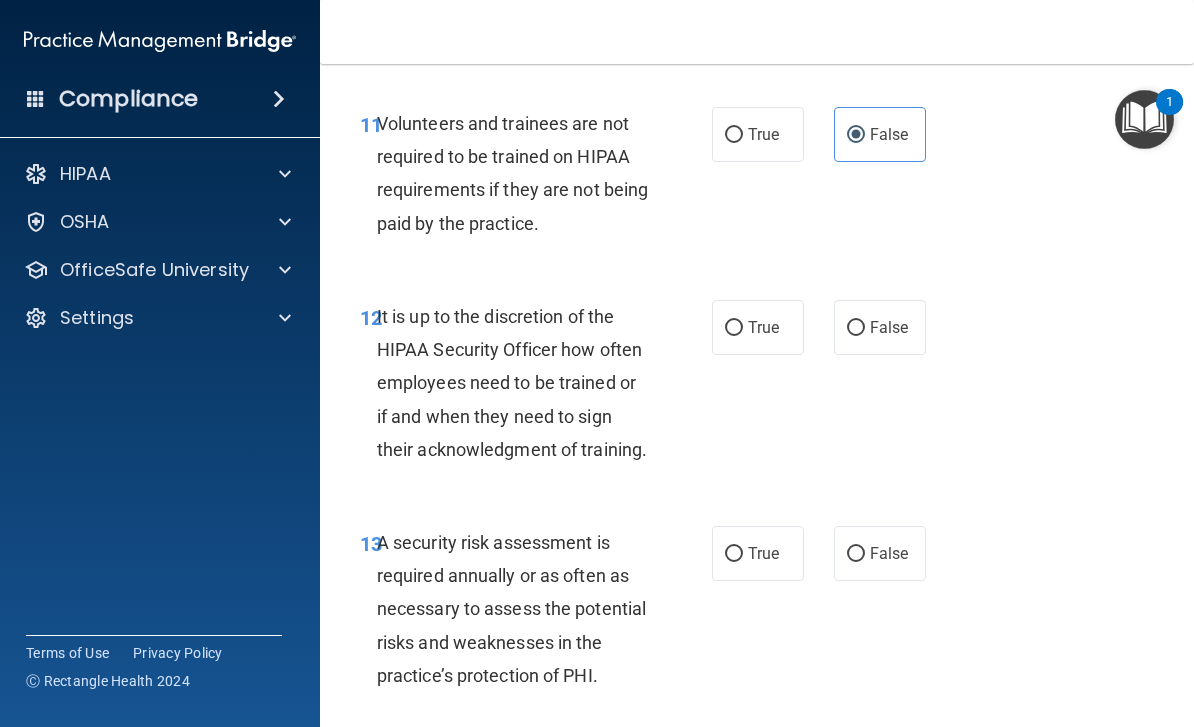 scroll, scrollTop: 2878, scrollLeft: 0, axis: vertical 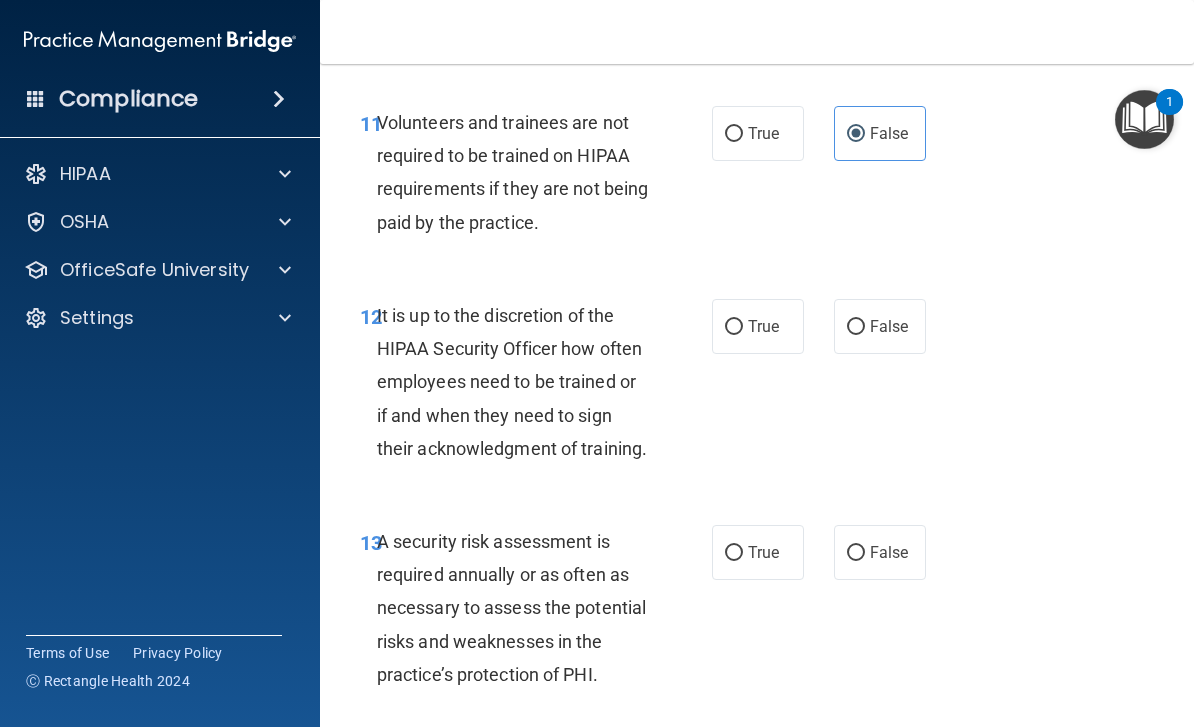 click on "True" at bounding box center [758, 133] 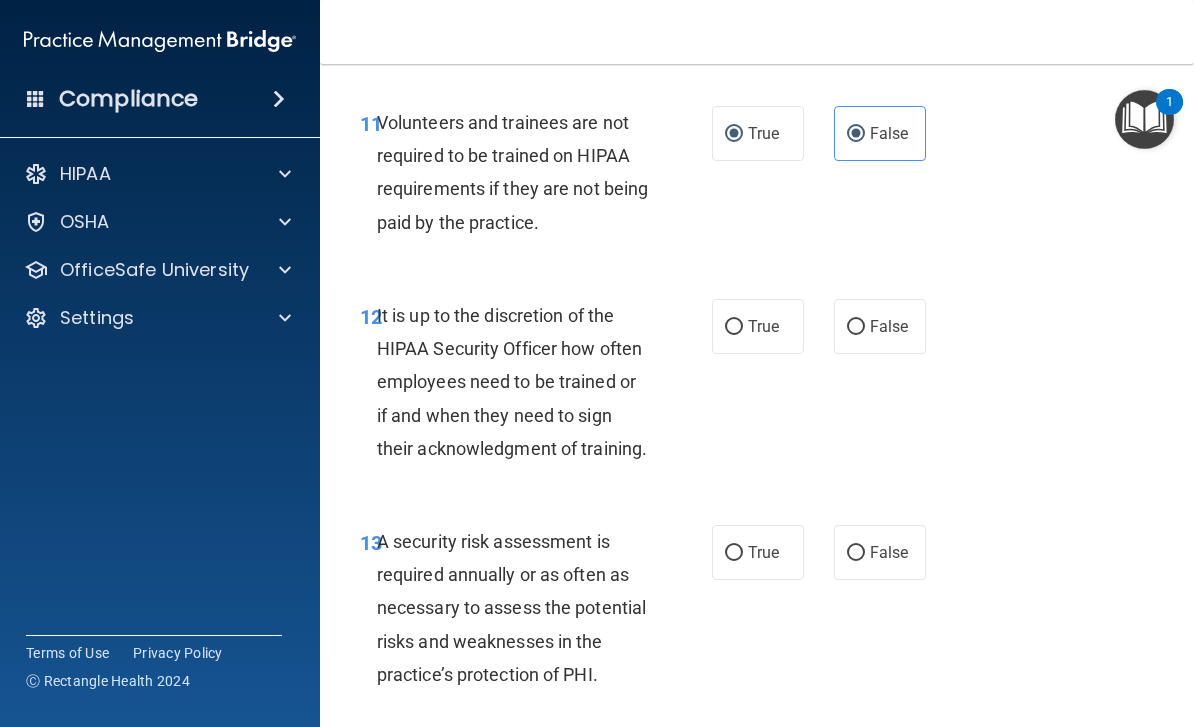 radio on "false" 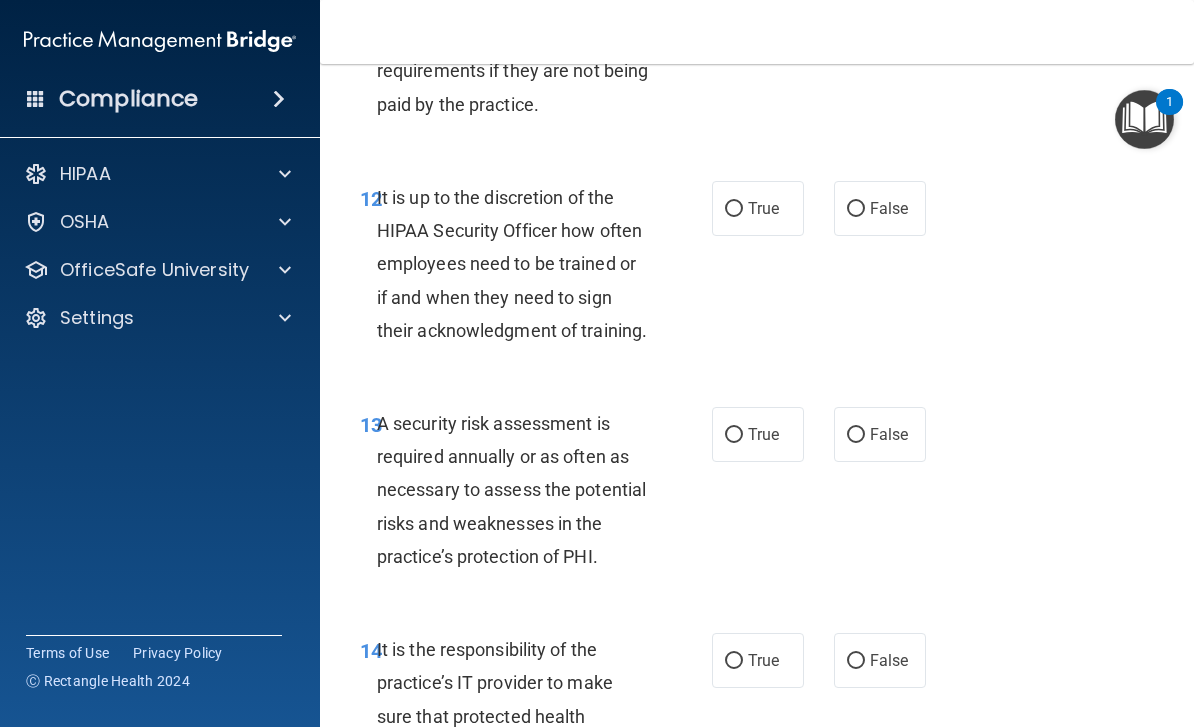 scroll, scrollTop: 3001, scrollLeft: 0, axis: vertical 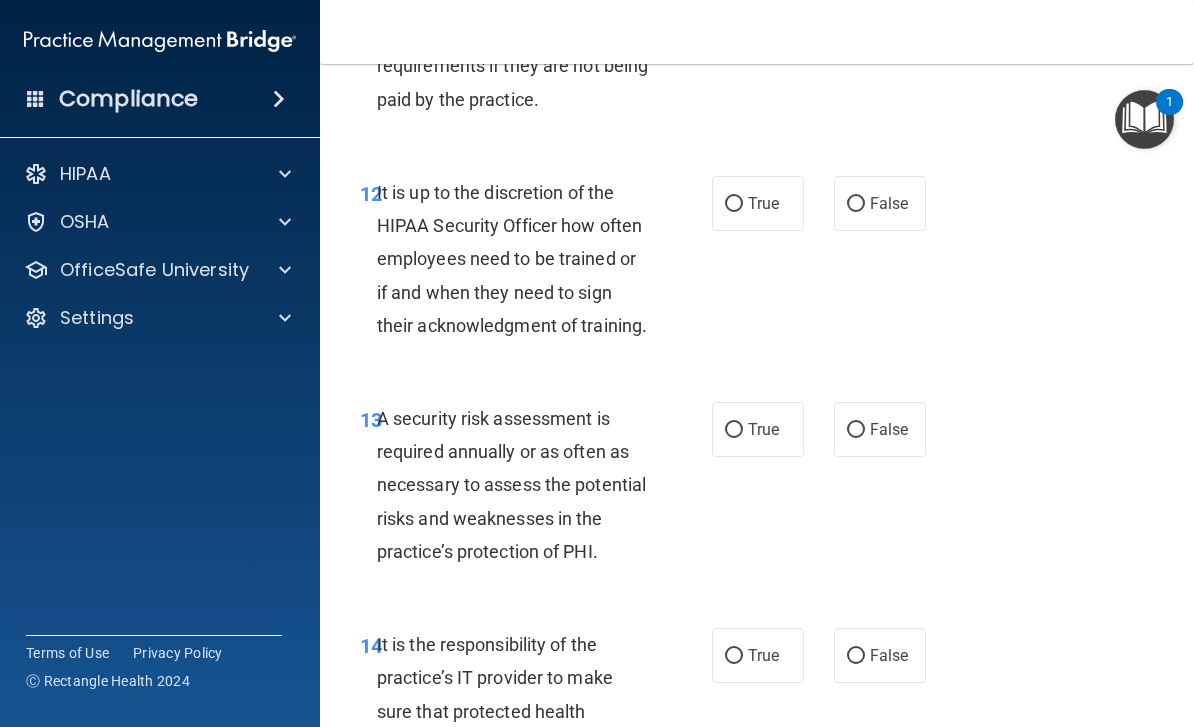 click on "False" at bounding box center (889, 203) 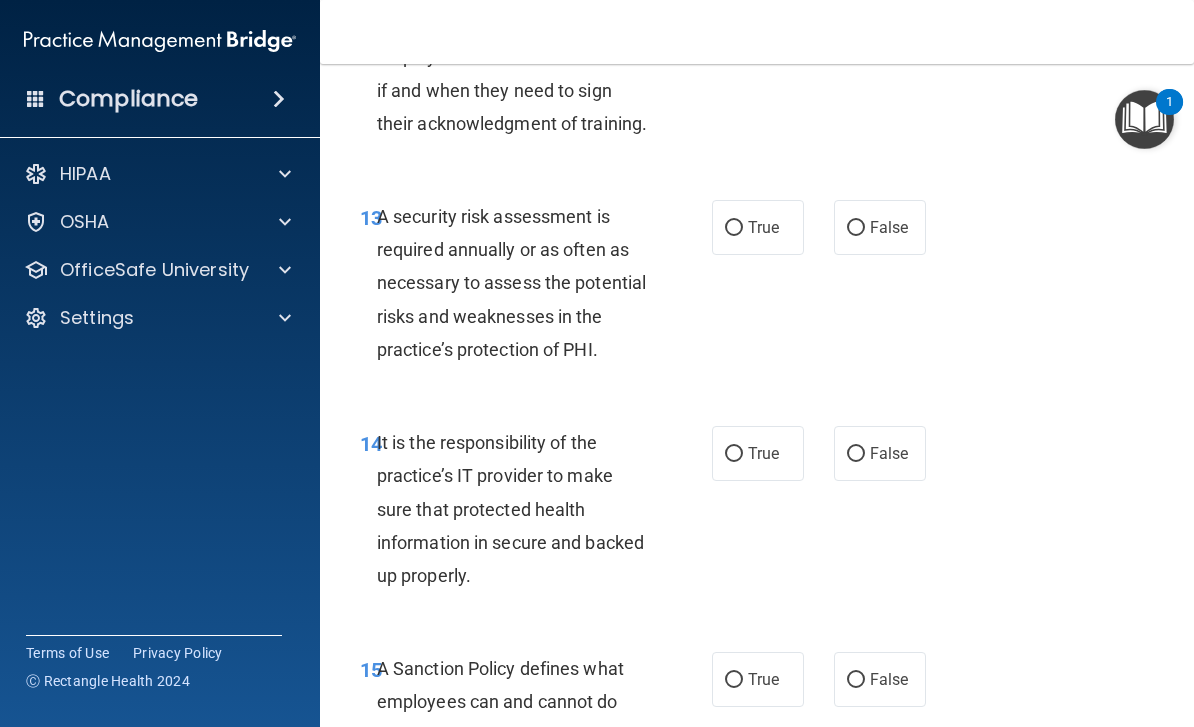 scroll, scrollTop: 3204, scrollLeft: 0, axis: vertical 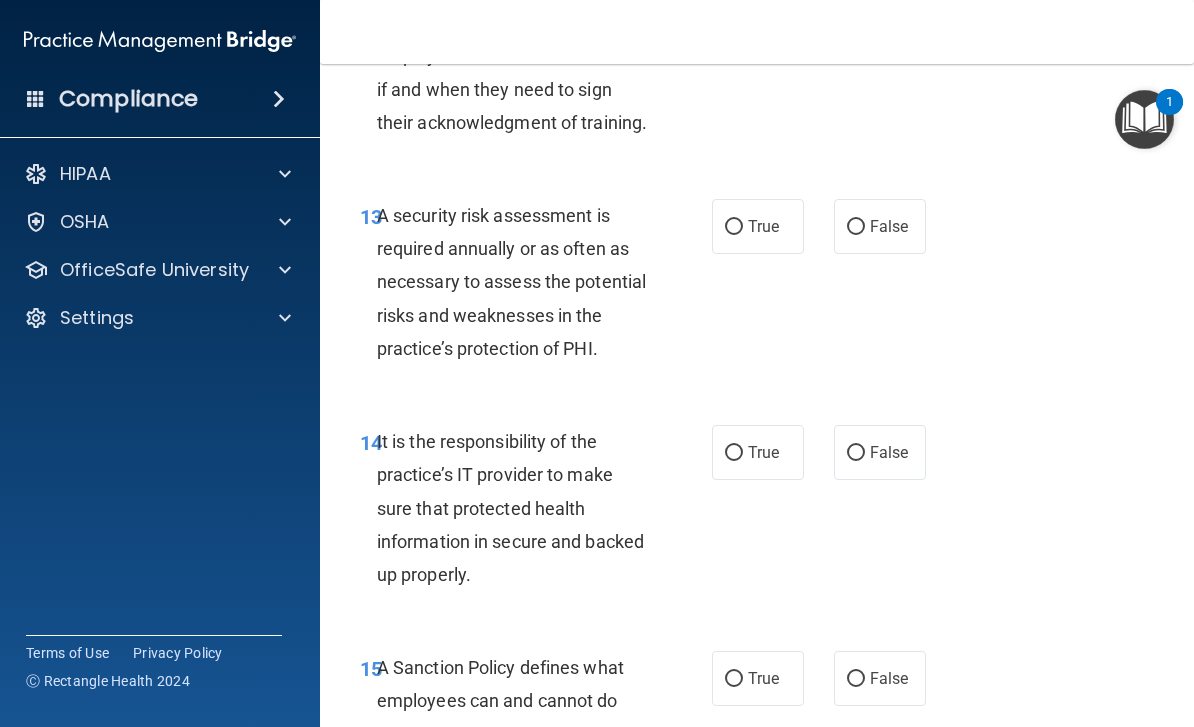 click on "True" at bounding box center (763, 226) 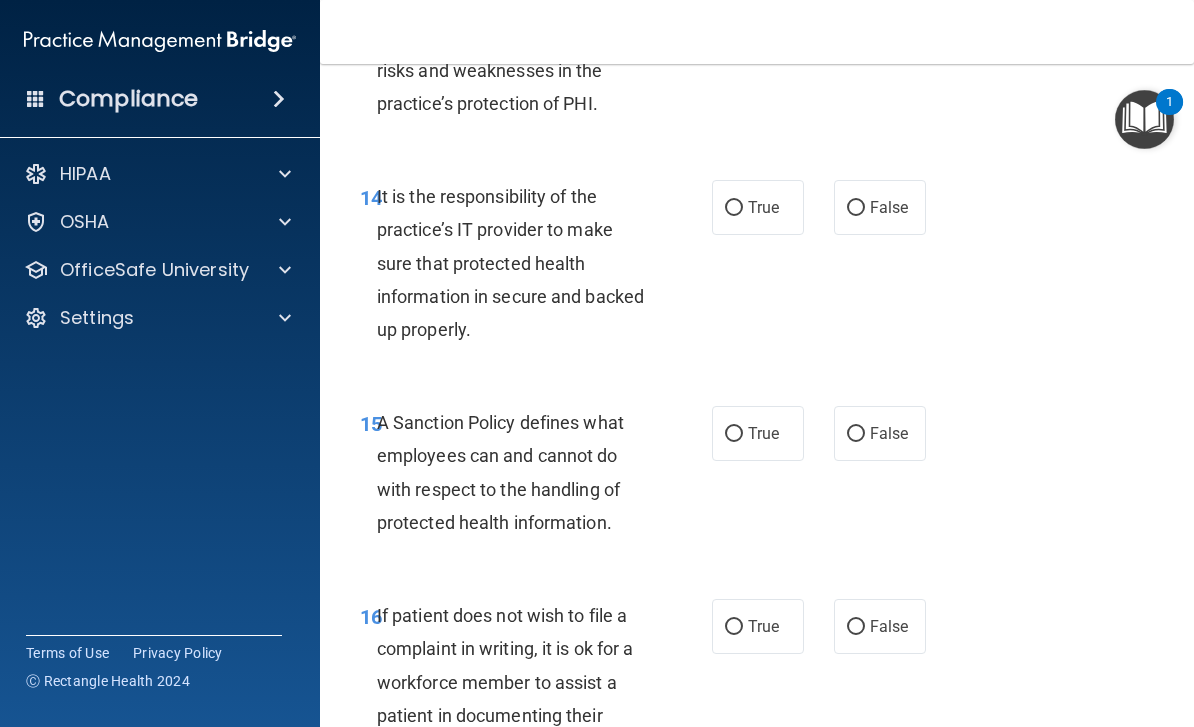 scroll, scrollTop: 3457, scrollLeft: 0, axis: vertical 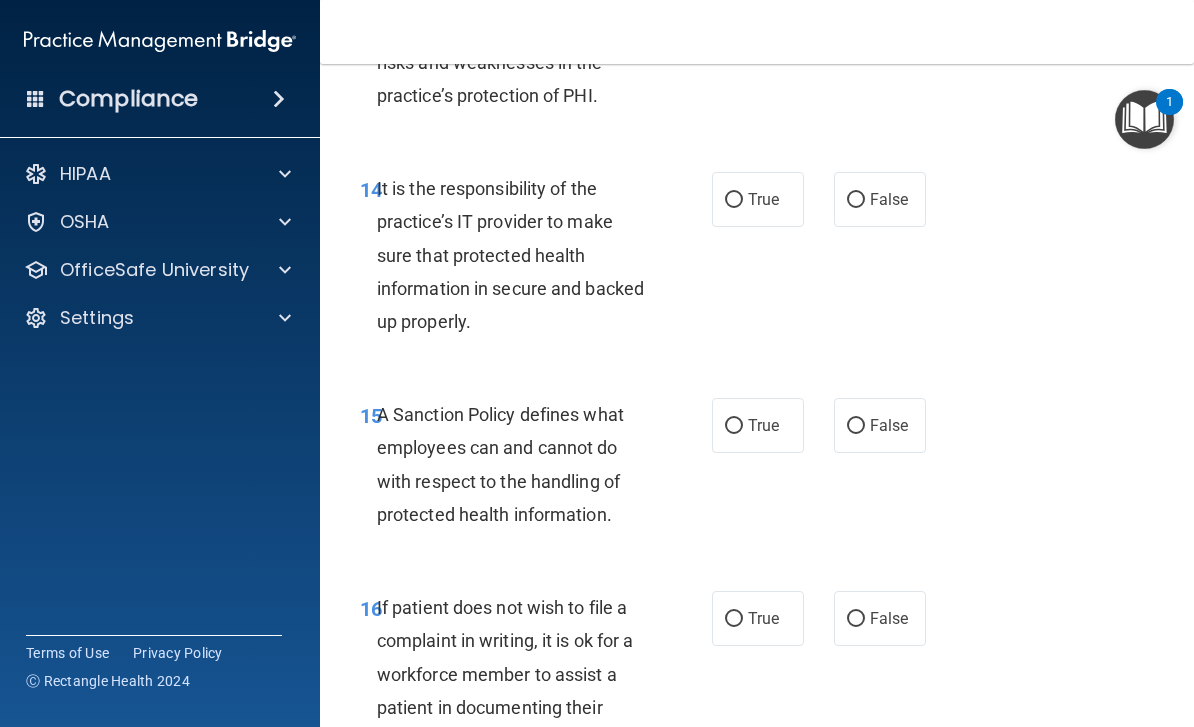 click on "True" at bounding box center [763, 199] 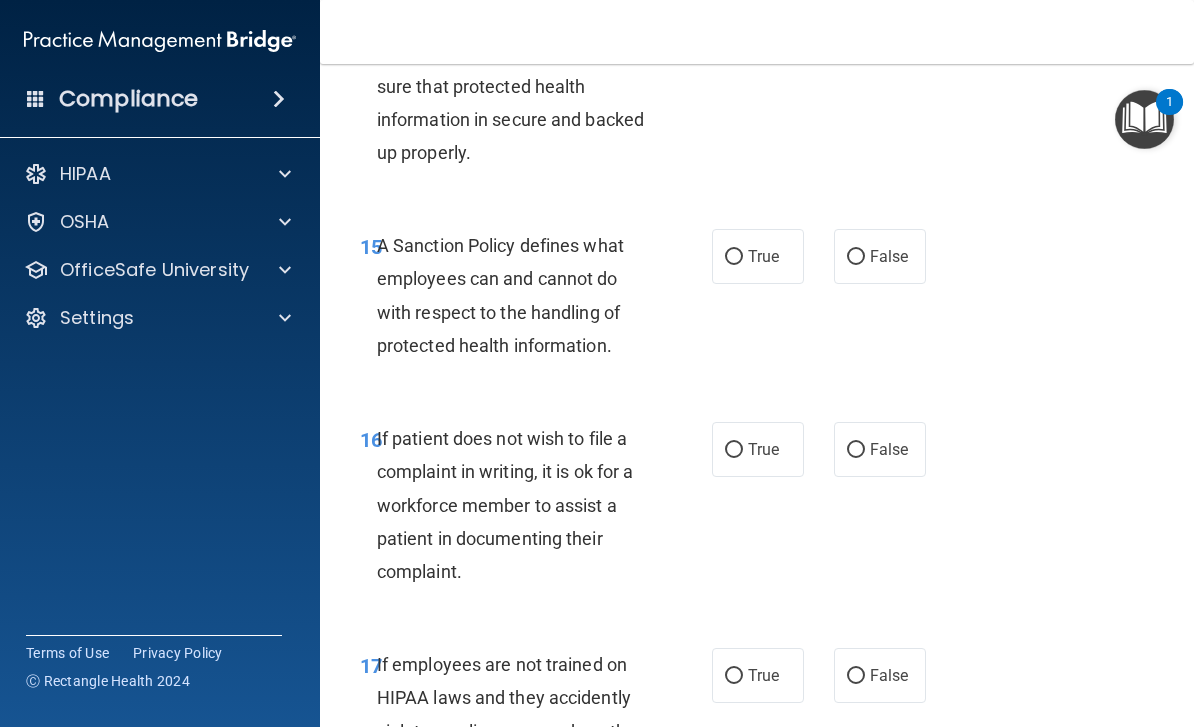 scroll, scrollTop: 3627, scrollLeft: 0, axis: vertical 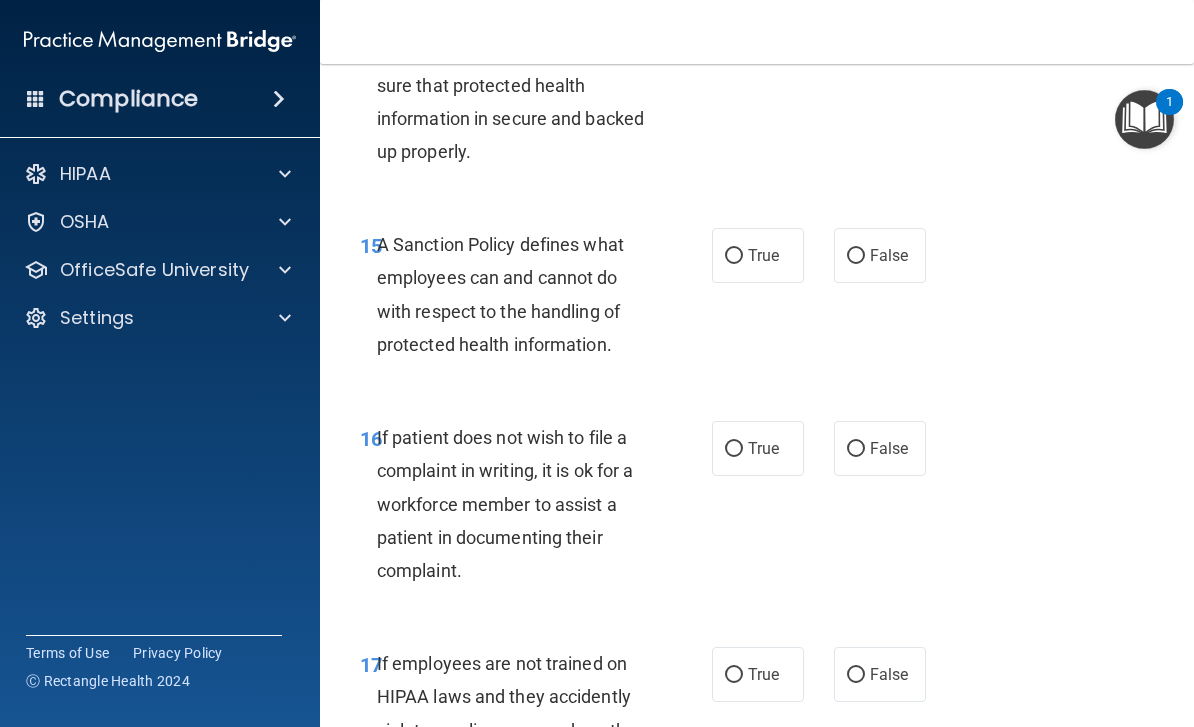 click on "False" at bounding box center [889, 255] 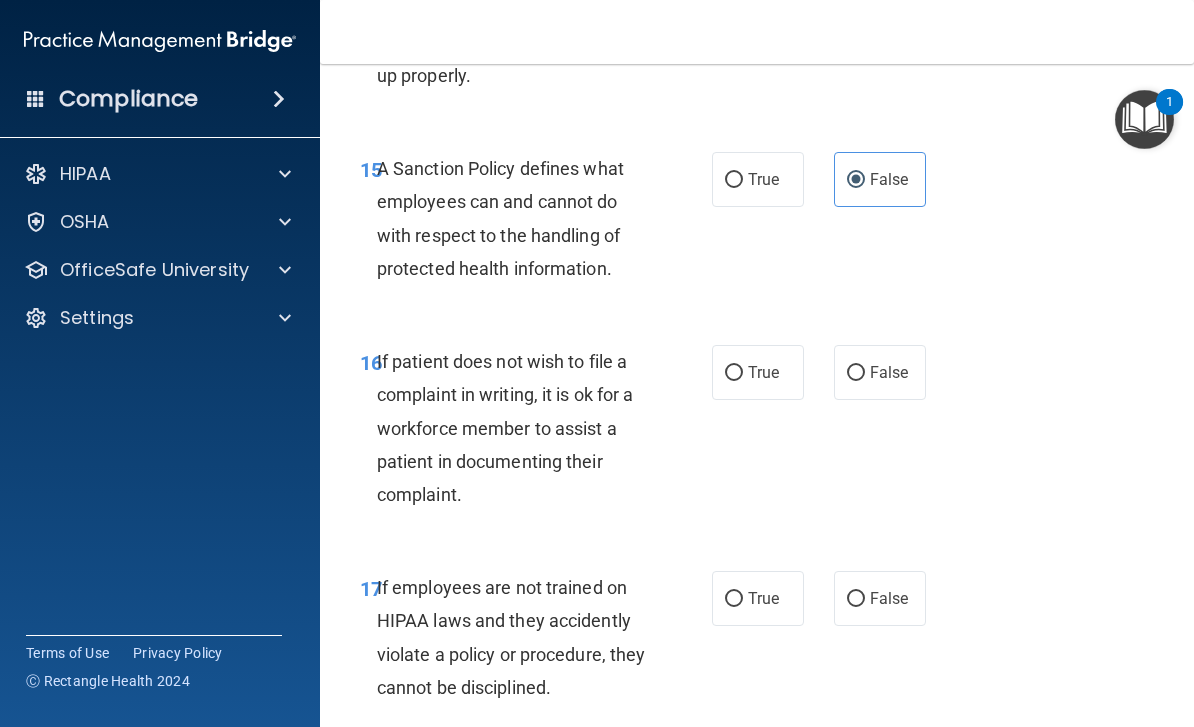 scroll, scrollTop: 3704, scrollLeft: 0, axis: vertical 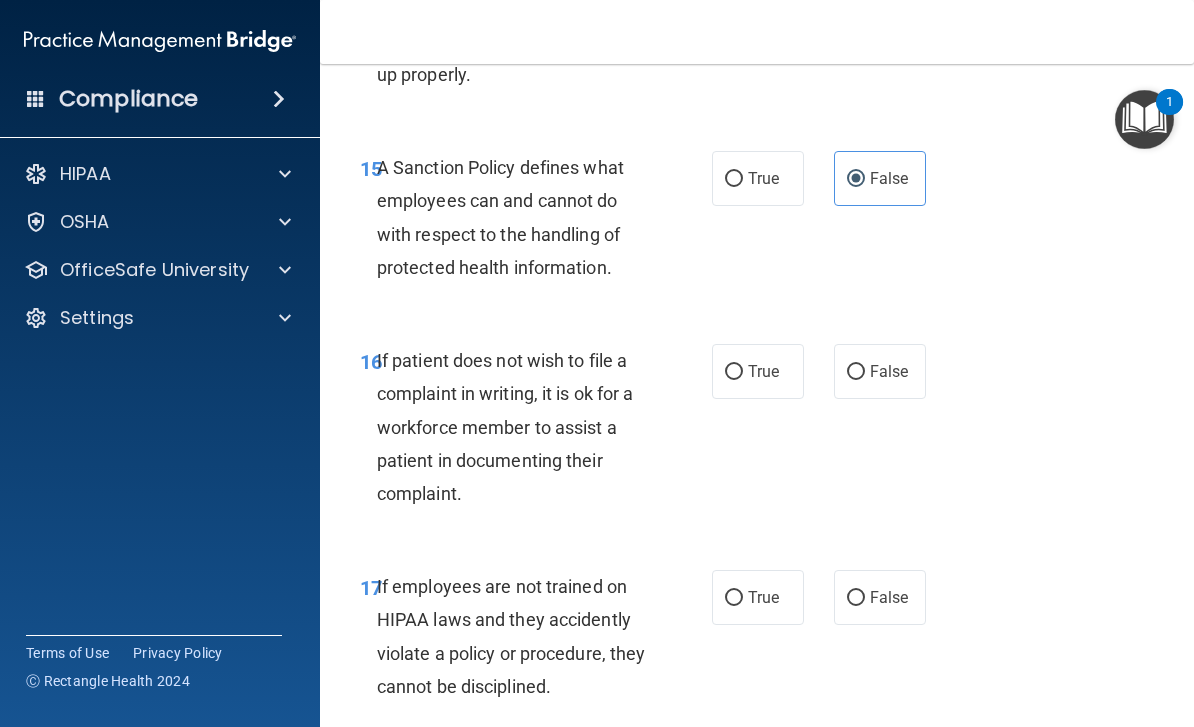 click on "True" at bounding box center [758, 178] 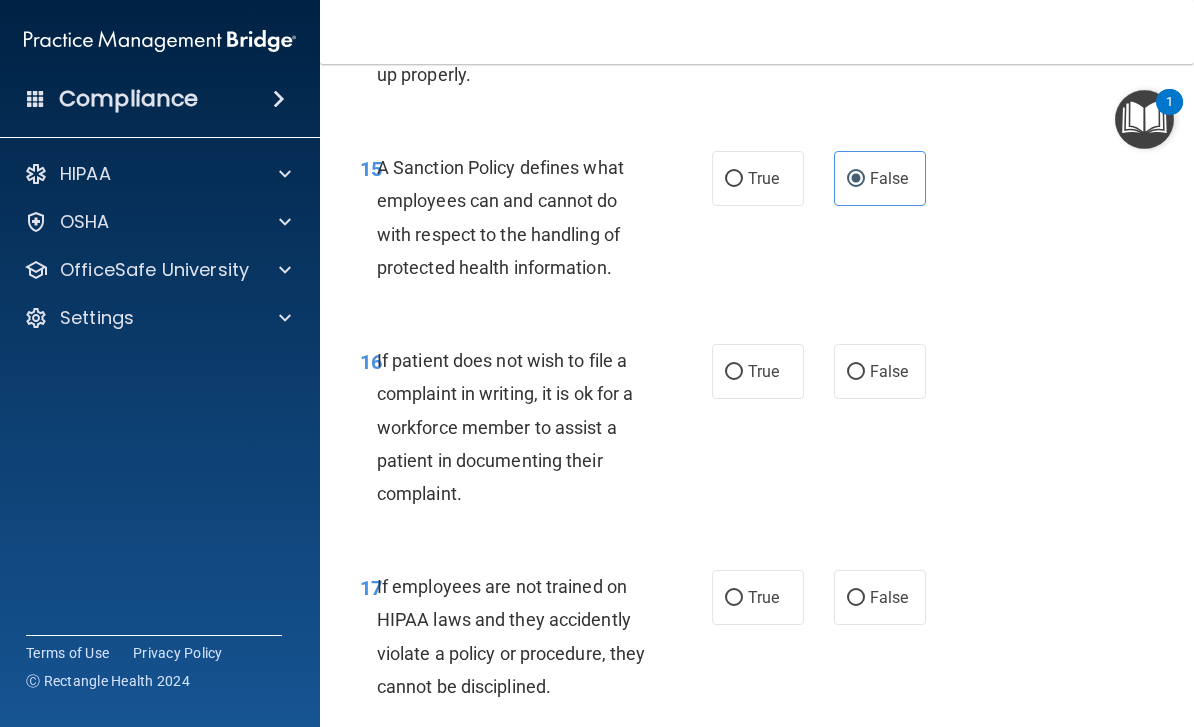 radio on "true" 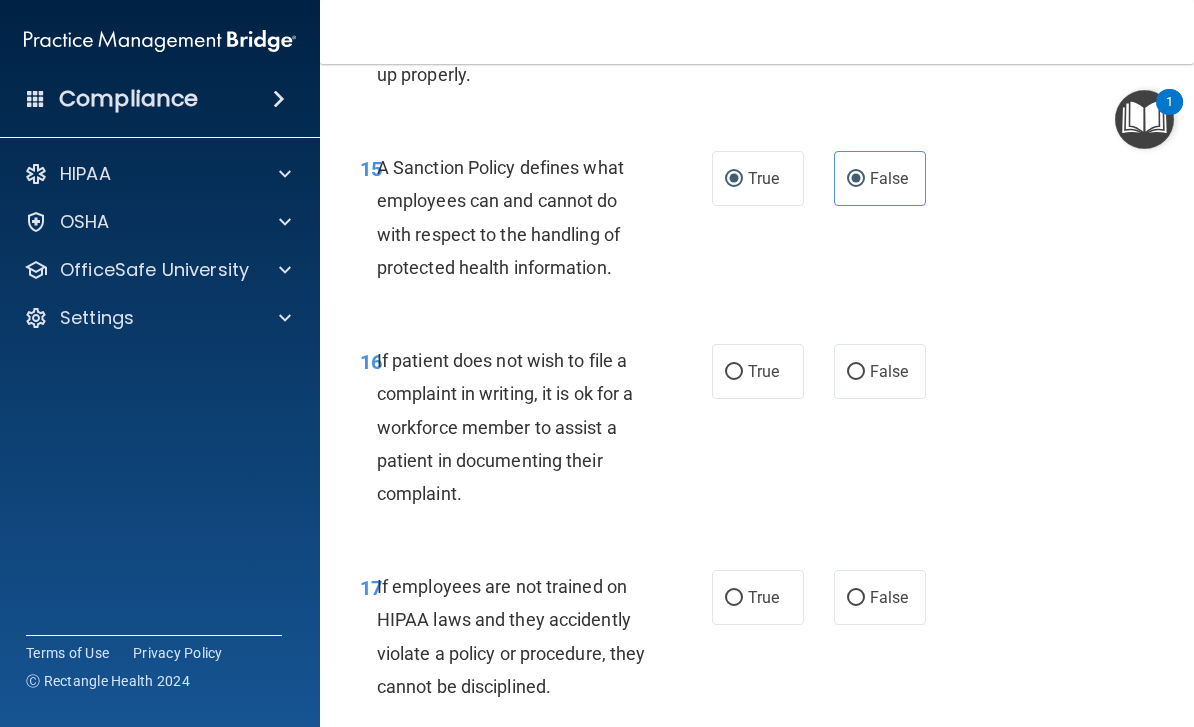 radio on "false" 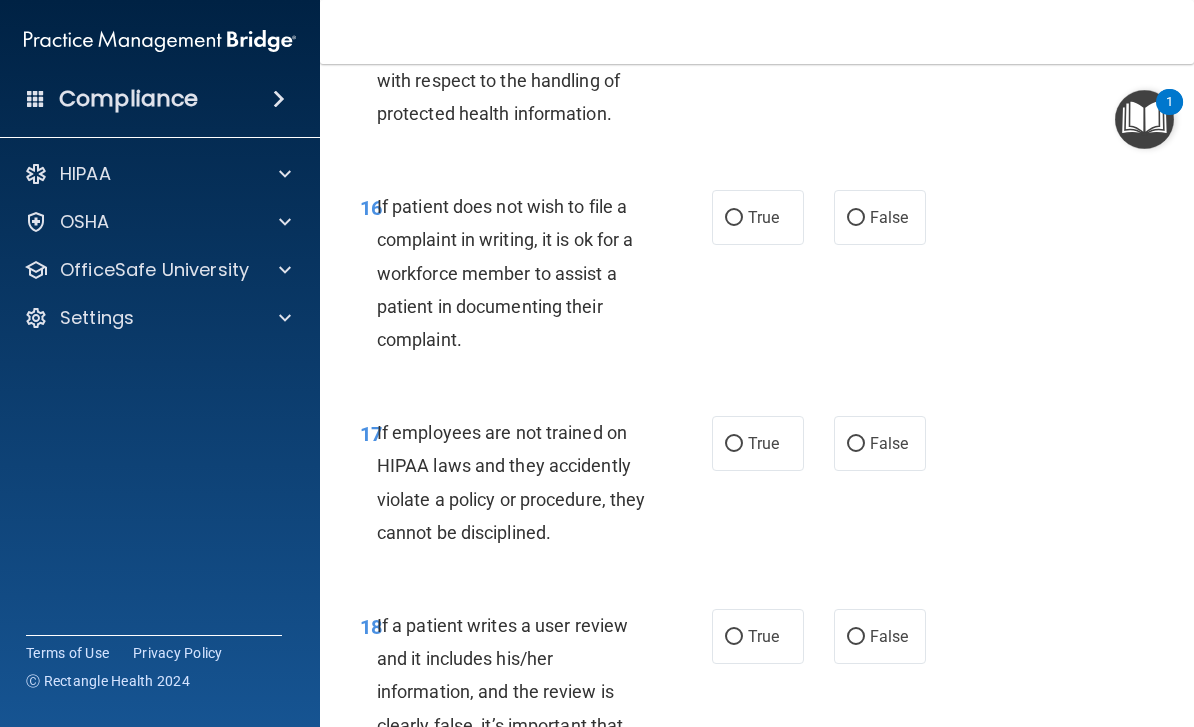 scroll, scrollTop: 3865, scrollLeft: 0, axis: vertical 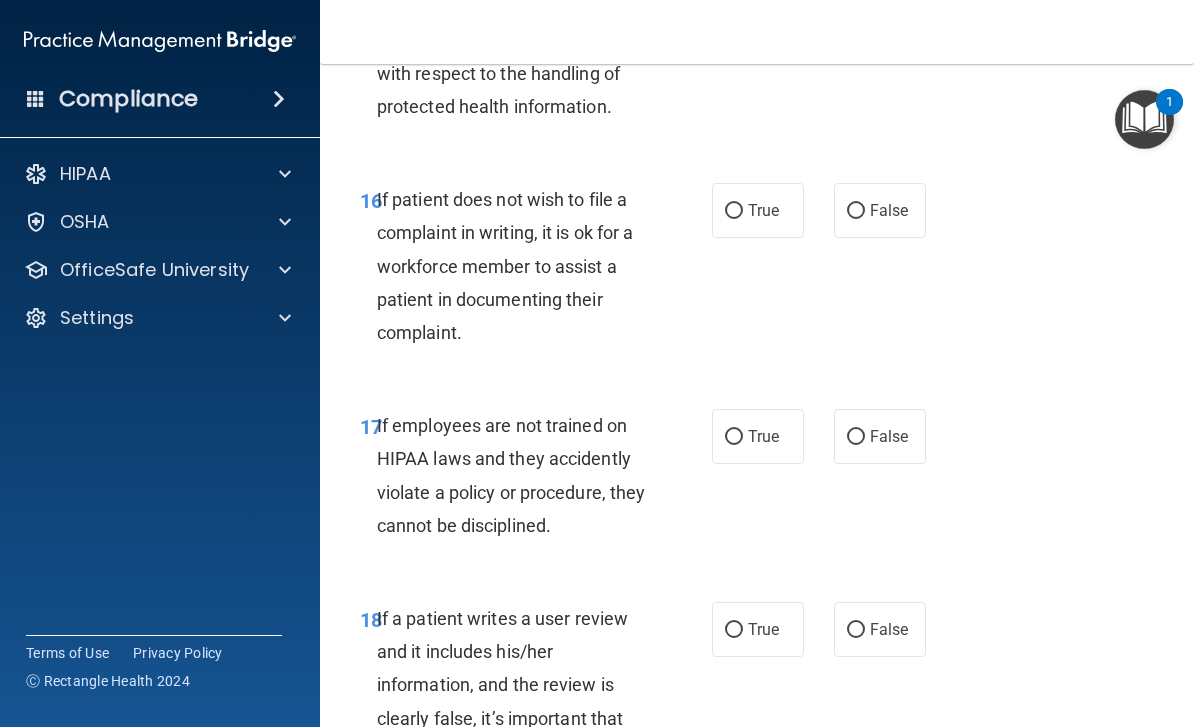 click on "True" at bounding box center [758, 210] 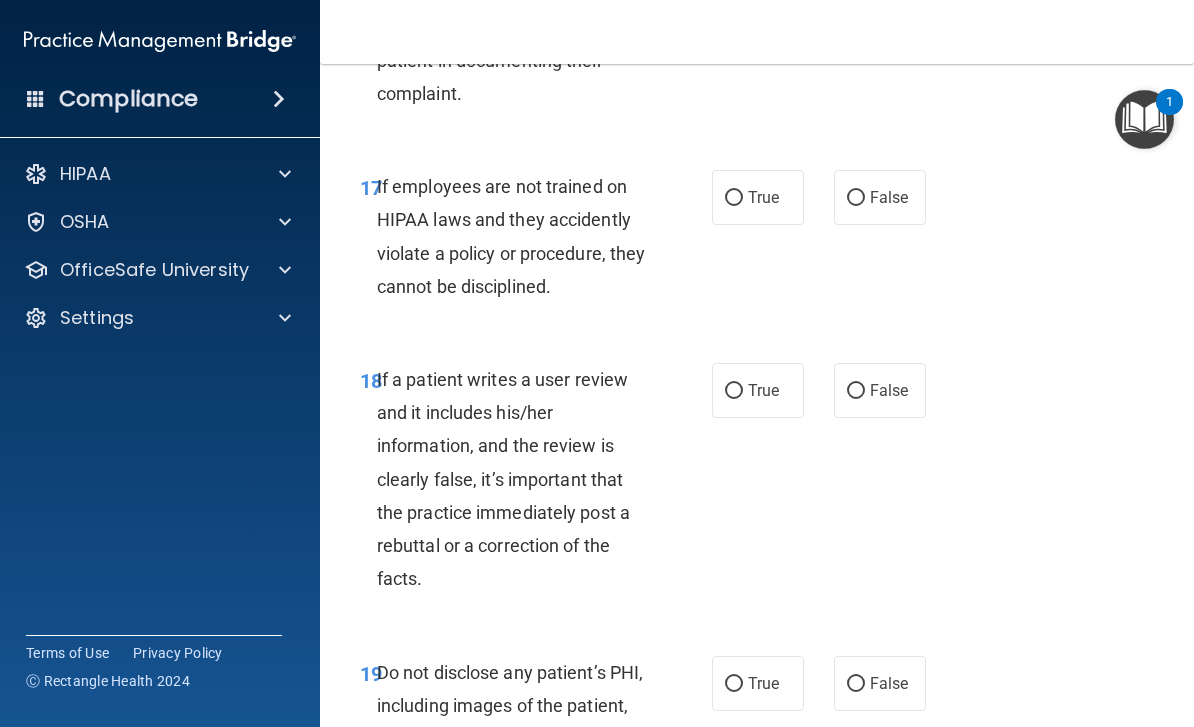 scroll, scrollTop: 4105, scrollLeft: 0, axis: vertical 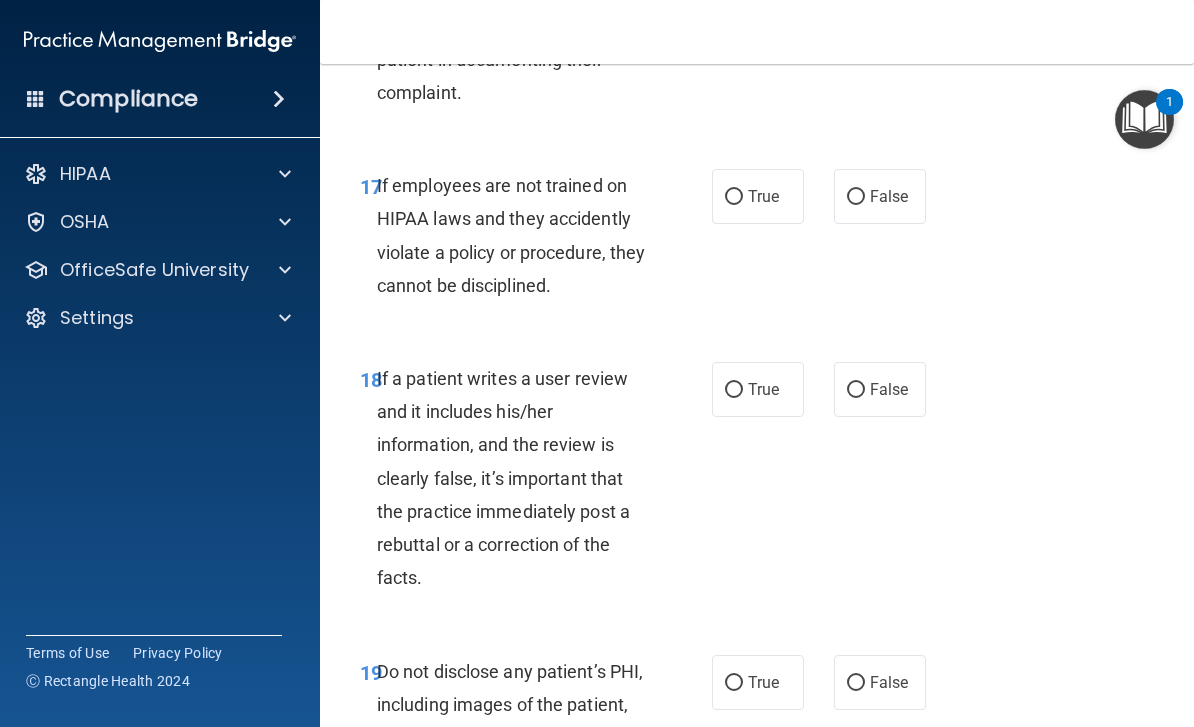 click on "True" at bounding box center (763, 196) 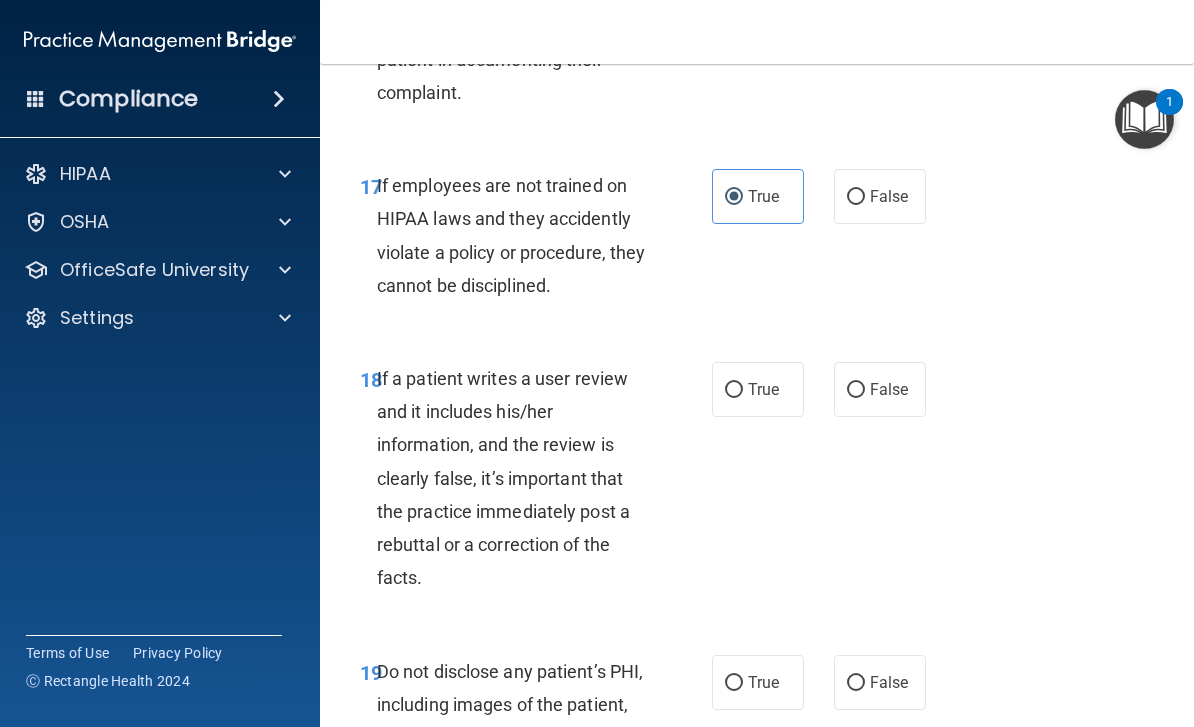 click on "False" at bounding box center (889, 196) 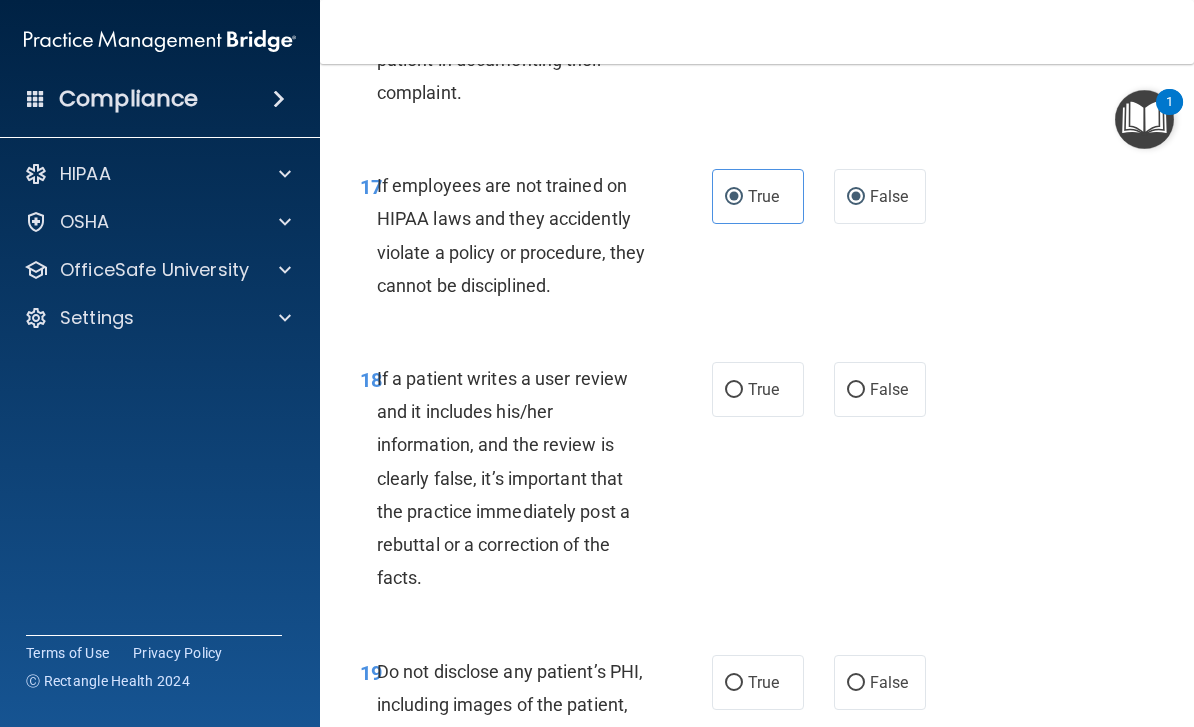 radio on "false" 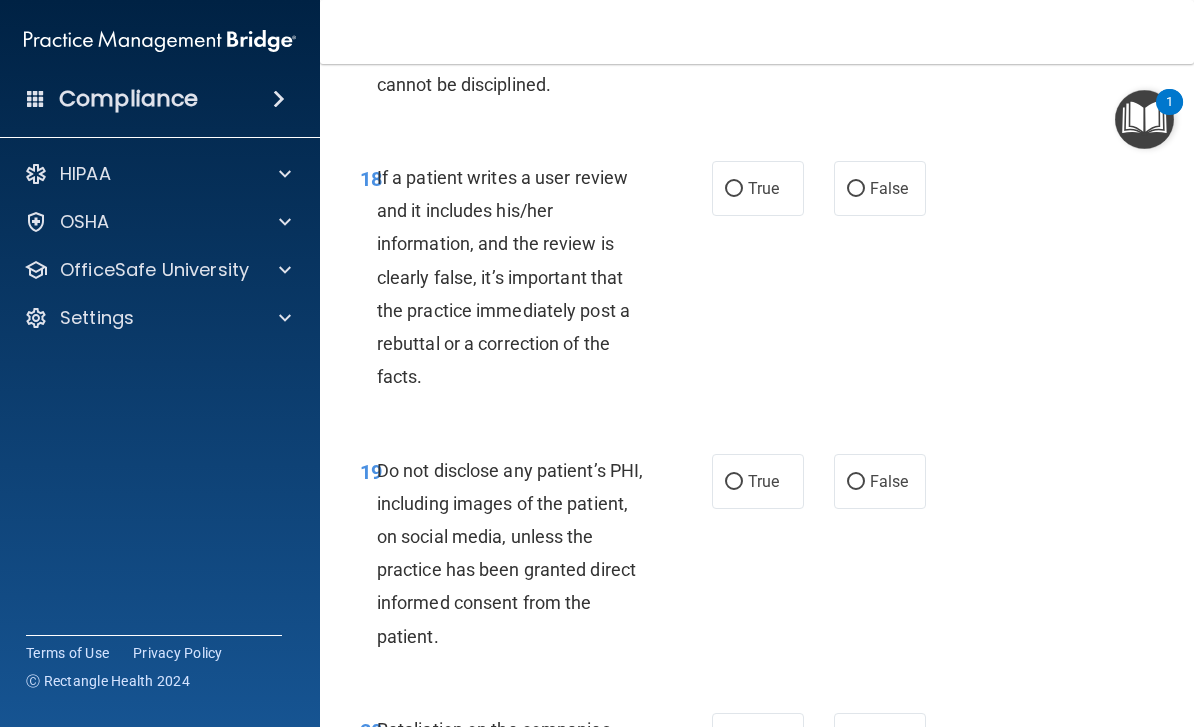 scroll, scrollTop: 4310, scrollLeft: 0, axis: vertical 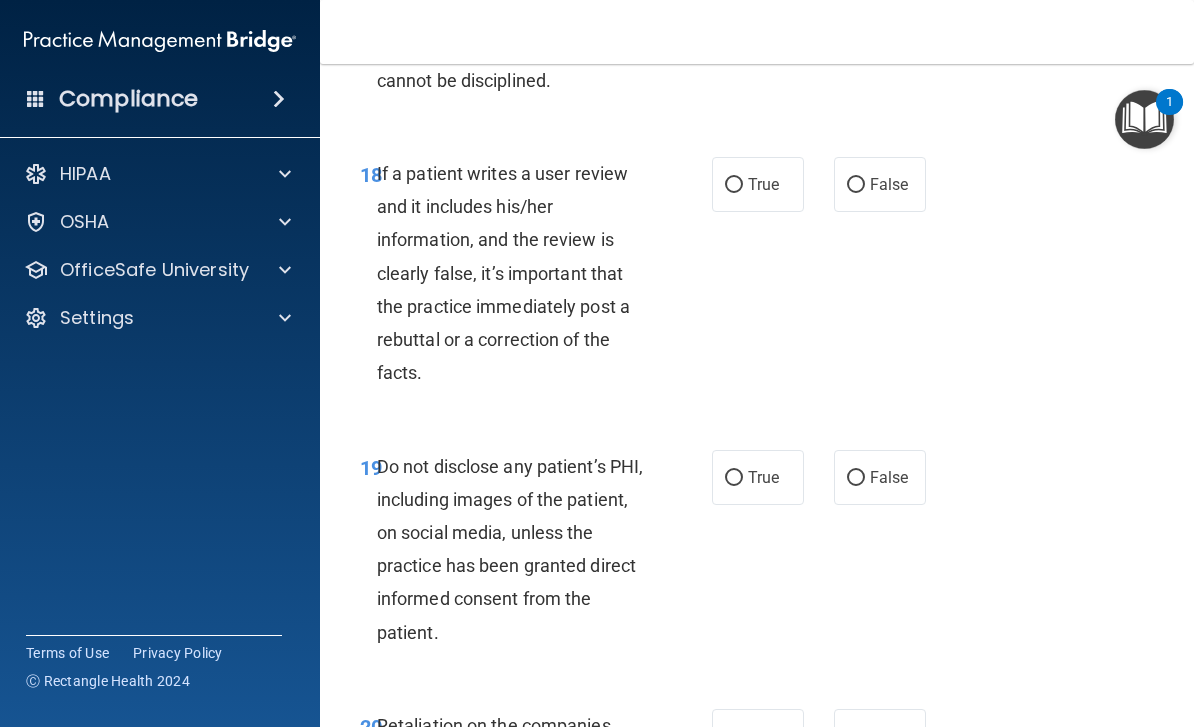 click on "False" at bounding box center (889, 184) 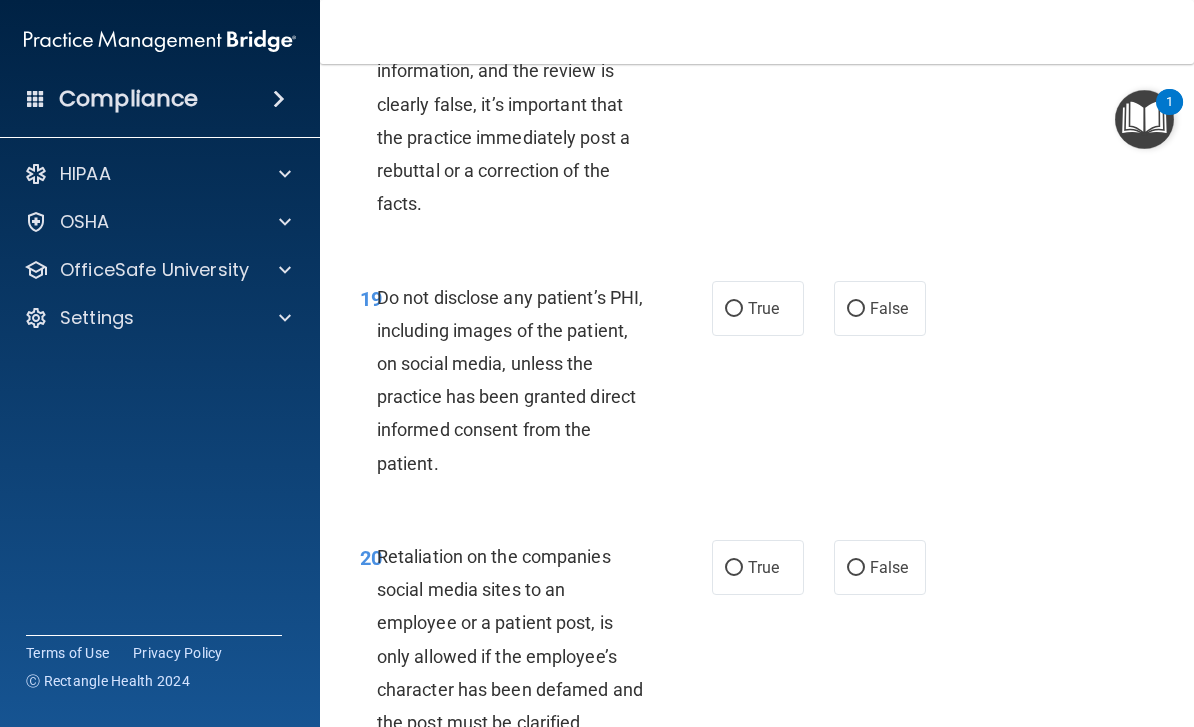scroll, scrollTop: 4487, scrollLeft: 0, axis: vertical 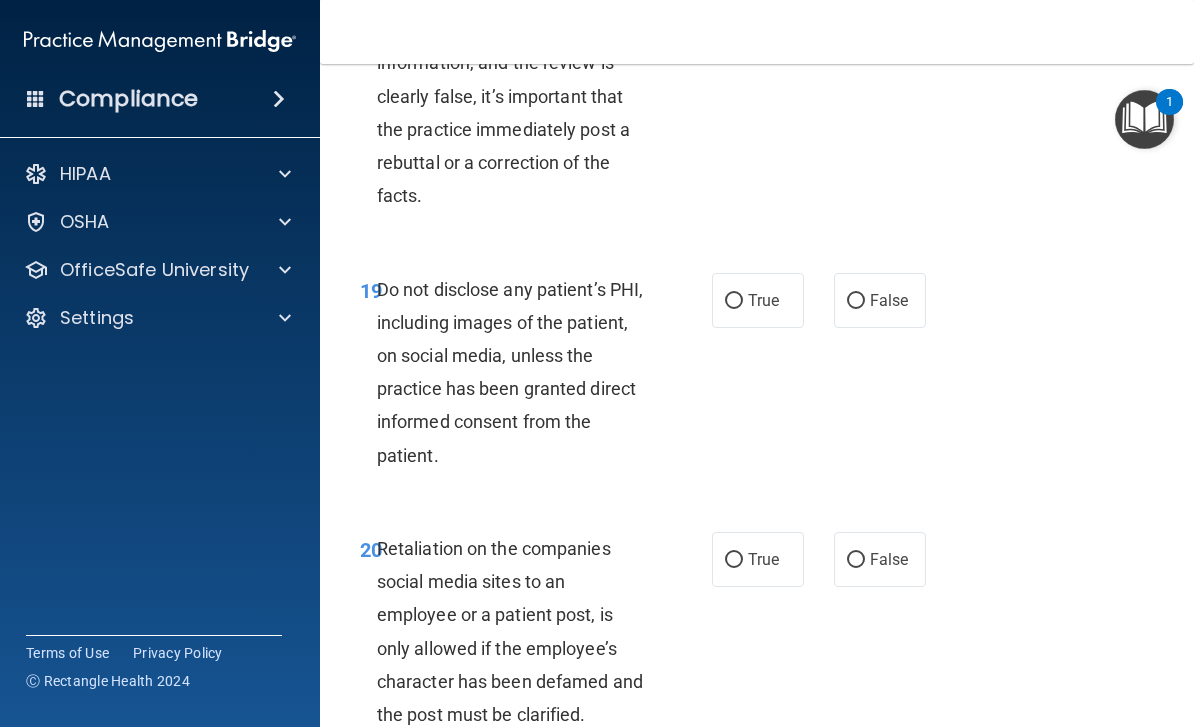 click on "True" at bounding box center (763, 300) 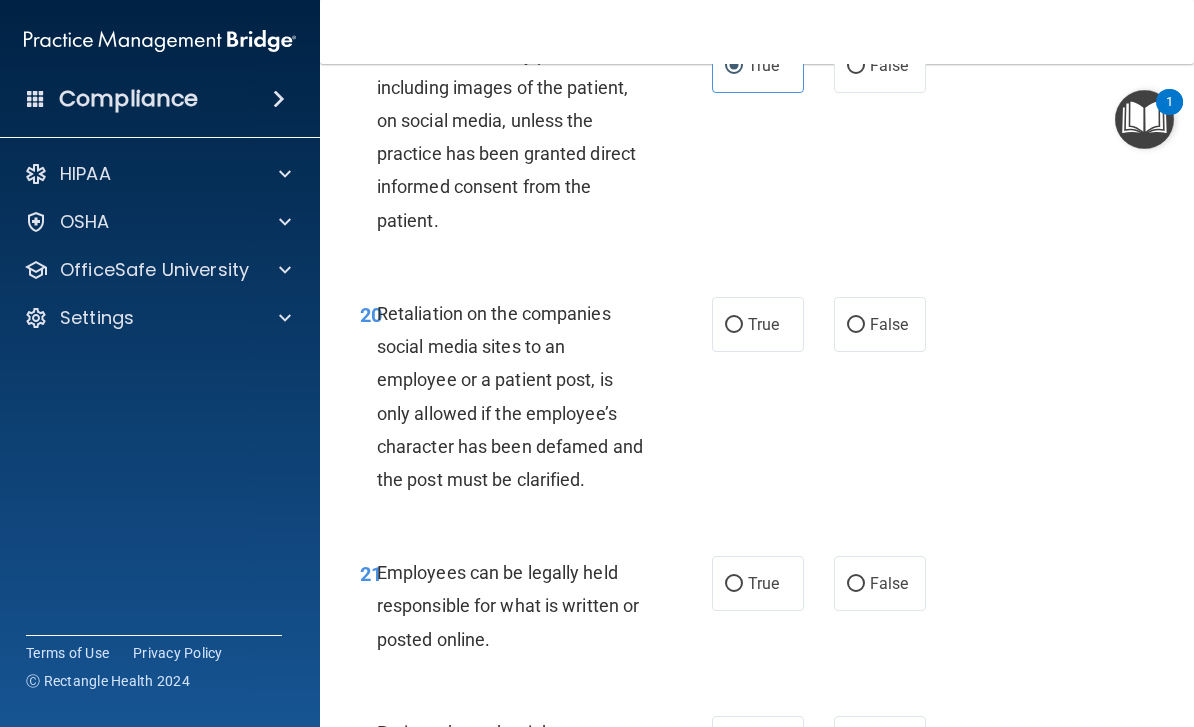 scroll, scrollTop: 4723, scrollLeft: 0, axis: vertical 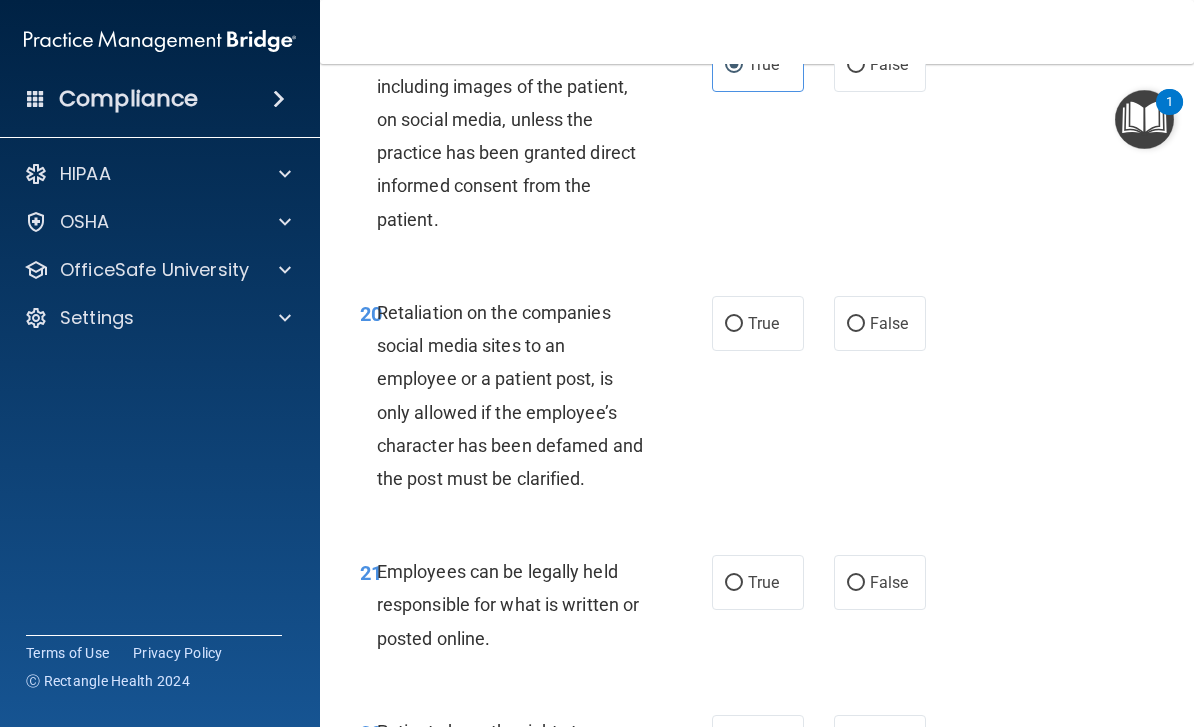 click on "False" at bounding box center [889, 323] 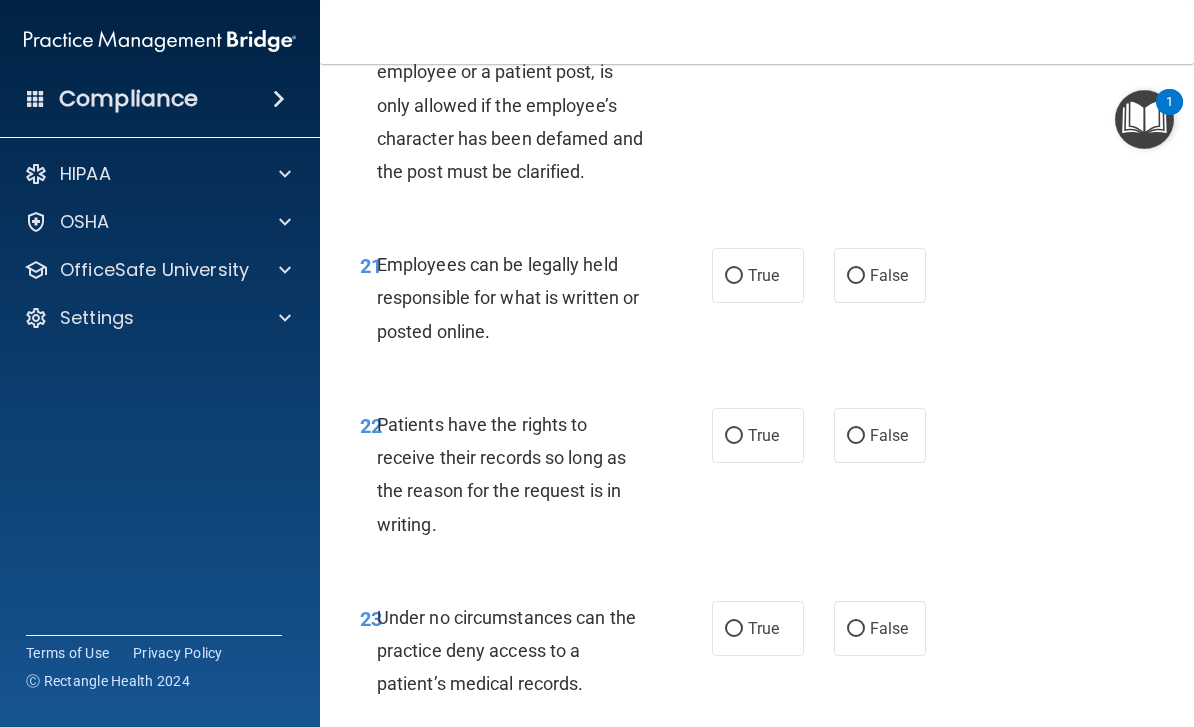 scroll, scrollTop: 5049, scrollLeft: 0, axis: vertical 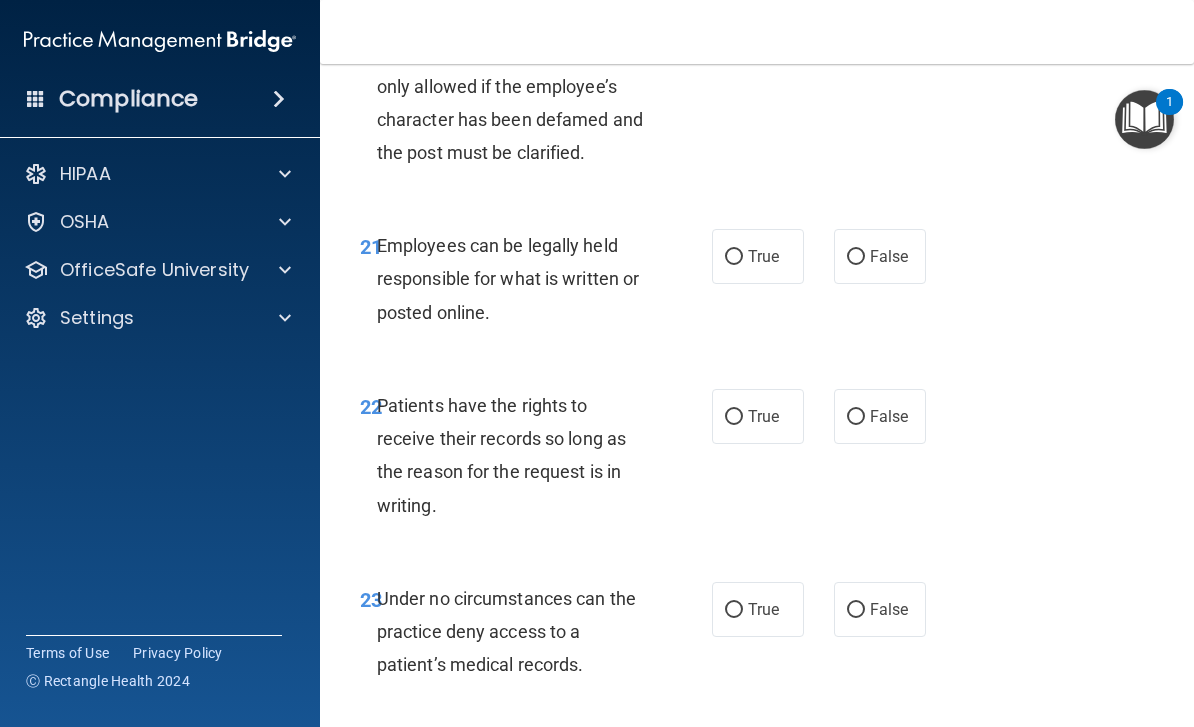 click on "True" at bounding box center (758, 256) 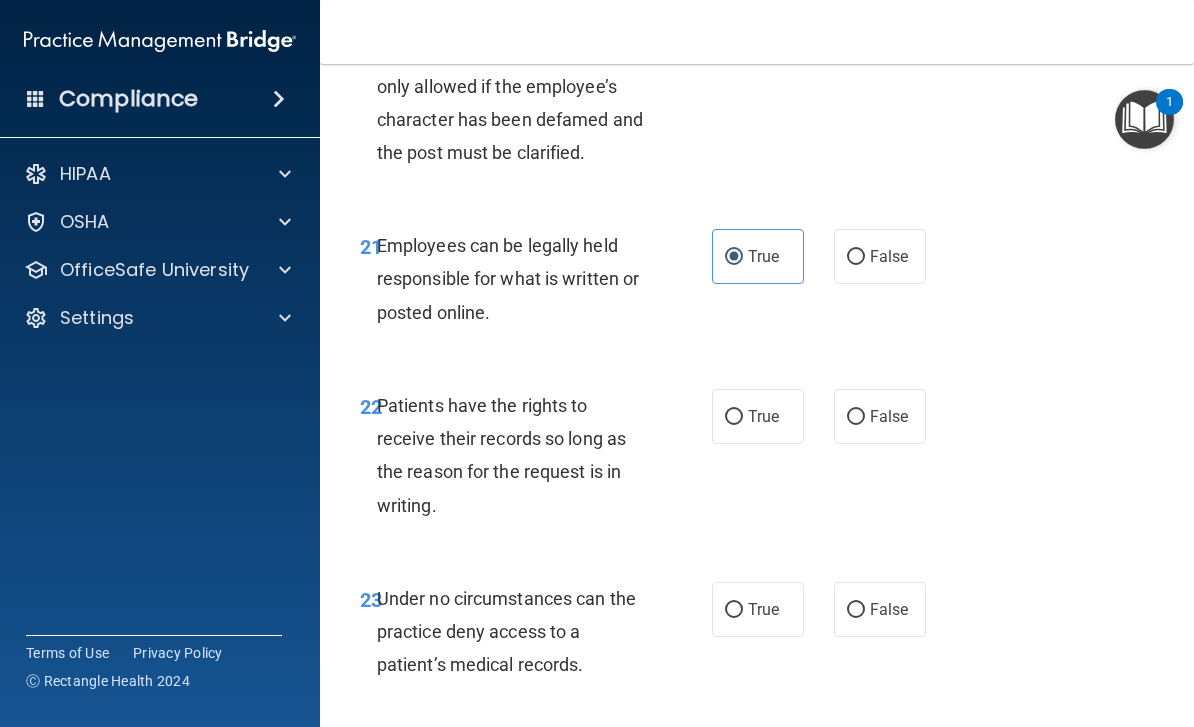 click on "False" at bounding box center (889, 416) 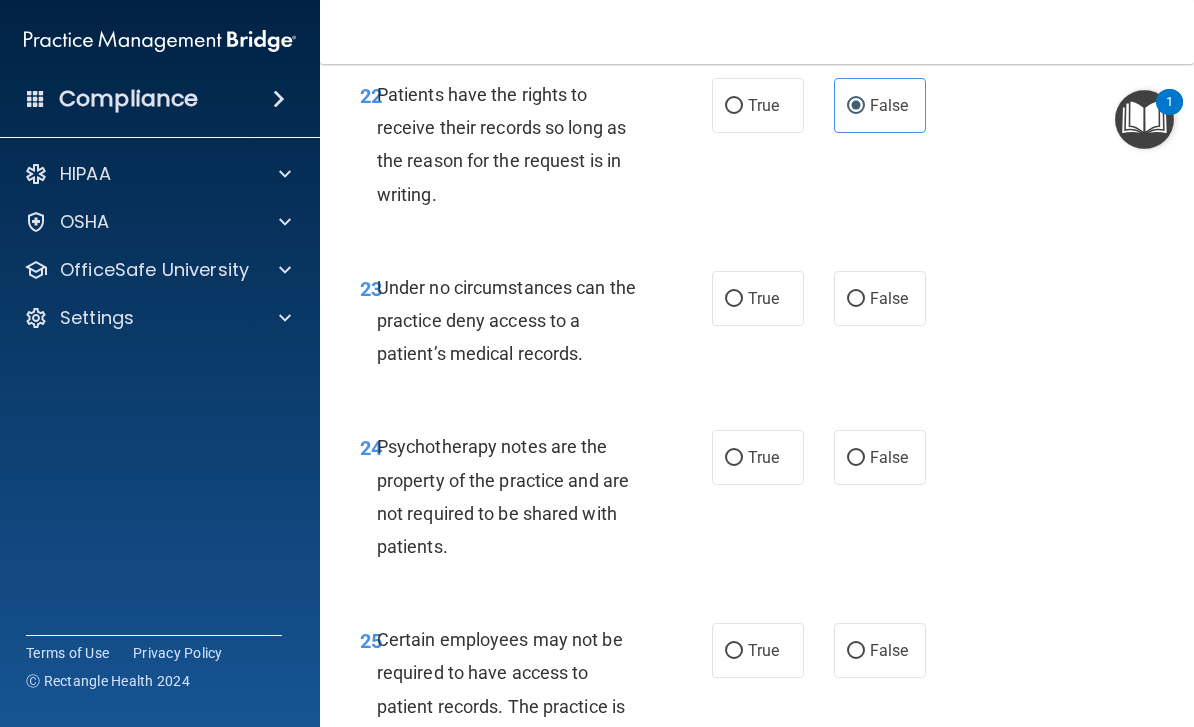 scroll, scrollTop: 5362, scrollLeft: 0, axis: vertical 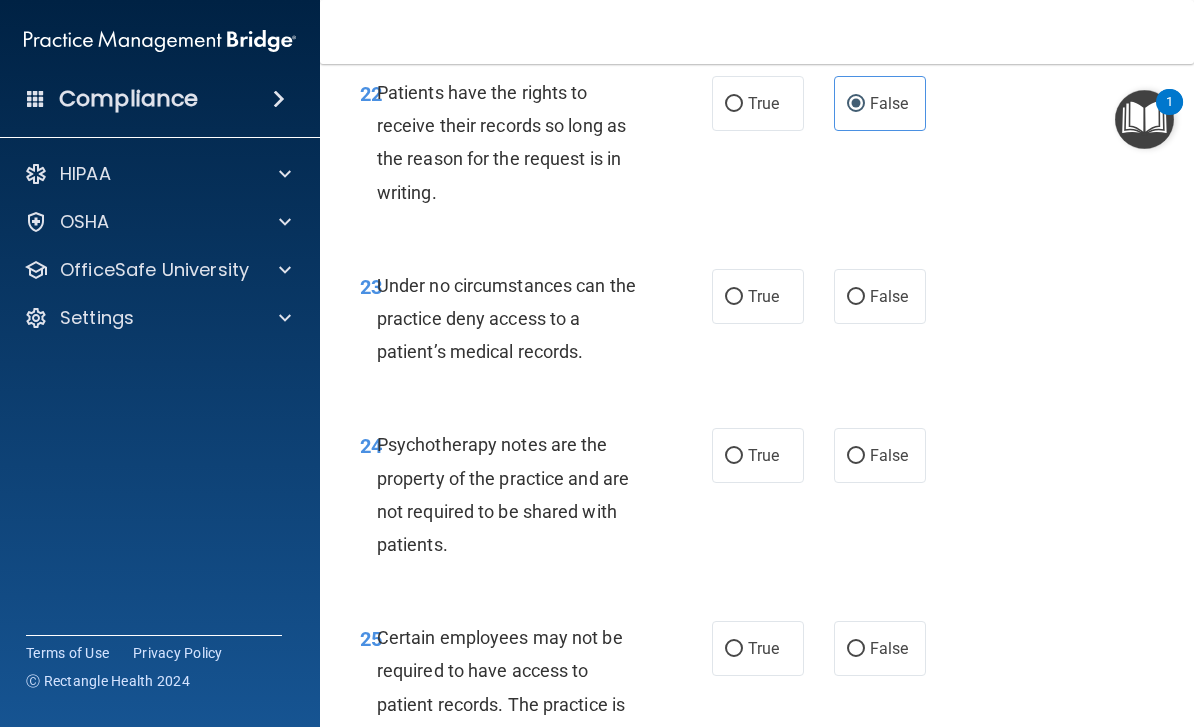 click on "False" at bounding box center (880, 296) 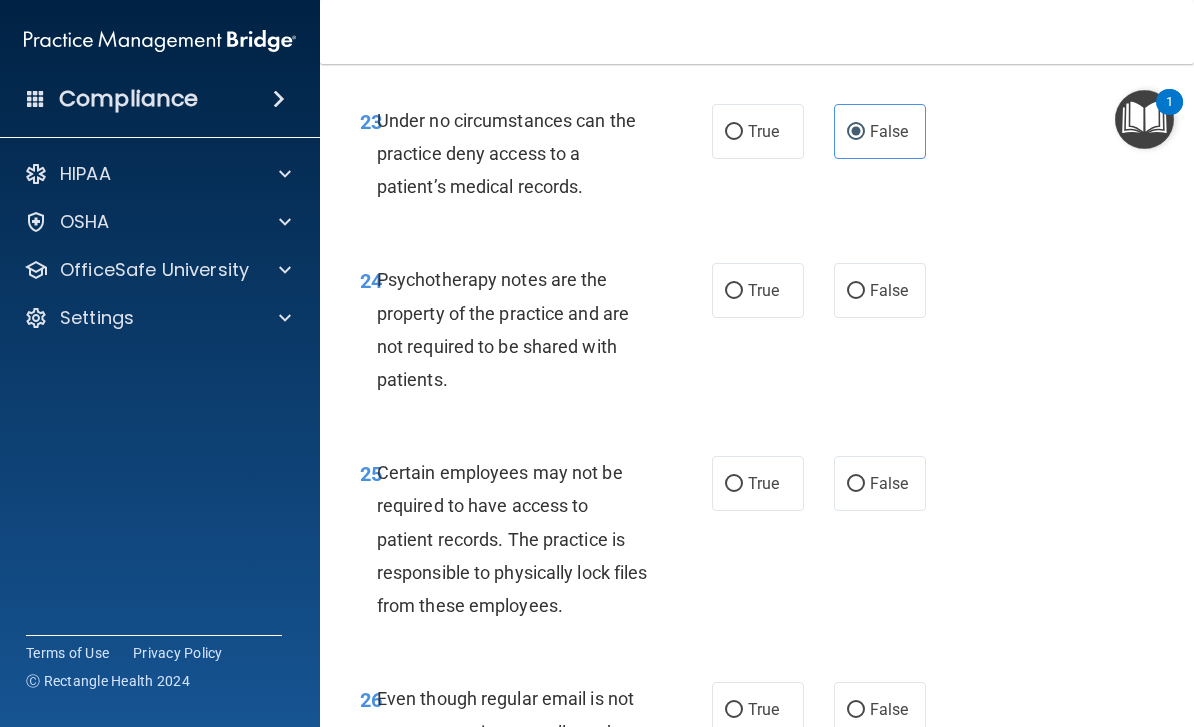 scroll, scrollTop: 5545, scrollLeft: 0, axis: vertical 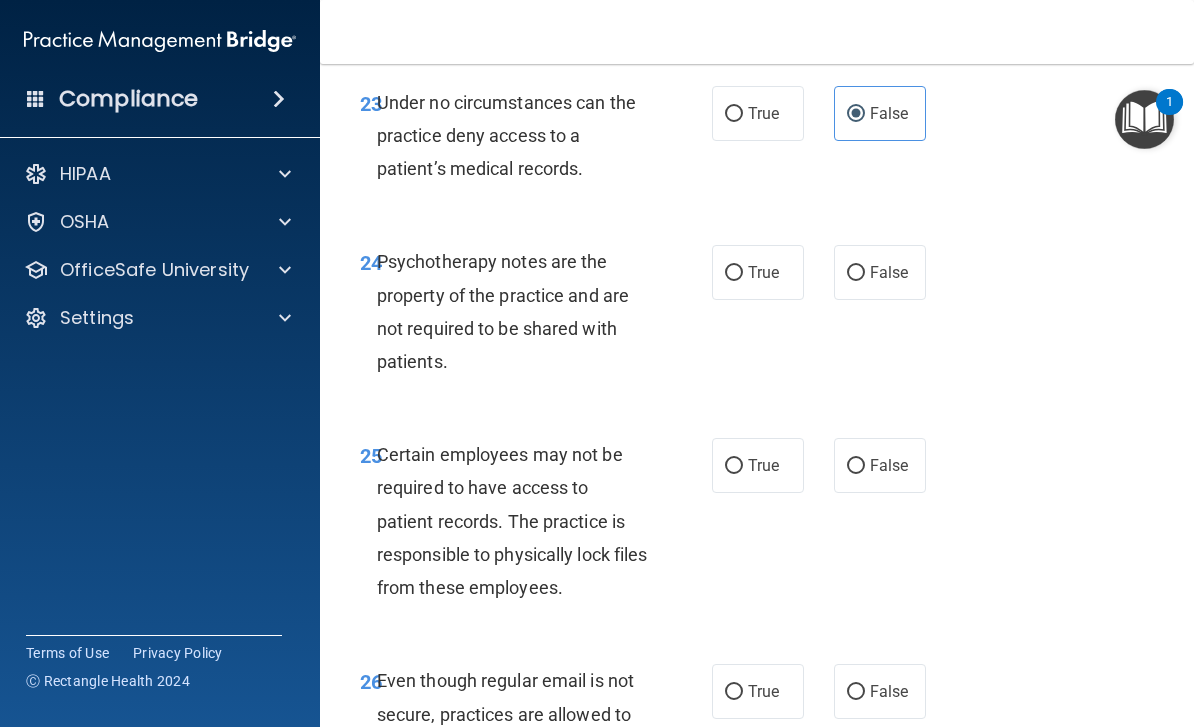 click on "True" at bounding box center [734, 273] 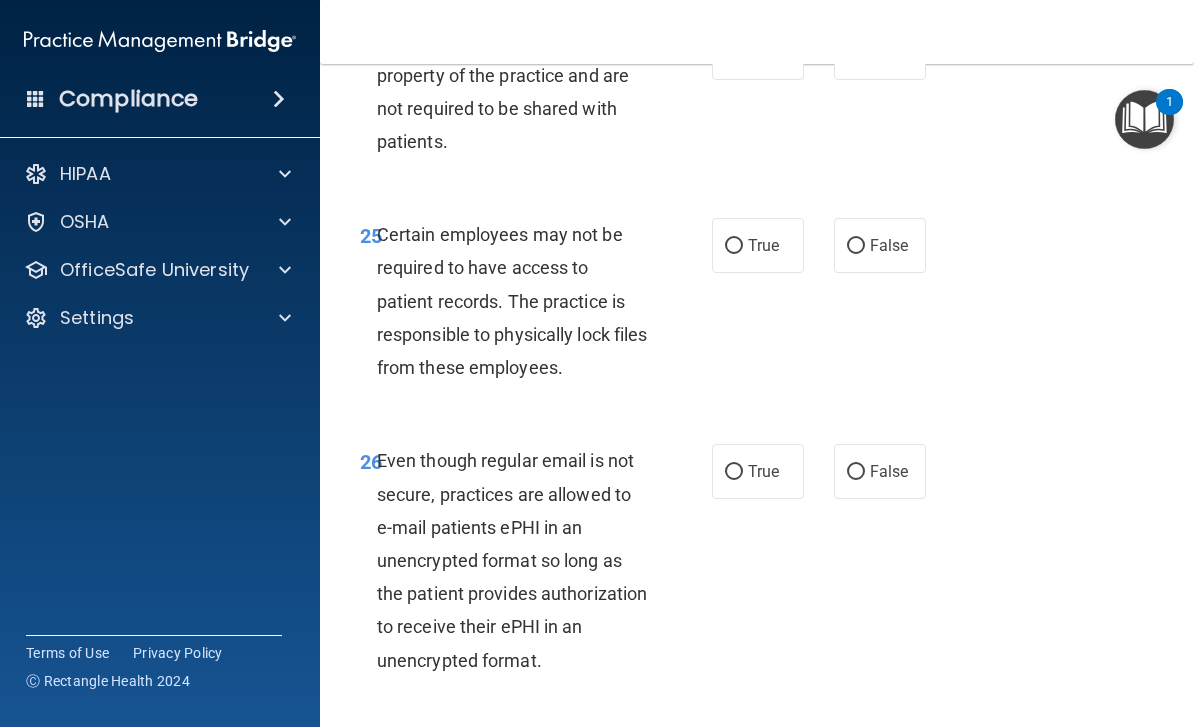 scroll, scrollTop: 5768, scrollLeft: 0, axis: vertical 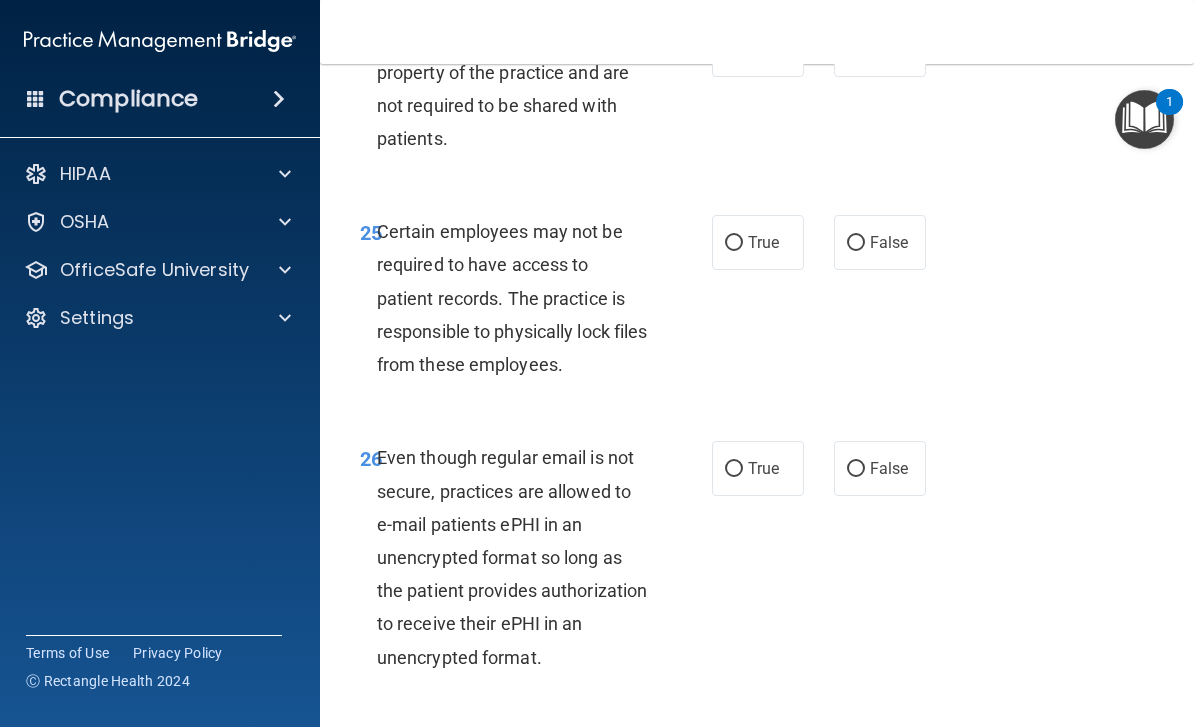click on "False" at bounding box center [880, 242] 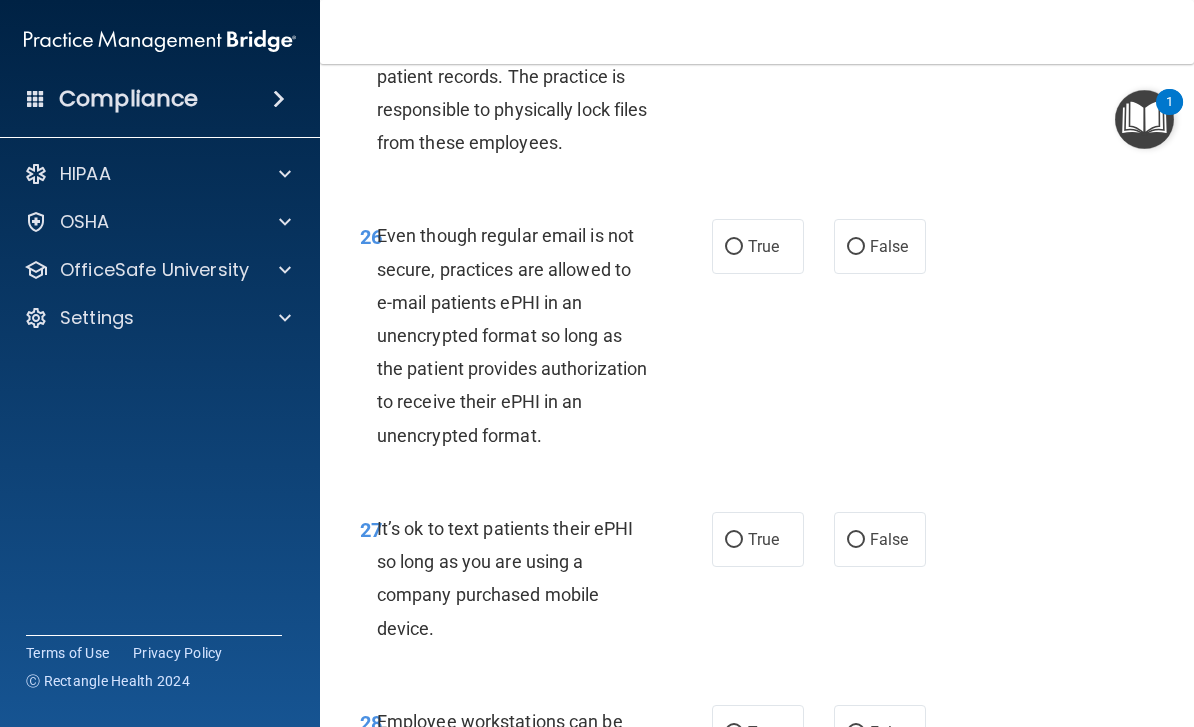 scroll, scrollTop: 5992, scrollLeft: 0, axis: vertical 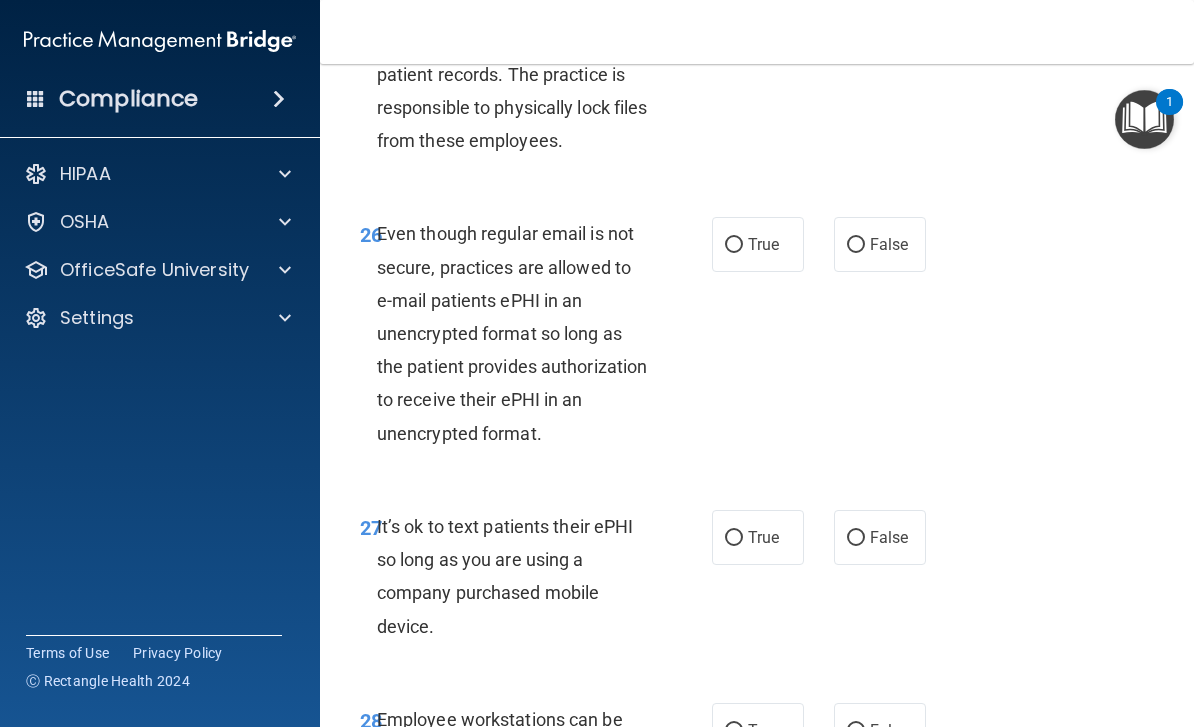 click on "False" at bounding box center [889, 244] 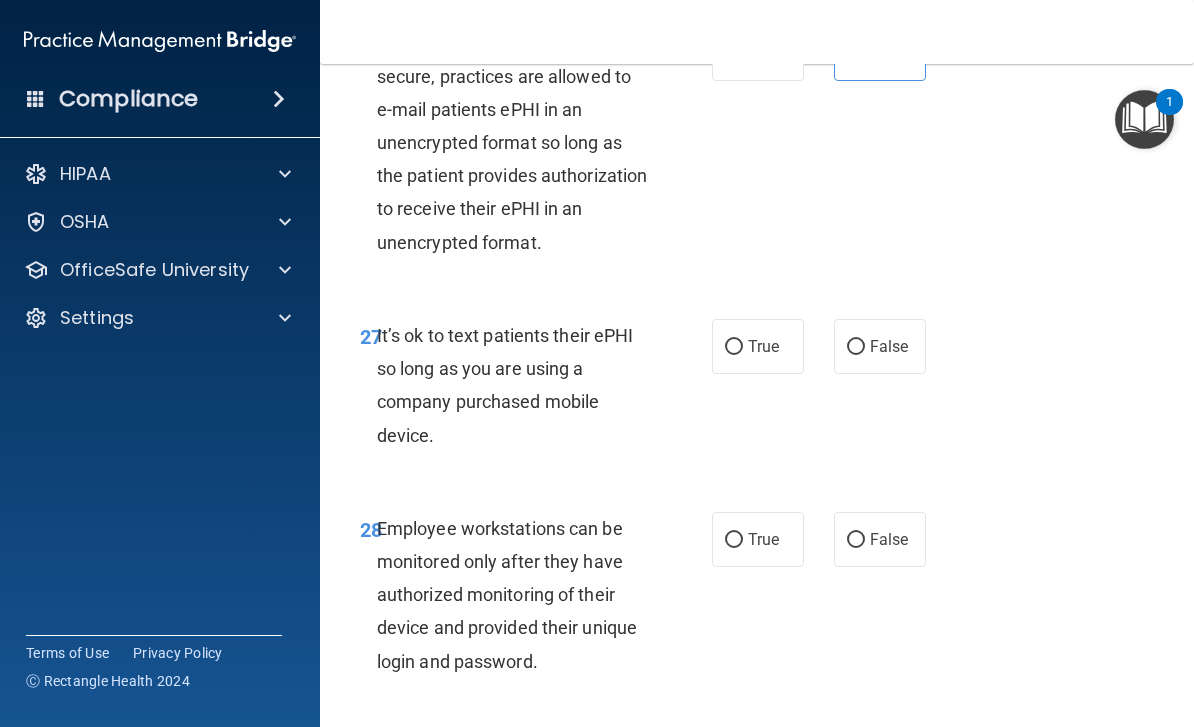 scroll, scrollTop: 6204, scrollLeft: 0, axis: vertical 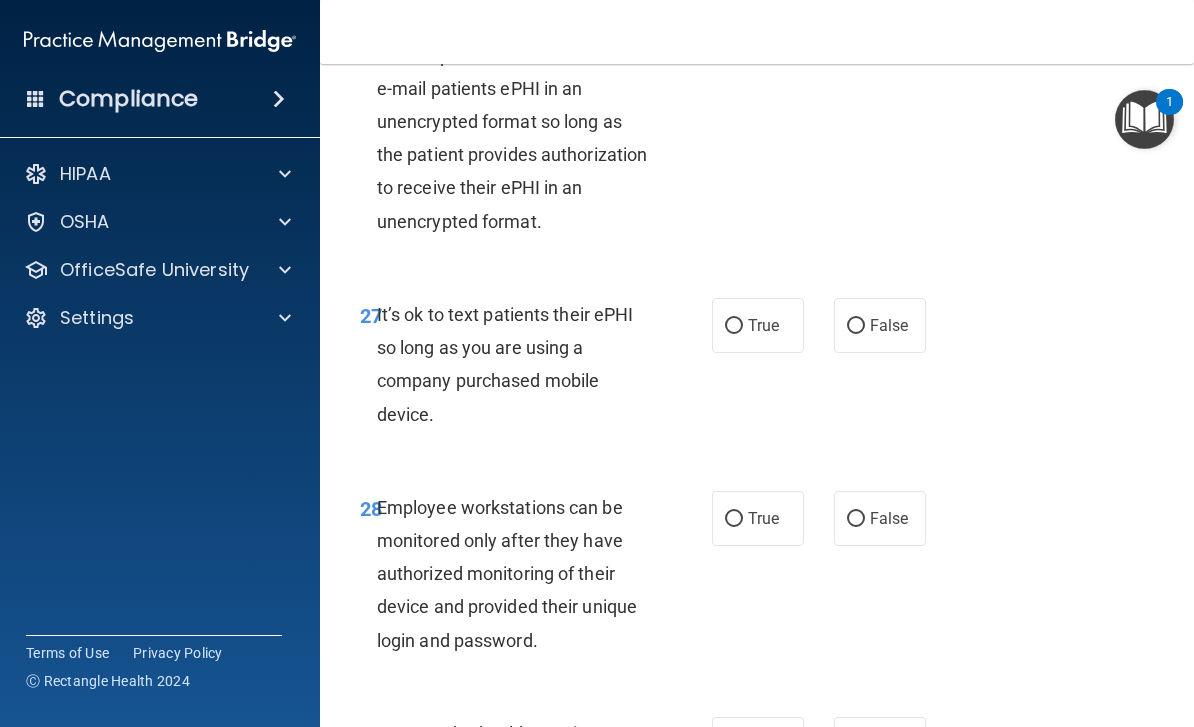 click on "False" at bounding box center (889, 325) 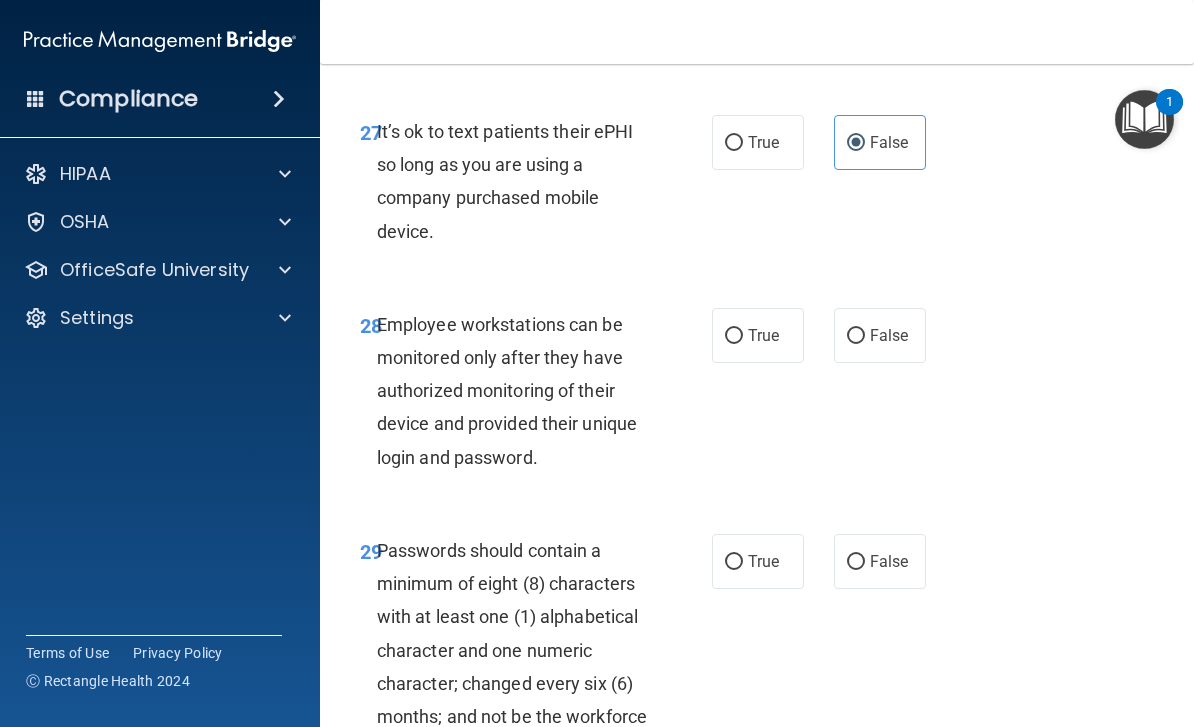 scroll, scrollTop: 6389, scrollLeft: 0, axis: vertical 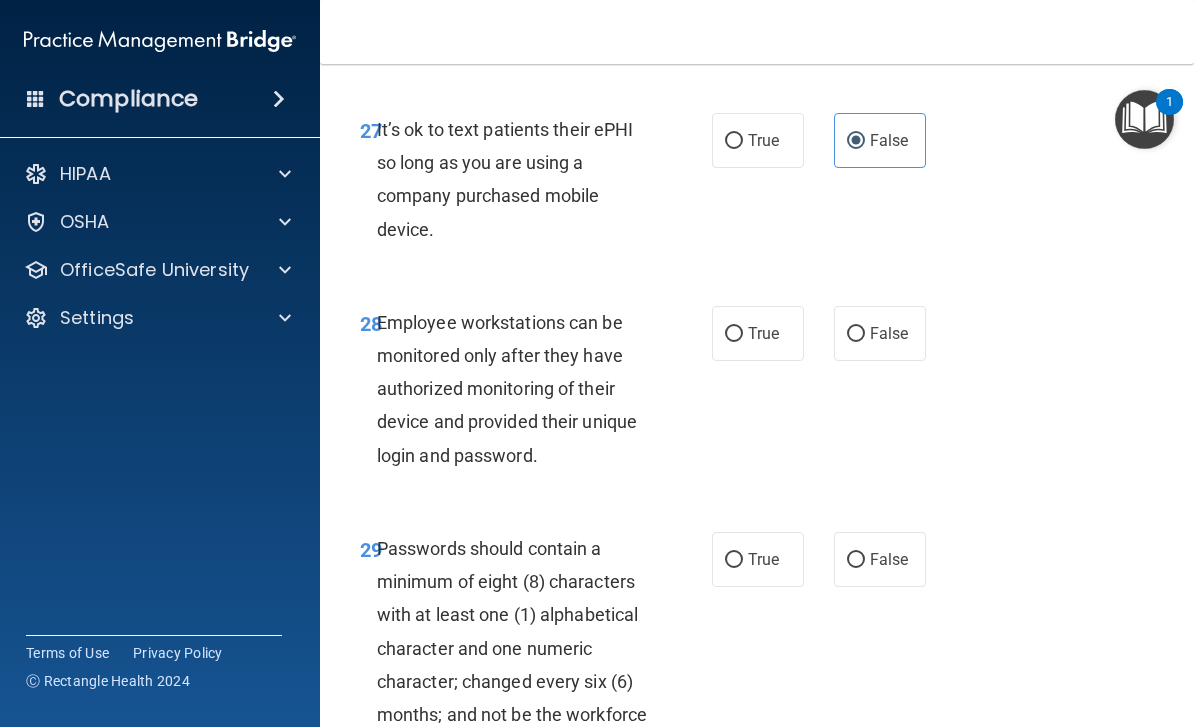 click on "False" at bounding box center (880, 333) 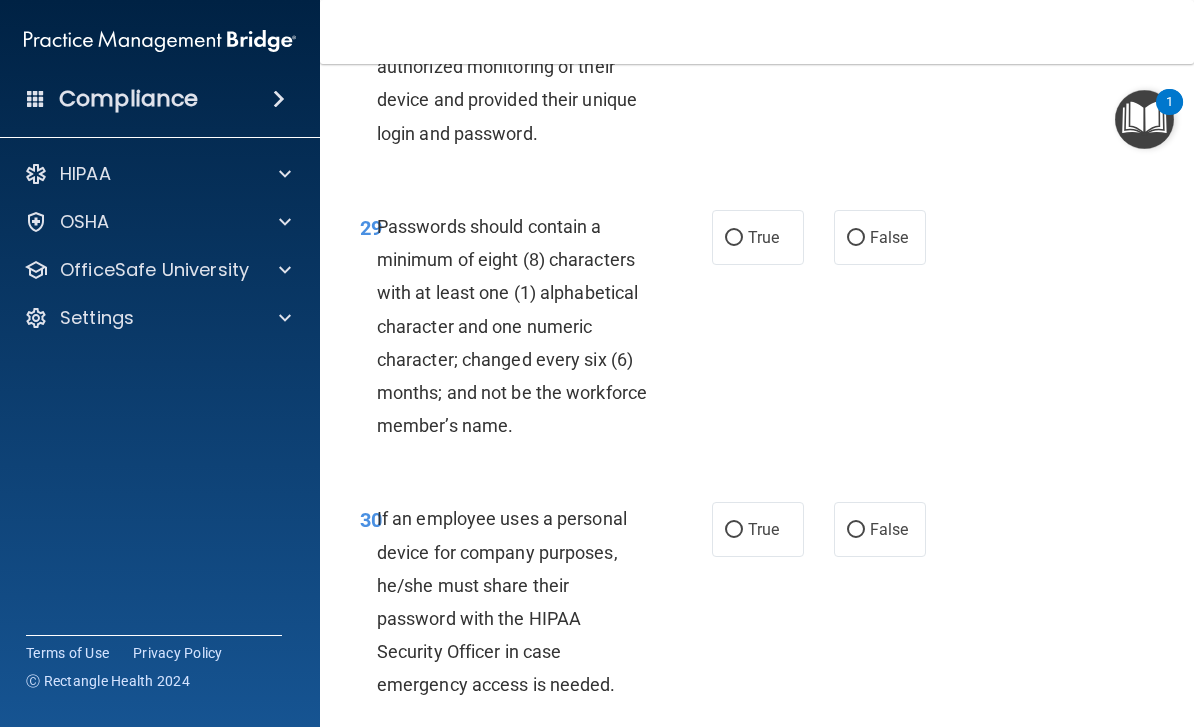 scroll, scrollTop: 6718, scrollLeft: 0, axis: vertical 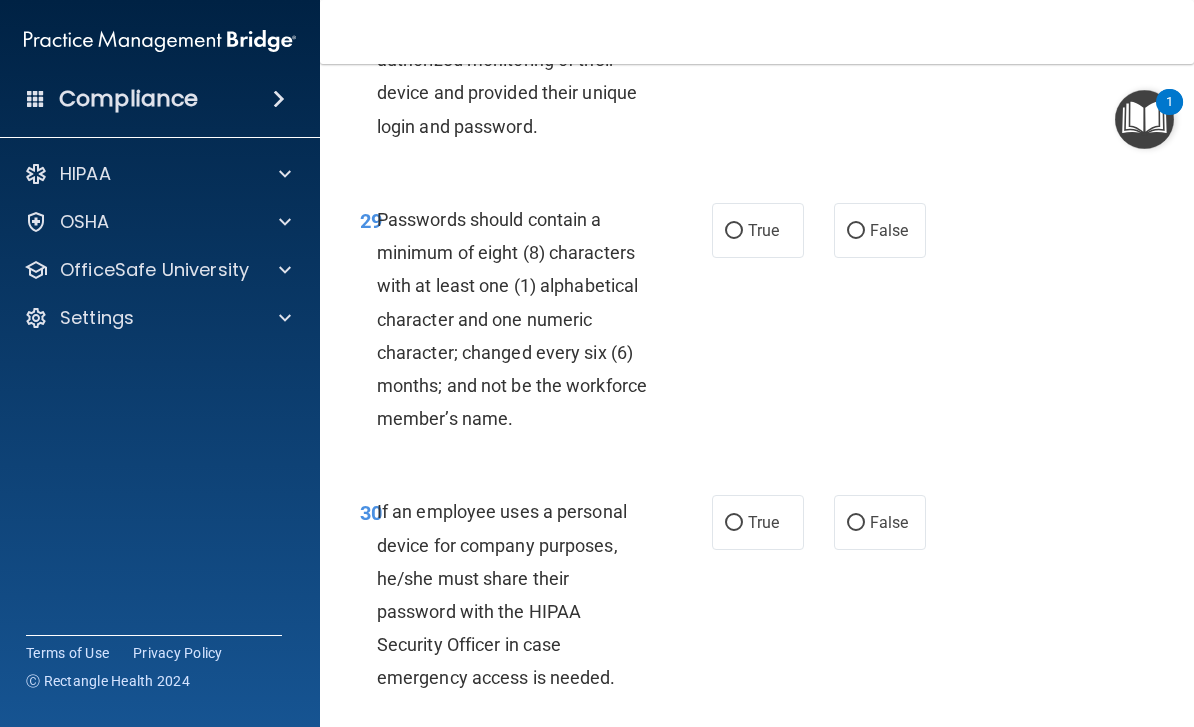 click on "True" at bounding box center [763, 230] 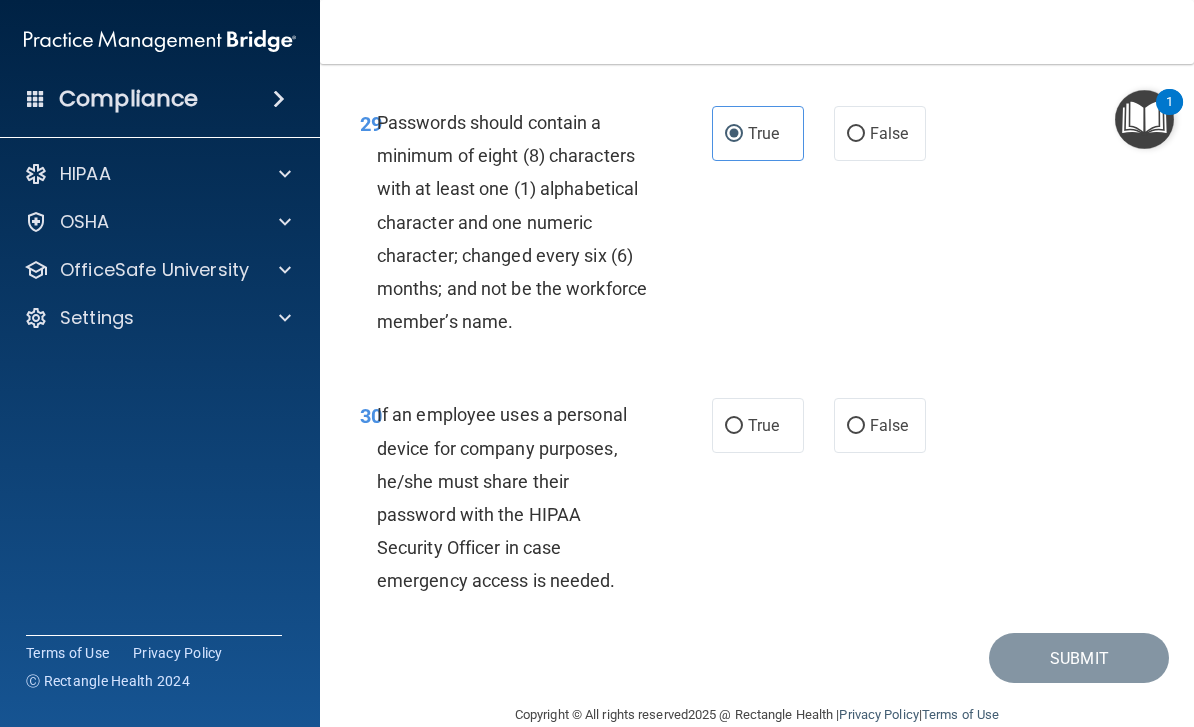 scroll, scrollTop: 6814, scrollLeft: 0, axis: vertical 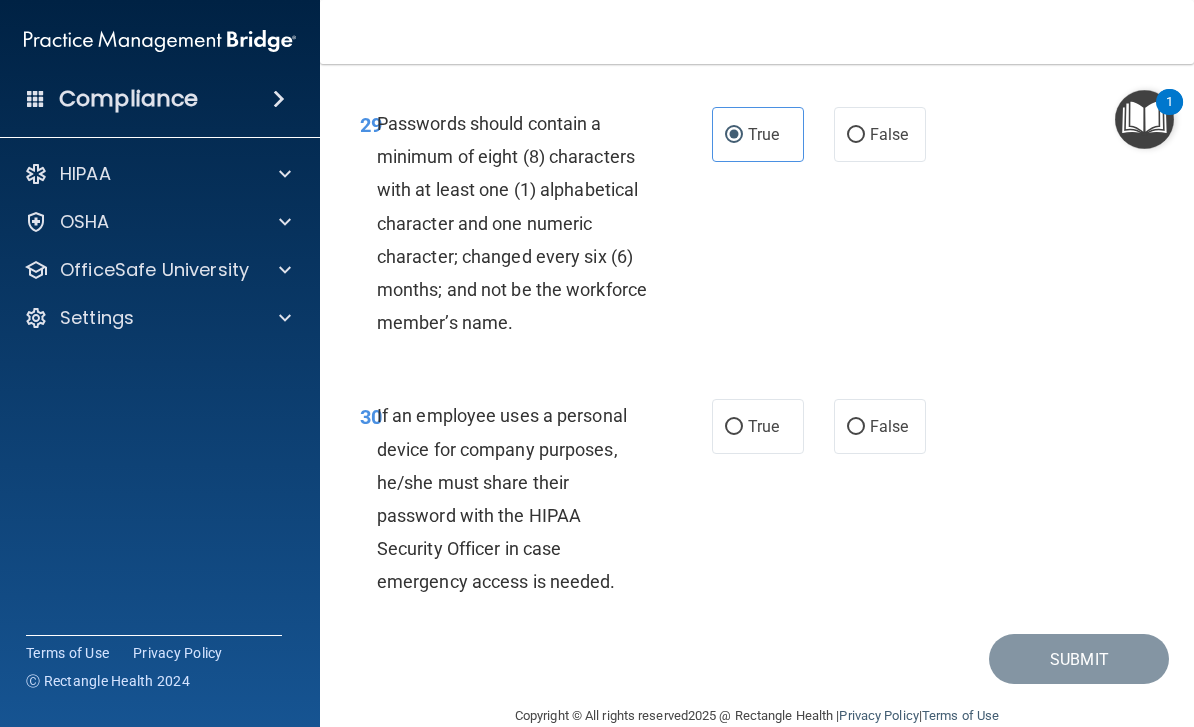 click on "False" at bounding box center [889, 426] 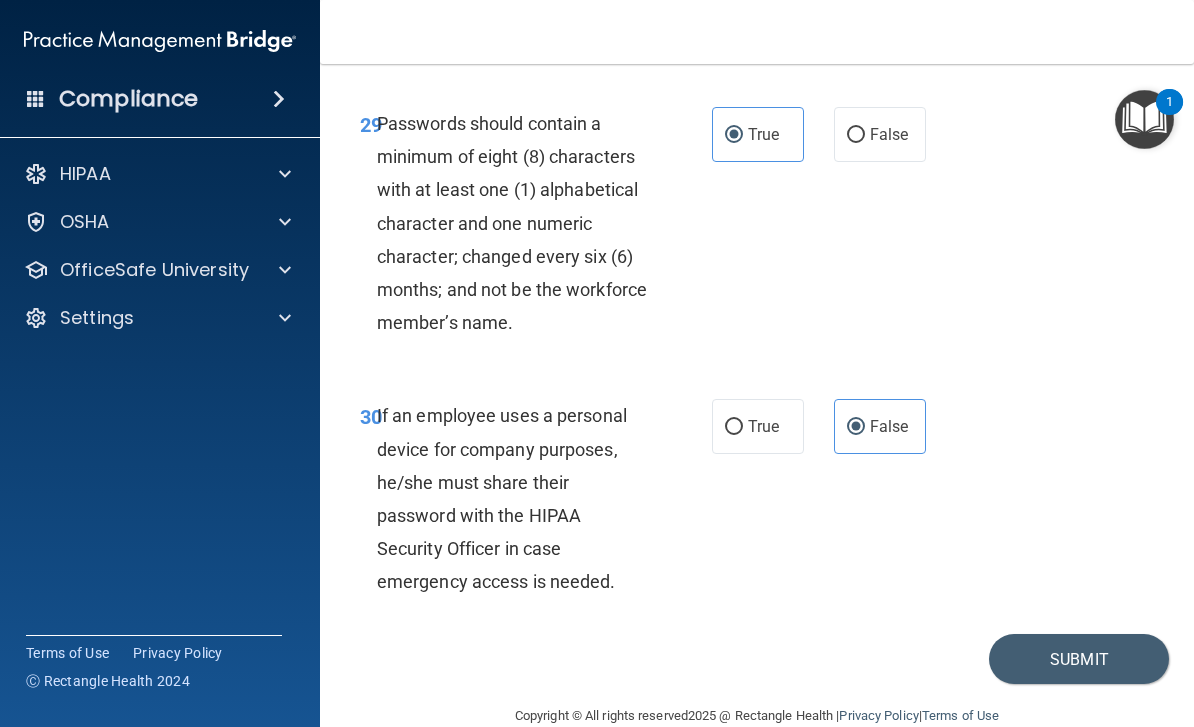 click on "Submit" at bounding box center (1079, 659) 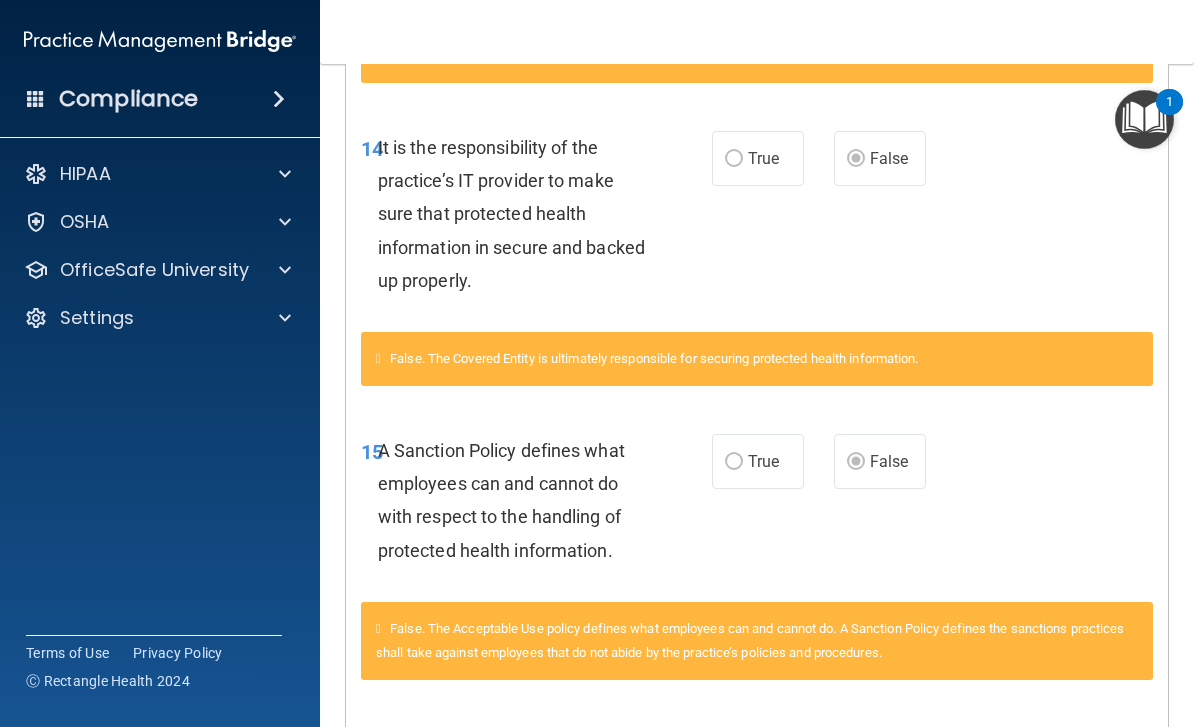 scroll, scrollTop: 1161, scrollLeft: 0, axis: vertical 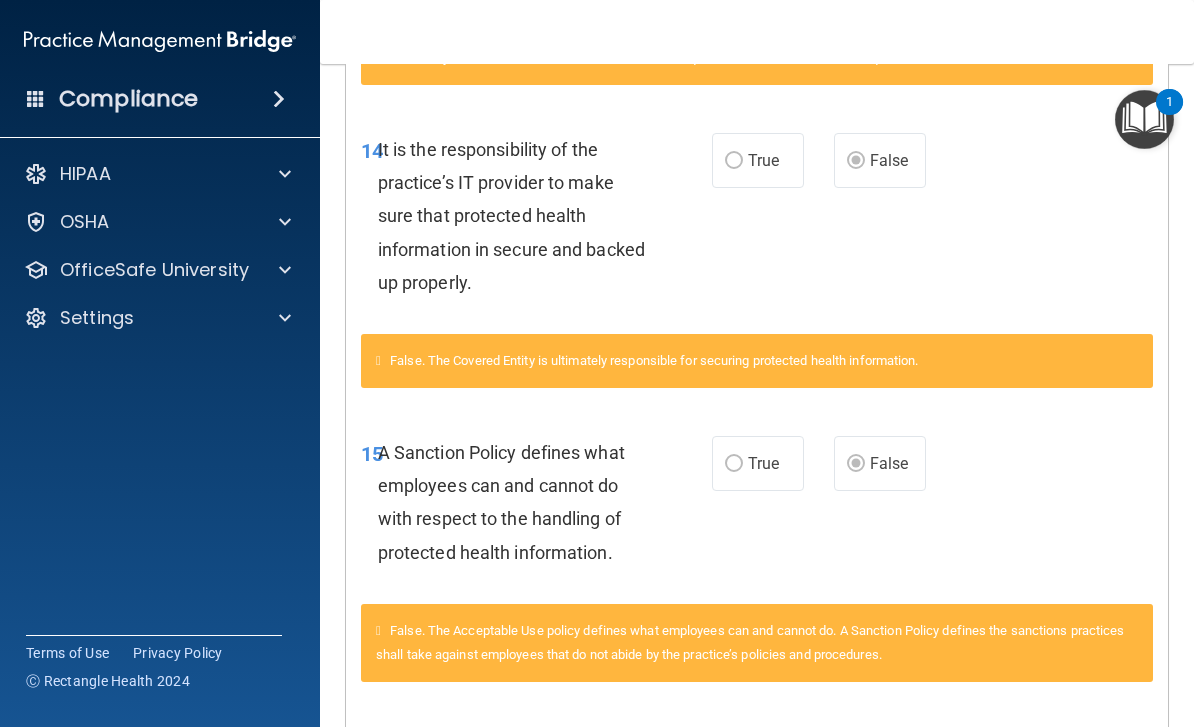 click on "OfficeSafe University" at bounding box center [154, 270] 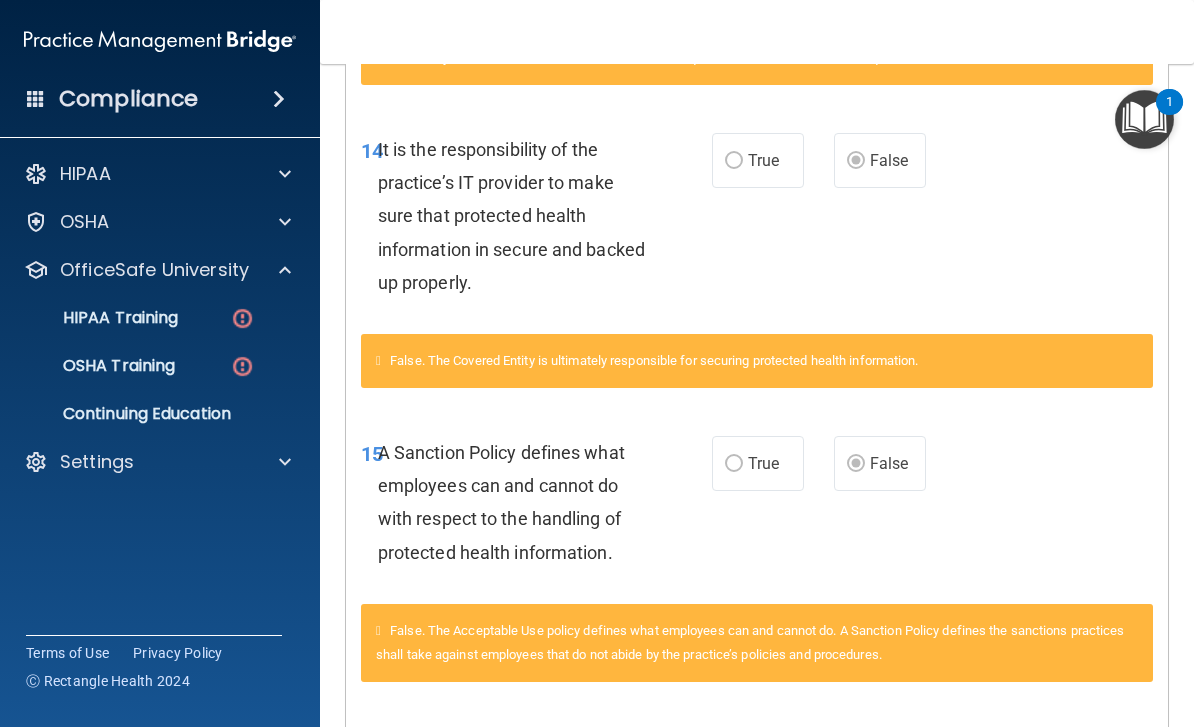 click at bounding box center [242, 318] 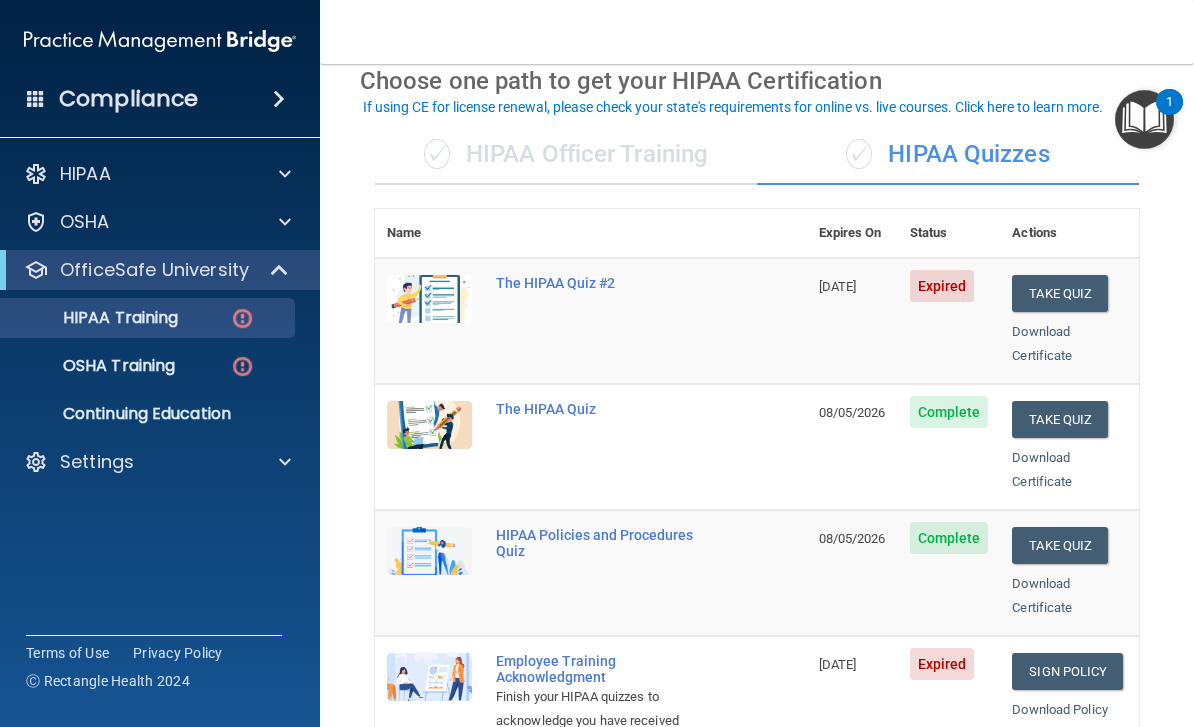 scroll, scrollTop: 116, scrollLeft: 0, axis: vertical 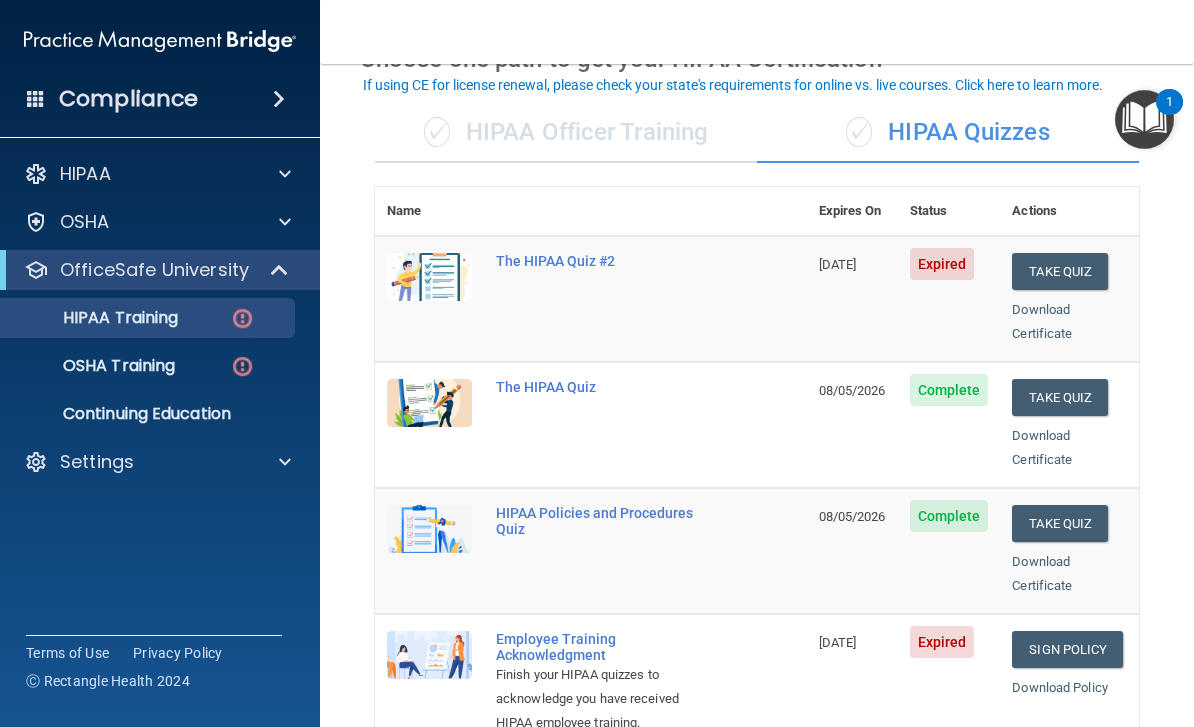 click on "Take Quiz" at bounding box center [1060, 271] 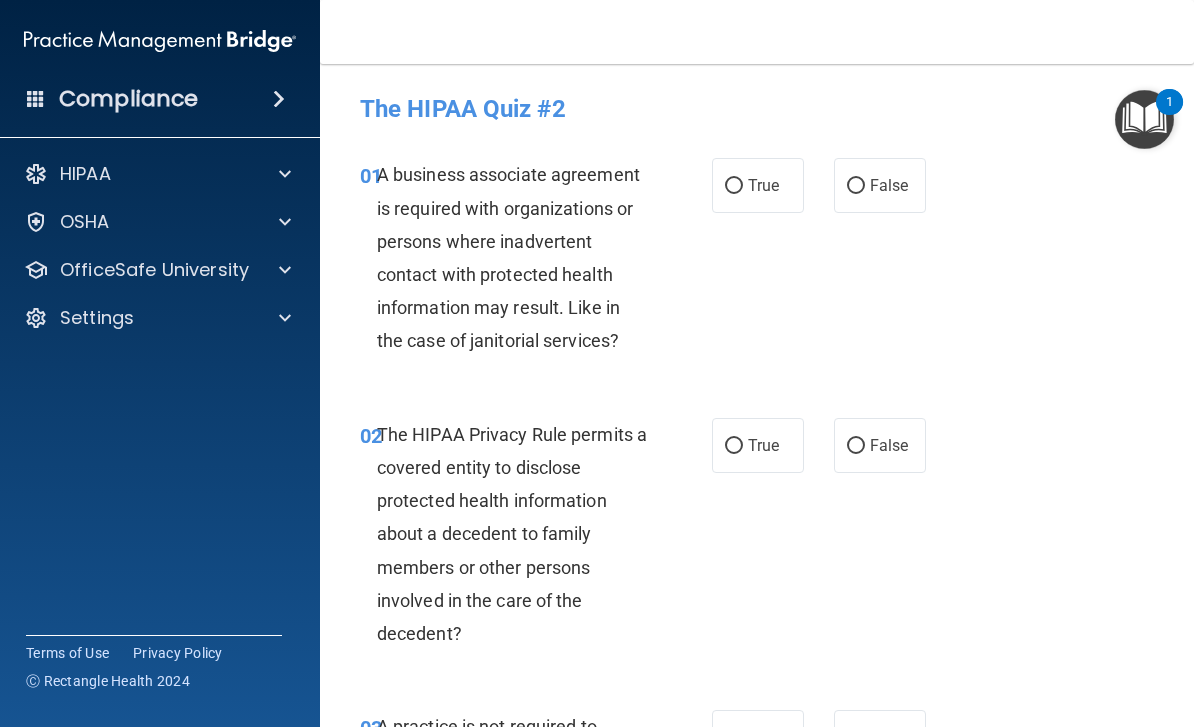 scroll, scrollTop: 0, scrollLeft: 0, axis: both 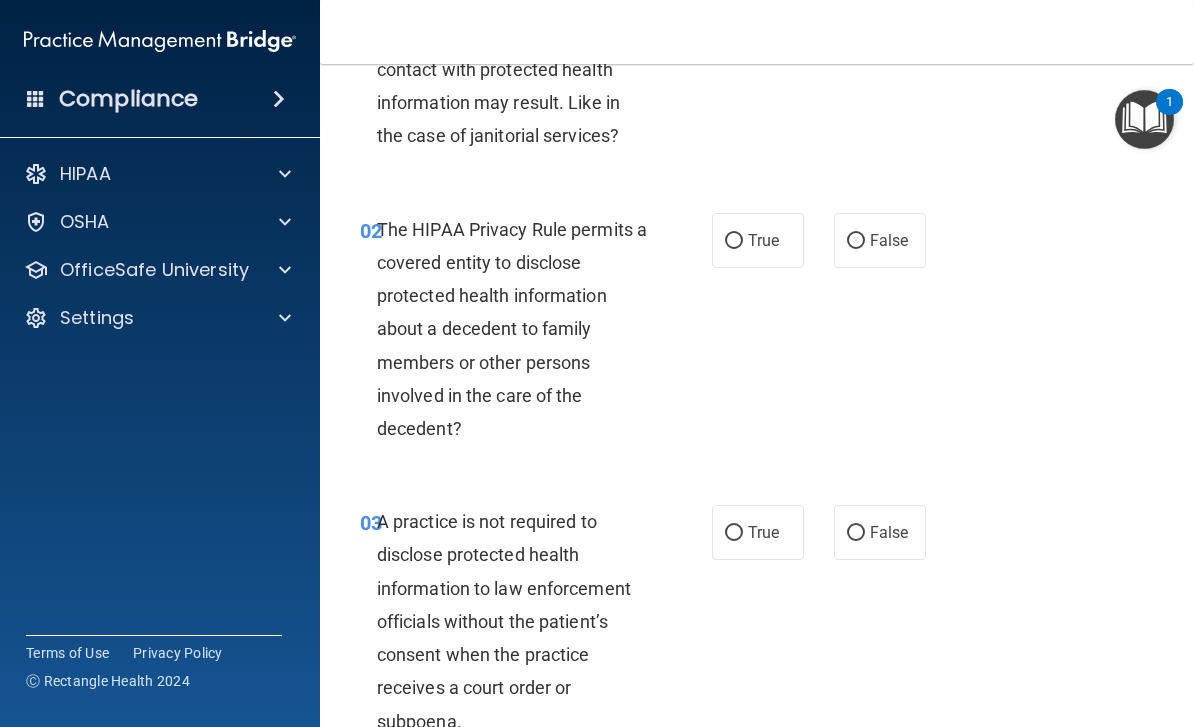 click on "True" at bounding box center (763, 240) 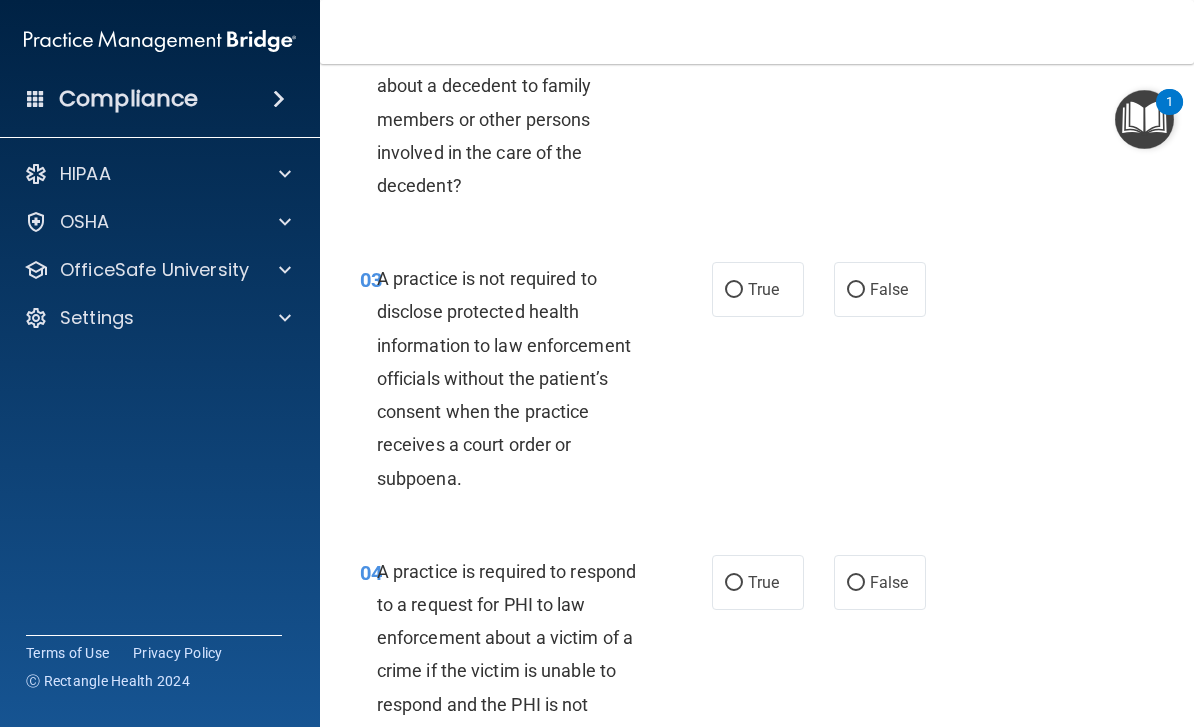 scroll, scrollTop: 449, scrollLeft: 0, axis: vertical 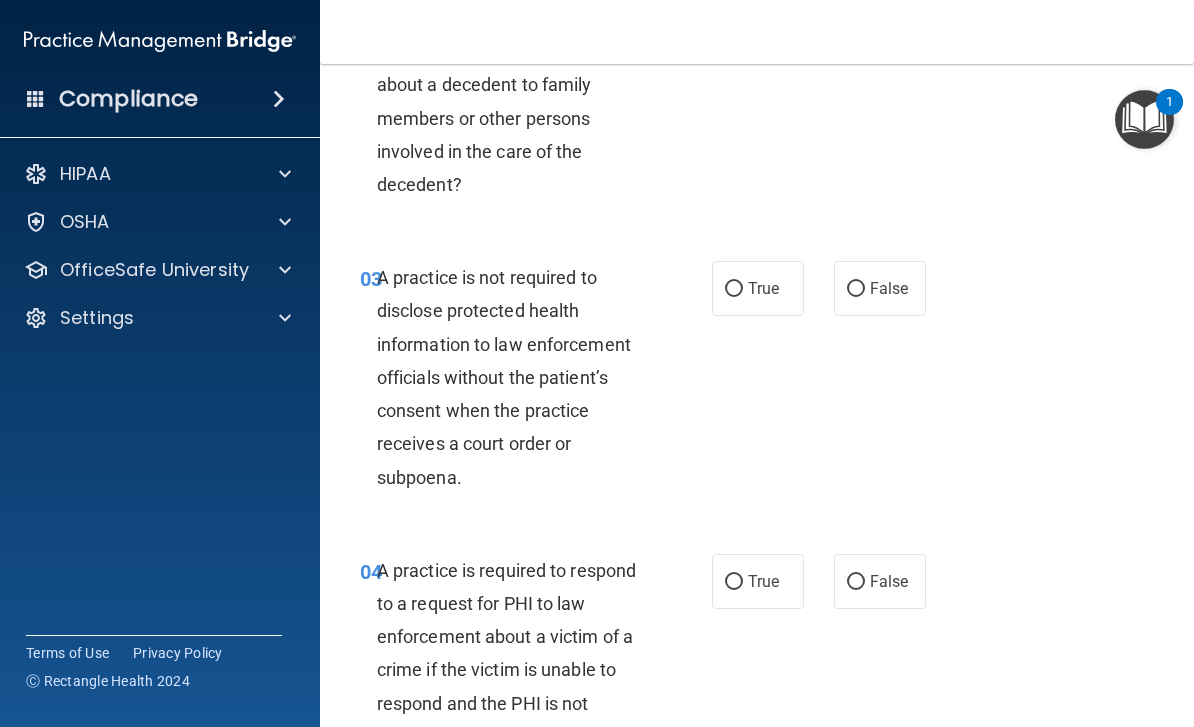 click on "False" at bounding box center (880, 288) 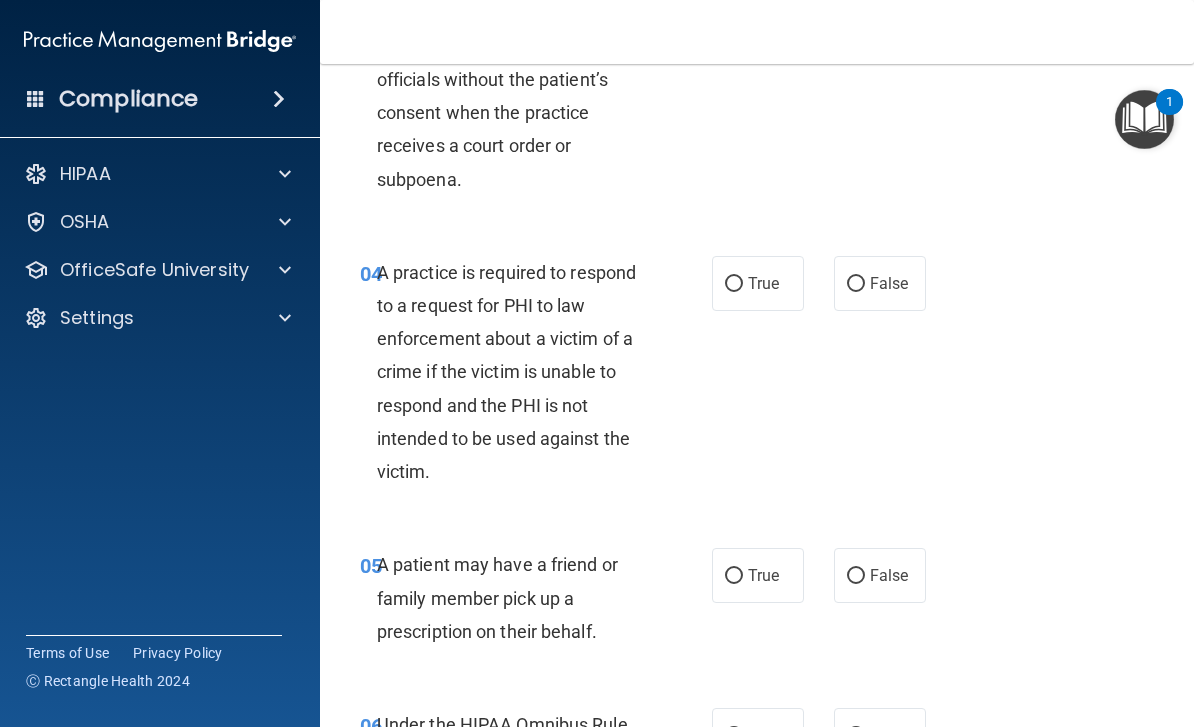 scroll, scrollTop: 748, scrollLeft: 0, axis: vertical 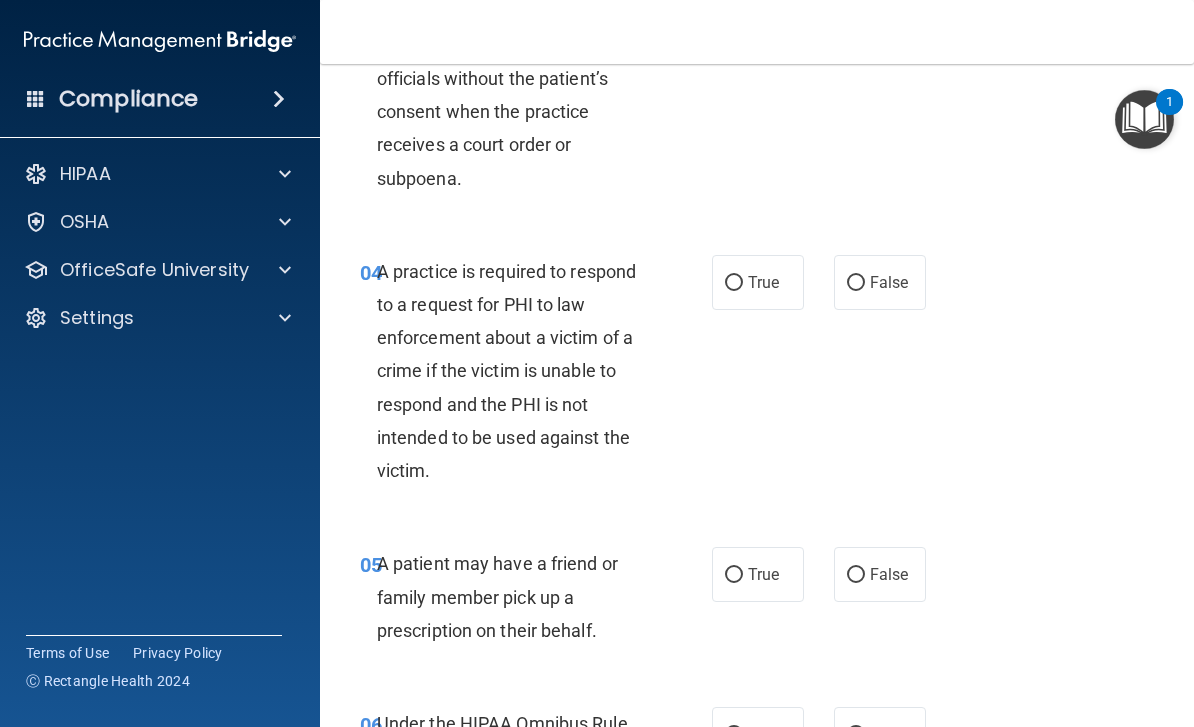 click on "True" at bounding box center [758, 282] 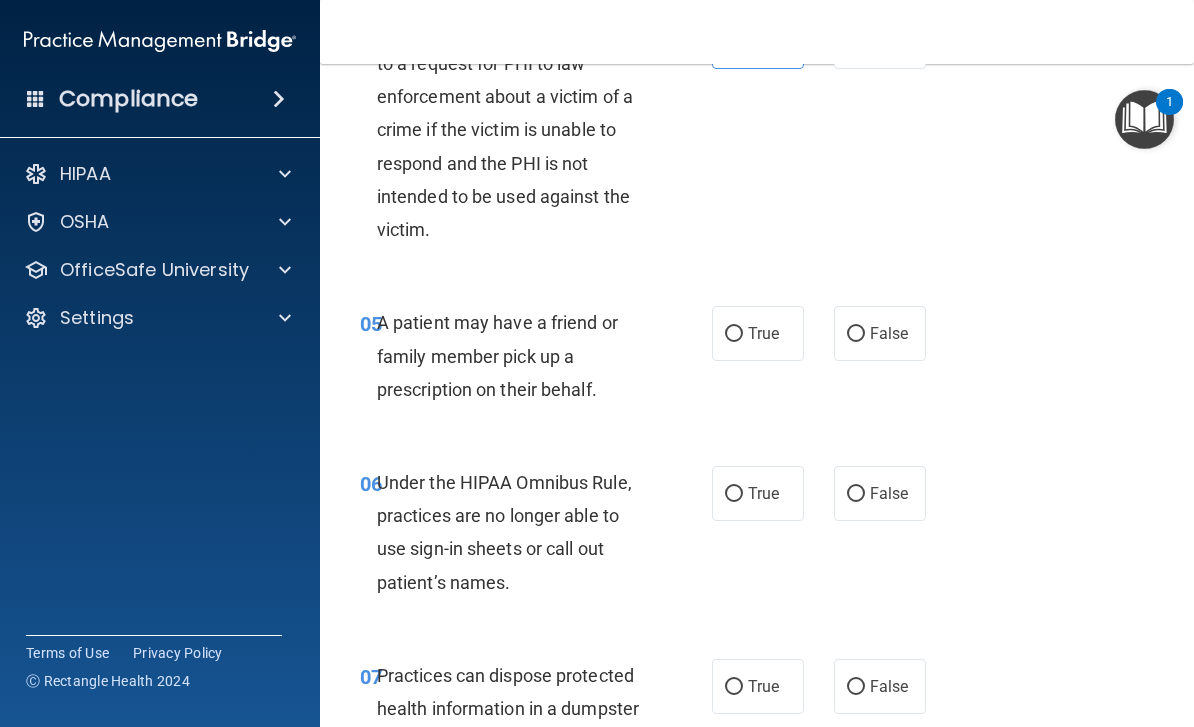scroll, scrollTop: 991, scrollLeft: 0, axis: vertical 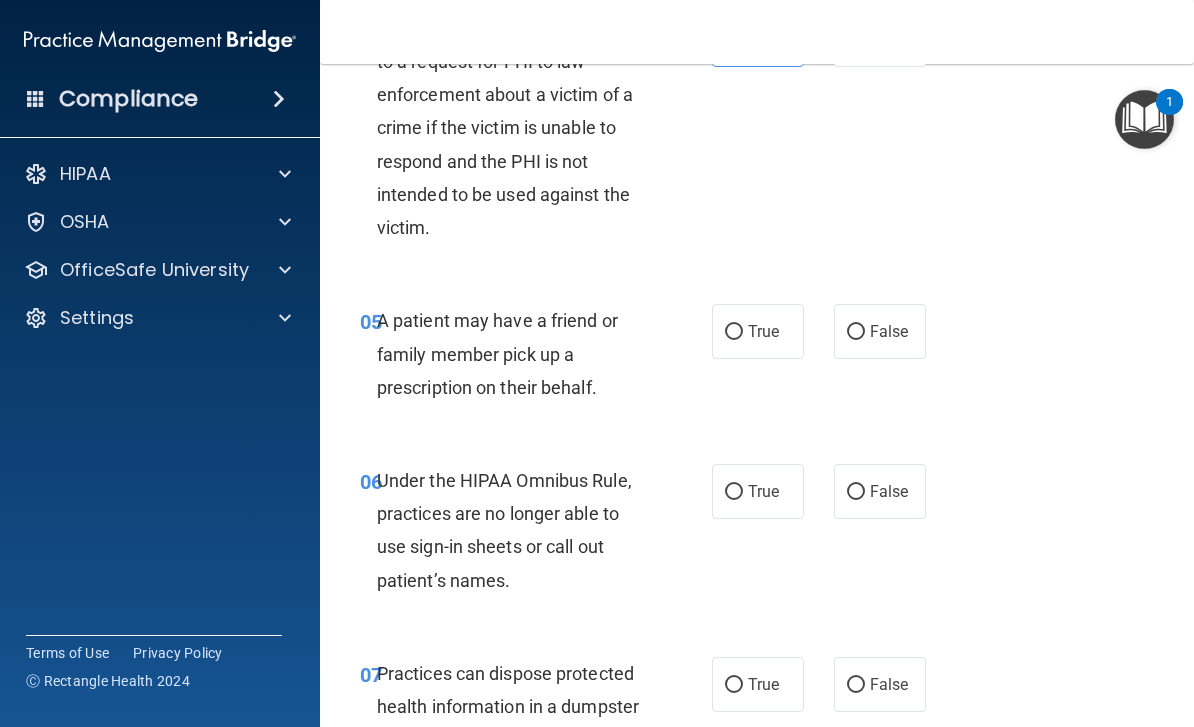 click on "True" at bounding box center [763, 331] 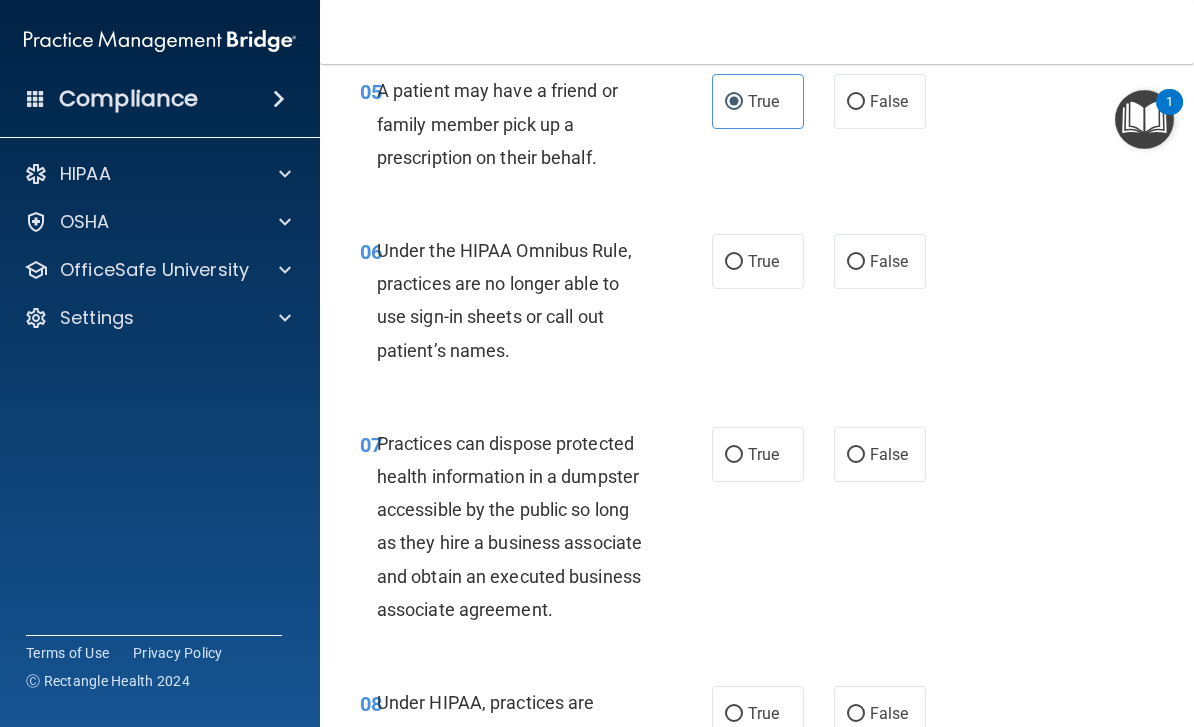 scroll, scrollTop: 1233, scrollLeft: 0, axis: vertical 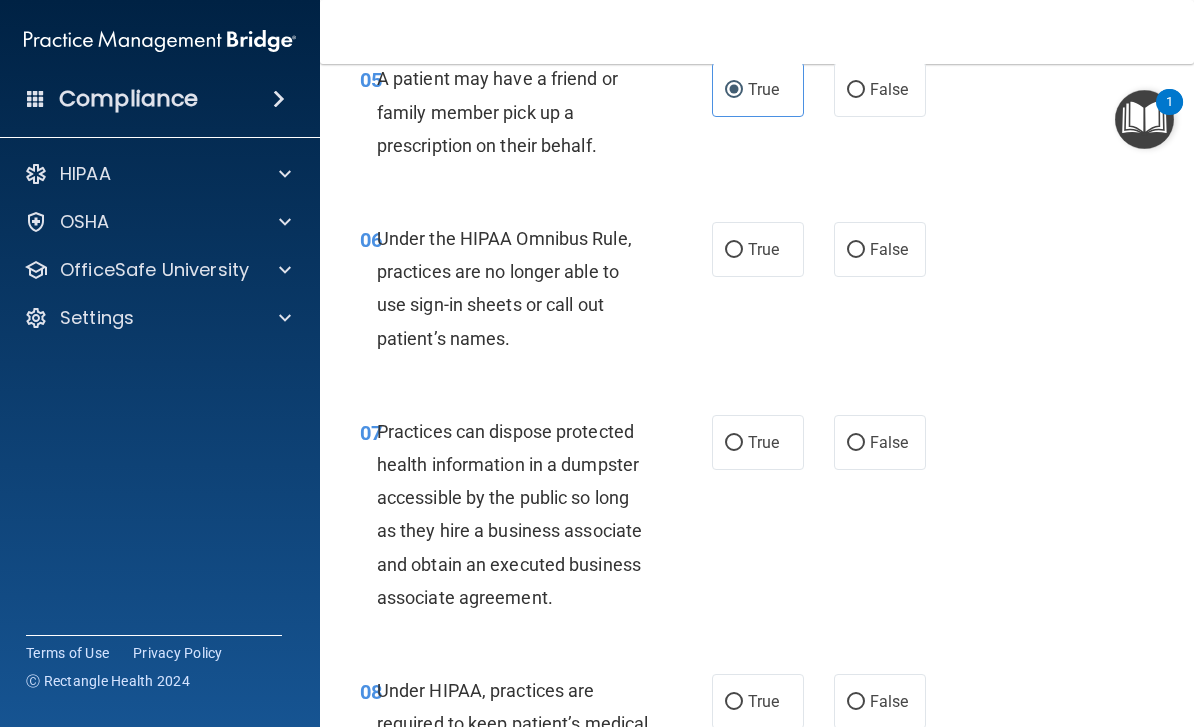 click on "False" at bounding box center [880, 249] 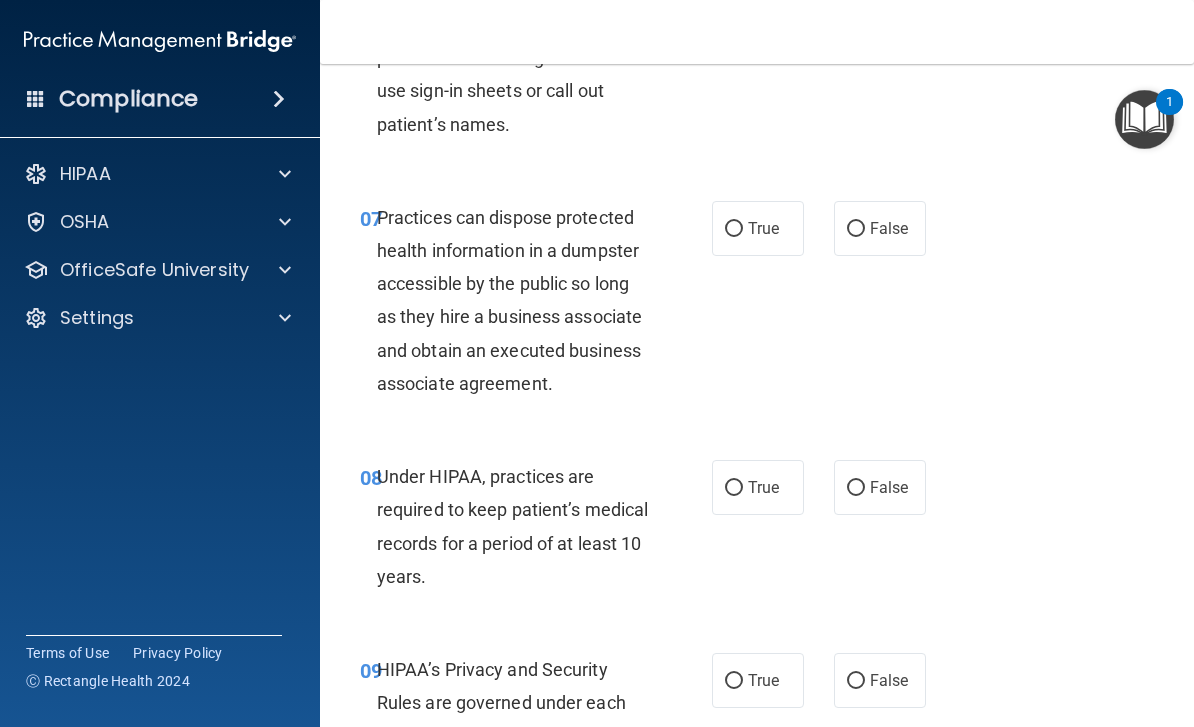 scroll, scrollTop: 1483, scrollLeft: 0, axis: vertical 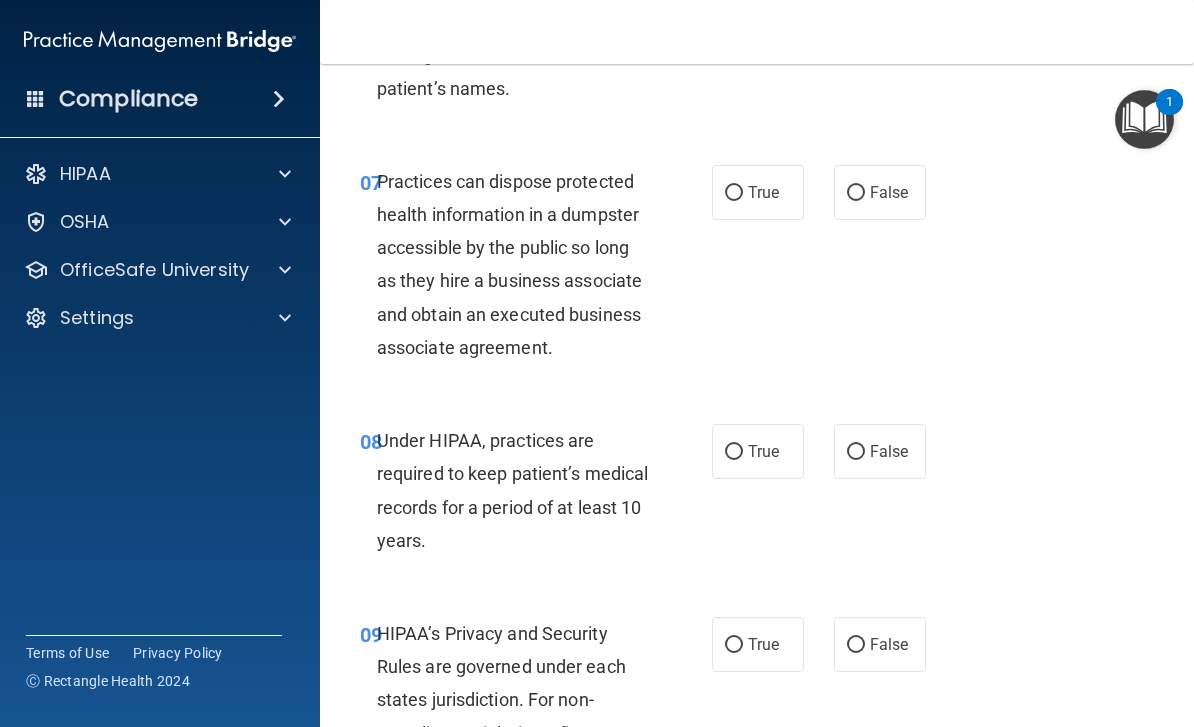 click on "False" at bounding box center [889, 192] 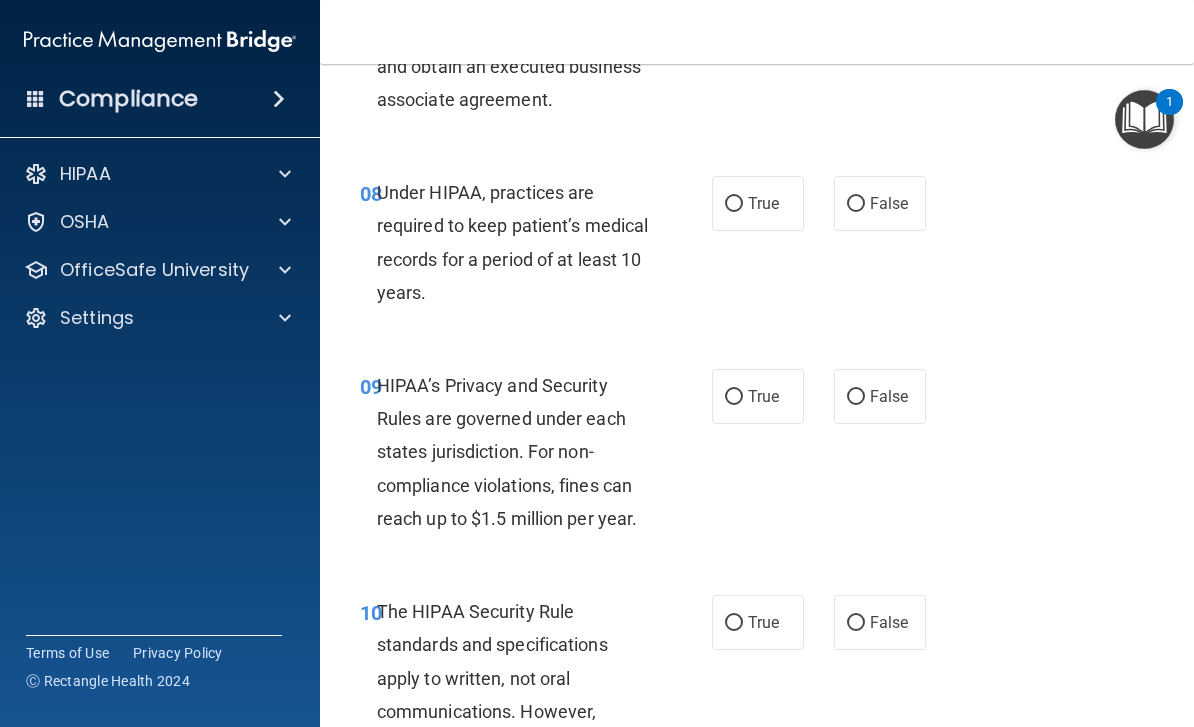 scroll, scrollTop: 1736, scrollLeft: 0, axis: vertical 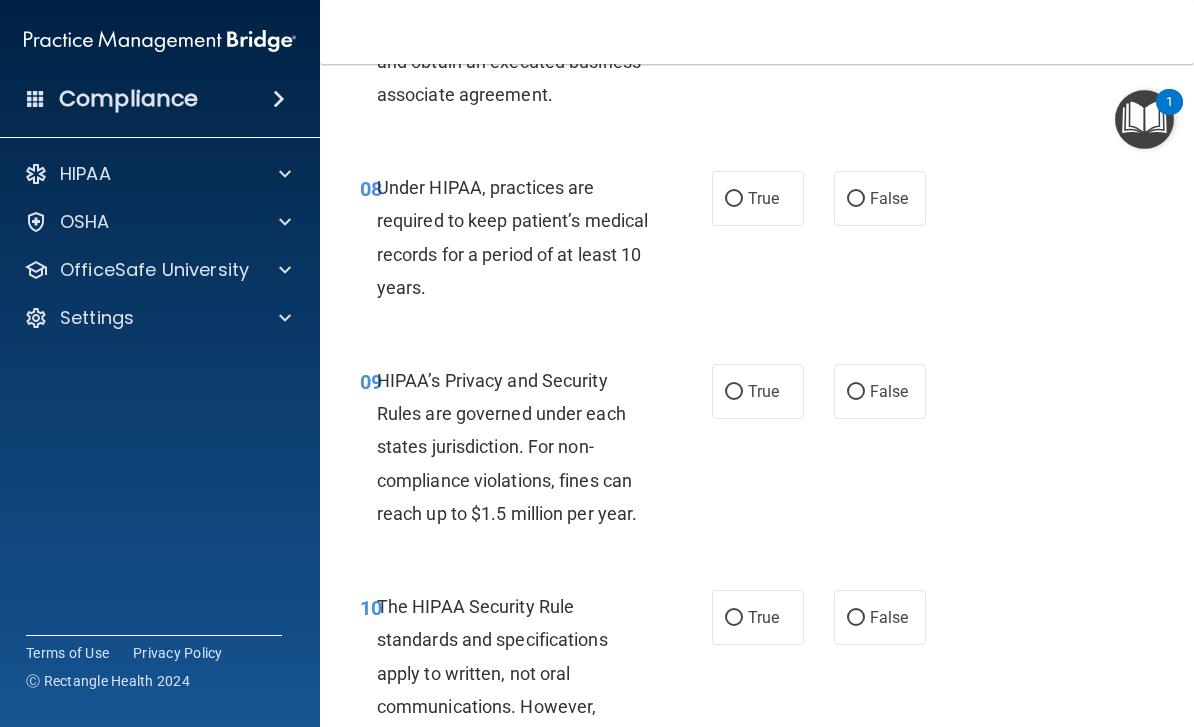 click on "False" at bounding box center [889, 198] 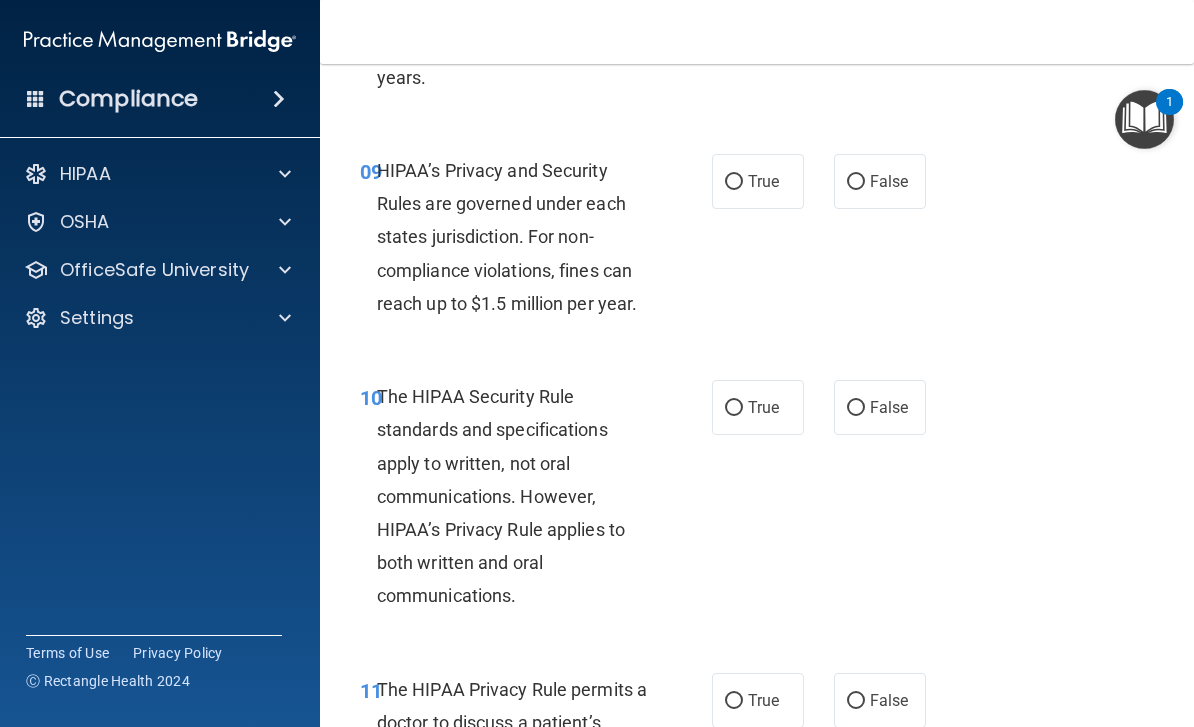 scroll, scrollTop: 1963, scrollLeft: 0, axis: vertical 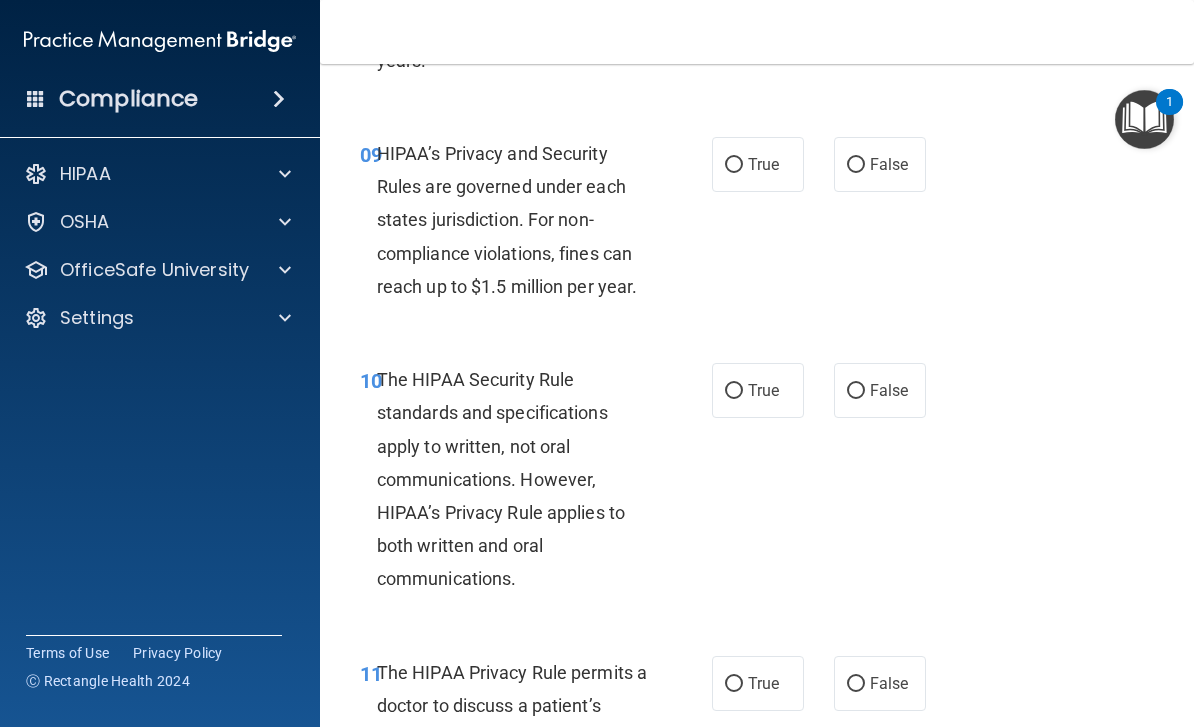 click on "False" at bounding box center (880, 164) 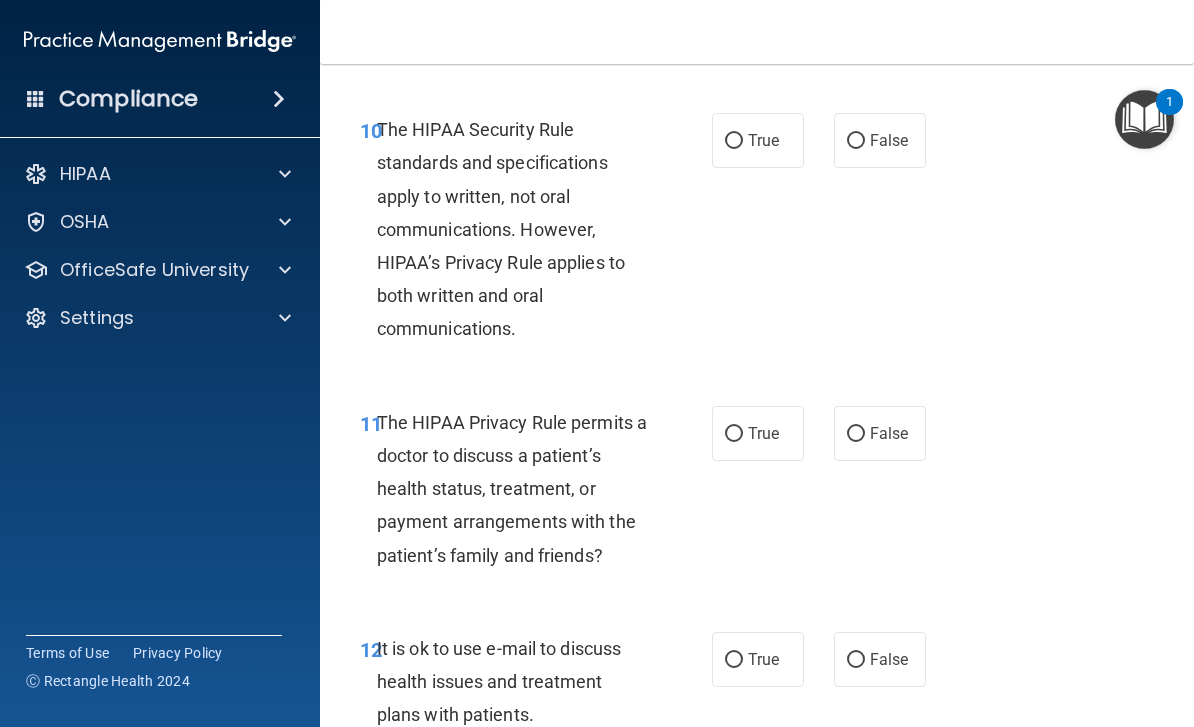 scroll, scrollTop: 2214, scrollLeft: 0, axis: vertical 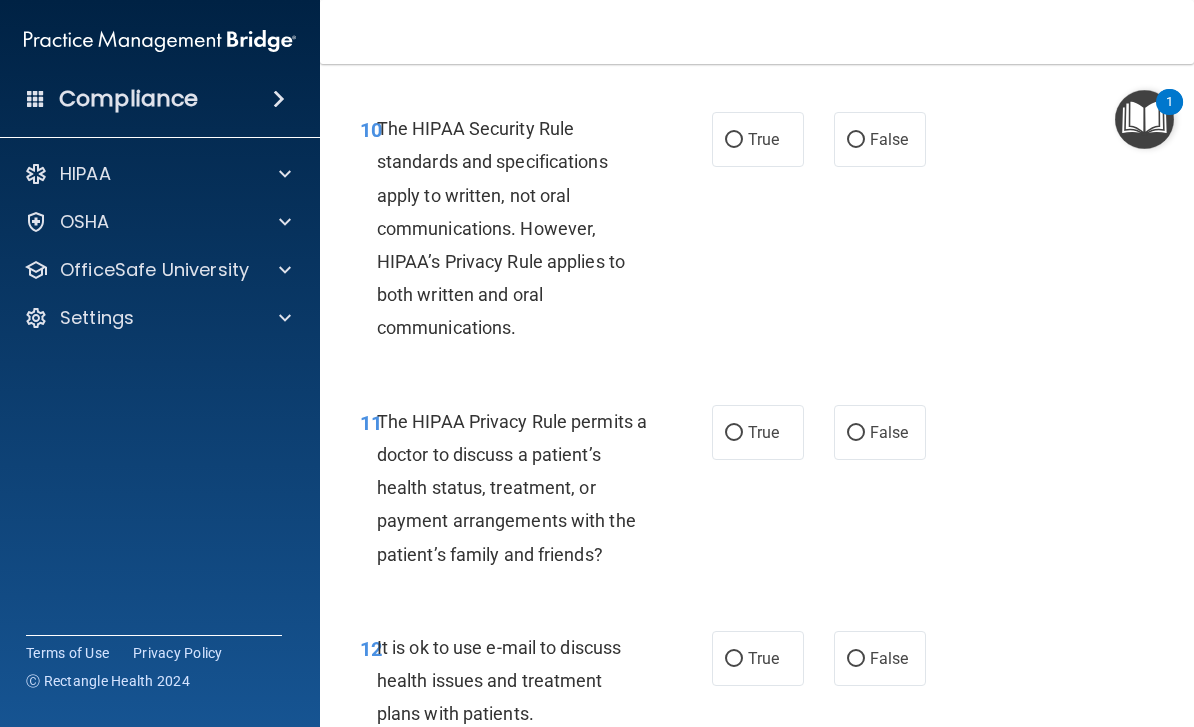 click on "True" at bounding box center (763, 139) 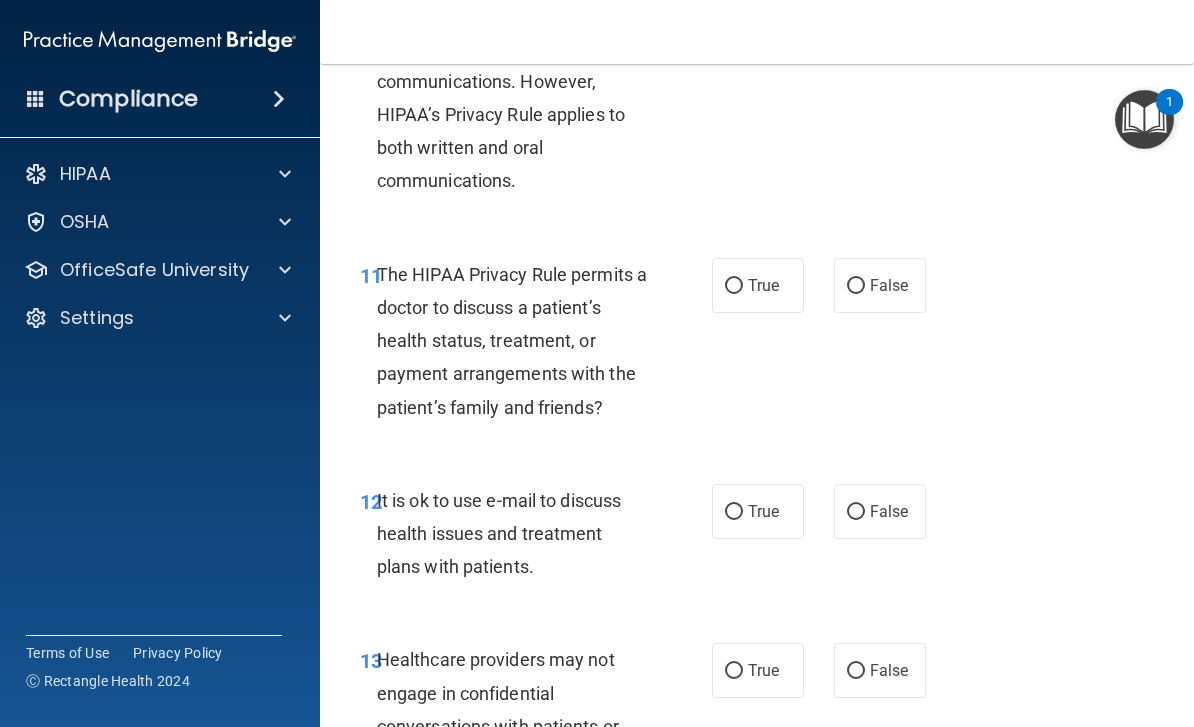 scroll, scrollTop: 2365, scrollLeft: 0, axis: vertical 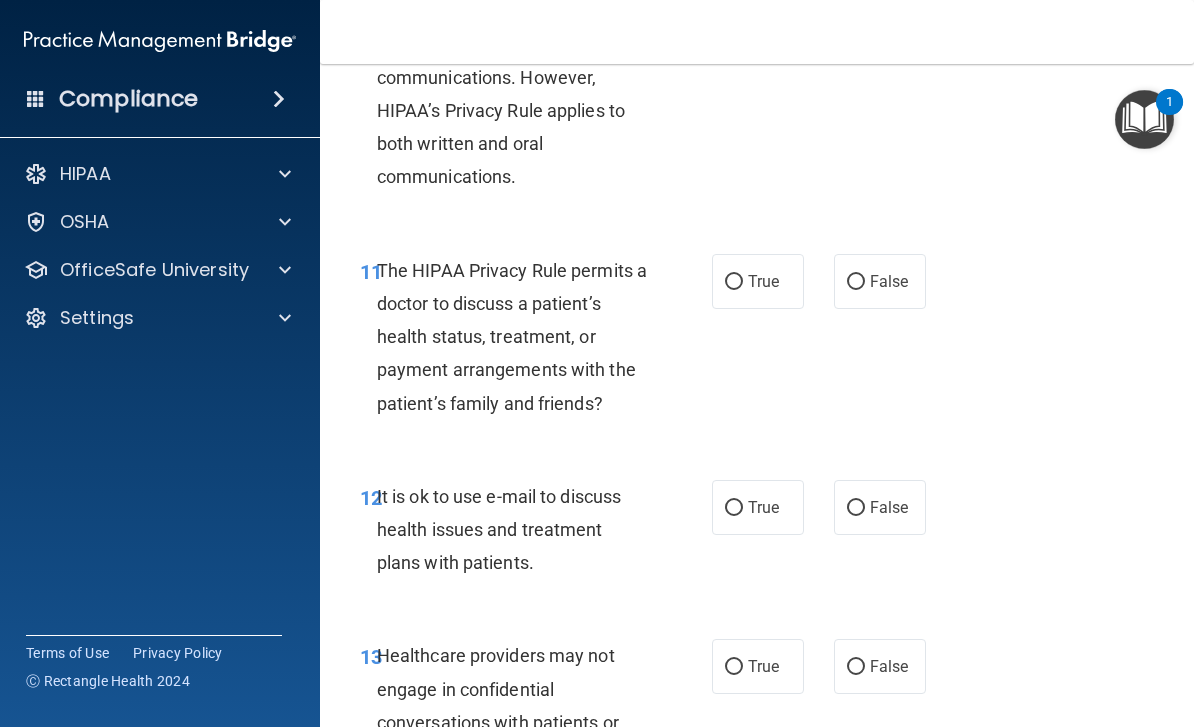 click on "True" at bounding box center (758, 281) 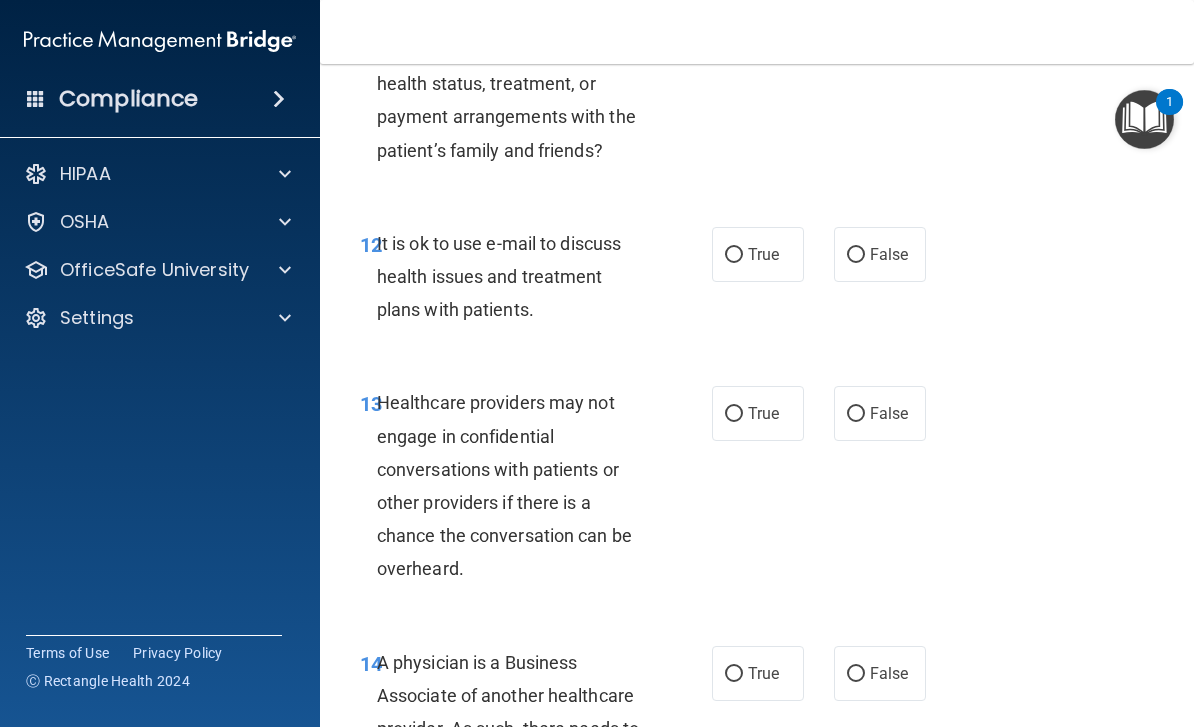 scroll, scrollTop: 2627, scrollLeft: 0, axis: vertical 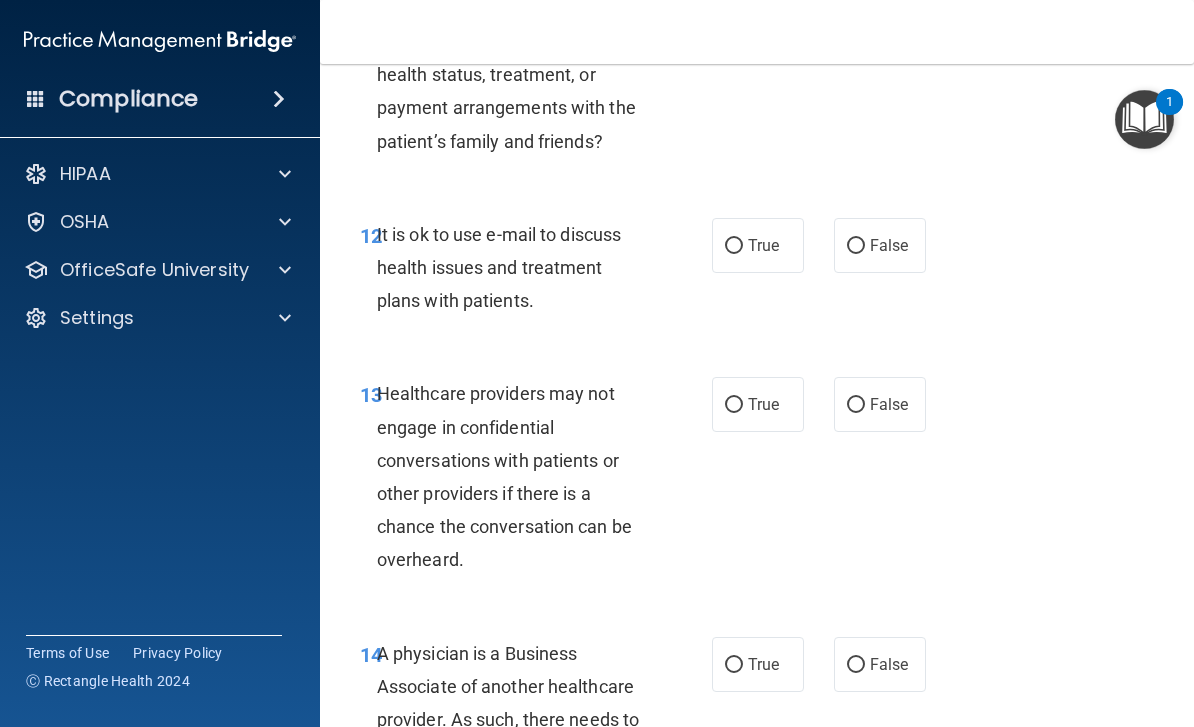 click on "True" at bounding box center [763, 245] 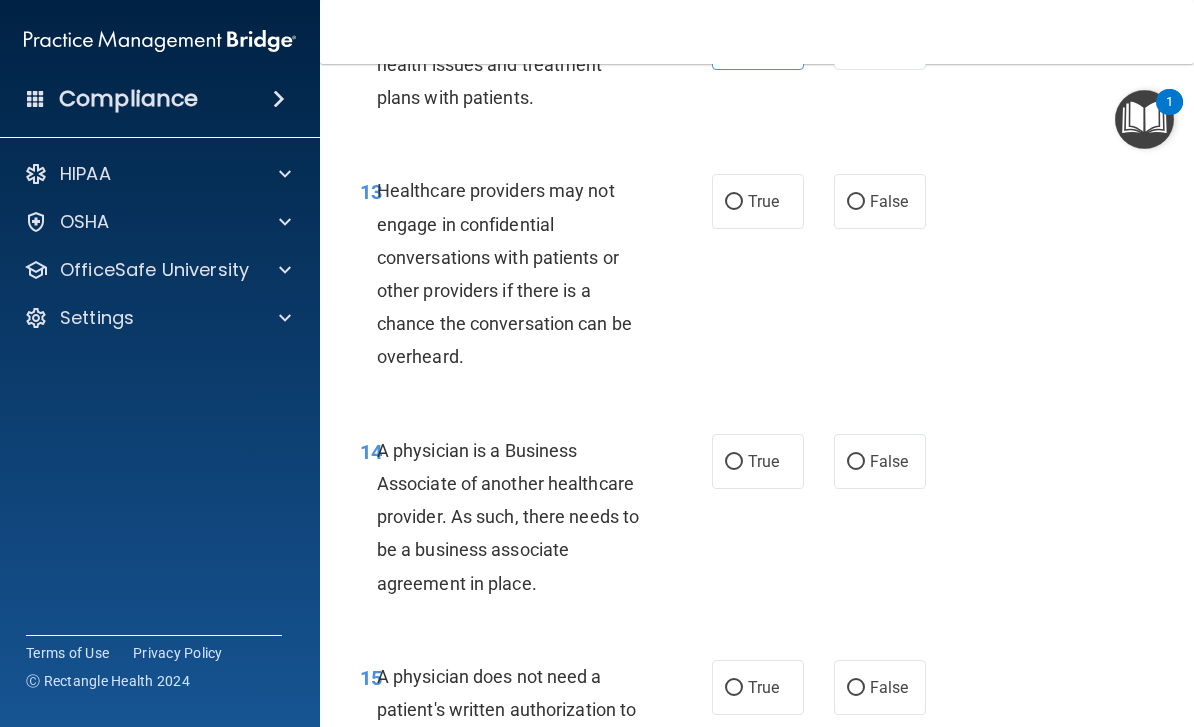 scroll, scrollTop: 2831, scrollLeft: 0, axis: vertical 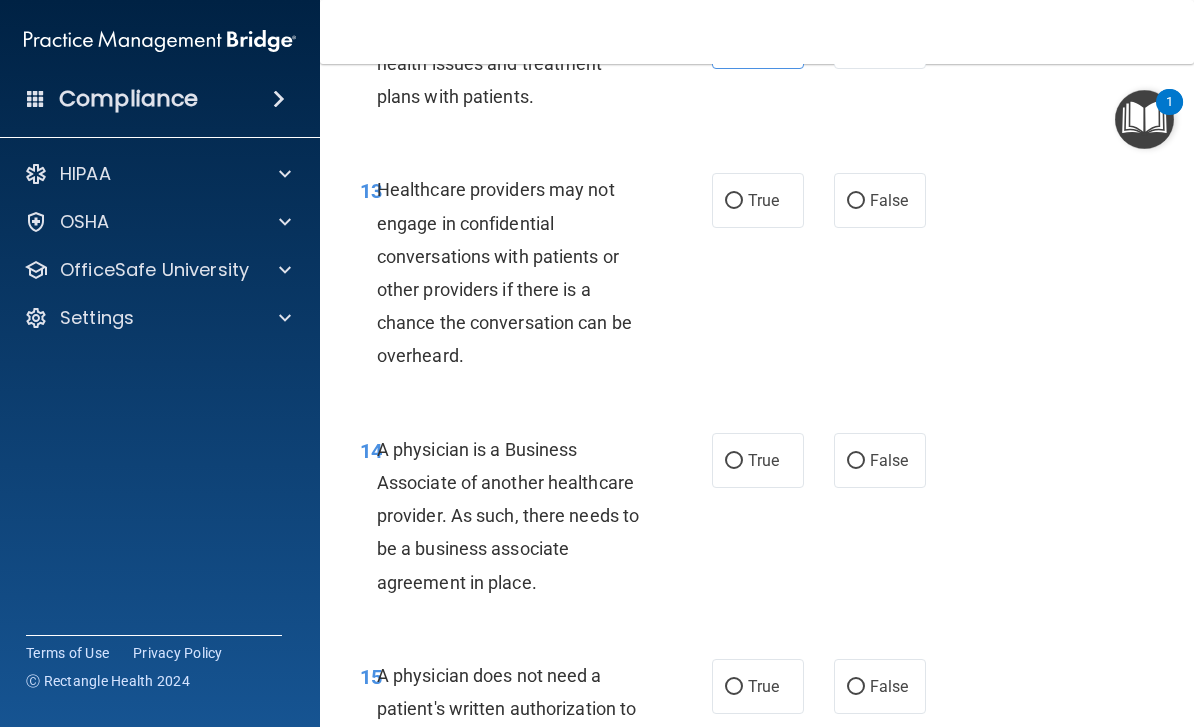 click on "False" at bounding box center (889, 200) 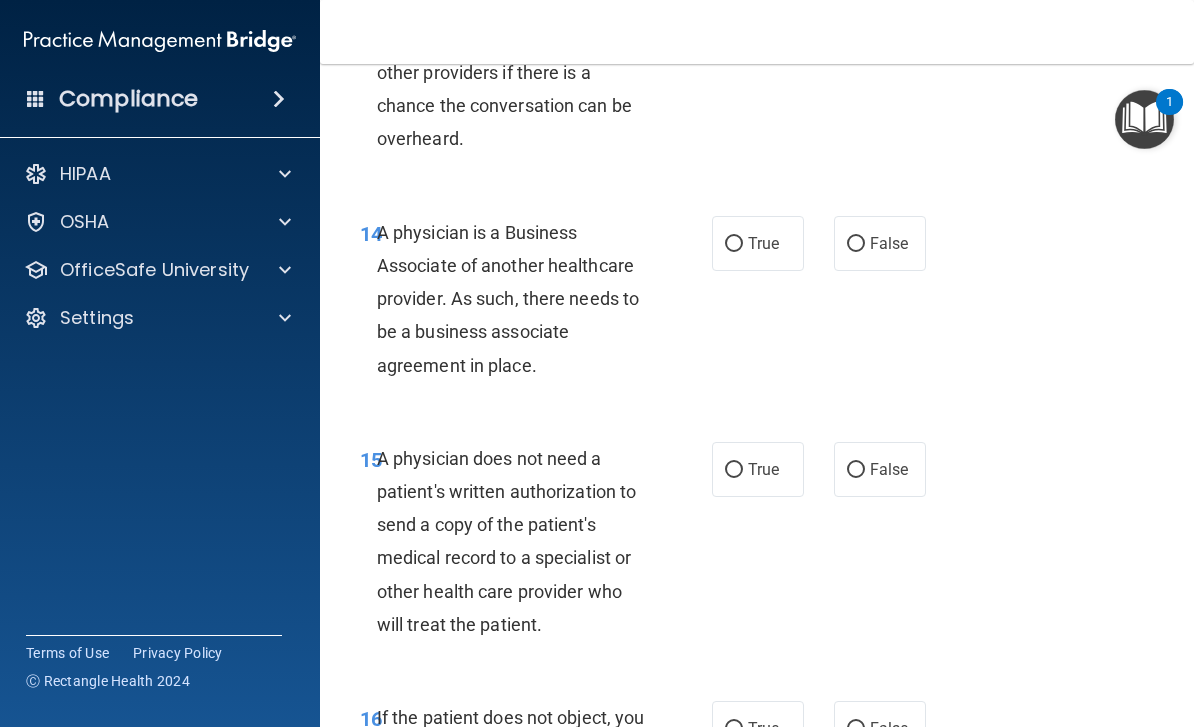 scroll, scrollTop: 3050, scrollLeft: 0, axis: vertical 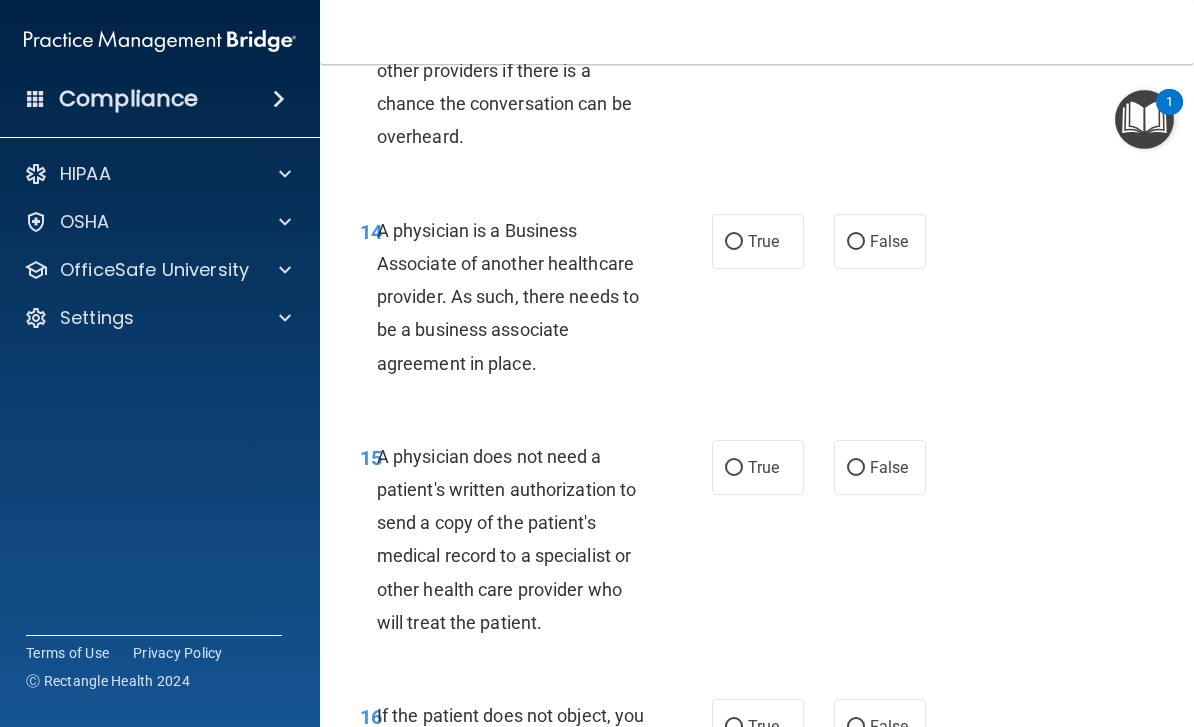 click on "False" at bounding box center [889, 241] 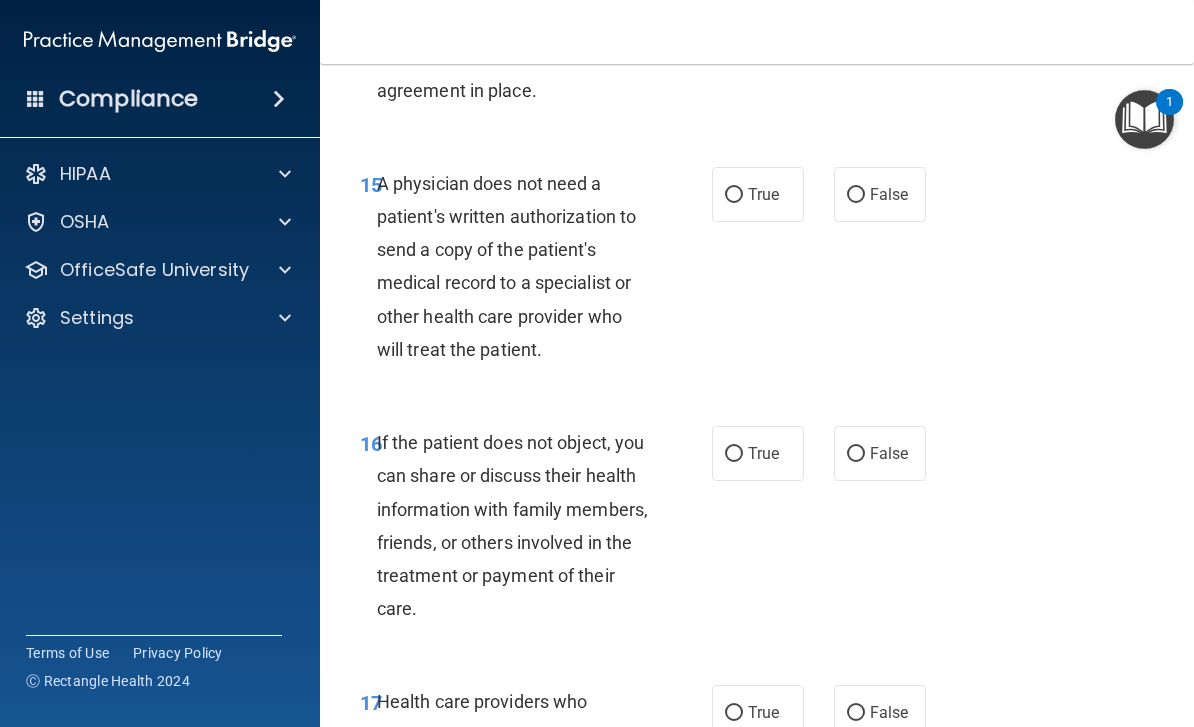 scroll, scrollTop: 3324, scrollLeft: 0, axis: vertical 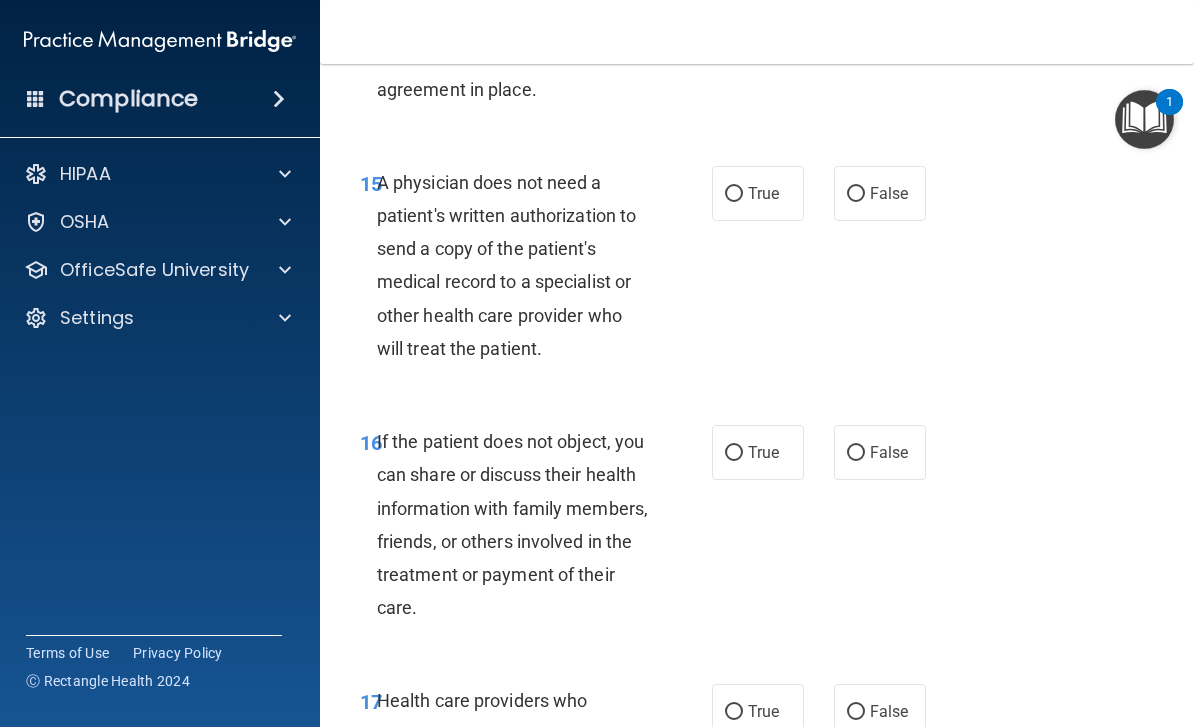 click on "True" at bounding box center (763, 193) 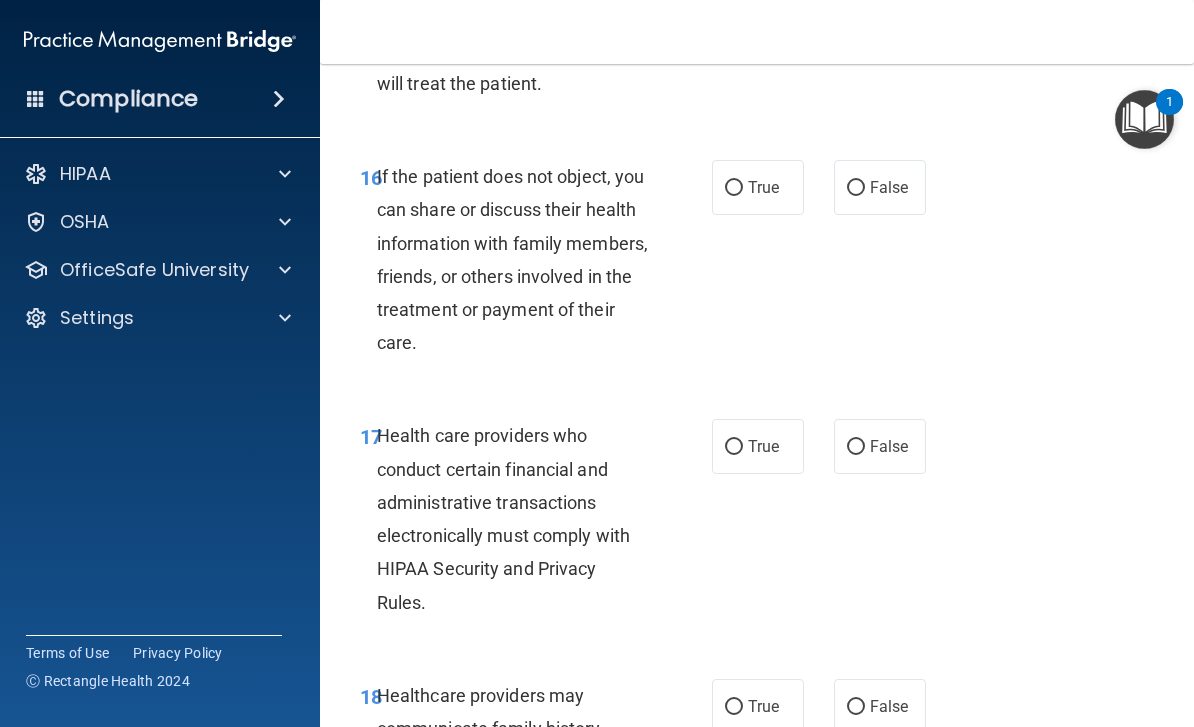 scroll, scrollTop: 3593, scrollLeft: 0, axis: vertical 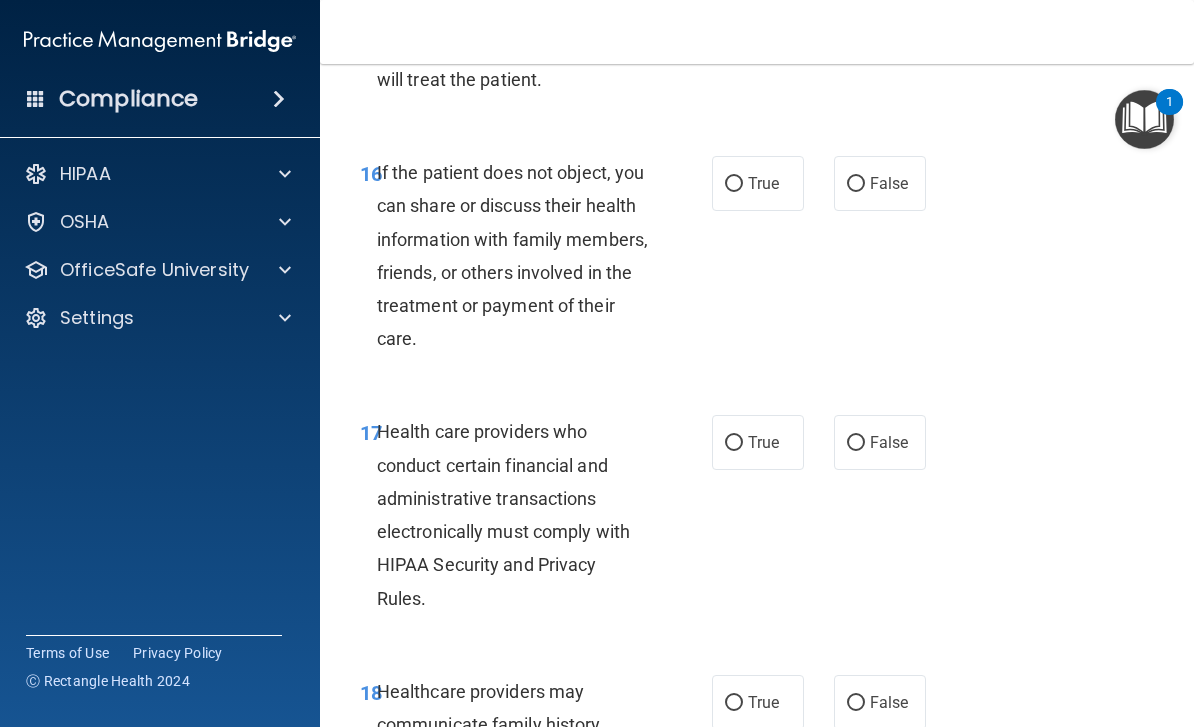 click on "True" at bounding box center [763, 183] 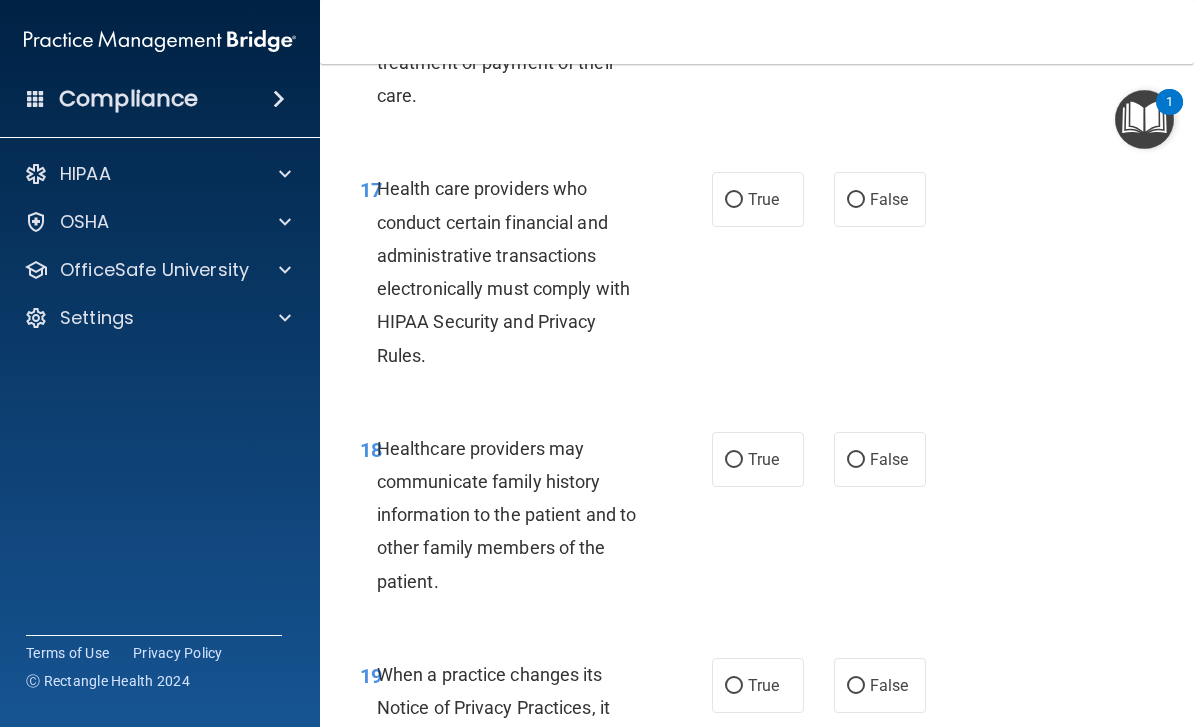 scroll, scrollTop: 3852, scrollLeft: 0, axis: vertical 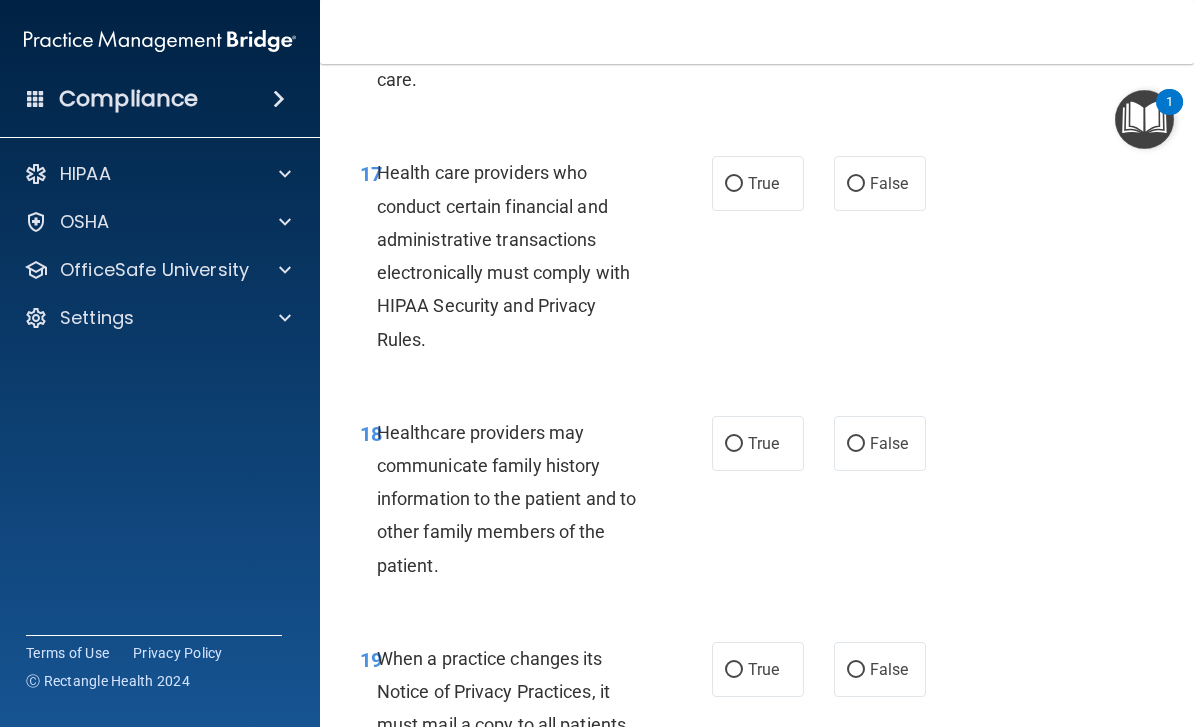 click on "True" at bounding box center [763, 183] 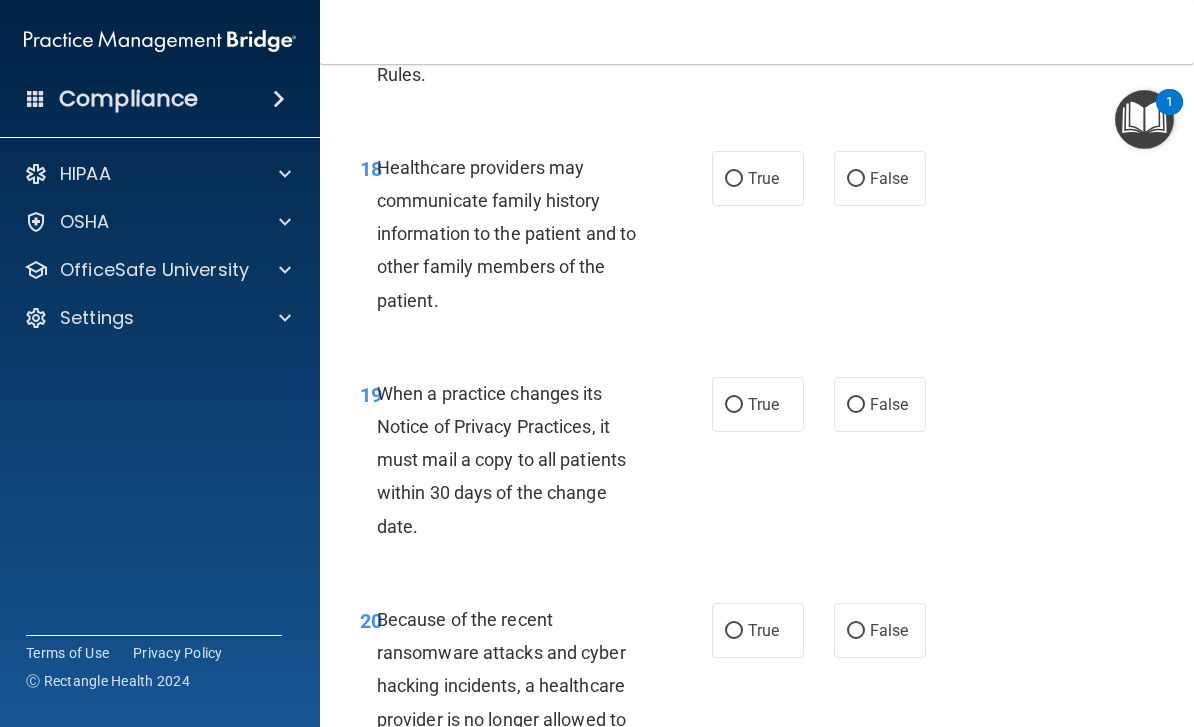 scroll, scrollTop: 4121, scrollLeft: 0, axis: vertical 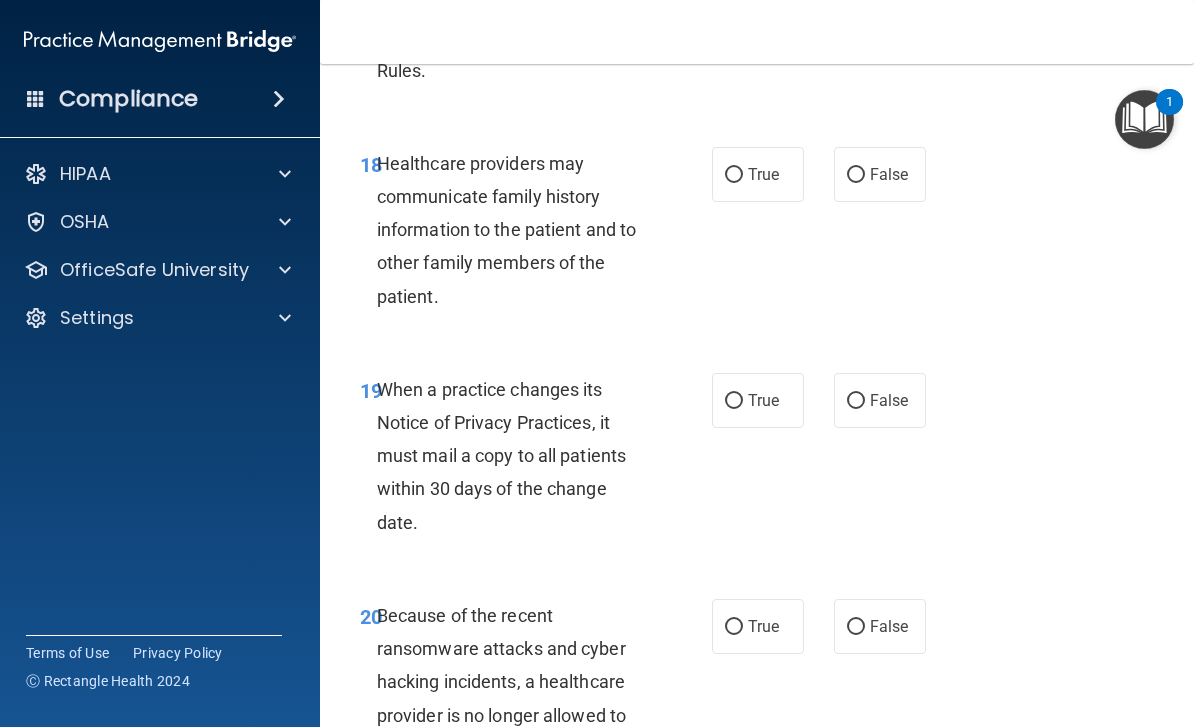 click on "False" at bounding box center [889, 174] 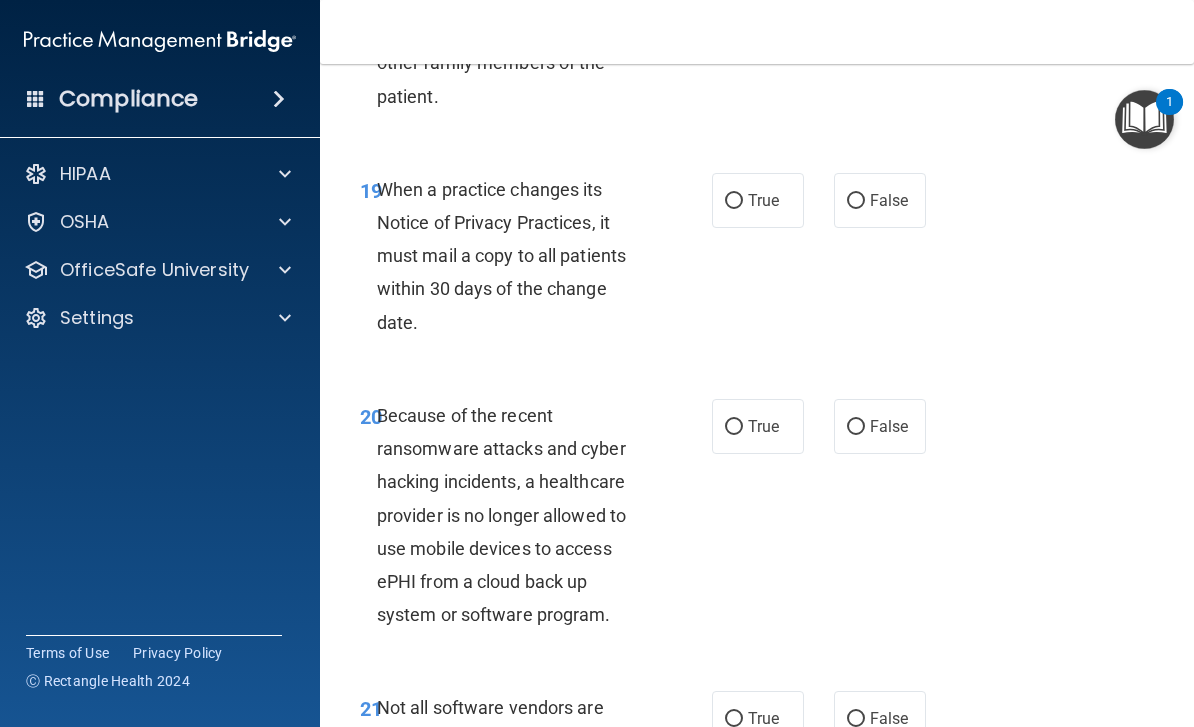 scroll, scrollTop: 4324, scrollLeft: 0, axis: vertical 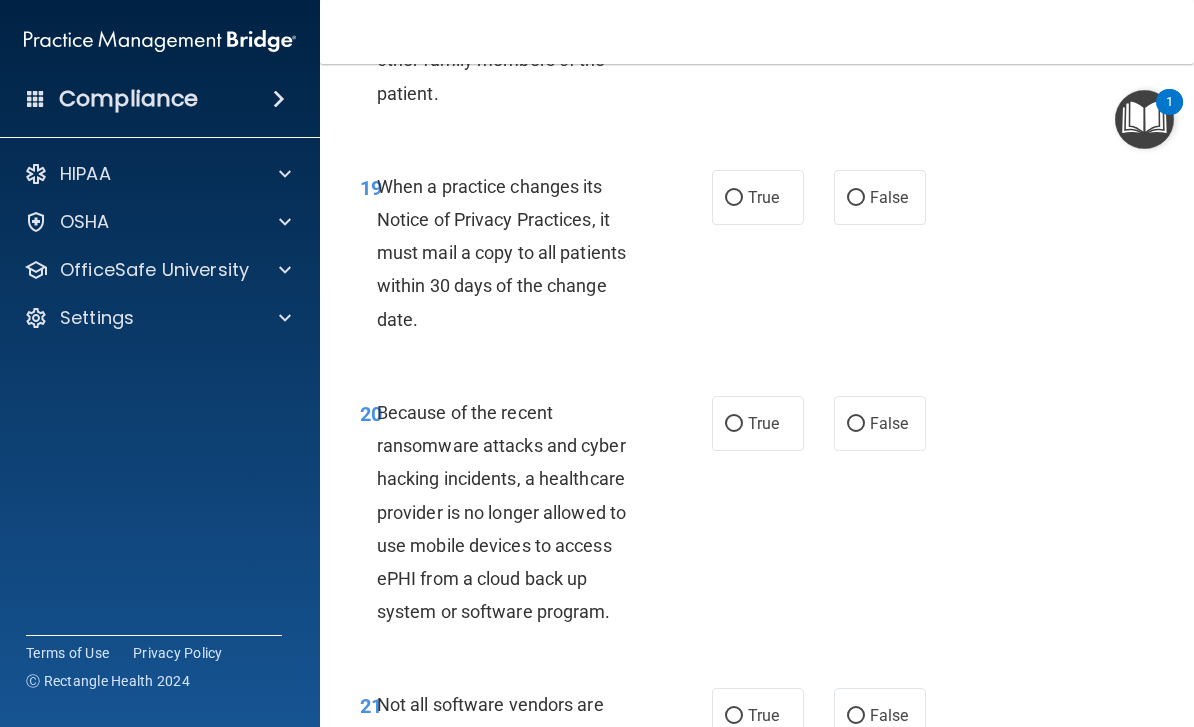 click on "False" at bounding box center (889, 197) 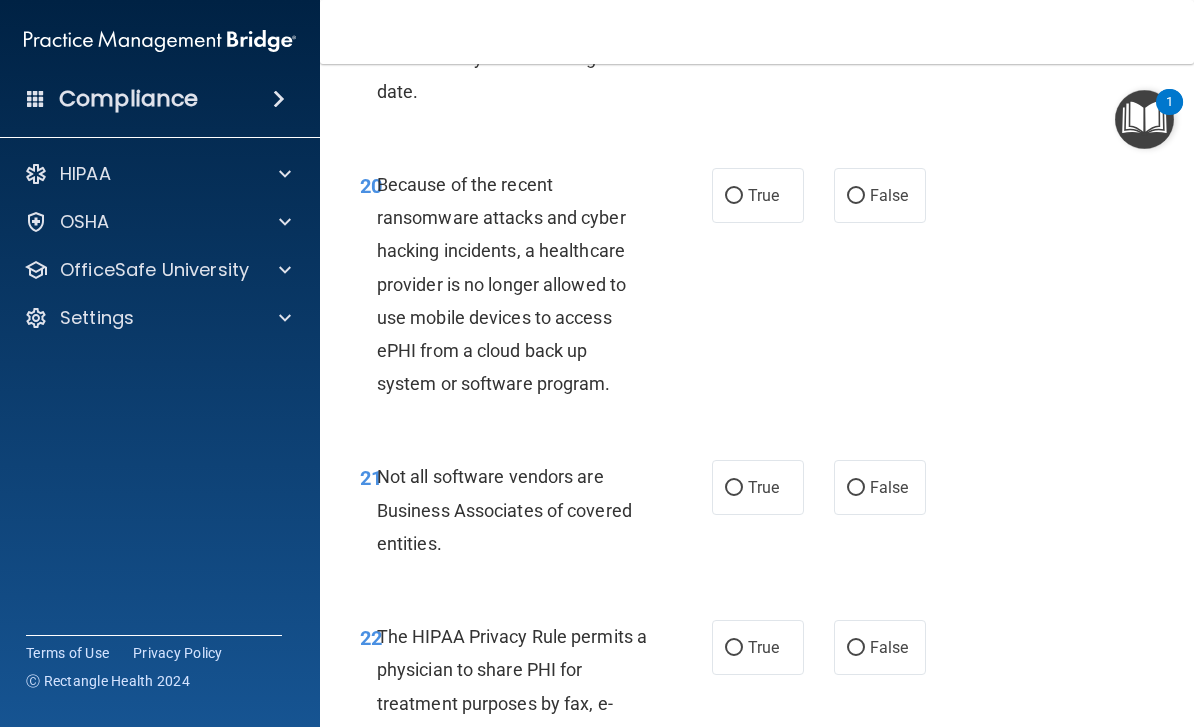 scroll, scrollTop: 4574, scrollLeft: 0, axis: vertical 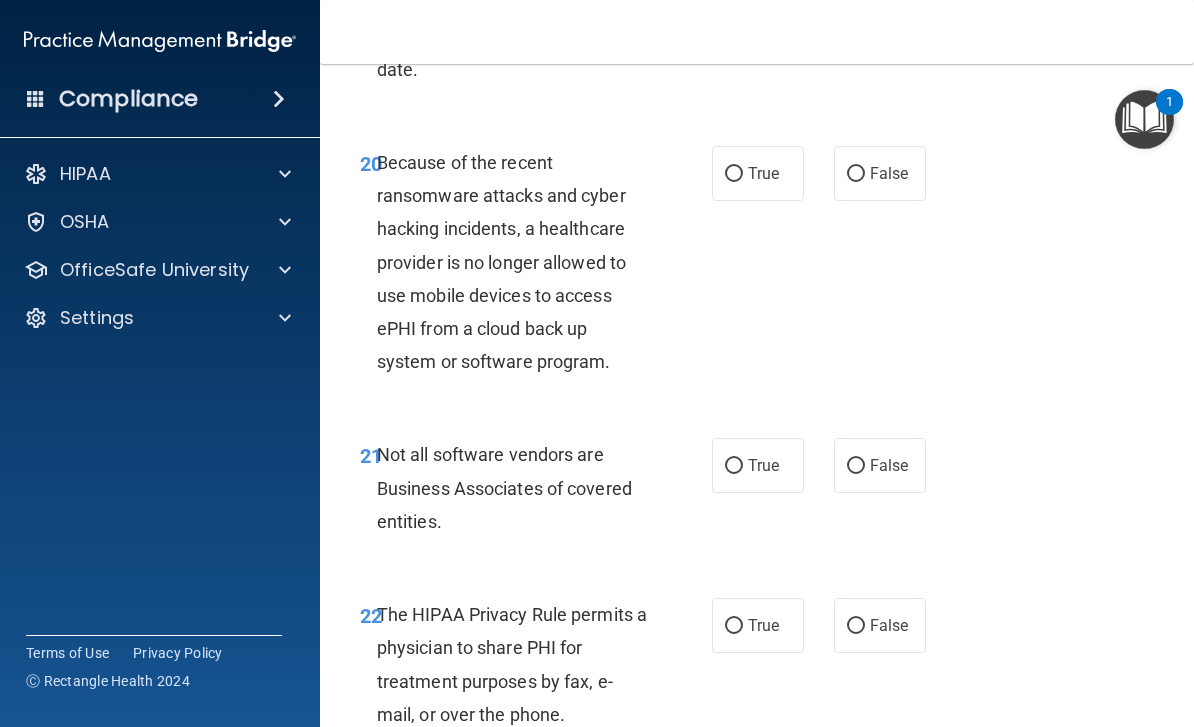 click on "False" at bounding box center [889, 173] 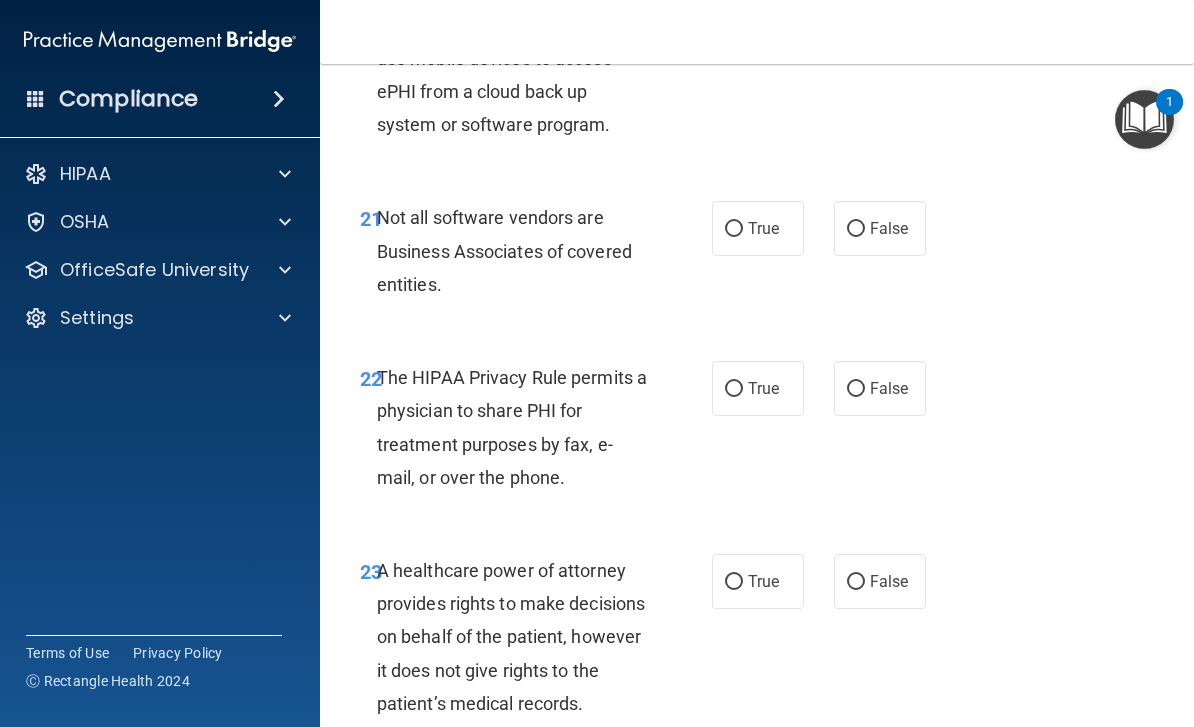 scroll, scrollTop: 4827, scrollLeft: 0, axis: vertical 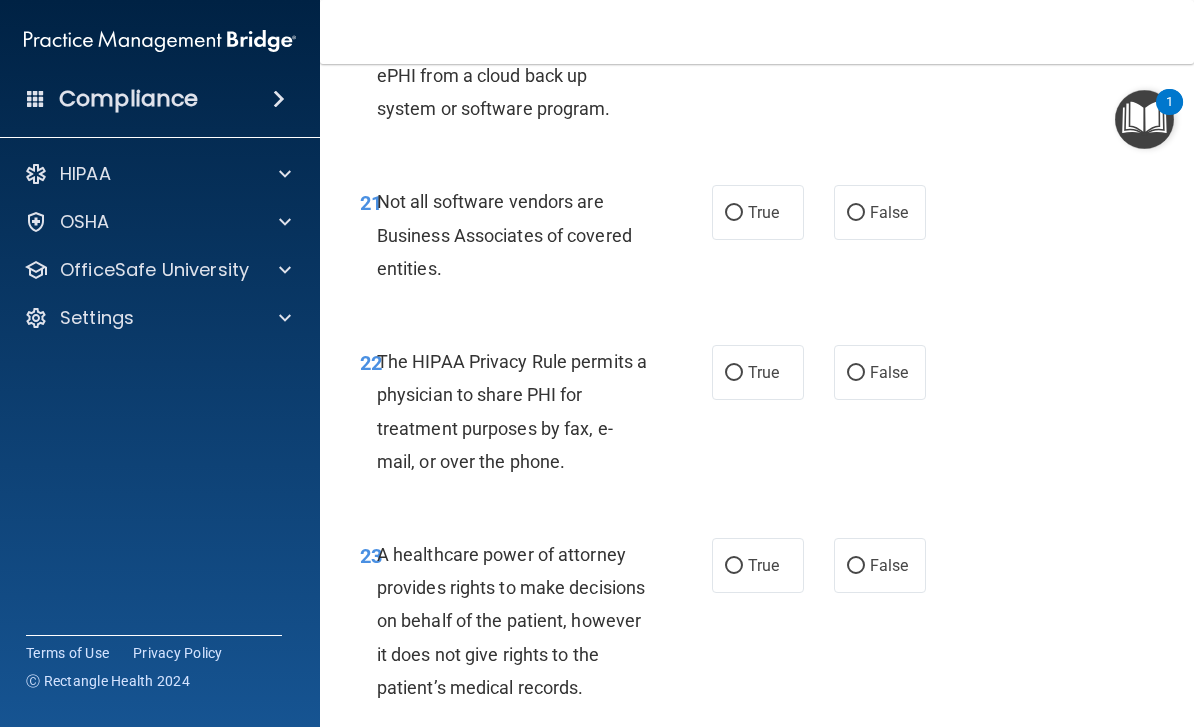 click on "True" at bounding box center (763, 212) 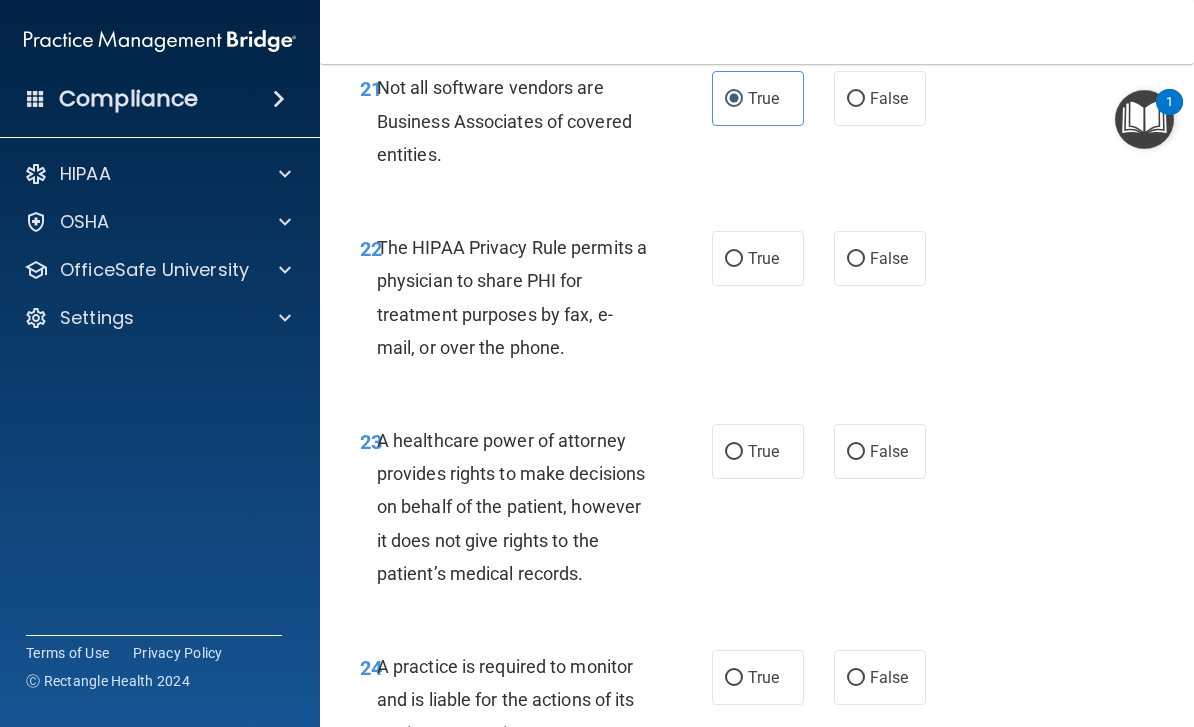 scroll, scrollTop: 4943, scrollLeft: 0, axis: vertical 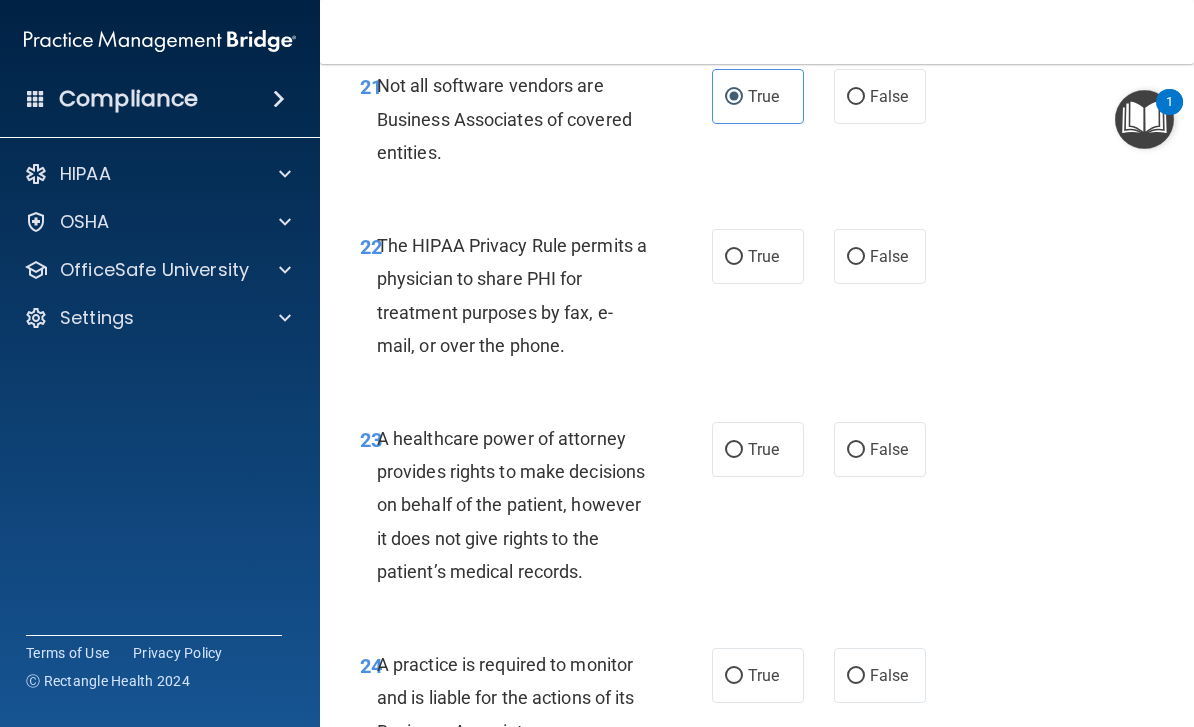 click on "True" at bounding box center [763, 256] 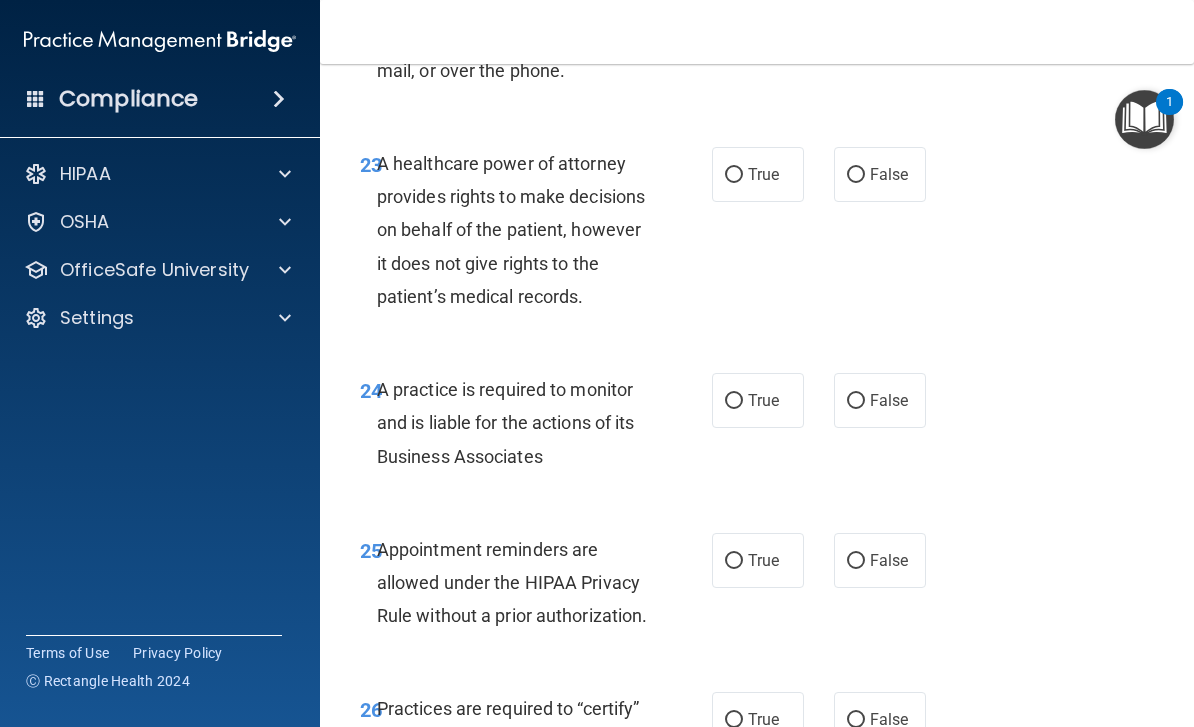 scroll, scrollTop: 5220, scrollLeft: 0, axis: vertical 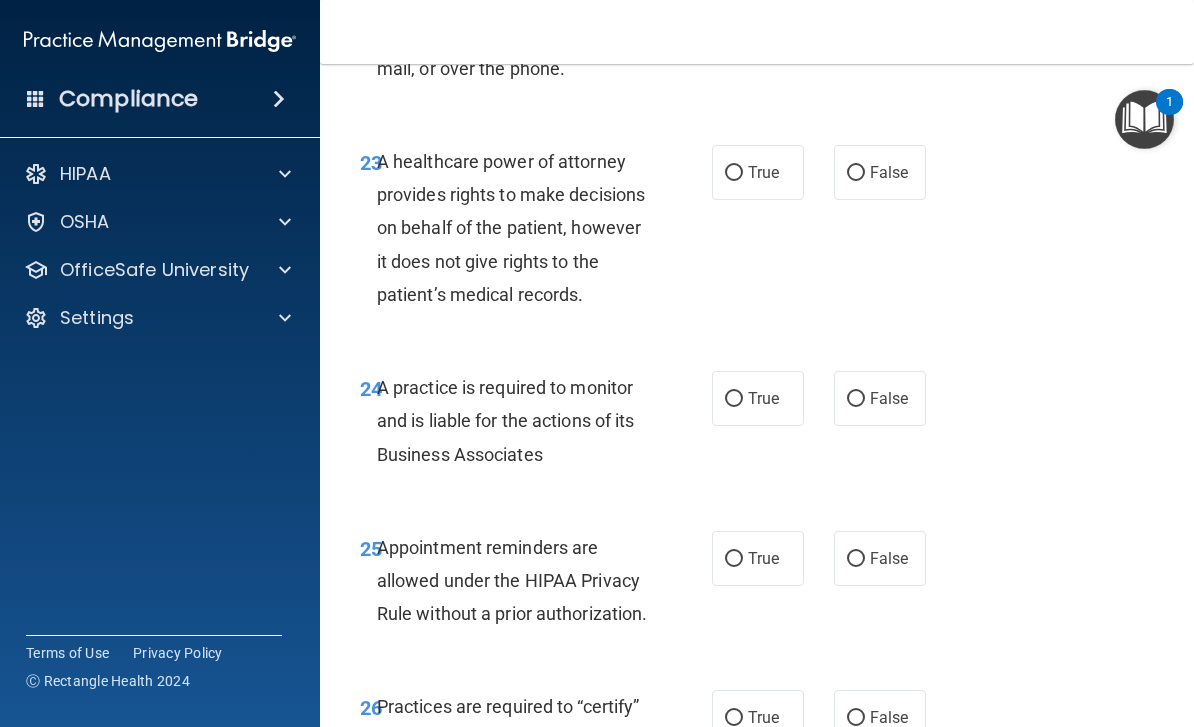 click on "False" at bounding box center (880, 172) 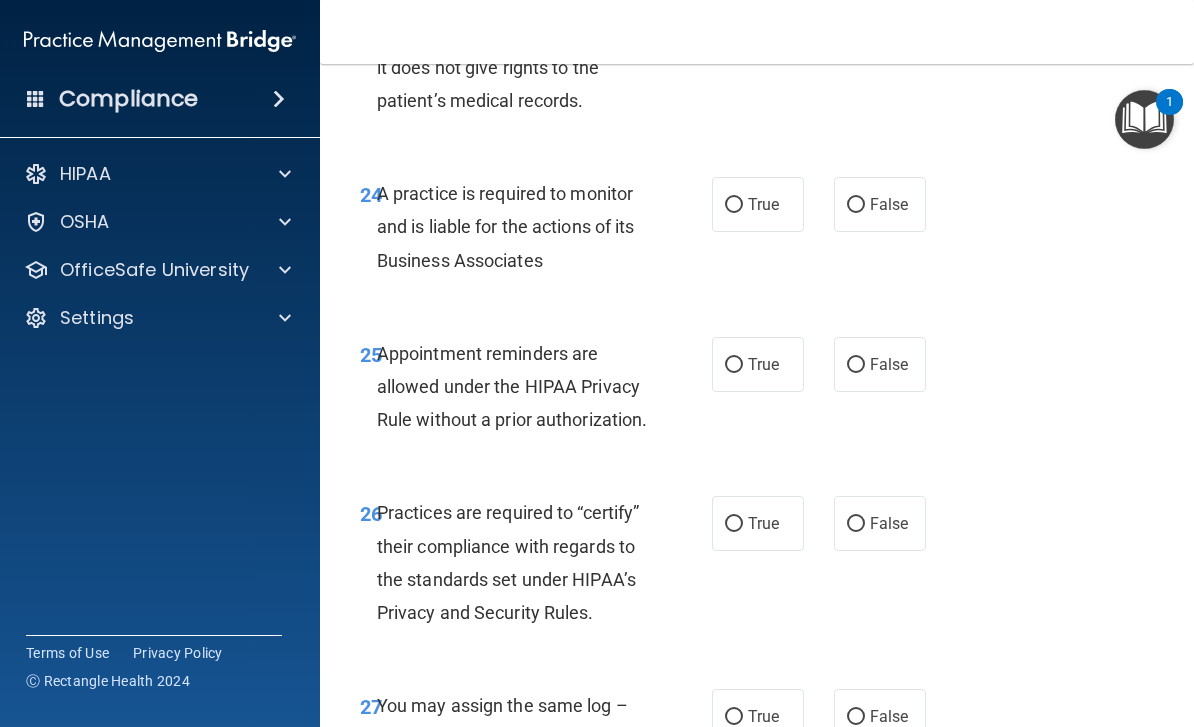 scroll, scrollTop: 5466, scrollLeft: 0, axis: vertical 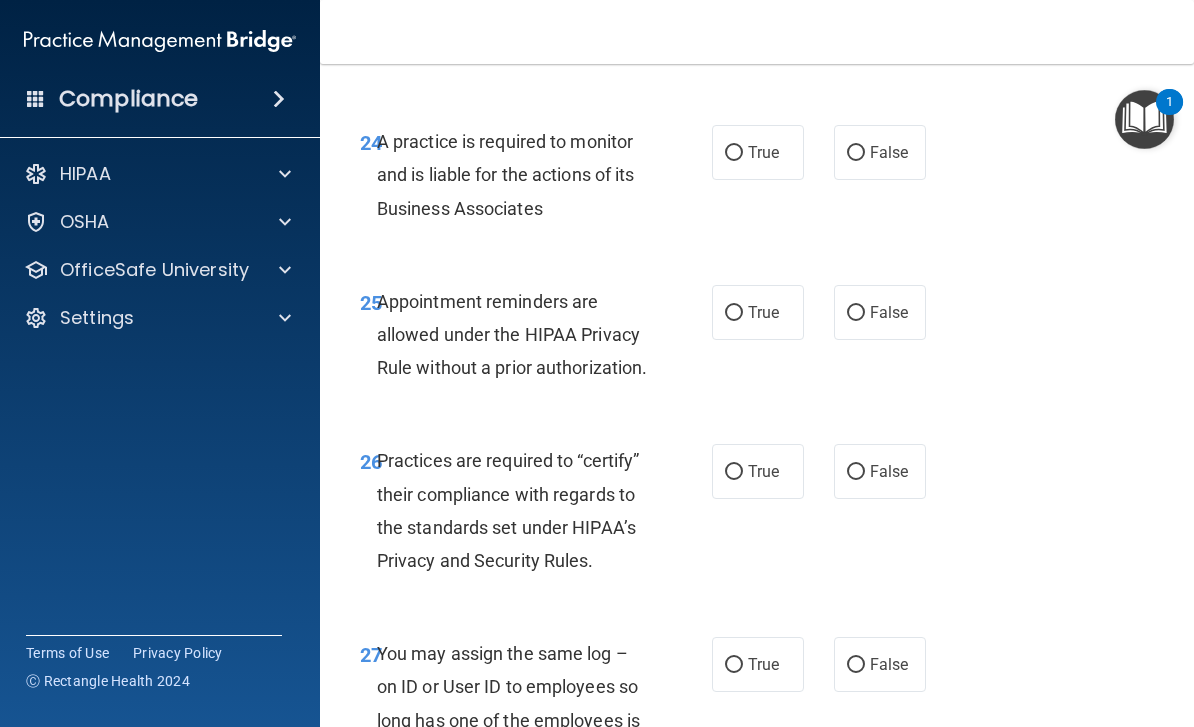 click on "True" at bounding box center [758, 152] 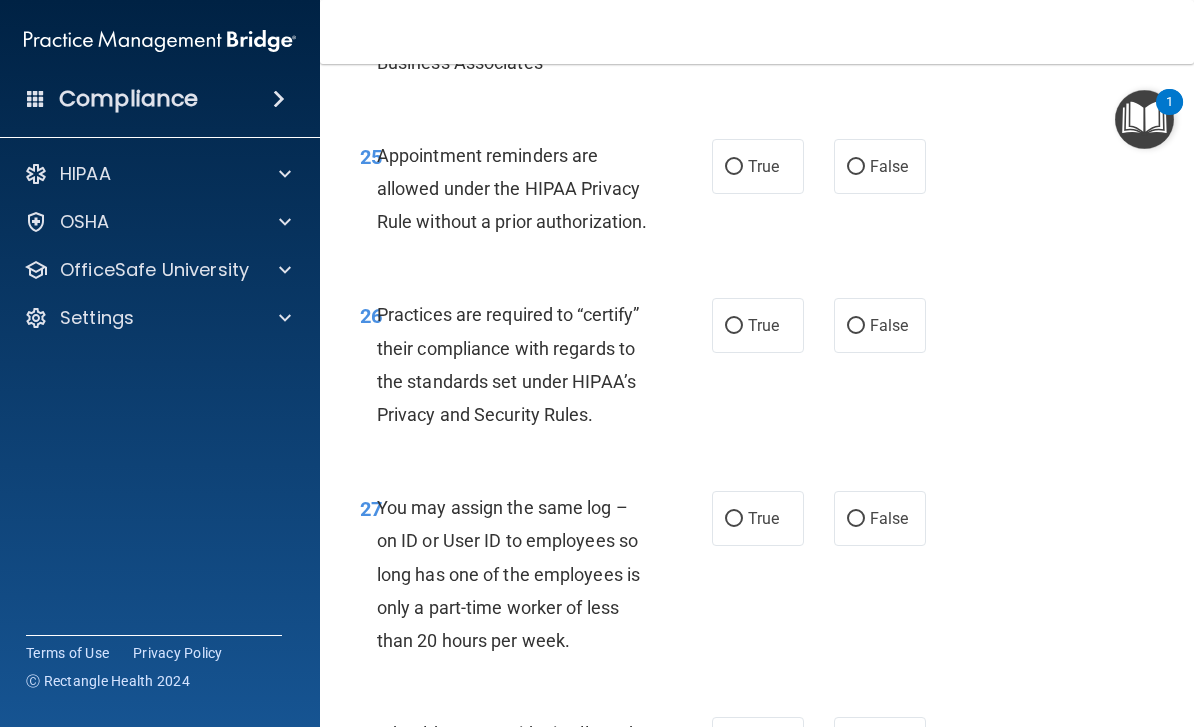scroll, scrollTop: 5613, scrollLeft: 0, axis: vertical 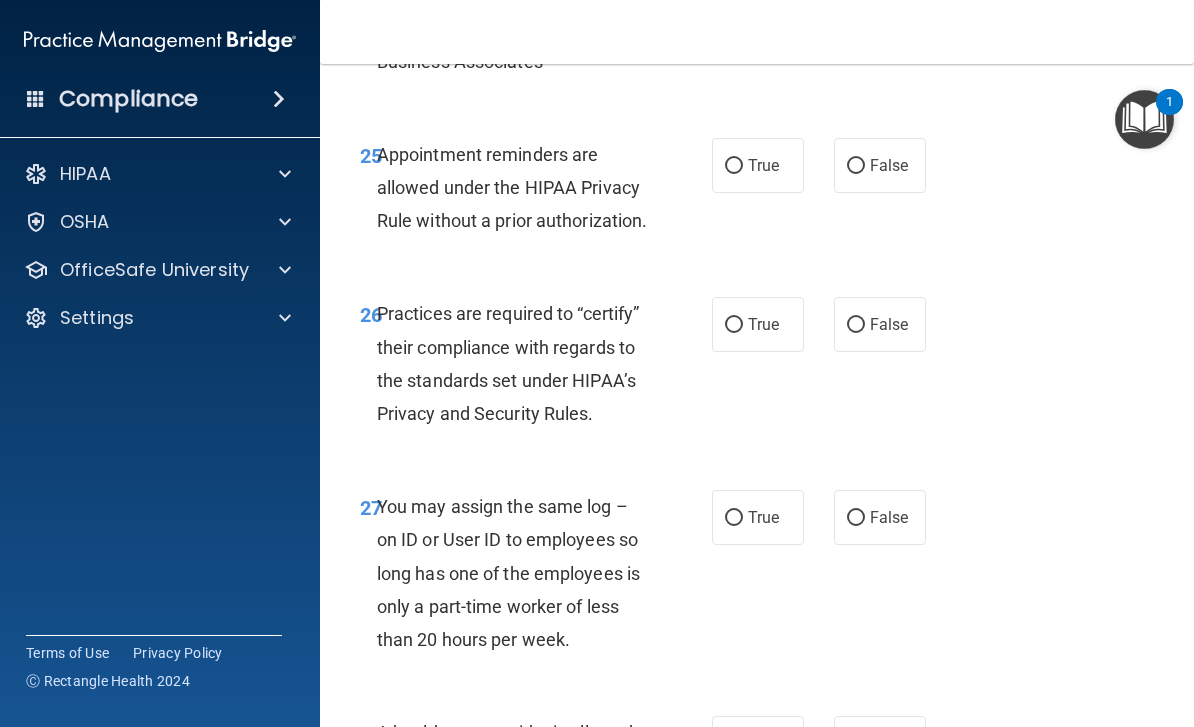 click on "True" at bounding box center [758, 165] 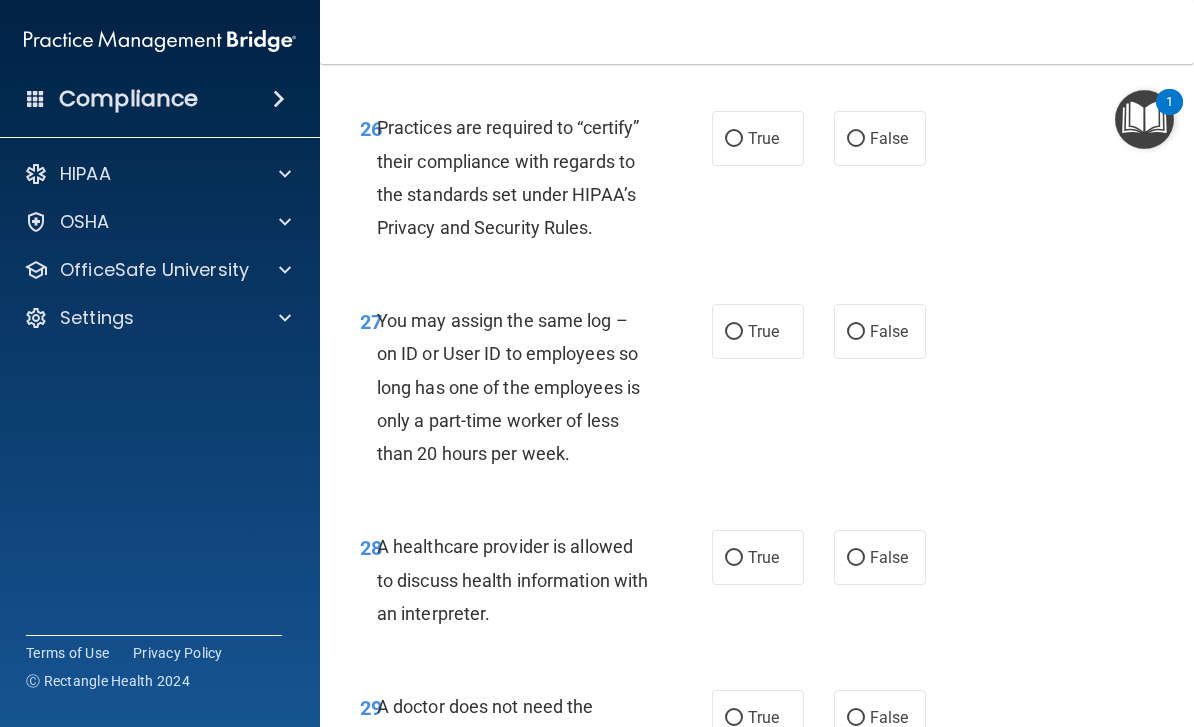 scroll, scrollTop: 5800, scrollLeft: 0, axis: vertical 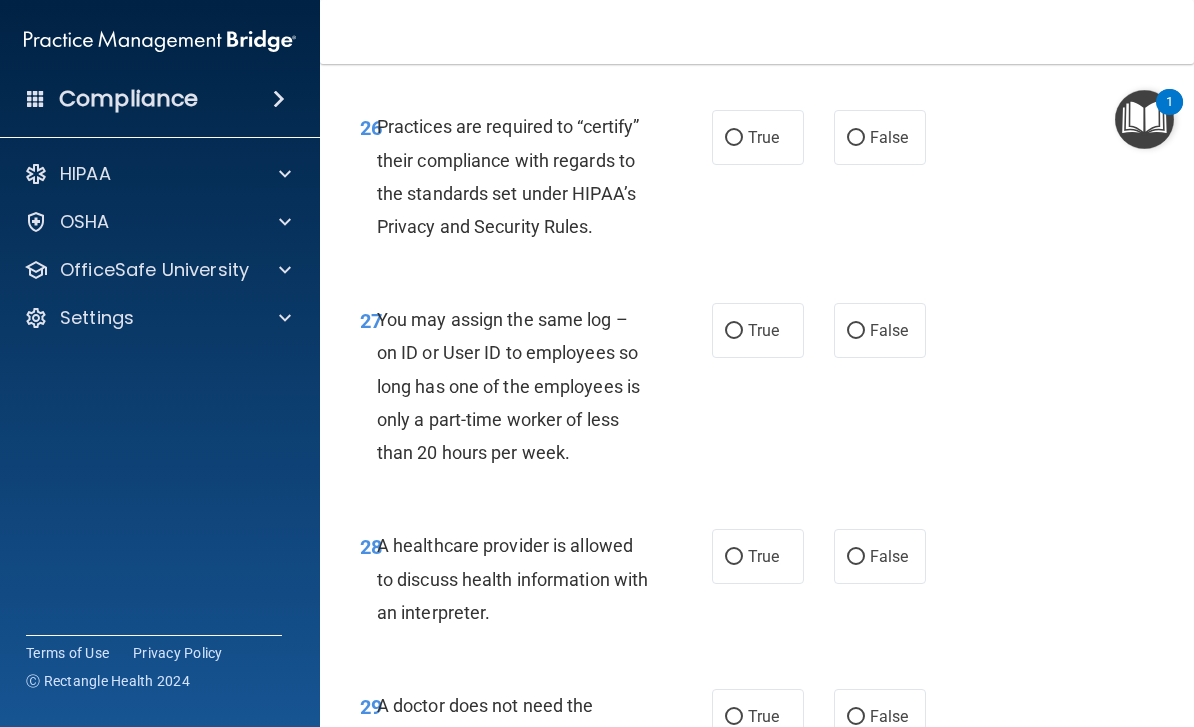 click on "True" at bounding box center (758, 137) 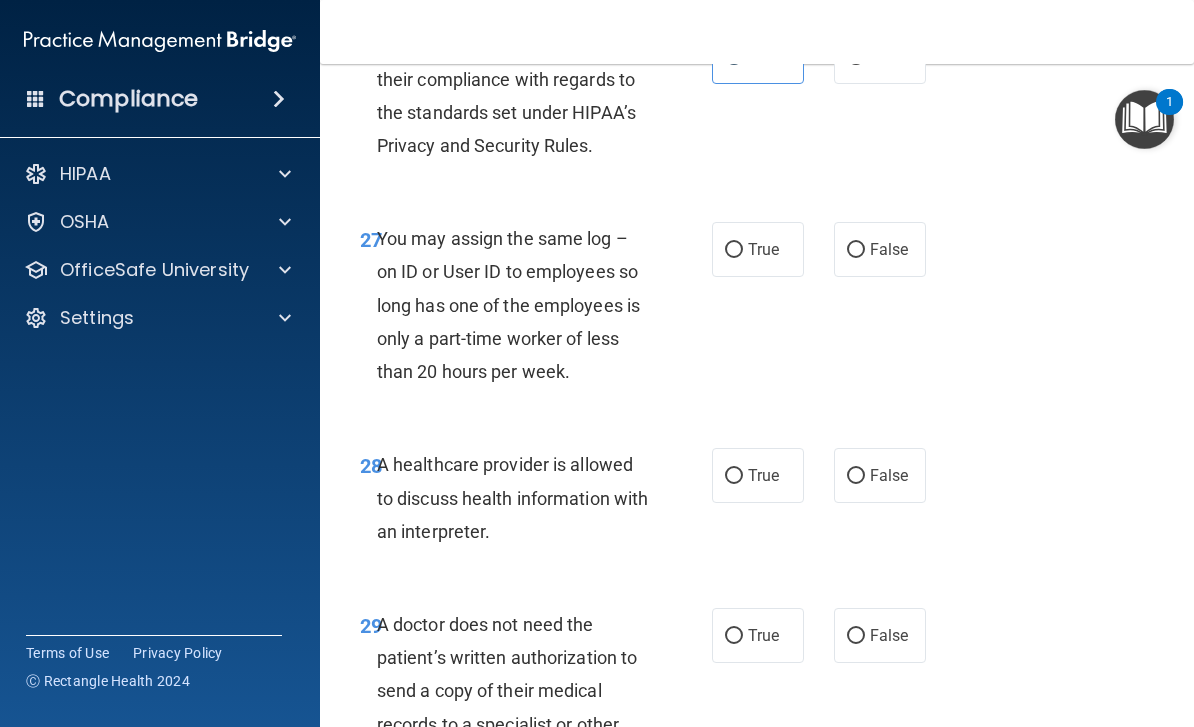 scroll, scrollTop: 5883, scrollLeft: 0, axis: vertical 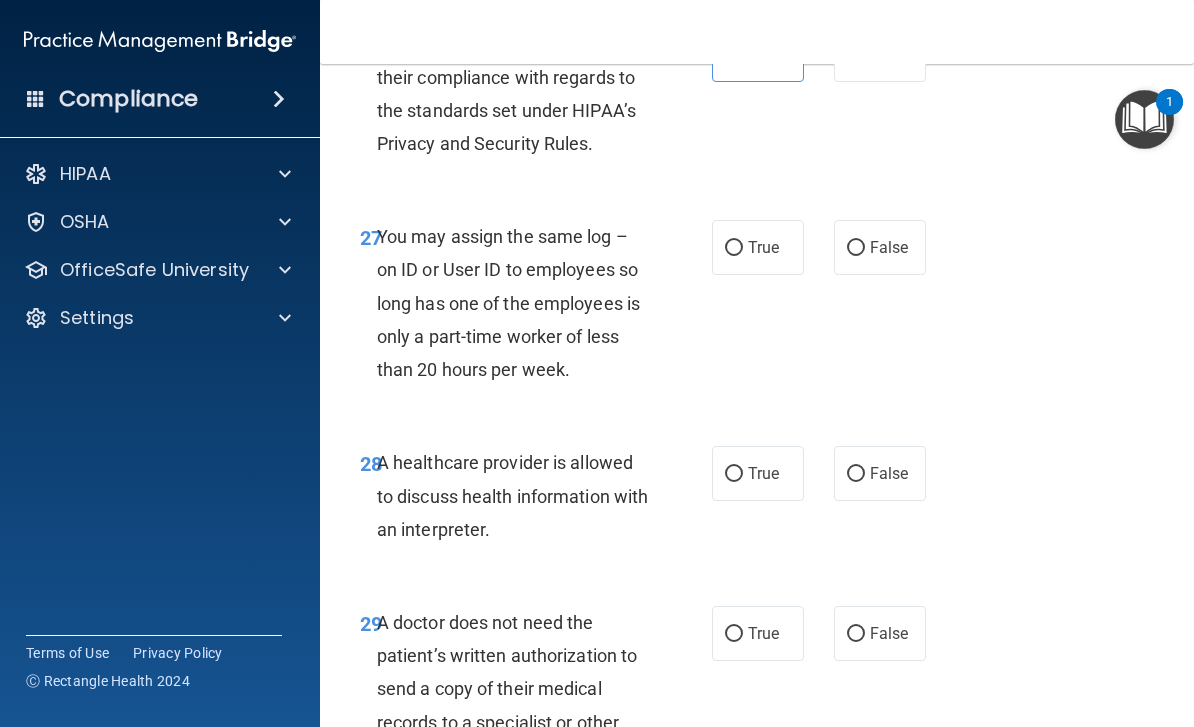 click on "False" at bounding box center [889, 247] 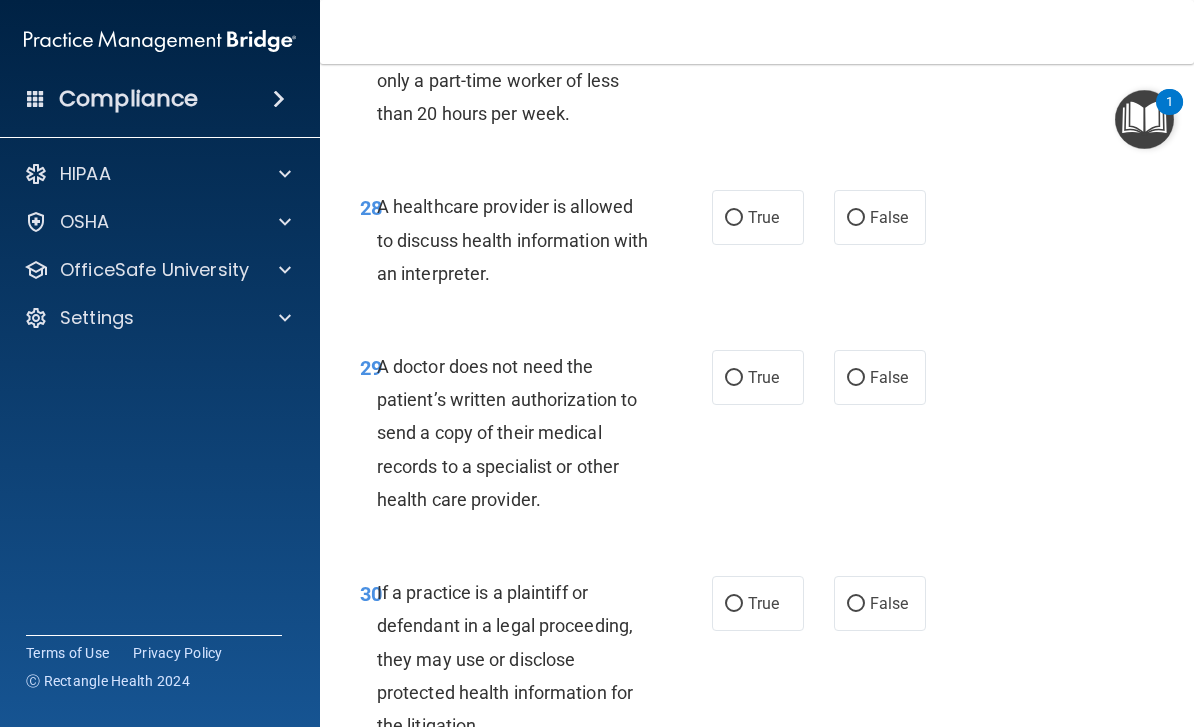 scroll, scrollTop: 6147, scrollLeft: 0, axis: vertical 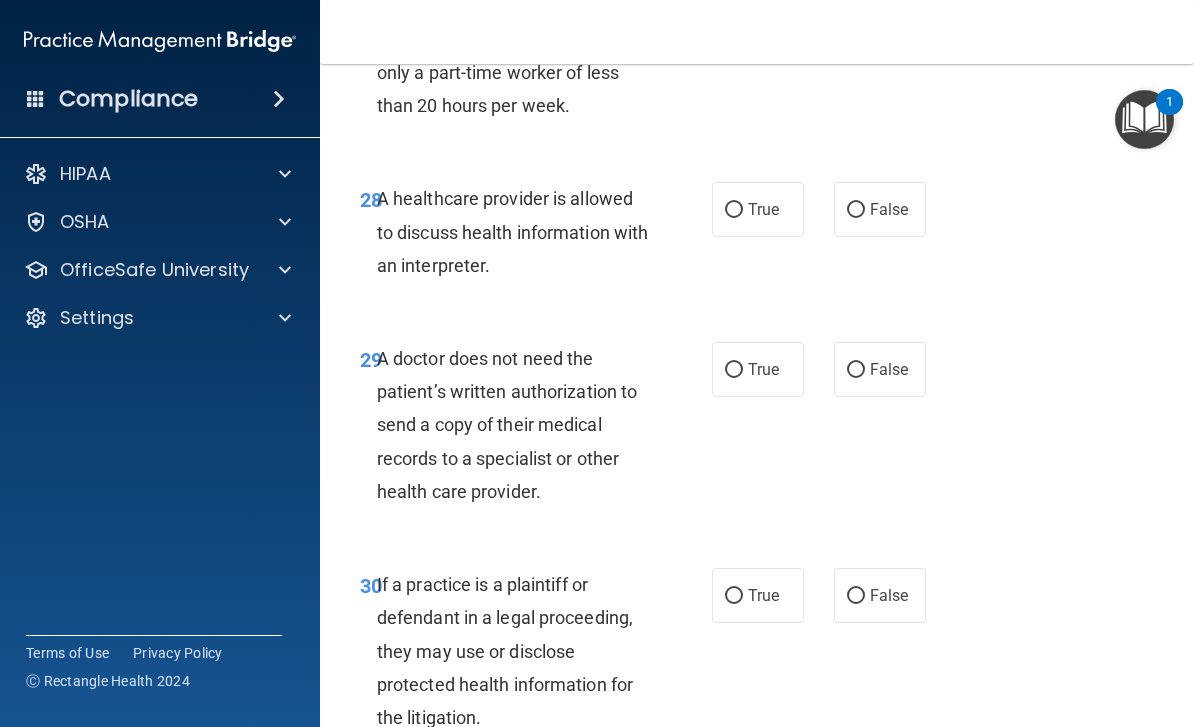 click on "True" at bounding box center (763, 209) 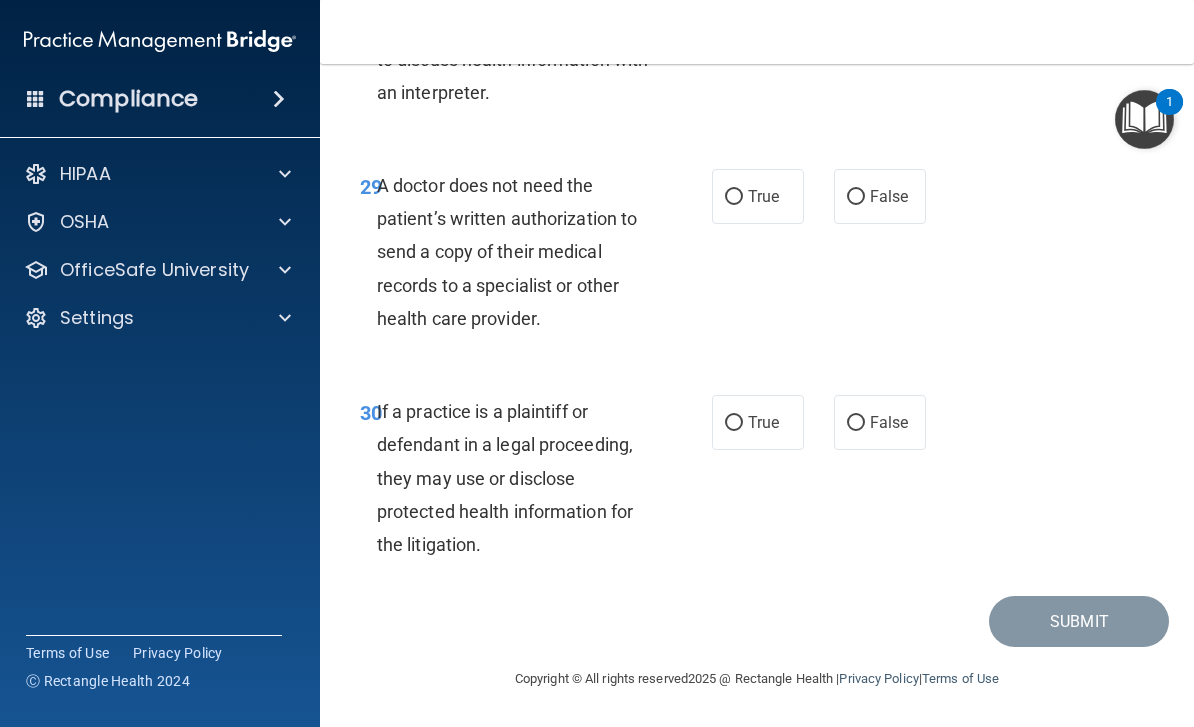 scroll, scrollTop: 6352, scrollLeft: 0, axis: vertical 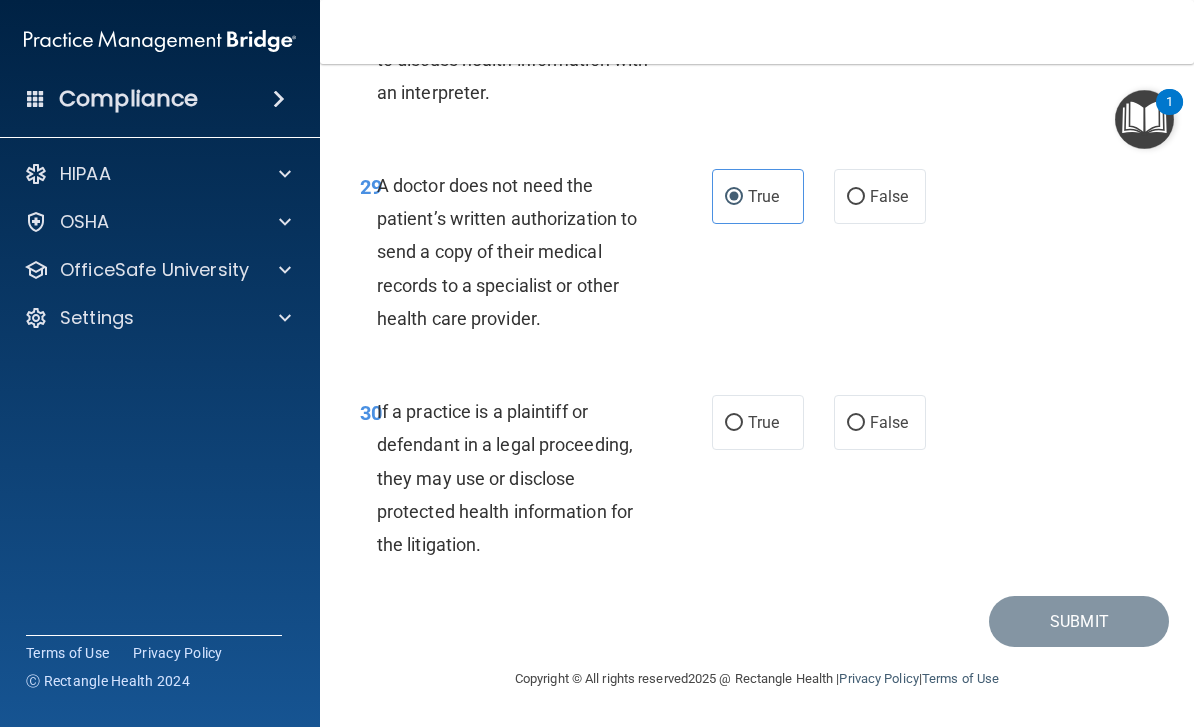 click on "True" at bounding box center [763, 422] 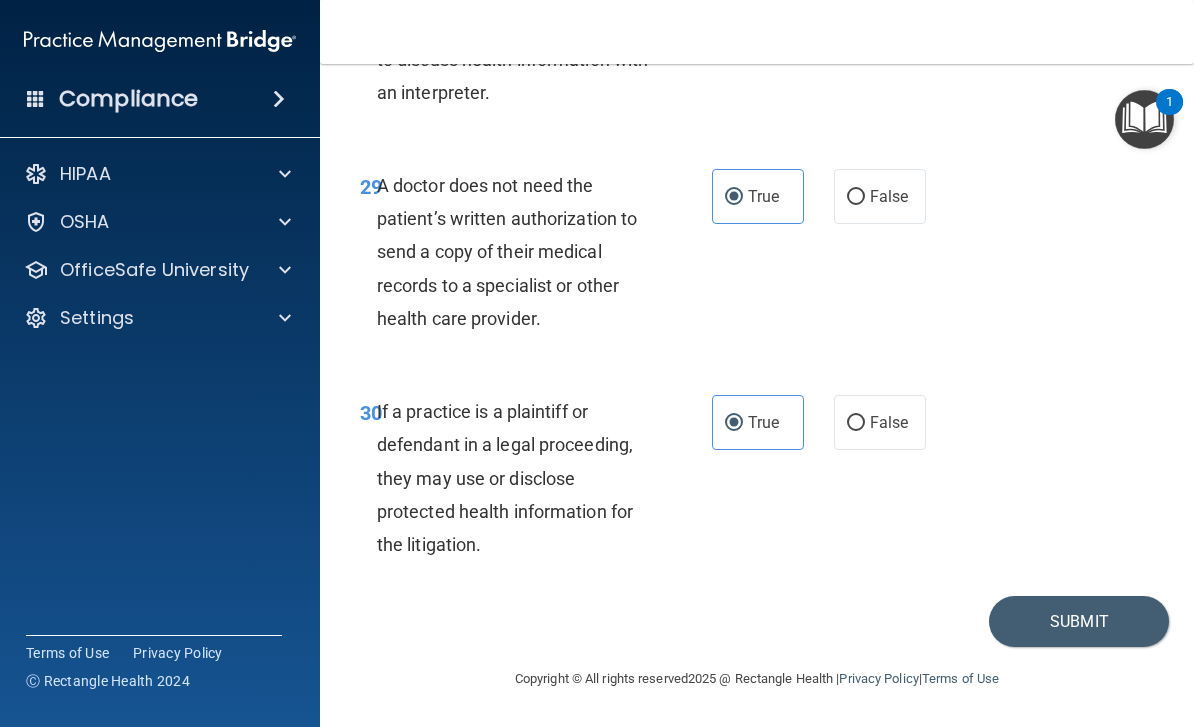 click on "Submit" at bounding box center [1079, 621] 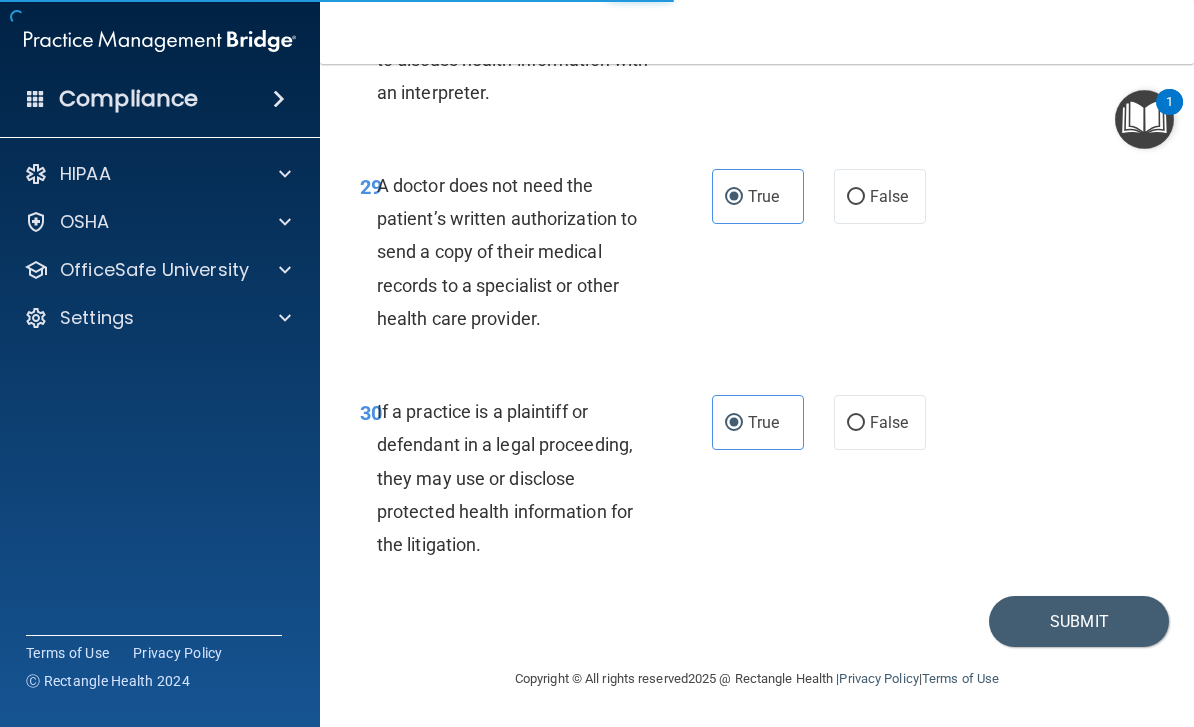 scroll, scrollTop: 0, scrollLeft: 0, axis: both 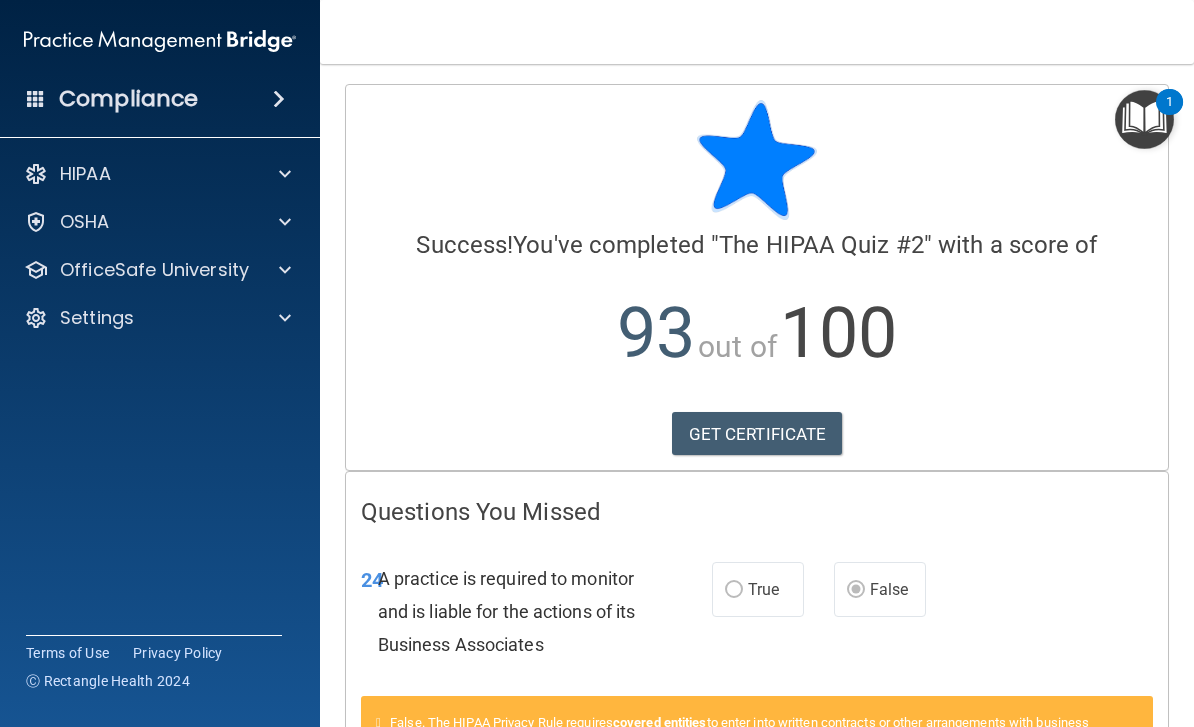 click at bounding box center [285, 270] 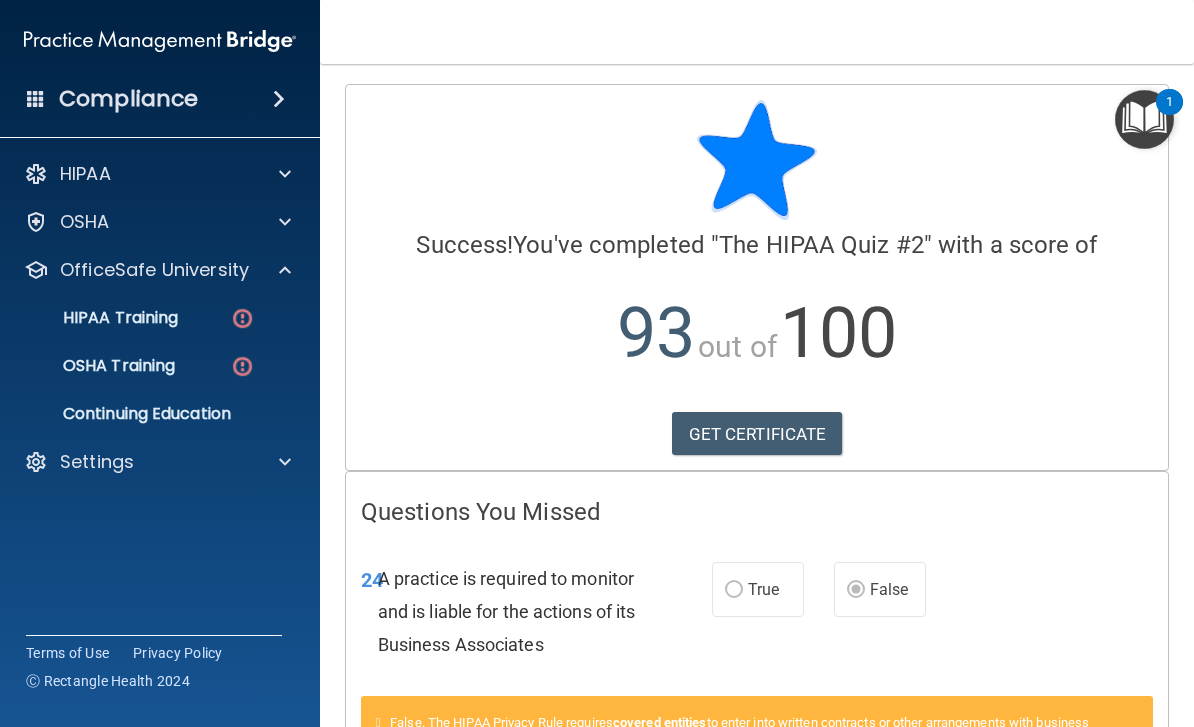 click at bounding box center (242, 318) 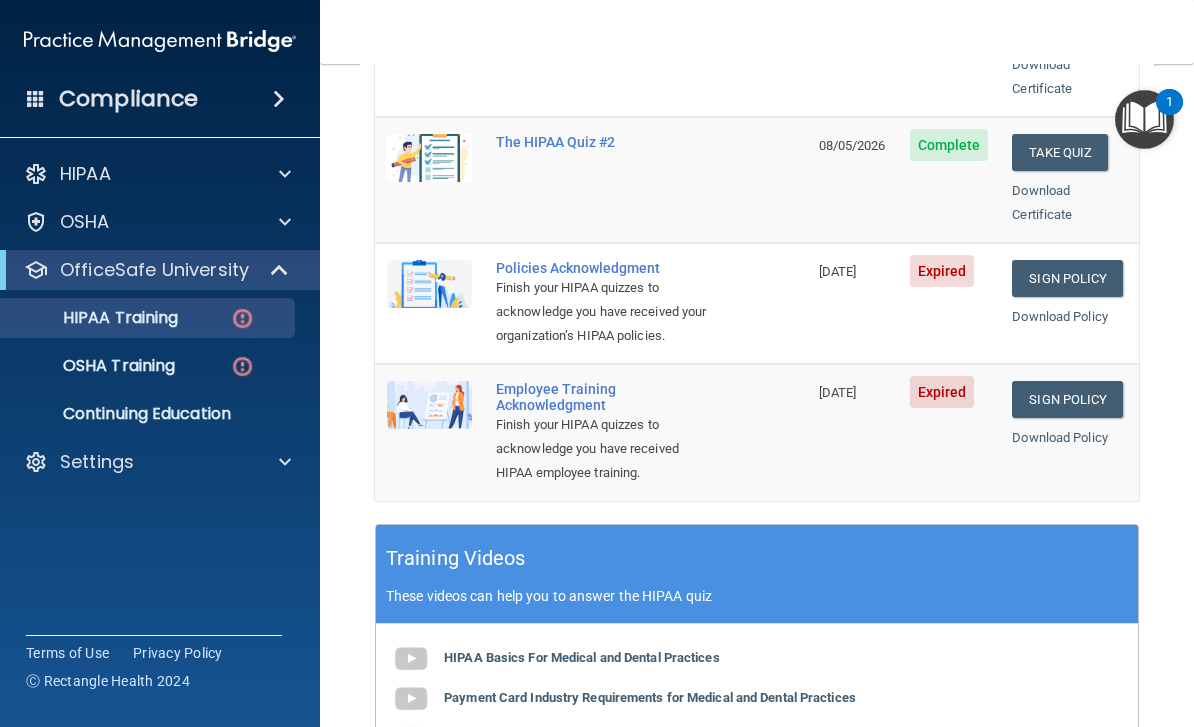 scroll, scrollTop: 485, scrollLeft: 0, axis: vertical 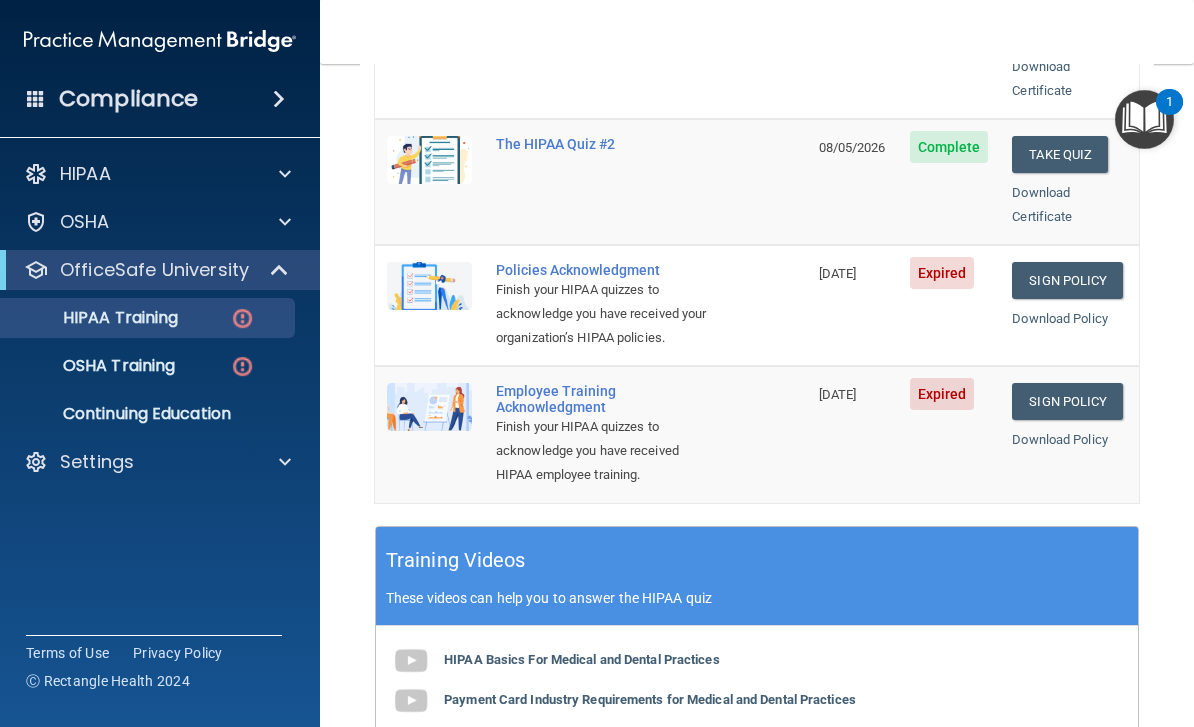 click on "Sign Policy" at bounding box center [1067, 280] 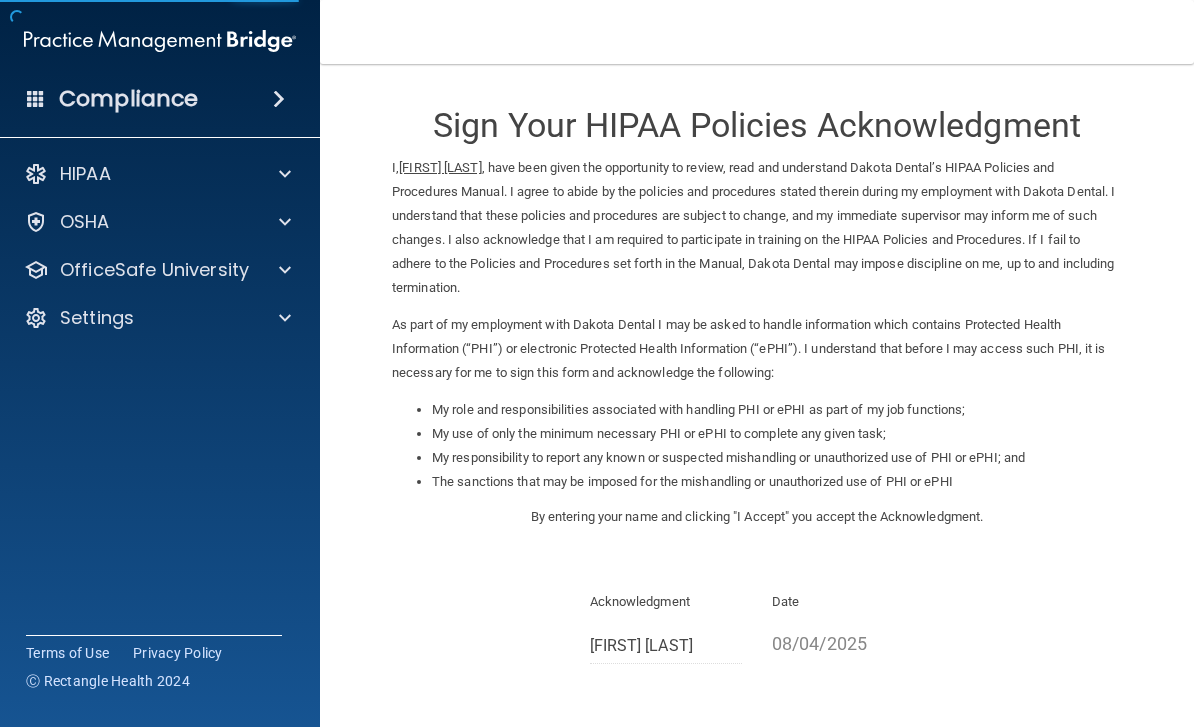 scroll, scrollTop: 0, scrollLeft: 0, axis: both 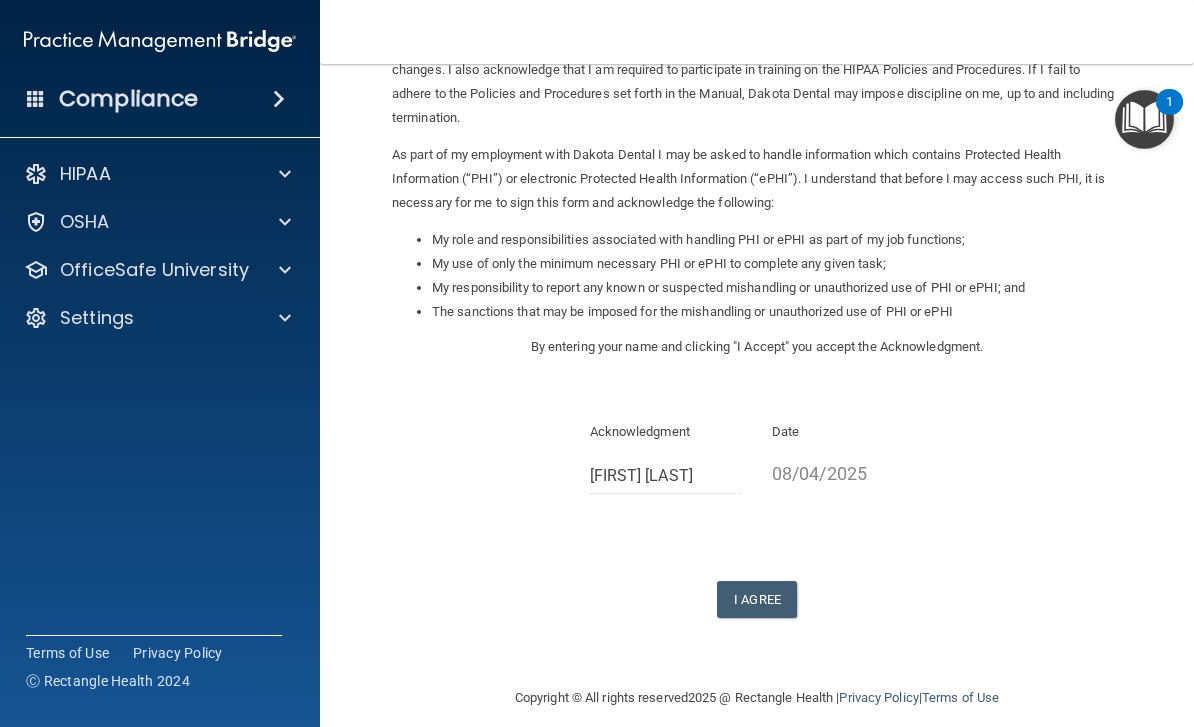 click on "I Agree" at bounding box center (757, 599) 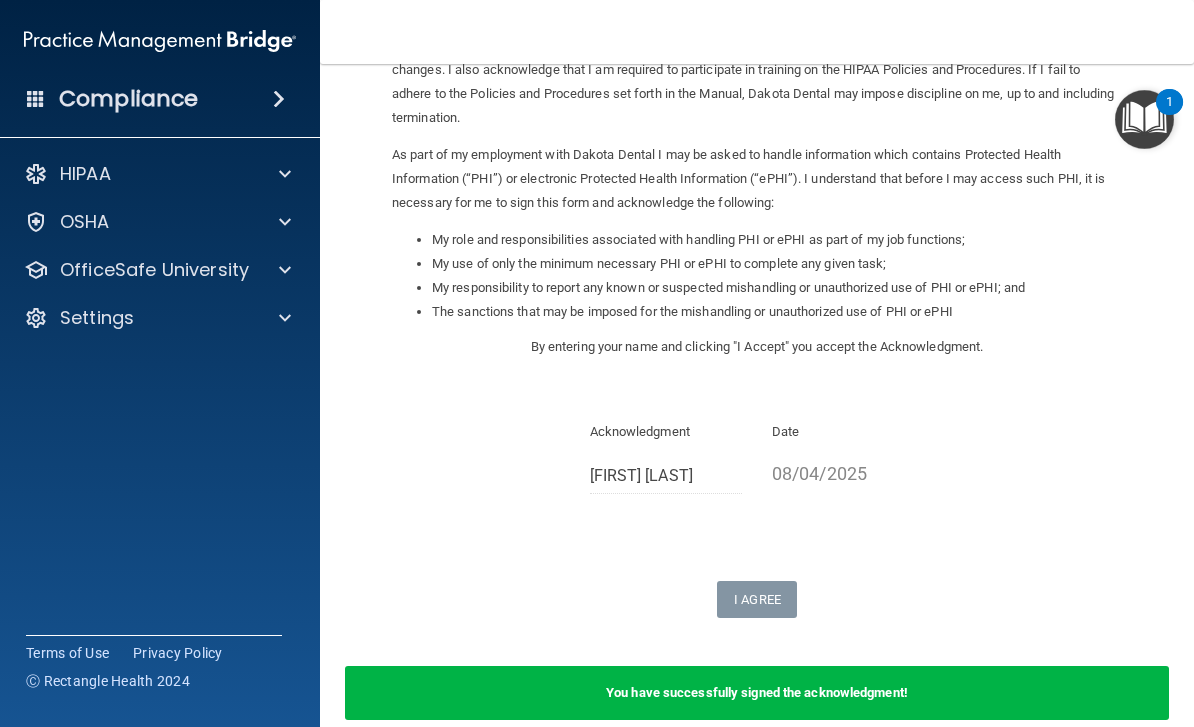 click on "OfficeSafe University" at bounding box center [133, 270] 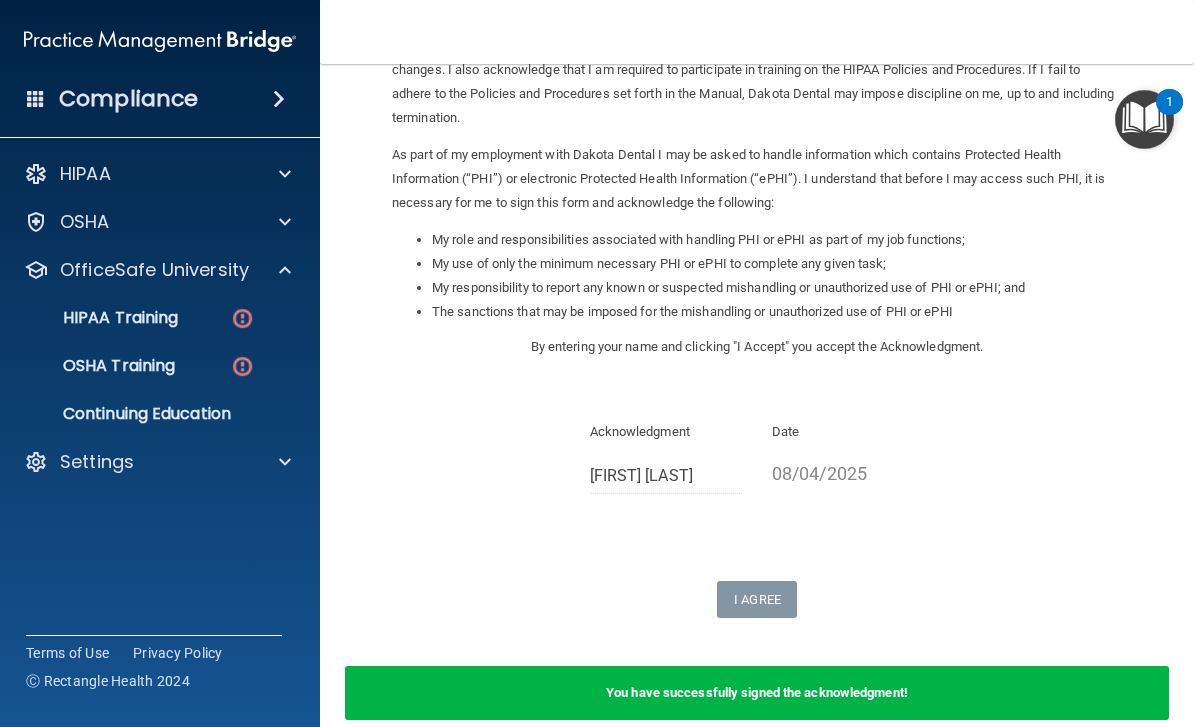 click at bounding box center [242, 318] 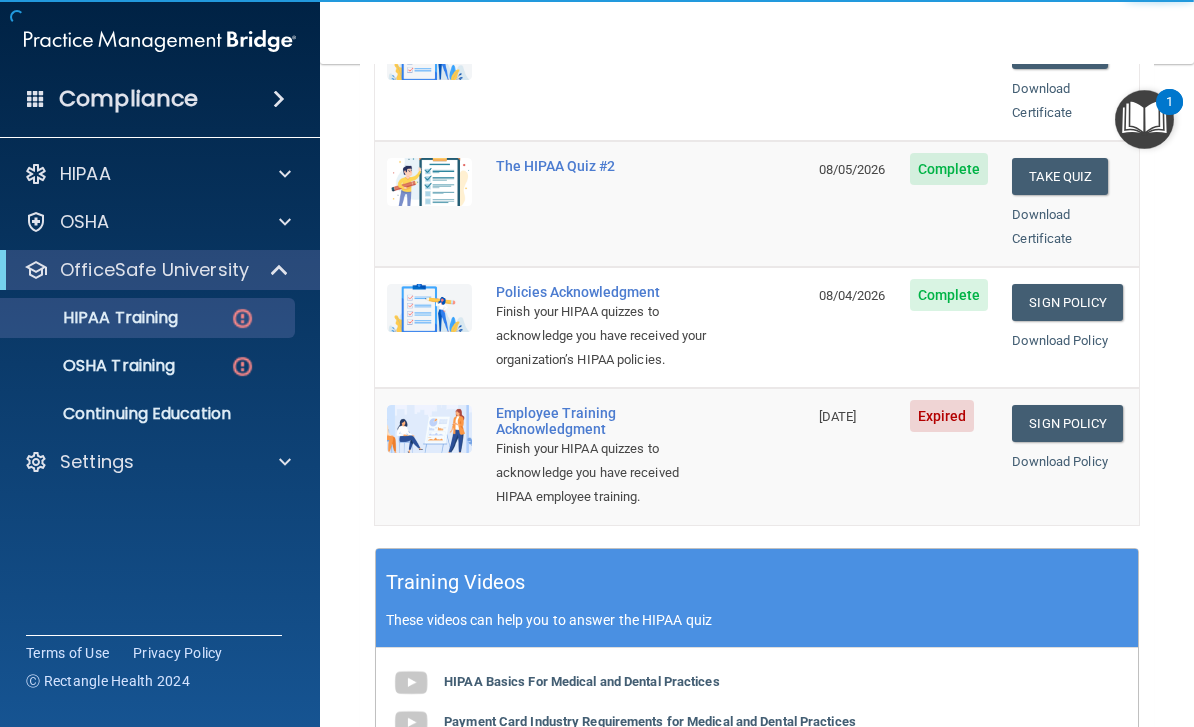 scroll, scrollTop: 464, scrollLeft: 0, axis: vertical 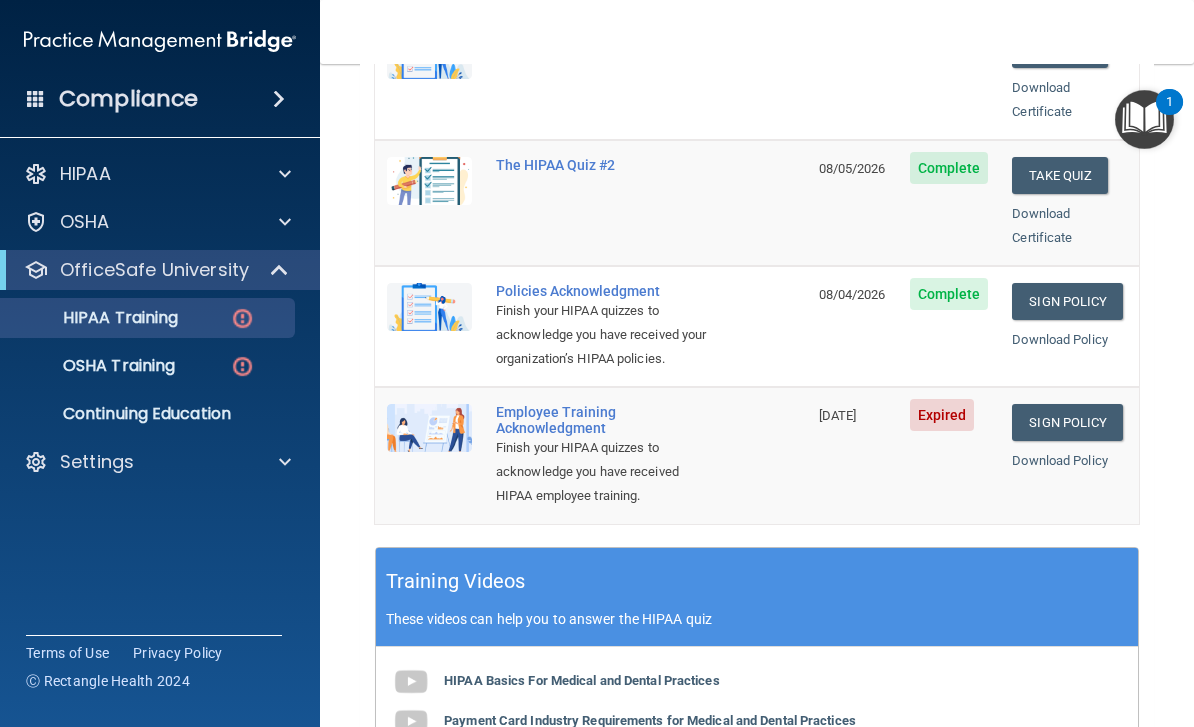 click on "Sign Policy" at bounding box center (1067, 422) 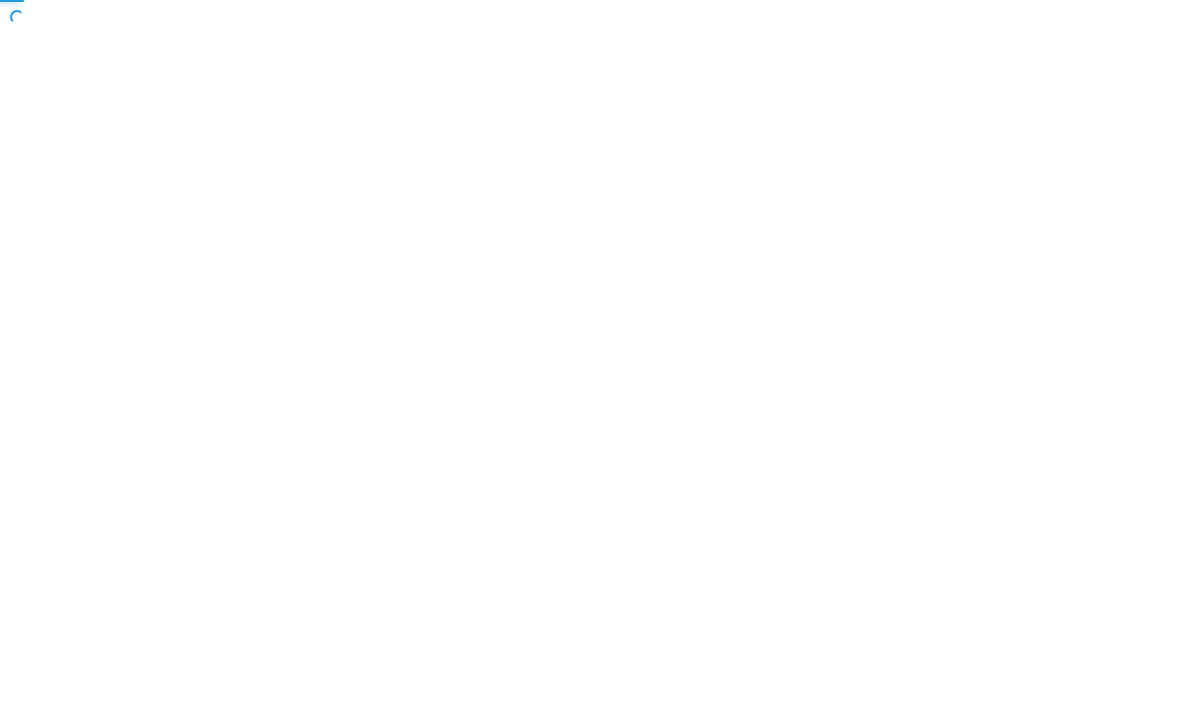 scroll, scrollTop: 0, scrollLeft: 0, axis: both 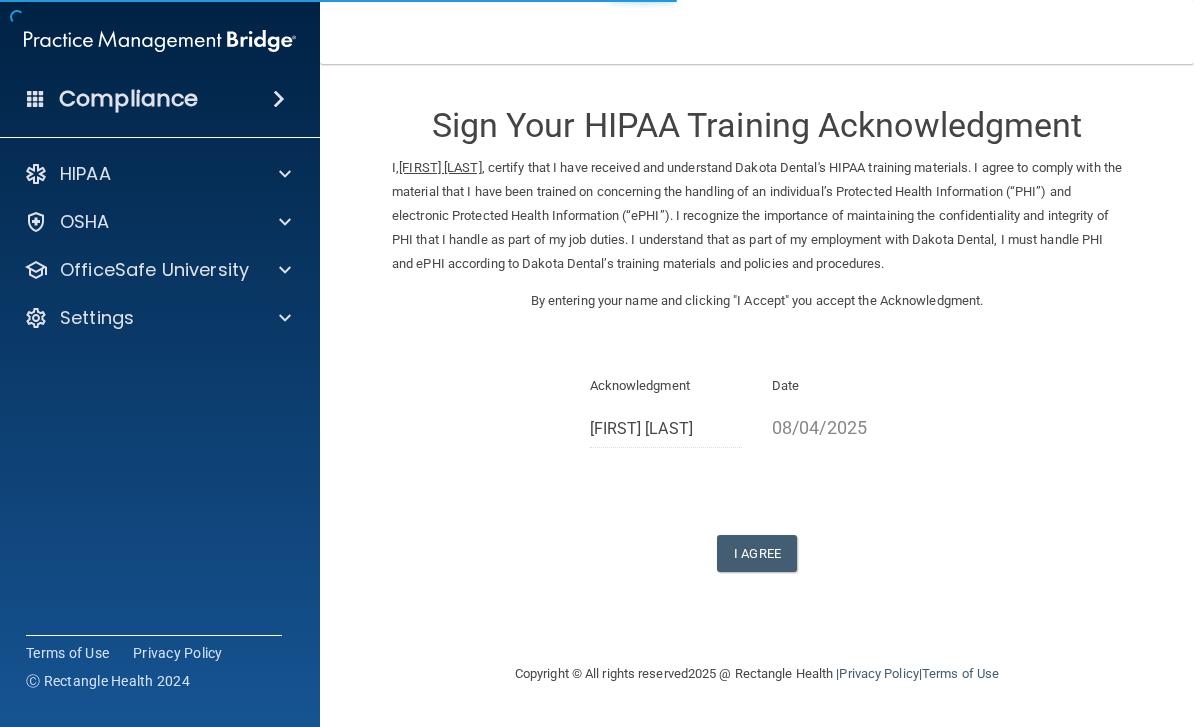 click on "I Agree" at bounding box center (757, 553) 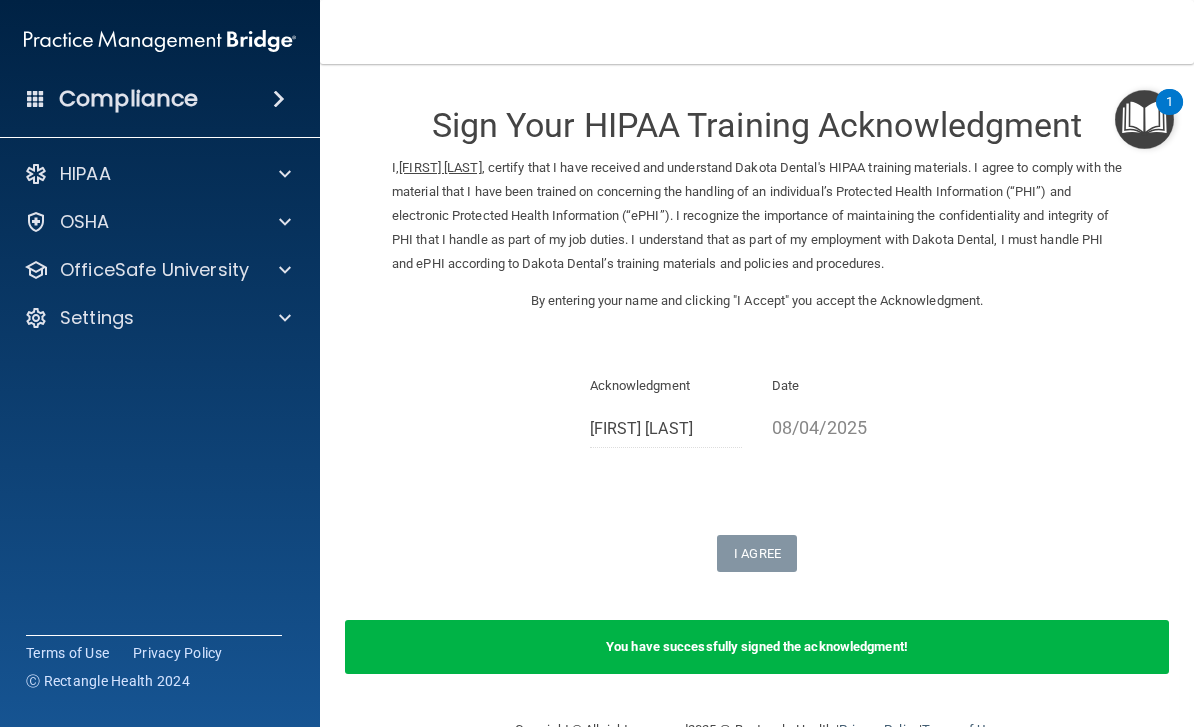 click at bounding box center [285, 270] 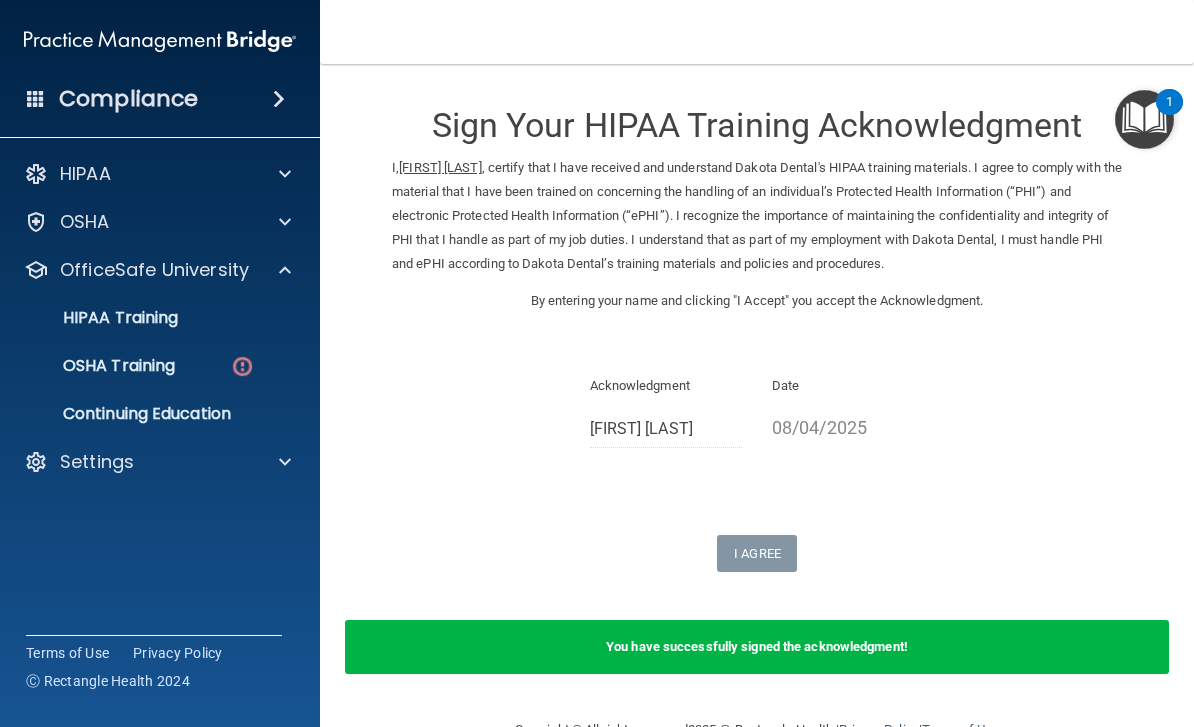 click on "OSHA Training" at bounding box center (149, 366) 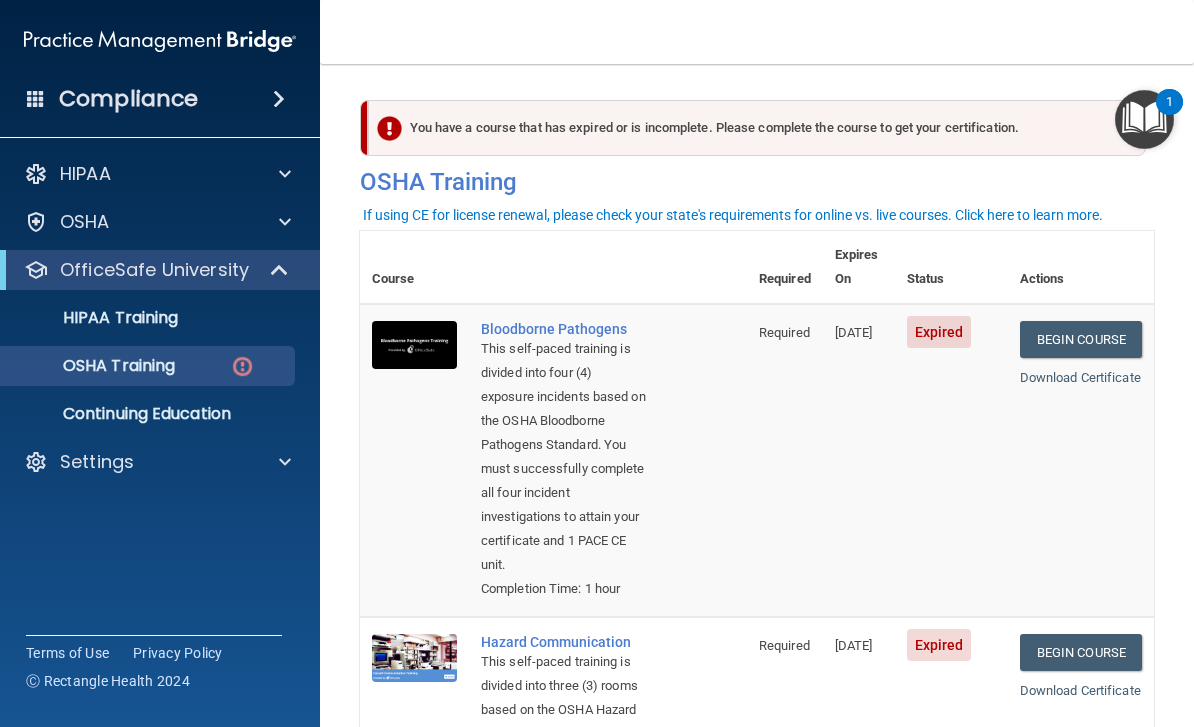 click on "Begin Course" at bounding box center [1081, 339] 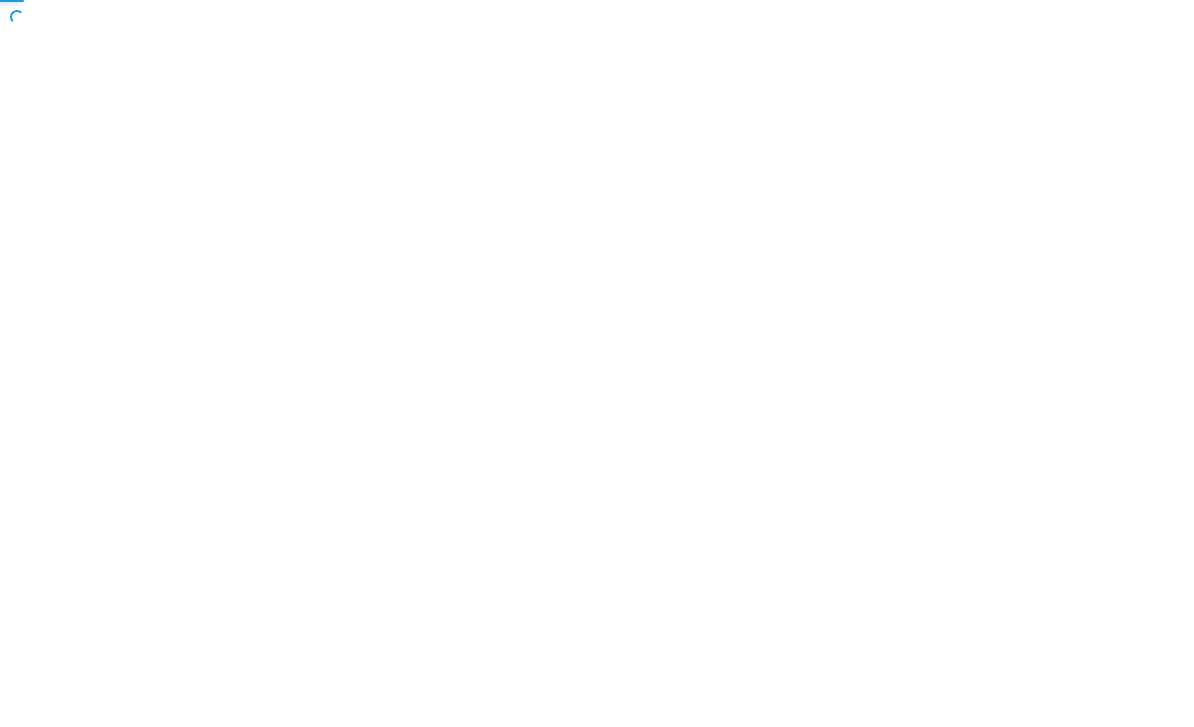 scroll, scrollTop: 0, scrollLeft: 0, axis: both 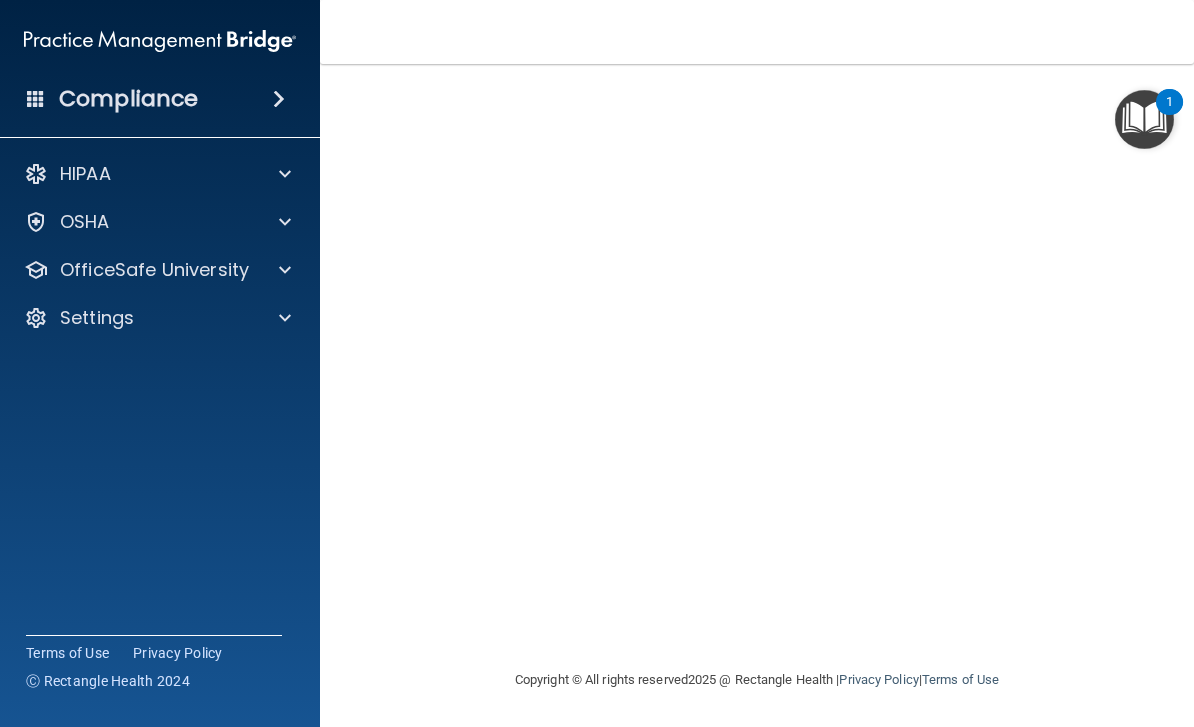 click at bounding box center [285, 270] 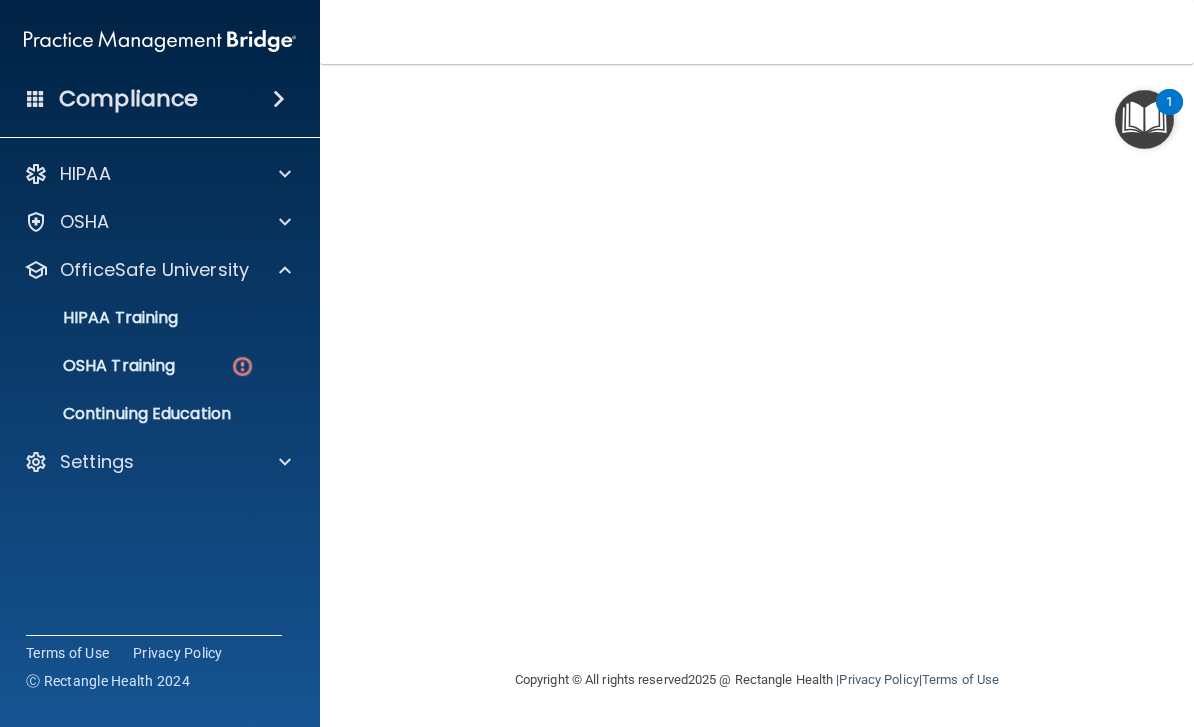 click at bounding box center [242, 366] 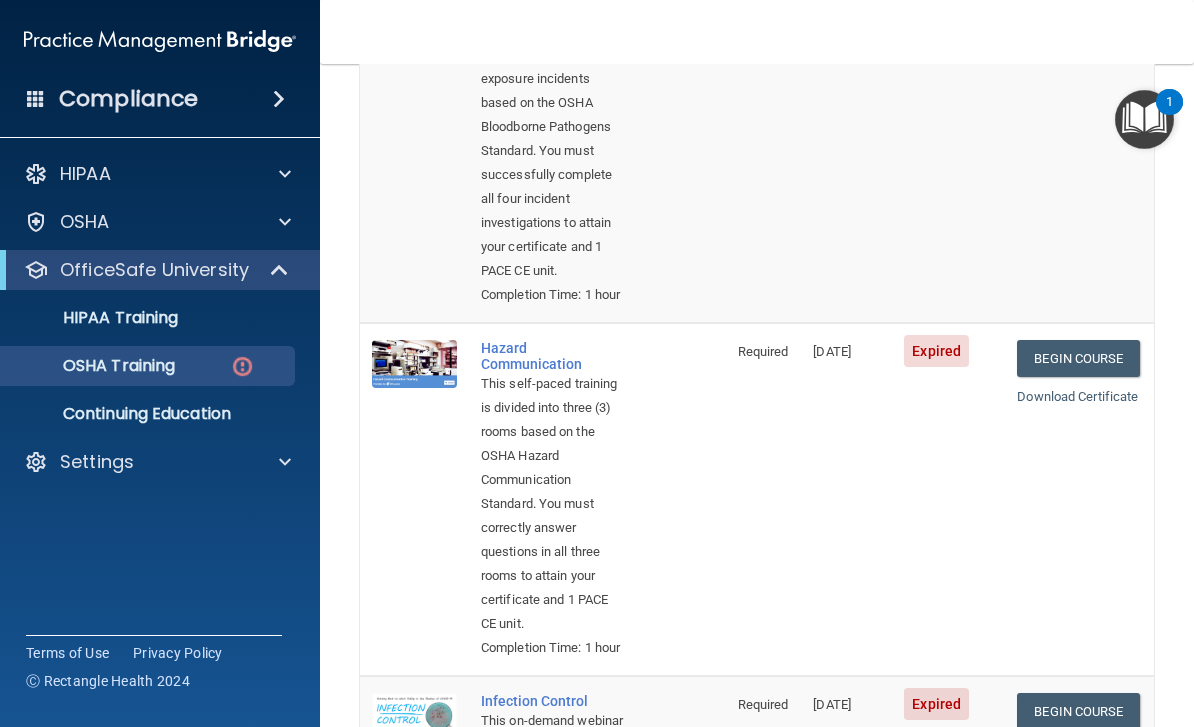 scroll, scrollTop: 312, scrollLeft: 0, axis: vertical 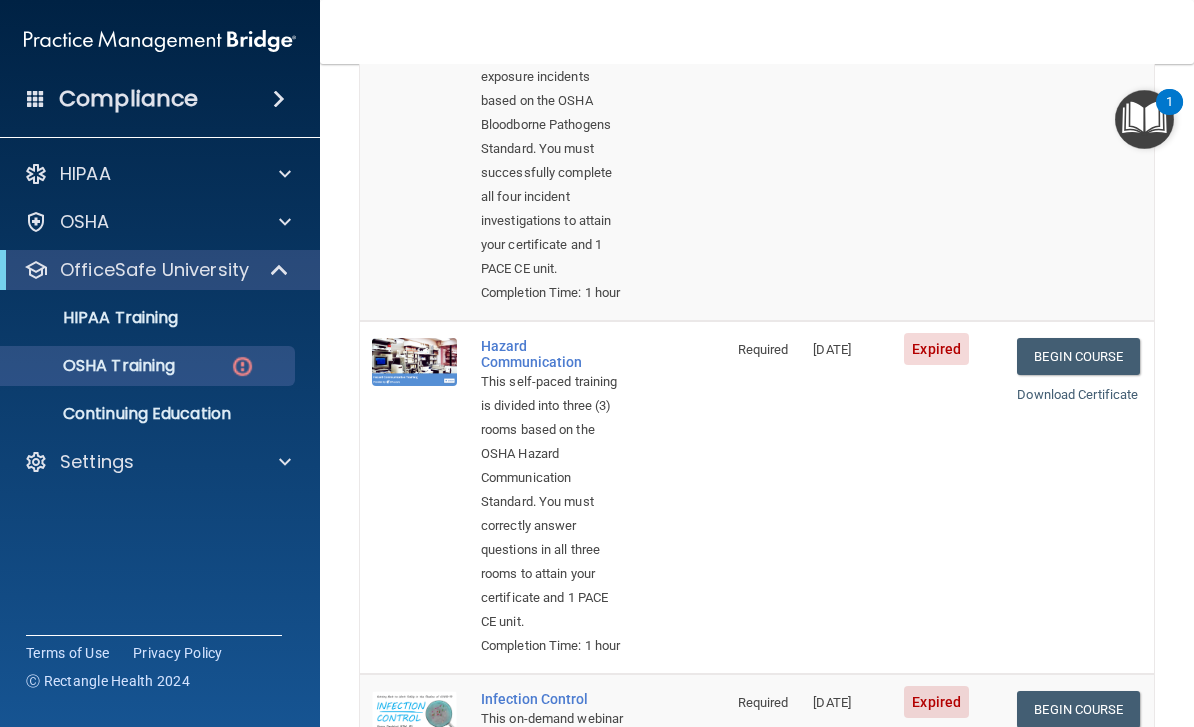 click on "Begin Course" at bounding box center [1078, 356] 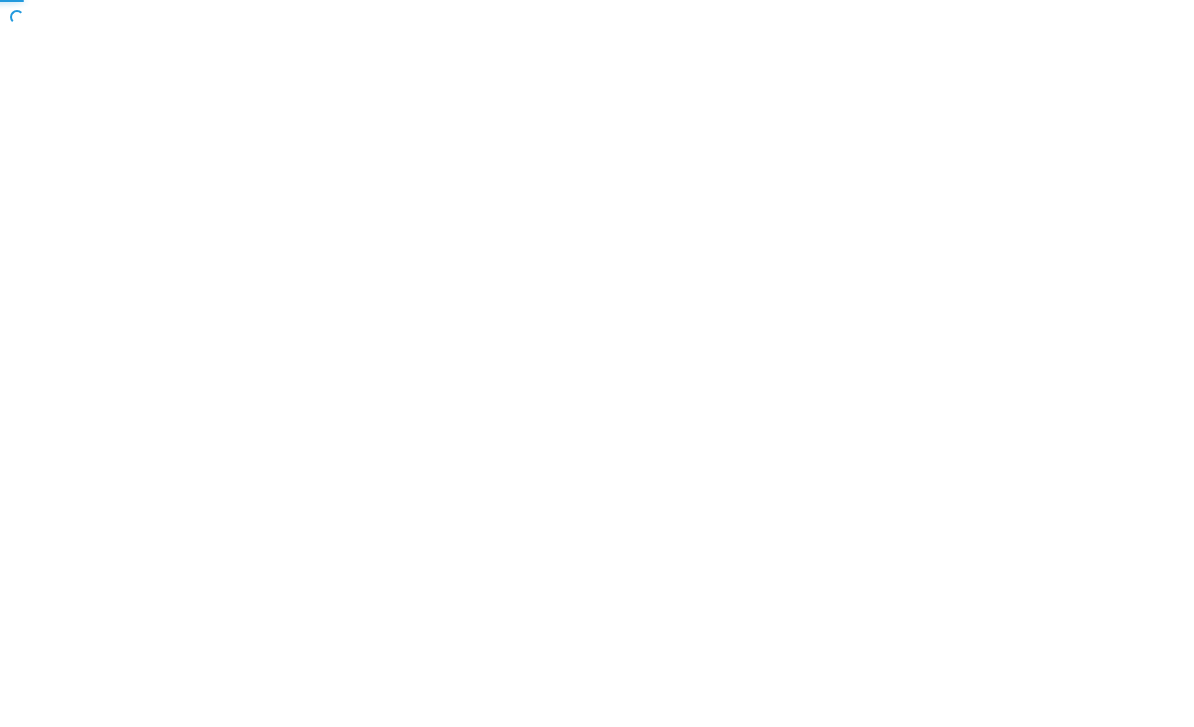 scroll, scrollTop: 0, scrollLeft: 0, axis: both 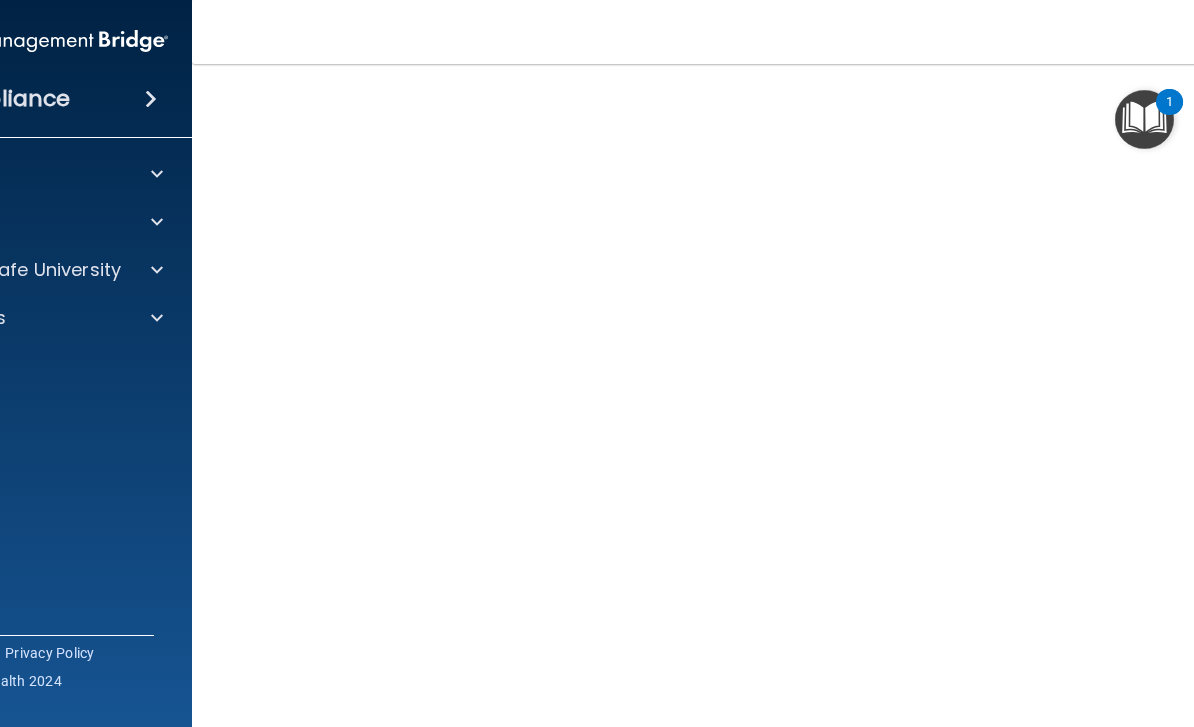 click on "Toggle navigation                                                                                                     Samantha Worthley   seworthley@gmail.com                            Manage My Enterprise              Dakota Dental     Manage My Location" at bounding box center (757, 32) 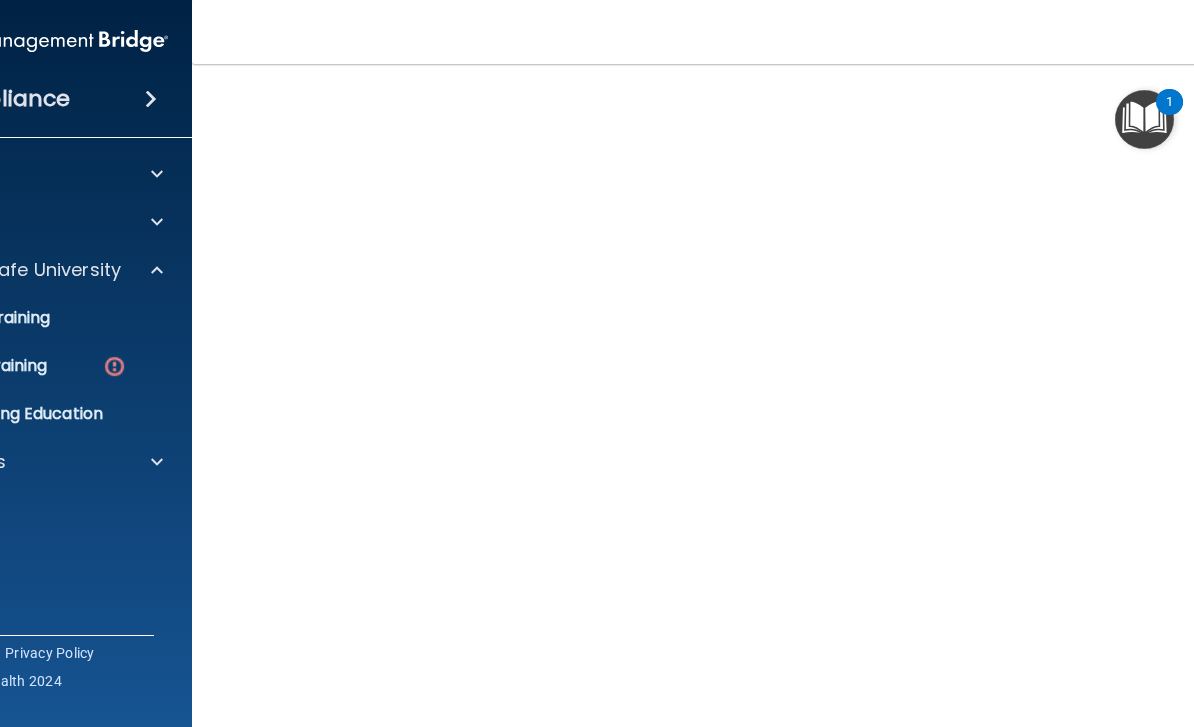 click at bounding box center [114, 366] 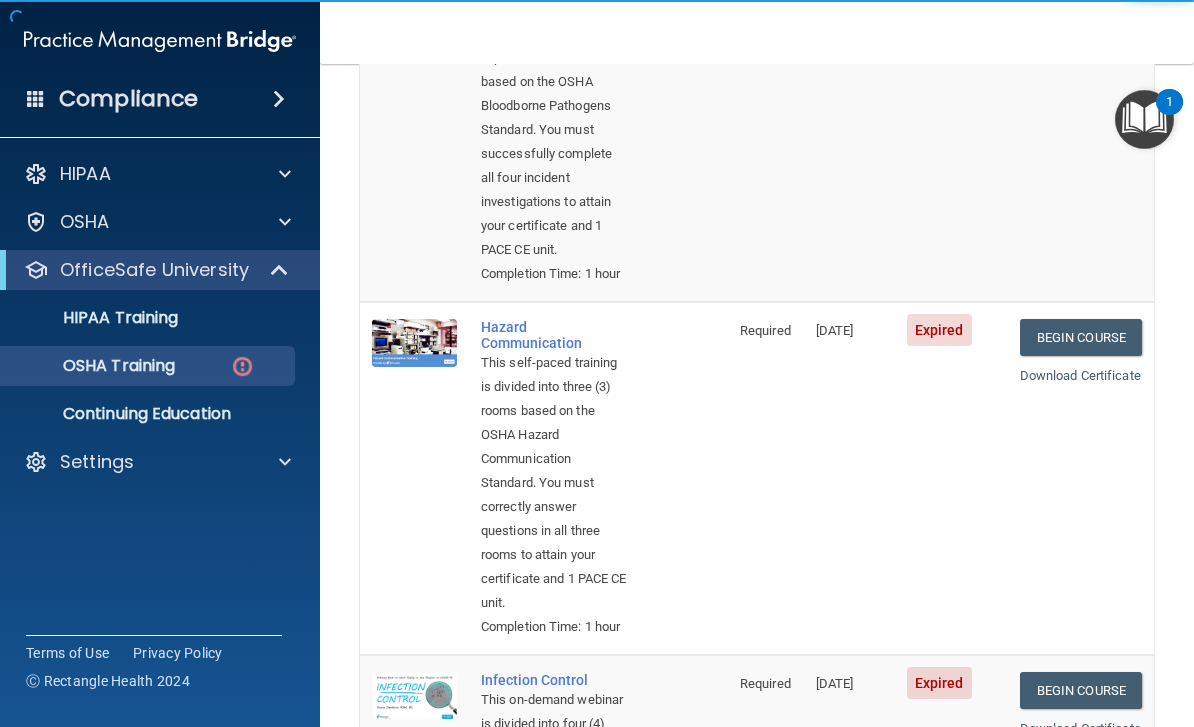scroll, scrollTop: 330, scrollLeft: 0, axis: vertical 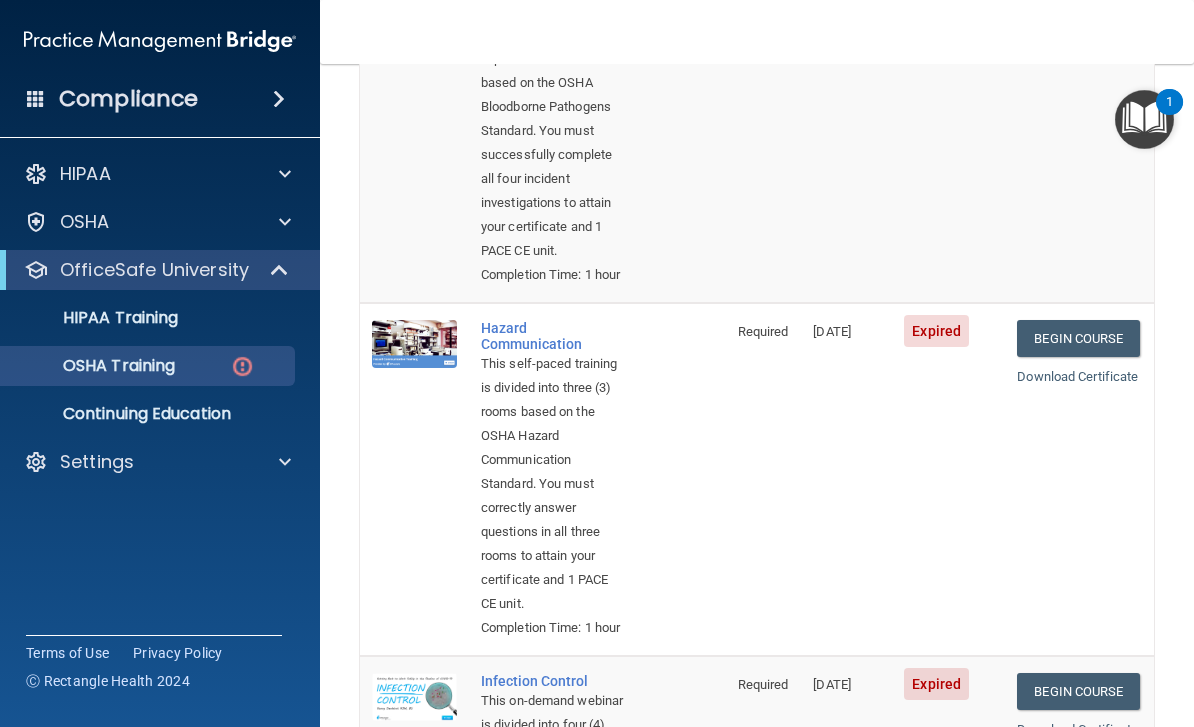 click on "Begin Course" at bounding box center [1078, 338] 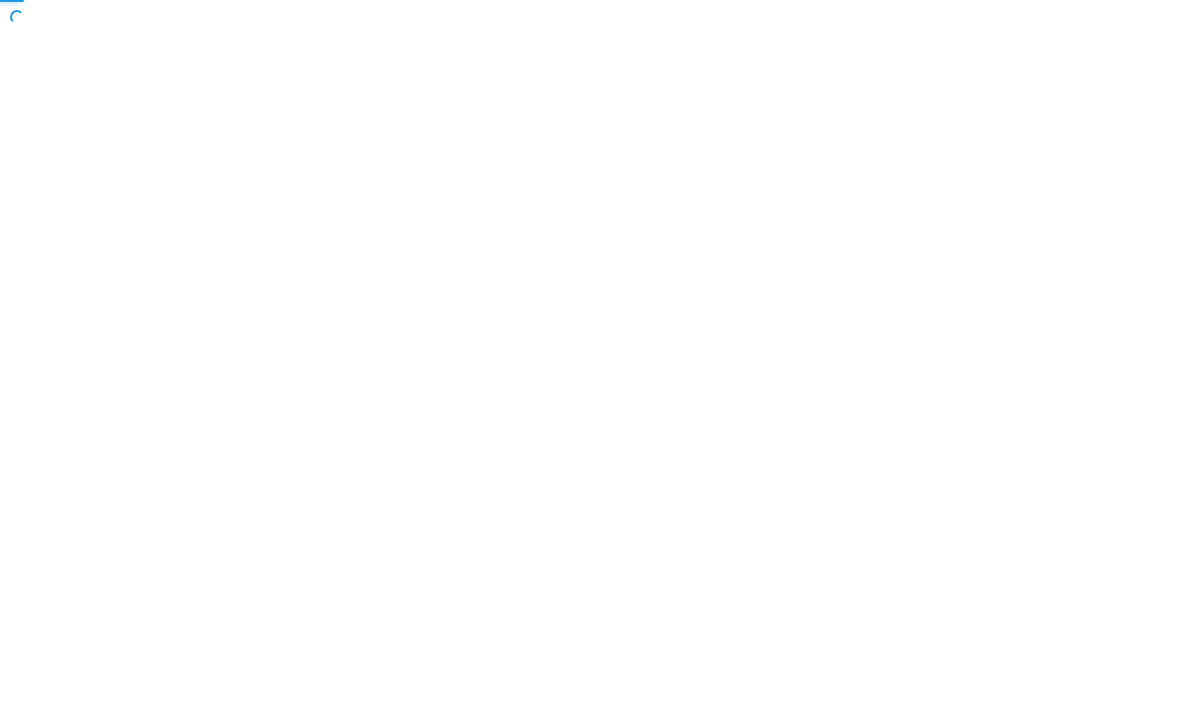 scroll, scrollTop: 0, scrollLeft: 0, axis: both 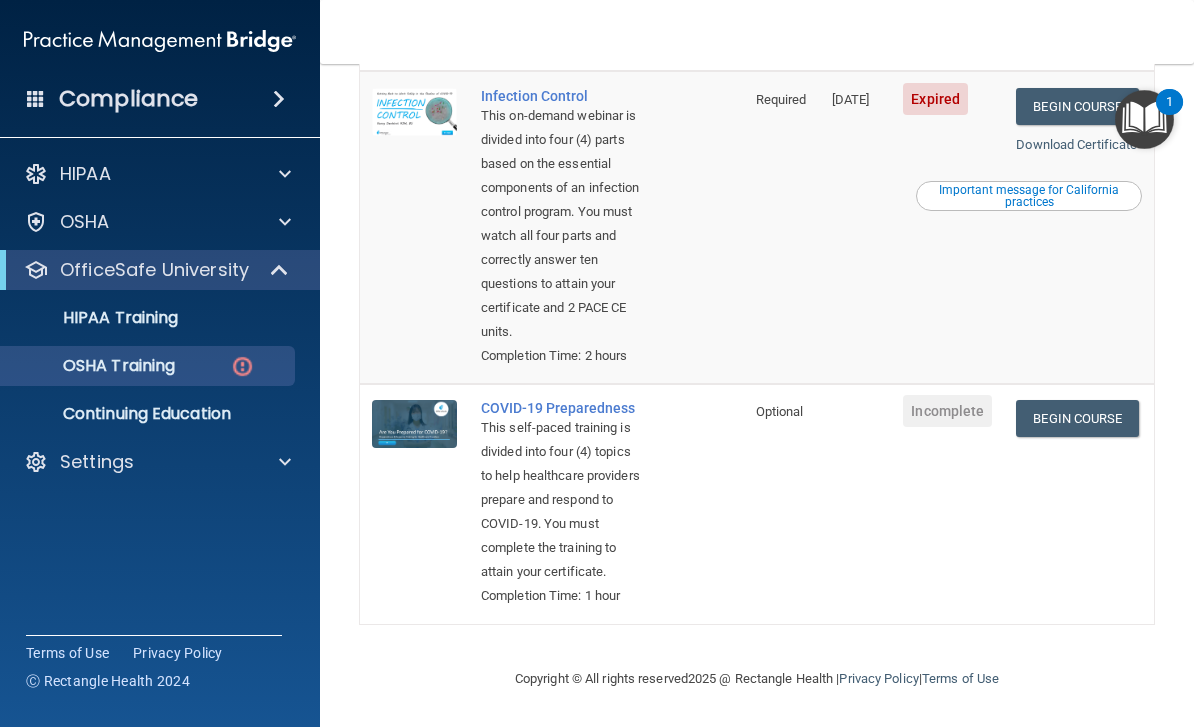 click at bounding box center [242, 366] 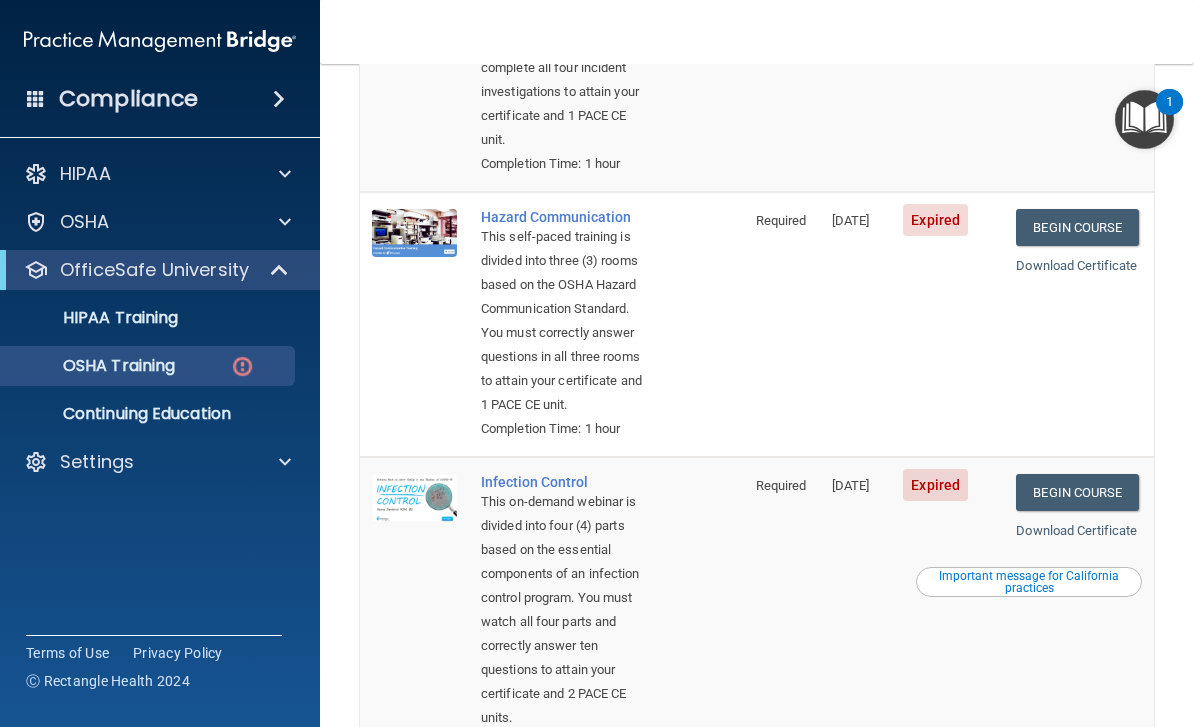 scroll, scrollTop: 372, scrollLeft: 0, axis: vertical 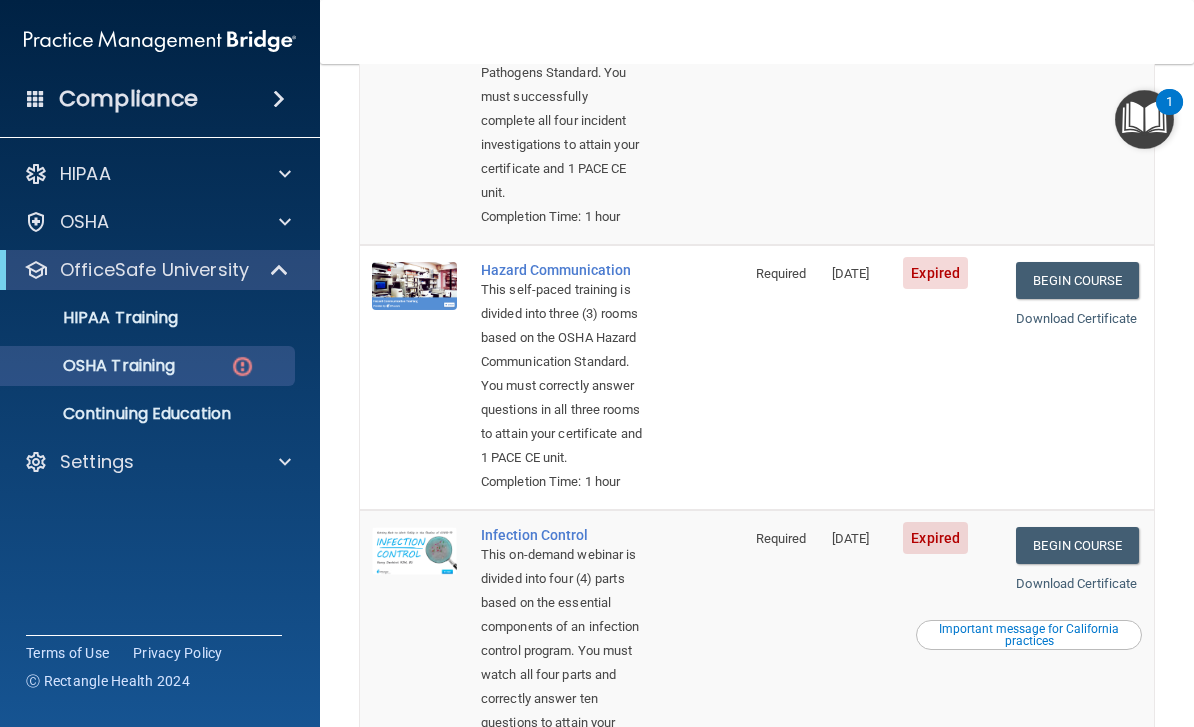 click on "Begin Course" at bounding box center (1077, 280) 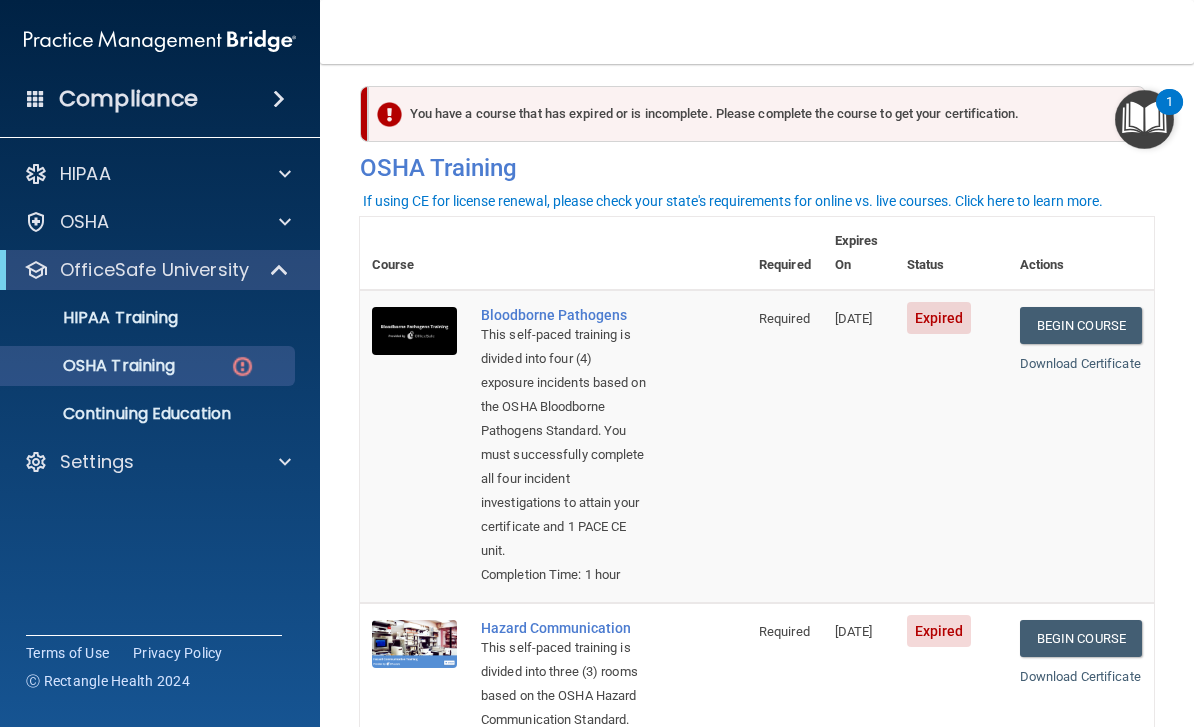 scroll, scrollTop: 2, scrollLeft: 0, axis: vertical 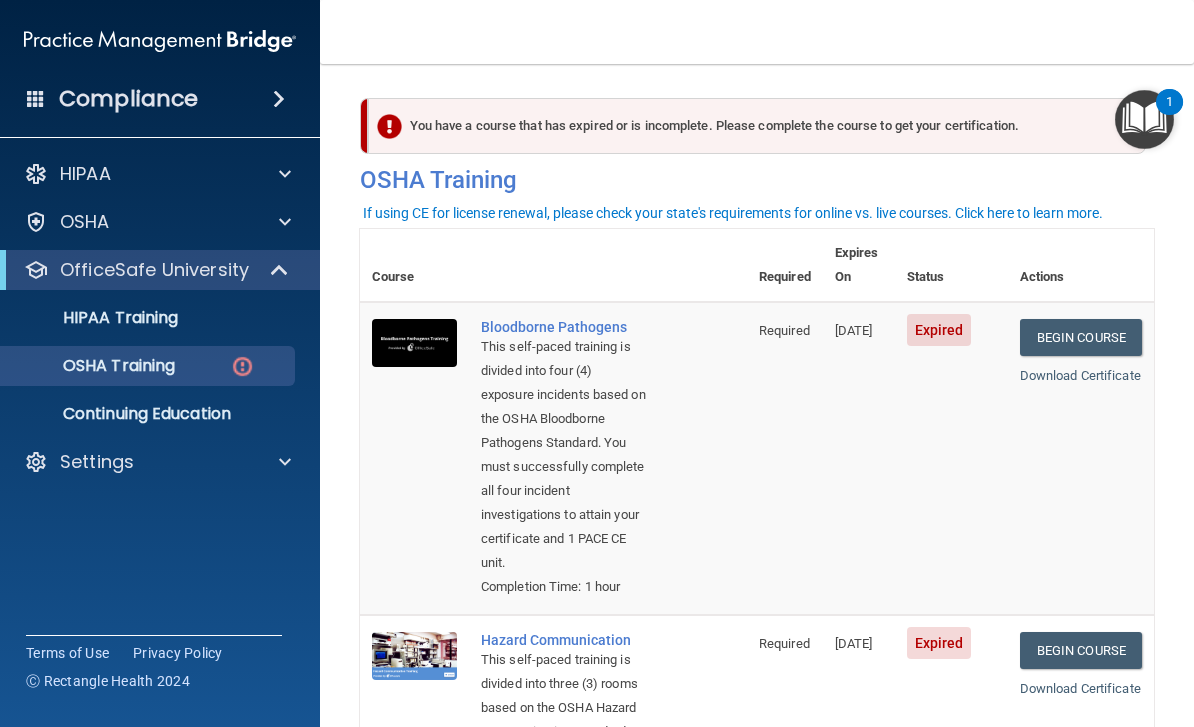 click on "Begin Course" at bounding box center (1081, 337) 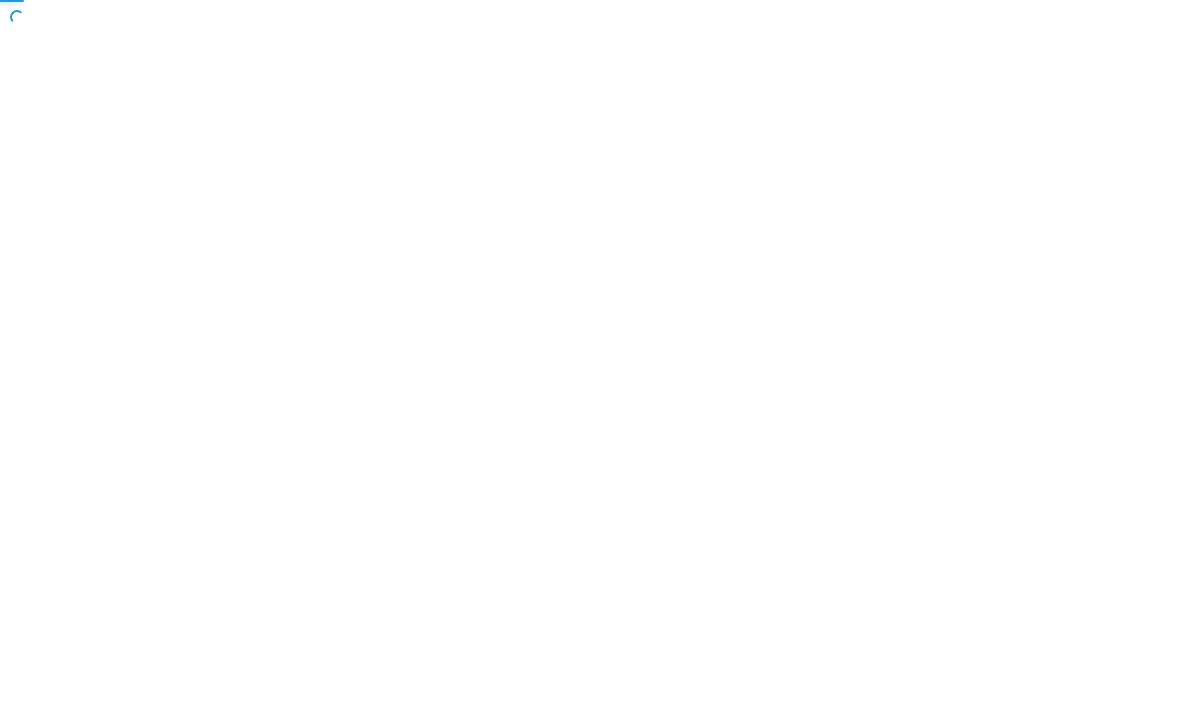 scroll, scrollTop: 0, scrollLeft: 0, axis: both 